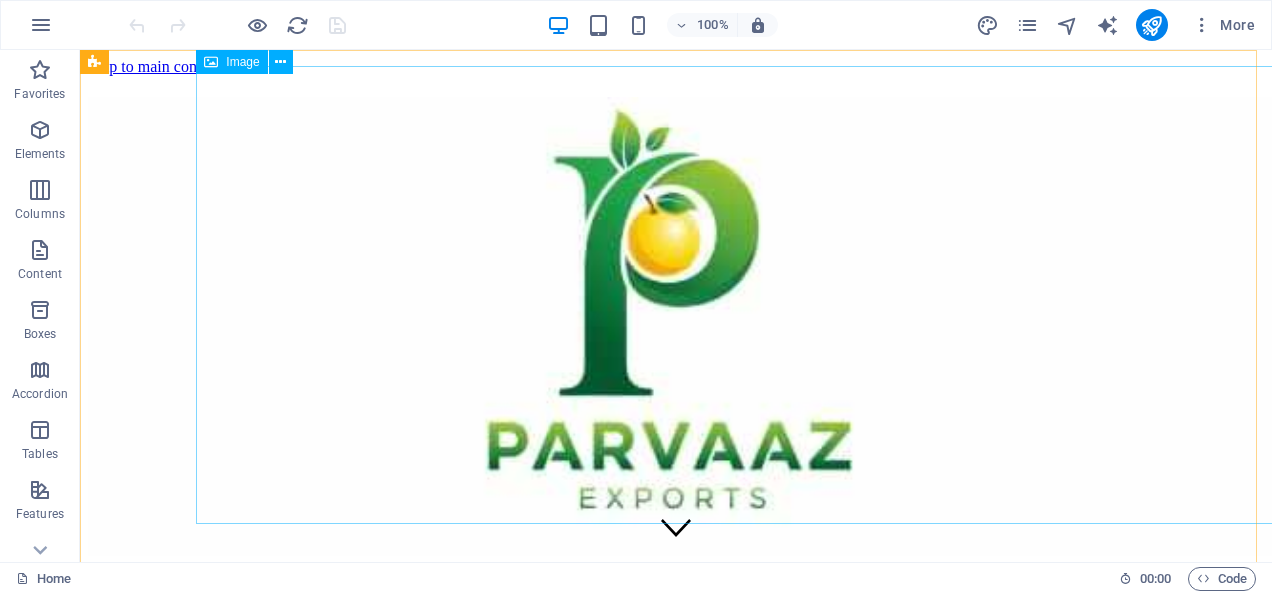 scroll, scrollTop: 0, scrollLeft: 0, axis: both 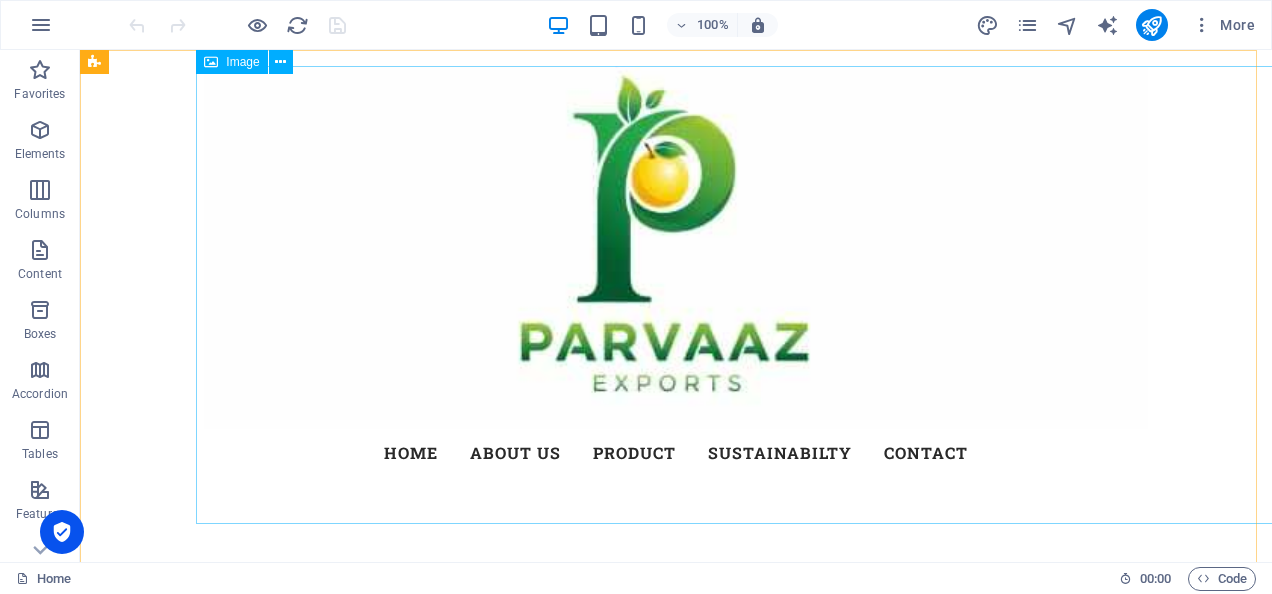 click at bounding box center (280, 62) 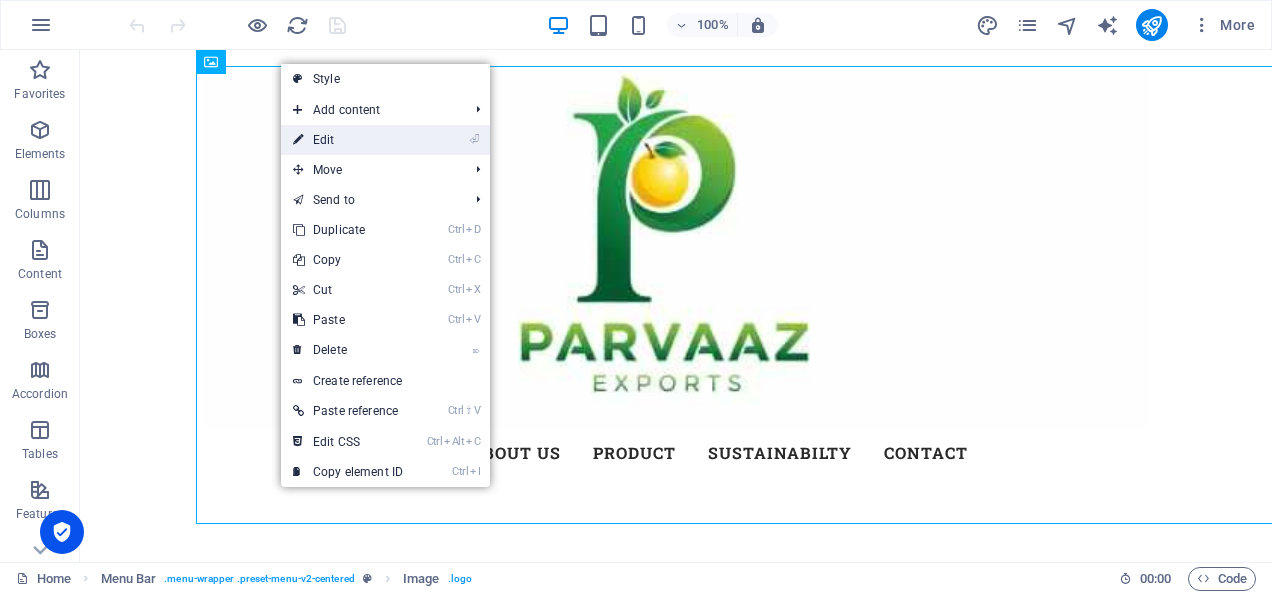 click on "⏎  Edit" at bounding box center [348, 140] 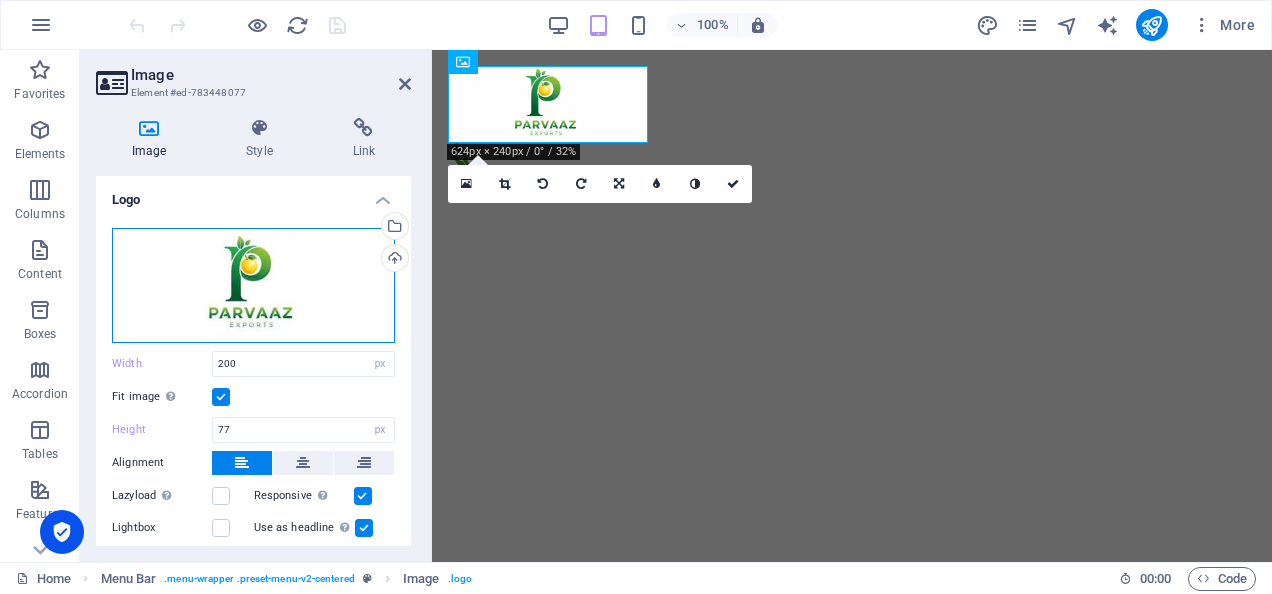click on "Drag files here, click to choose files or select files from Files or our free stock photos & videos" at bounding box center [253, 285] 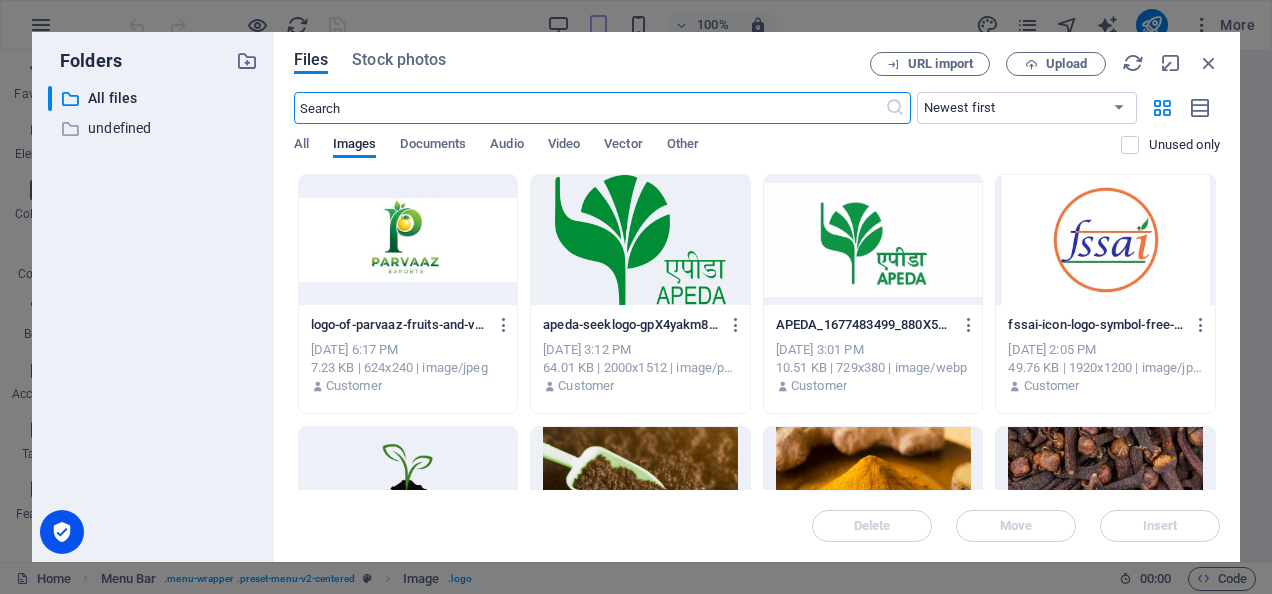 type 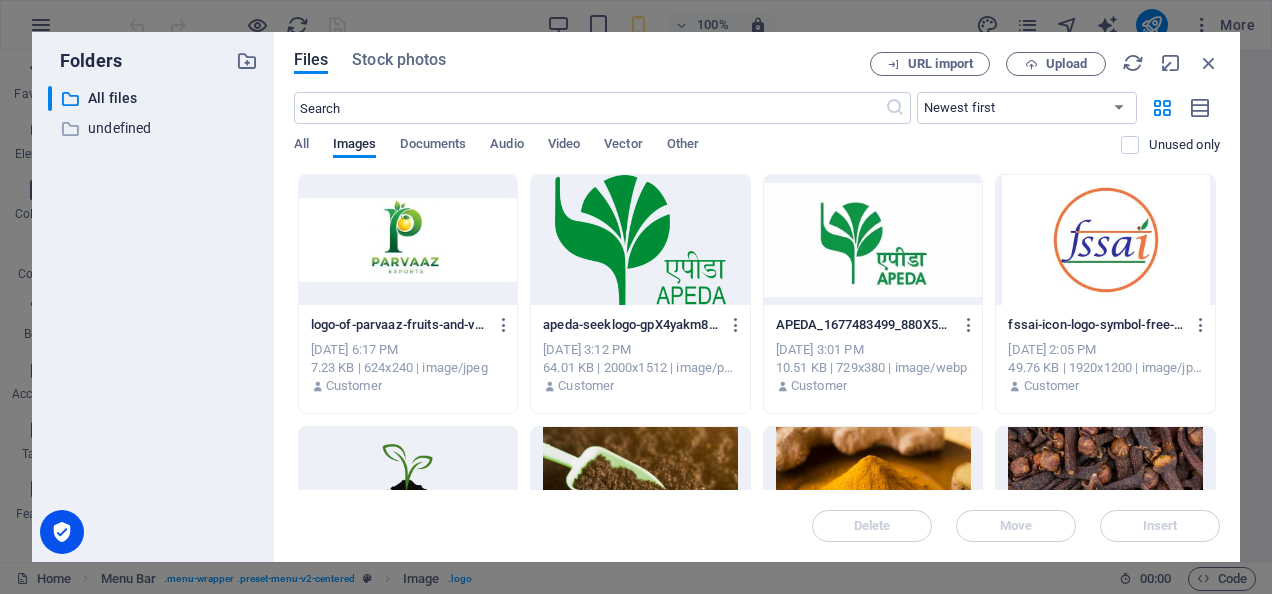 click on "fssai-icon-logo-symbol-free-vector-nHIXBtDF1PzTPrcnDmno9w.jpg fssai-icon-logo-symbol-free-vector-nHIXBtDF1PzTPrcnDmno9w.jpg [DATE] 2:05 PM 49.76 KB | 1920x1200 | image/jpeg Customer" at bounding box center (1105, 356) 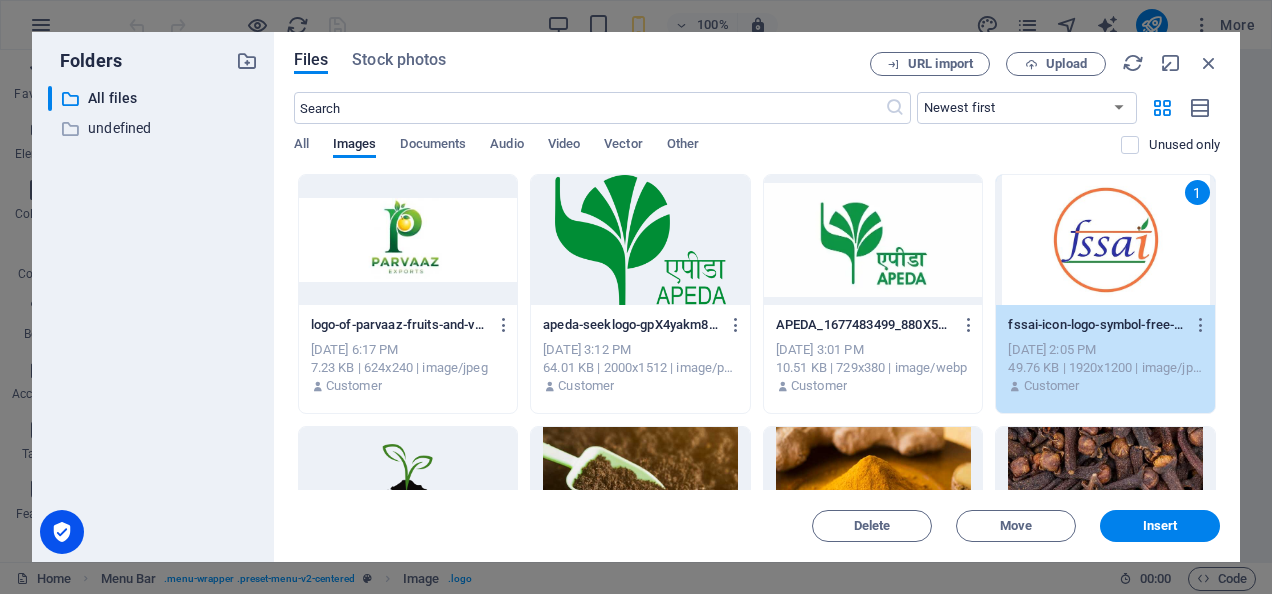 click on "1" at bounding box center (1105, 240) 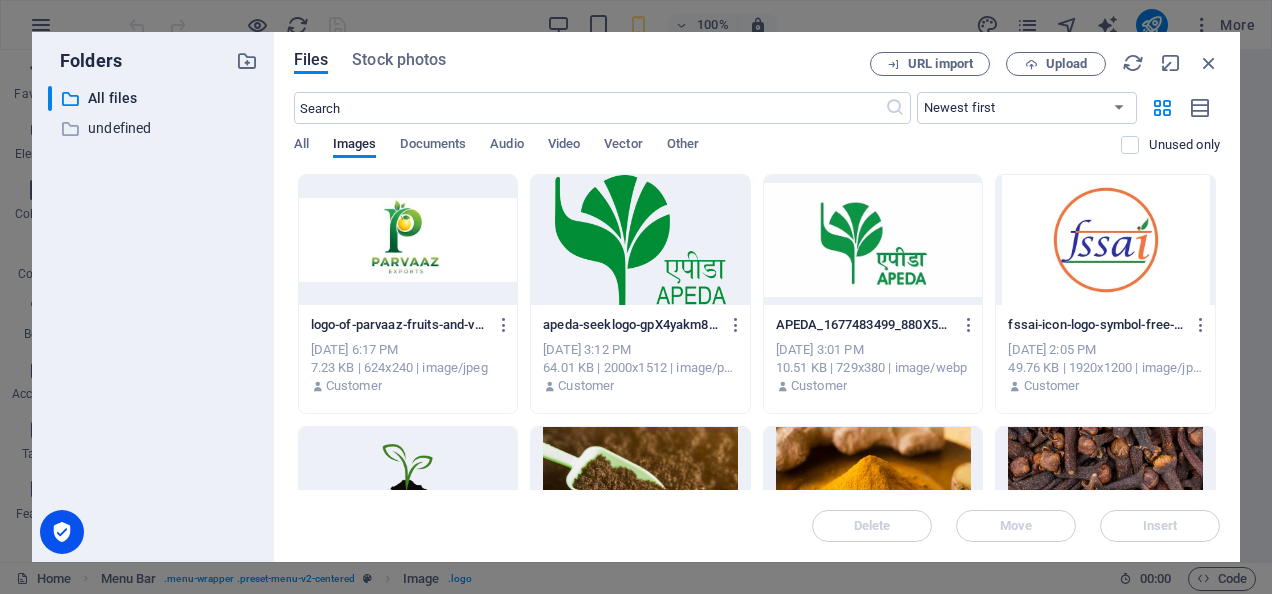 scroll, scrollTop: 276, scrollLeft: 0, axis: vertical 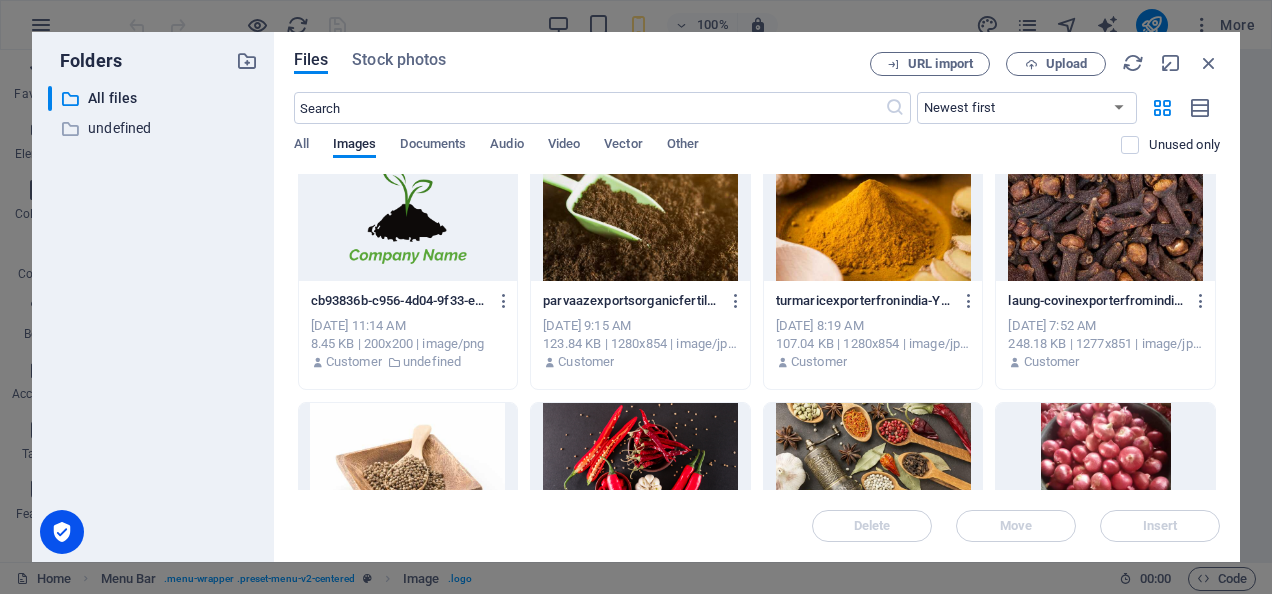 click on "Files Stock photos URL import Upload ​ Newest first Oldest first Name (A-Z) Name (Z-A) Size (0-9) Size (9-0) Resolution (0-9) Resolution (9-0) All Images Documents Audio Video Vector Other Unused only Drop files here to upload them instantly logo-of-parvaaz-fruits-and-vegitable-exports-52KCCWUHkXI1puI7f1a-ZA.jpeg logo-of-parvaaz-fruits-and-vegitable-exports-52KCCWUHkXI1puI7f1a-ZA.jpeg [DATE] 6:17 PM 7.23 KB | 624x240 | image/jpeg Customer apeda-seeklogo-gpX4yakm8LKVGnDxpdyaUQ.png apeda-seeklogo-gpX4yakm8LKVGnDxpdyaUQ.png [DATE] 3:12 PM 64.01 KB | 2000x1512 | image/png Customer APEDA_1677483499_880X580_c_c_0_0-TD8EKAA4PQKksEn1B_4fXw.webp APEDA_1677483499_880X580_c_c_0_0-TD8EKAA4PQKksEn1B_4fXw.webp [DATE] 3:01 PM 10.51 KB | 729x380 | image/webp Customer fssai-icon-logo-symbol-free-vector-nHIXBtDF1PzTPrcnDmno9w.jpg fssai-icon-logo-symbol-free-vector-nHIXBtDF1PzTPrcnDmno9w.jpg [DATE] 2:05 PM 49.76 KB | 1920x1200 | image/jpeg Customer [DATE] 11:14 AM 8.45 KB | 200x200 | image/png" at bounding box center [757, 297] 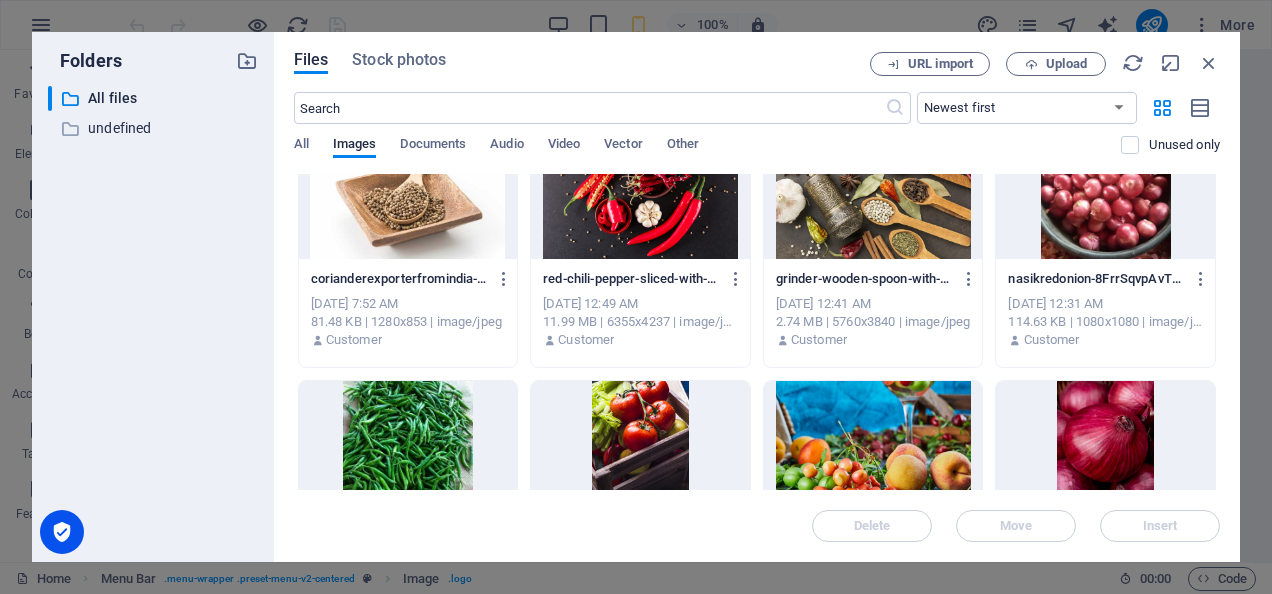 scroll, scrollTop: 553, scrollLeft: 0, axis: vertical 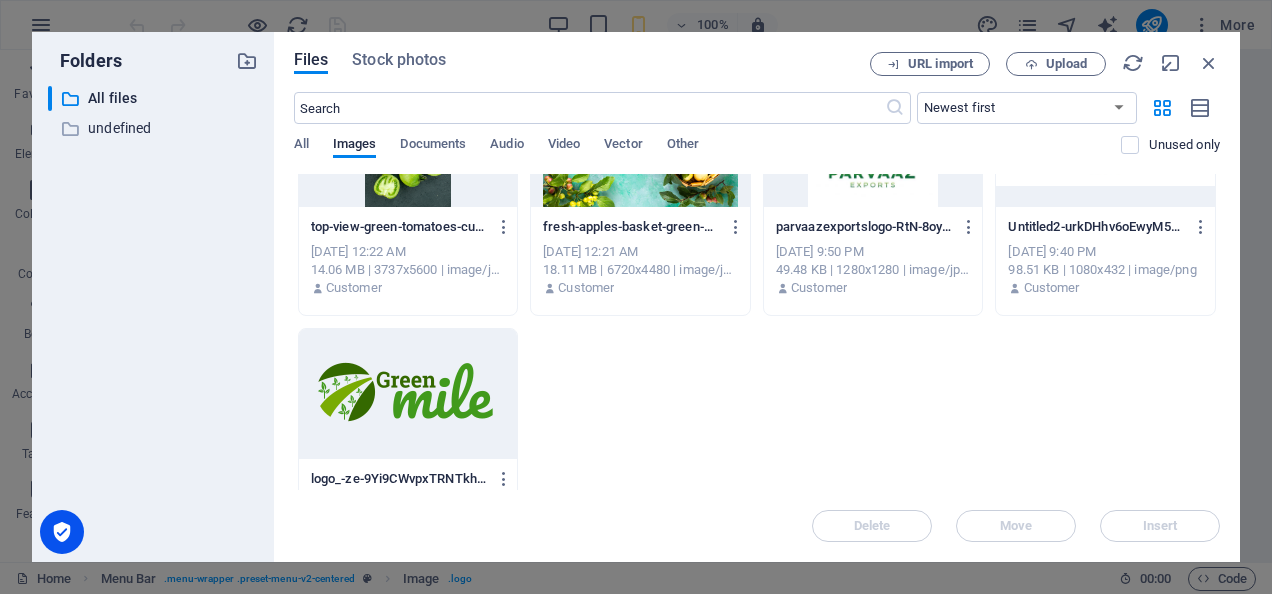 click at bounding box center [408, 394] 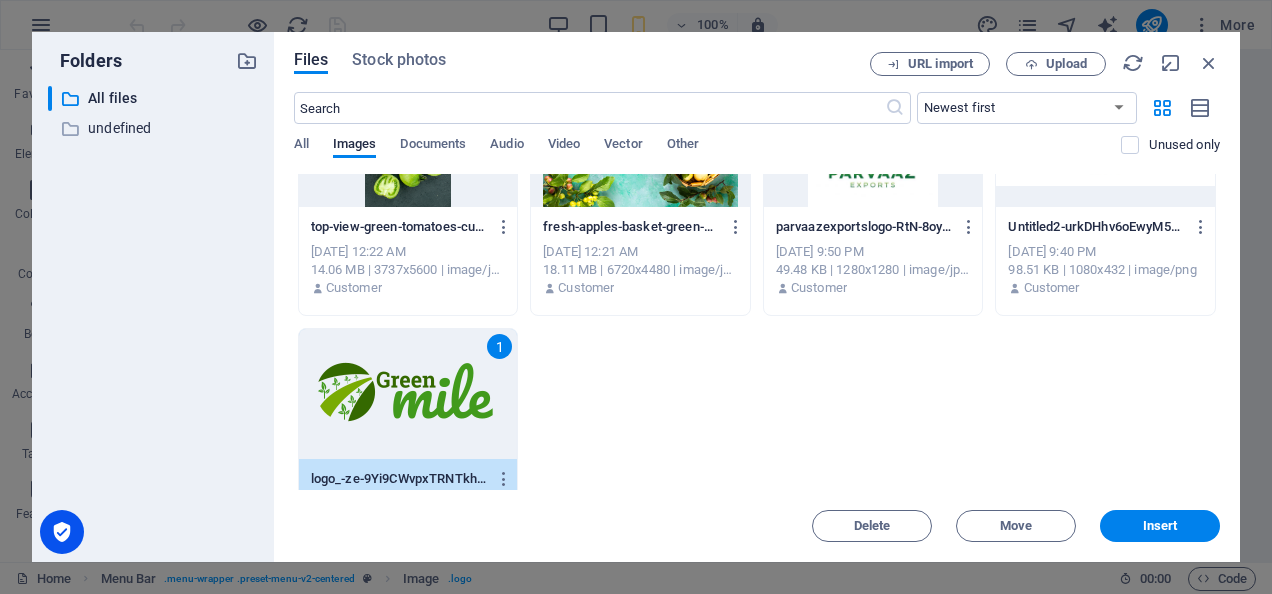 click on "1" at bounding box center [408, 394] 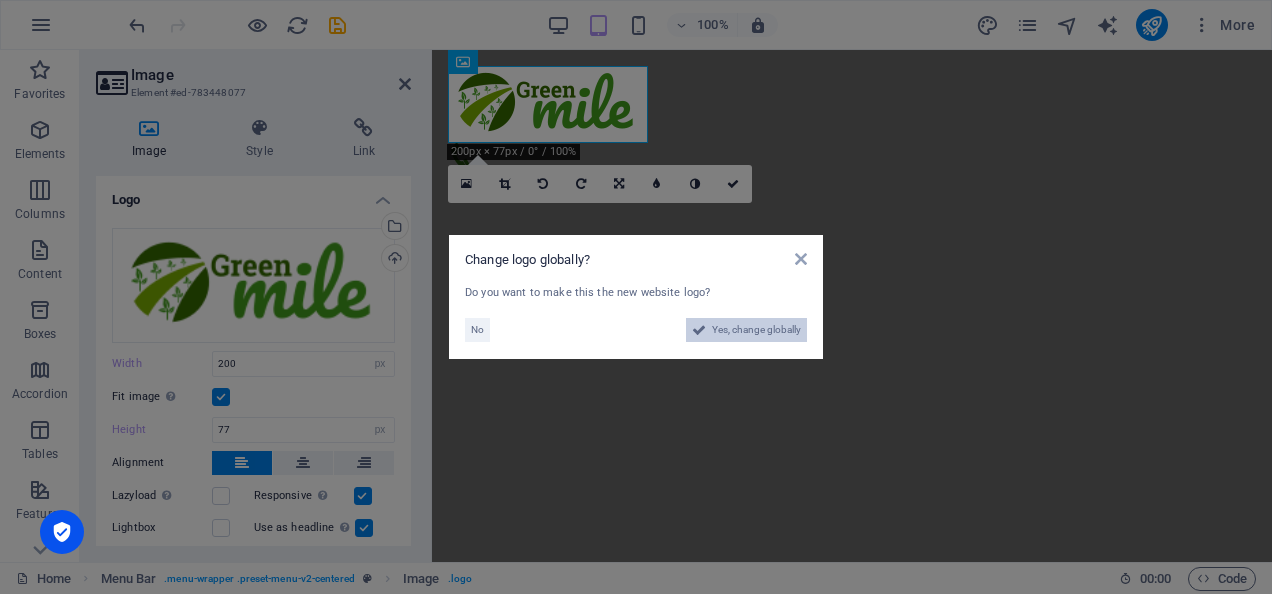 click on "Yes, change globally" at bounding box center [746, 330] 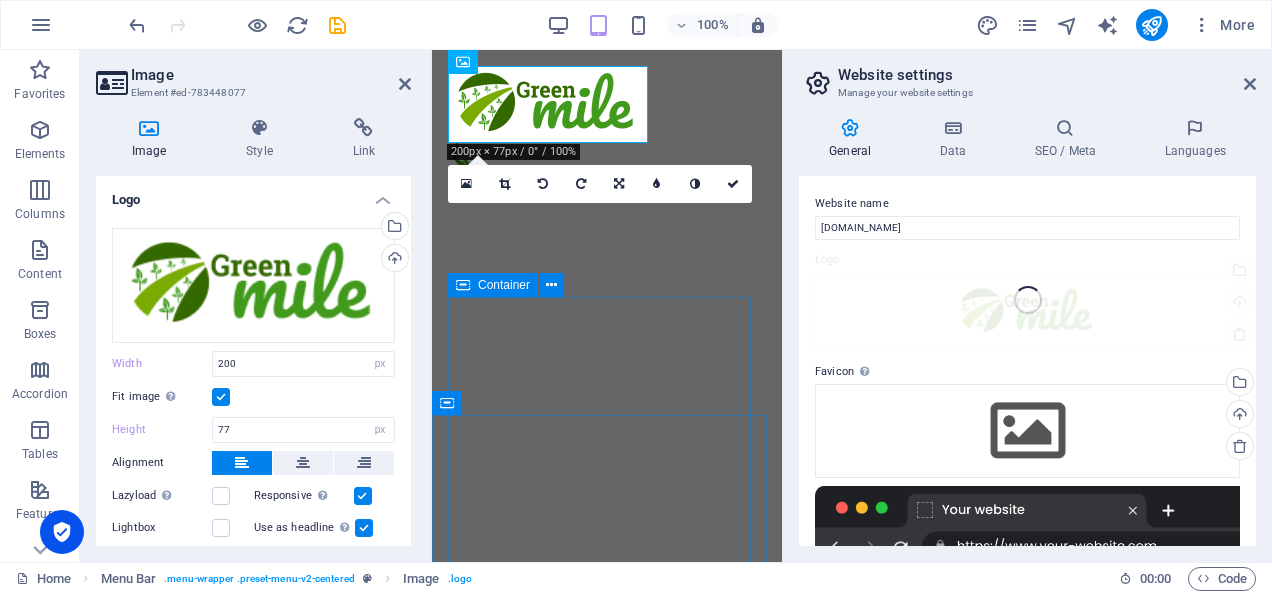 type 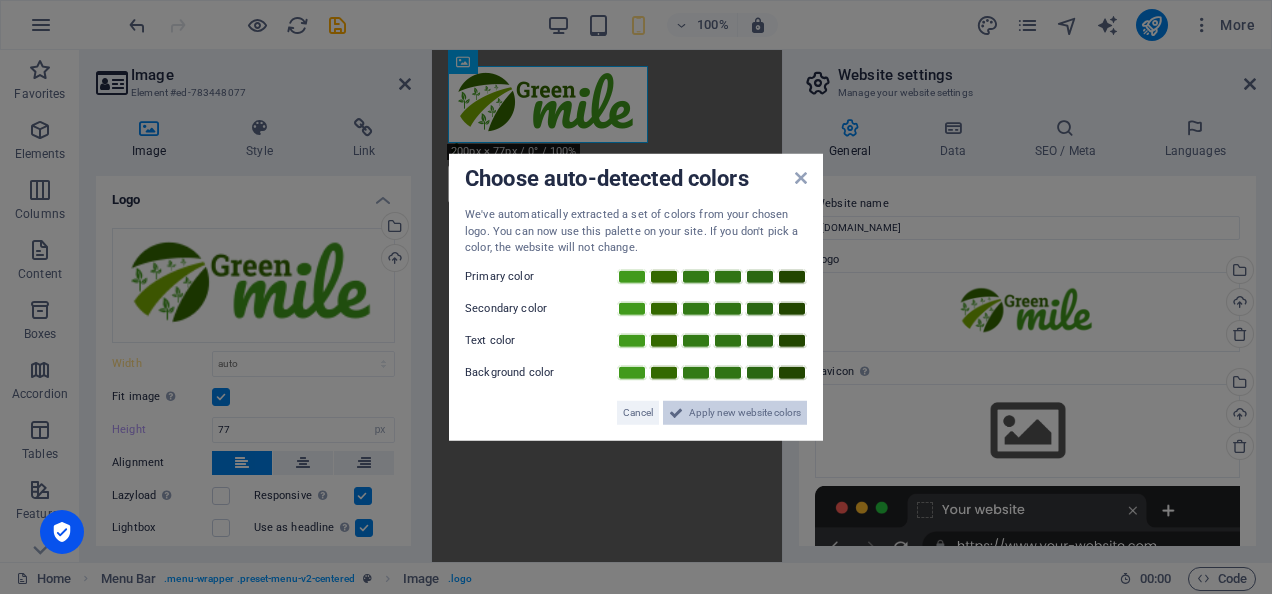click on "Apply new website colors" at bounding box center (745, 412) 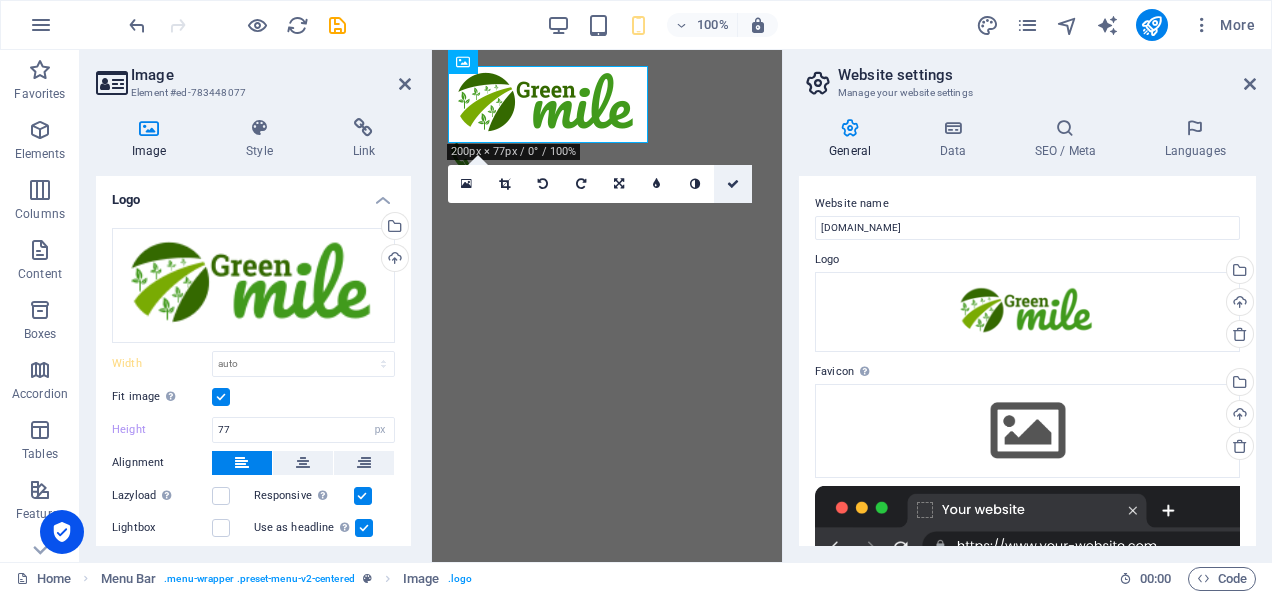 click at bounding box center [733, 184] 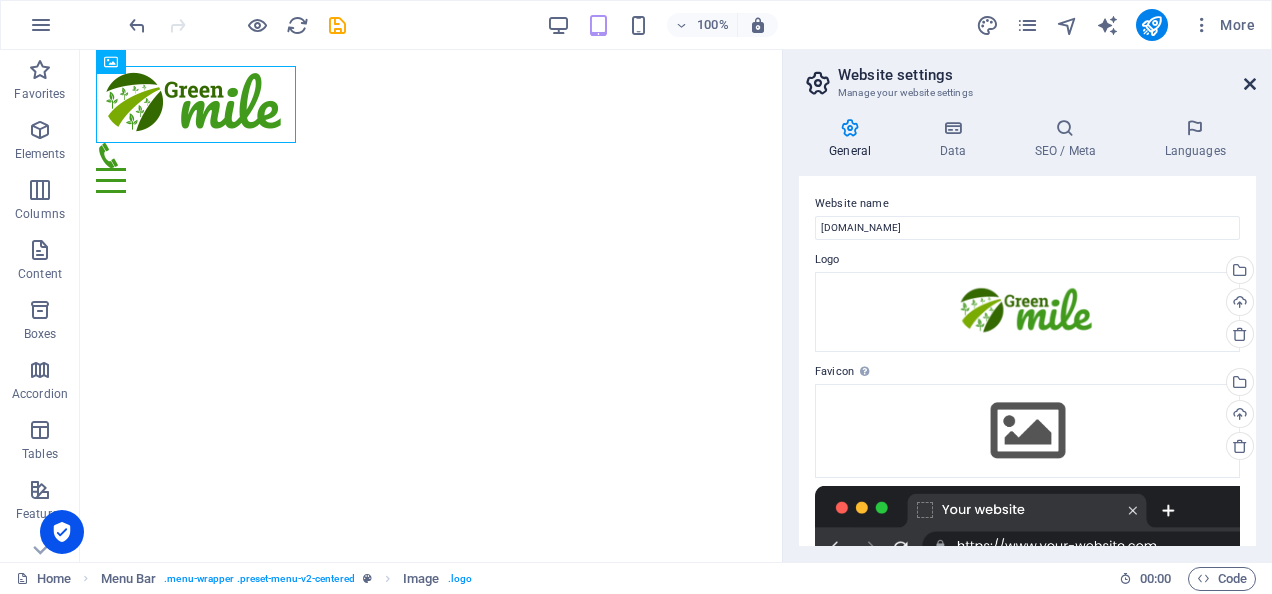 click at bounding box center [1250, 84] 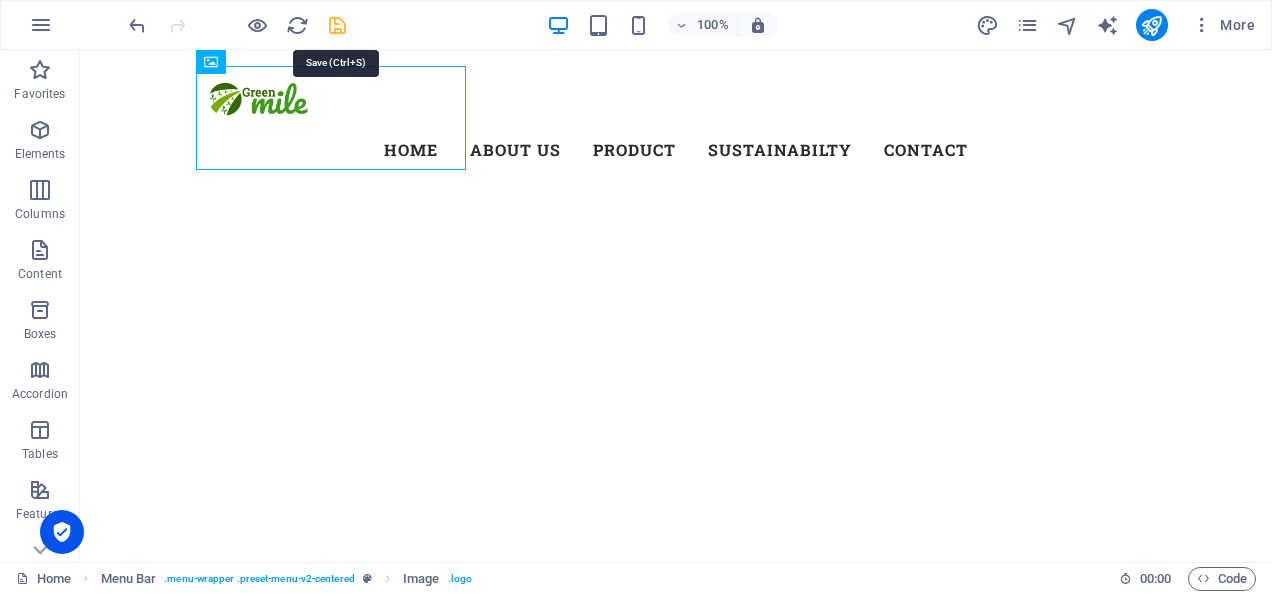 click at bounding box center (337, 25) 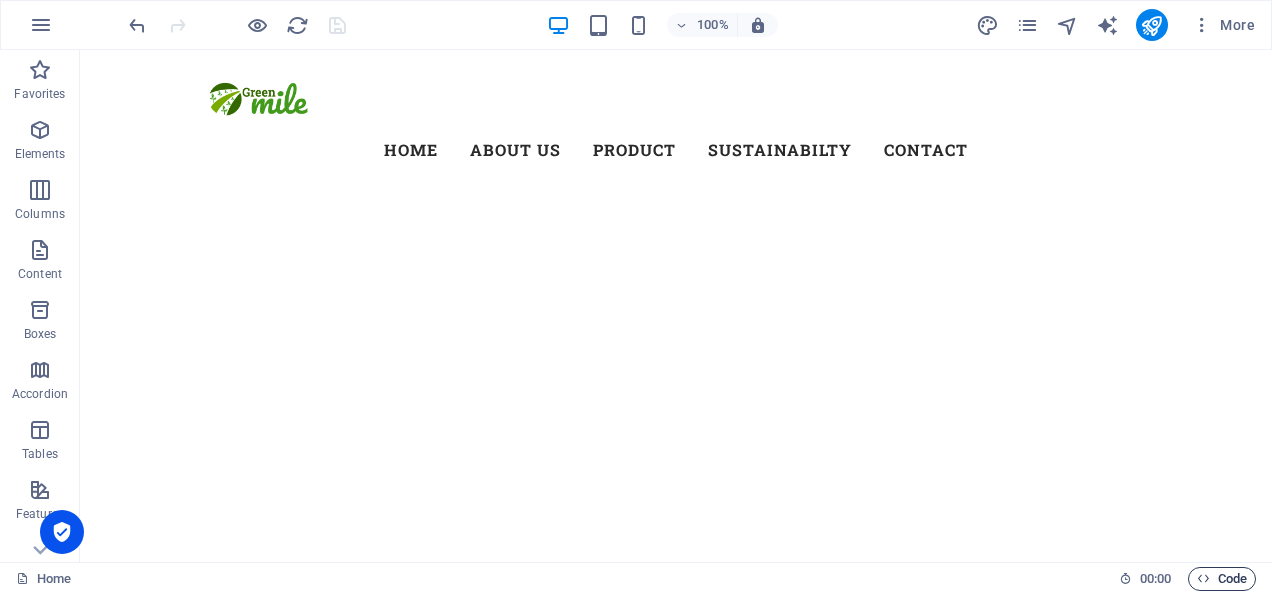 click on "Code" at bounding box center (1222, 579) 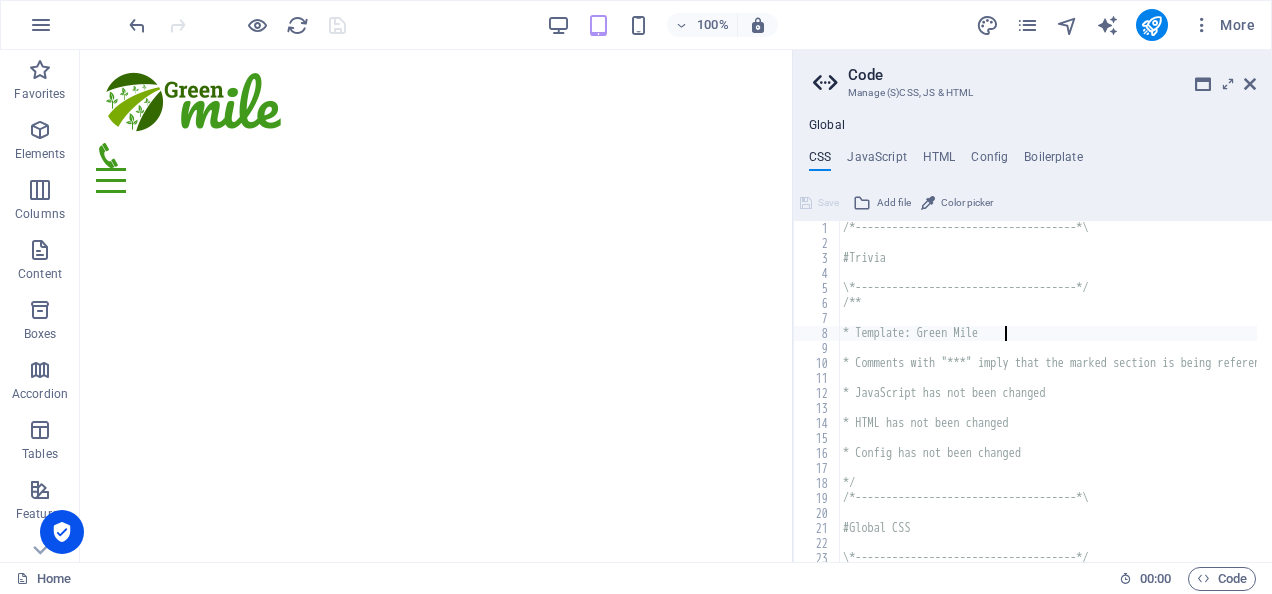 click on "/*------------------------------------*\     #Trivia  \*------------------------------------*/ /**   * Template: Green Mile   * Comments with "***" imply that the marked section is being referenced somewhere else   * JavaScript has not been changed   * HTML has not been changed   * Config has not been changed   */ /*------------------------------------*\     #Global CSS \*------------------------------------*/" at bounding box center [1139, 399] 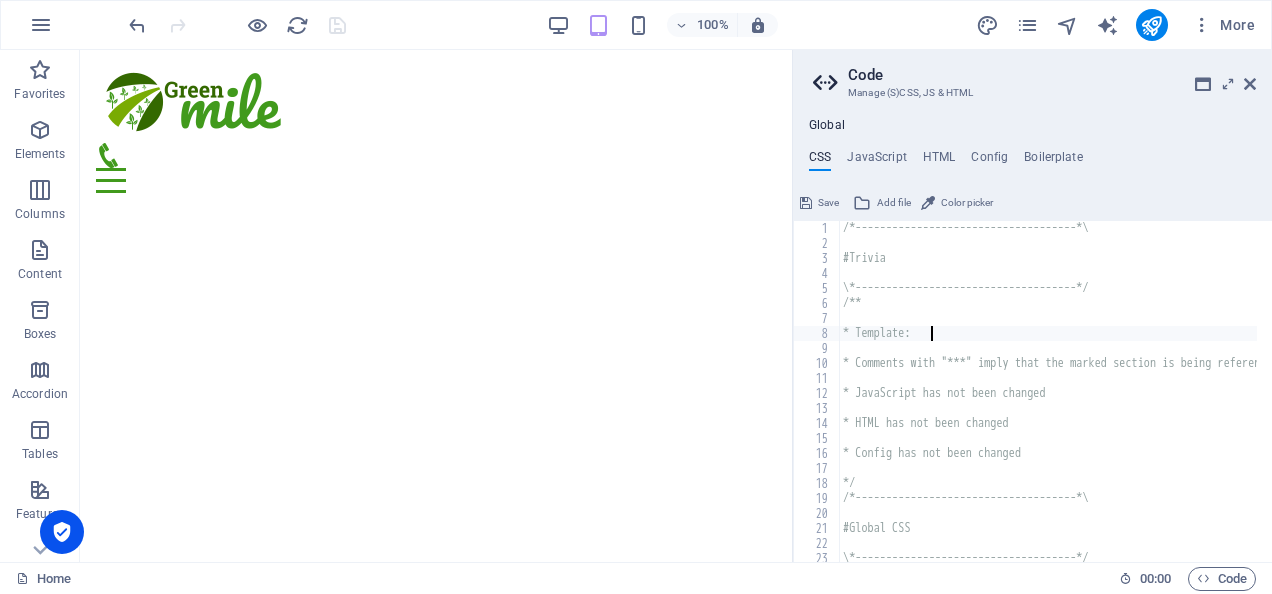 scroll, scrollTop: 0, scrollLeft: 6, axis: horizontal 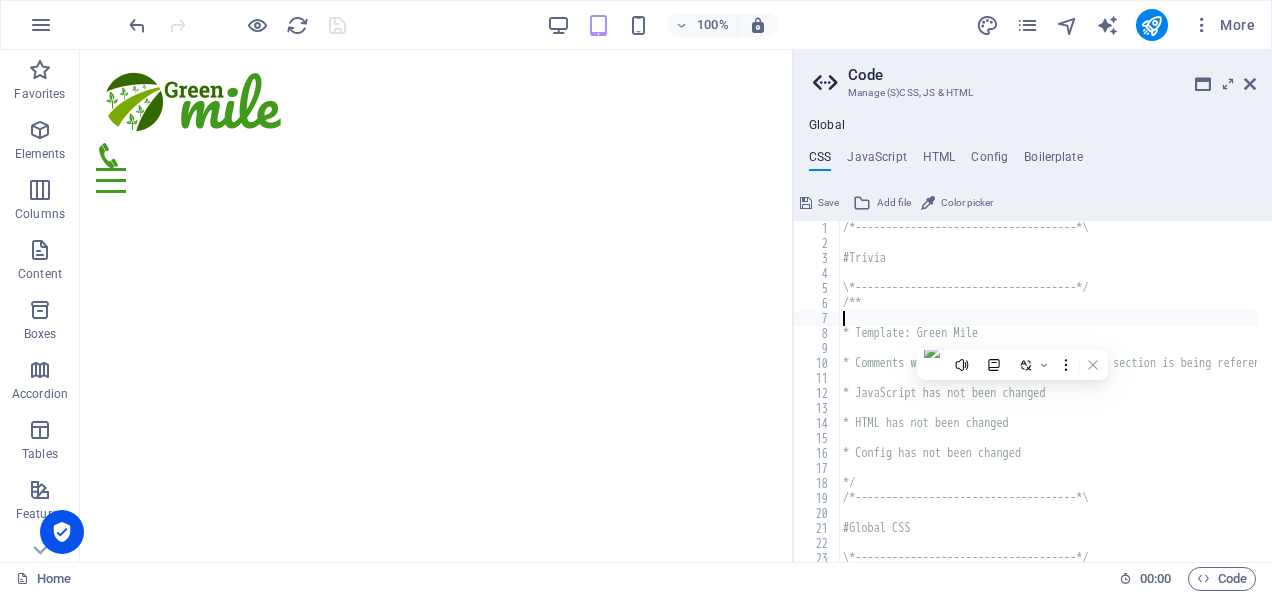 click on "/*------------------------------------*\     #Trivia  \*------------------------------------*/ /**   * Template: Green Mile   * Comments with "***" imply that the marked section is being referenced somewhere else   * JavaScript has not been changed   * HTML has not been changed   * Config has not been changed   */ /*------------------------------------*\     #Global CSS \*------------------------------------*/" at bounding box center [1139, 399] 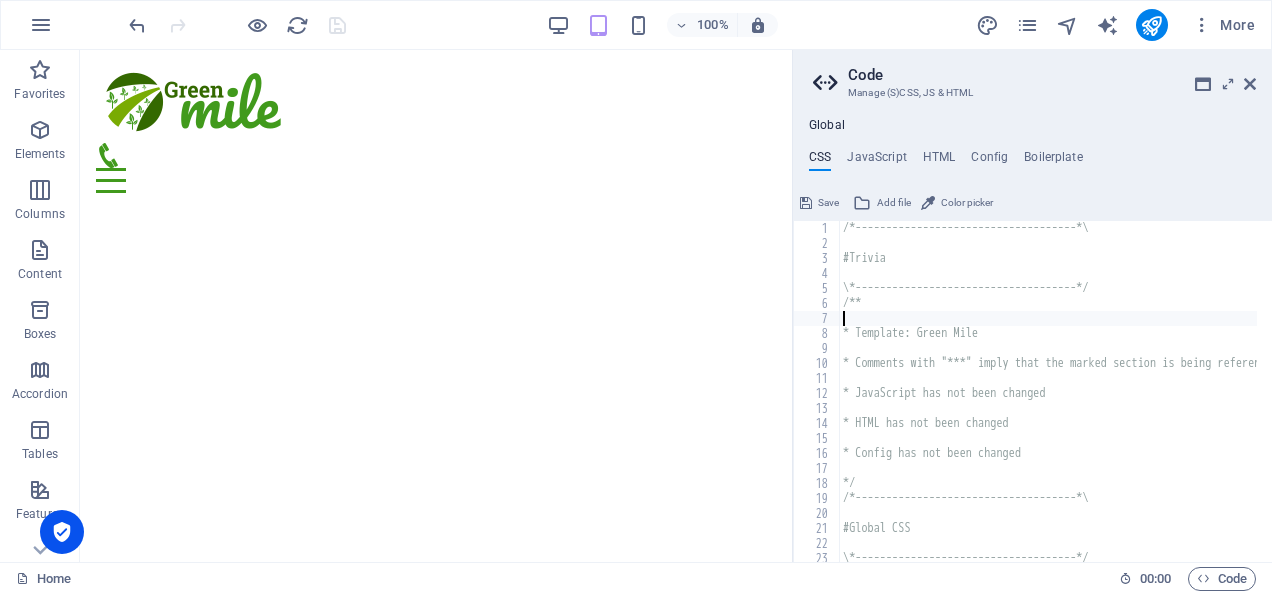 scroll, scrollTop: 0, scrollLeft: 0, axis: both 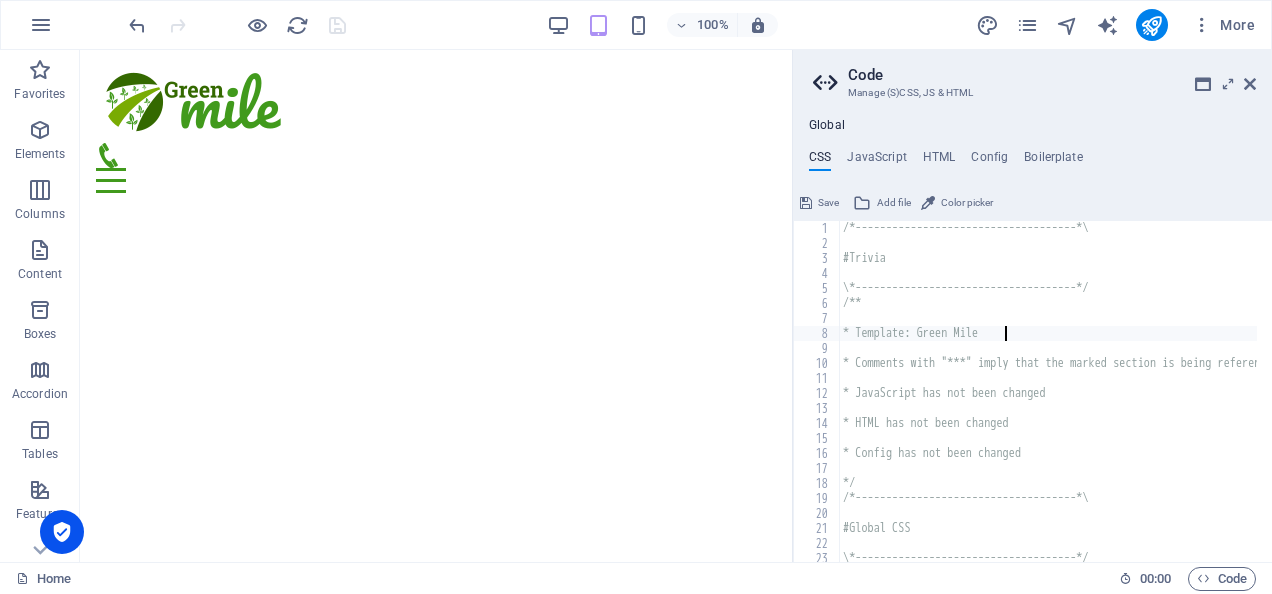 click on "/*------------------------------------*\     #Trivia  \*------------------------------------*/ /**   * Template: Green Mile   * Comments with "***" imply that the marked section is being referenced somewhere else   * JavaScript has not been changed   * HTML has not been changed   * Config has not been changed   */ /*------------------------------------*\     #Global CSS \*------------------------------------*/" at bounding box center [1139, 399] 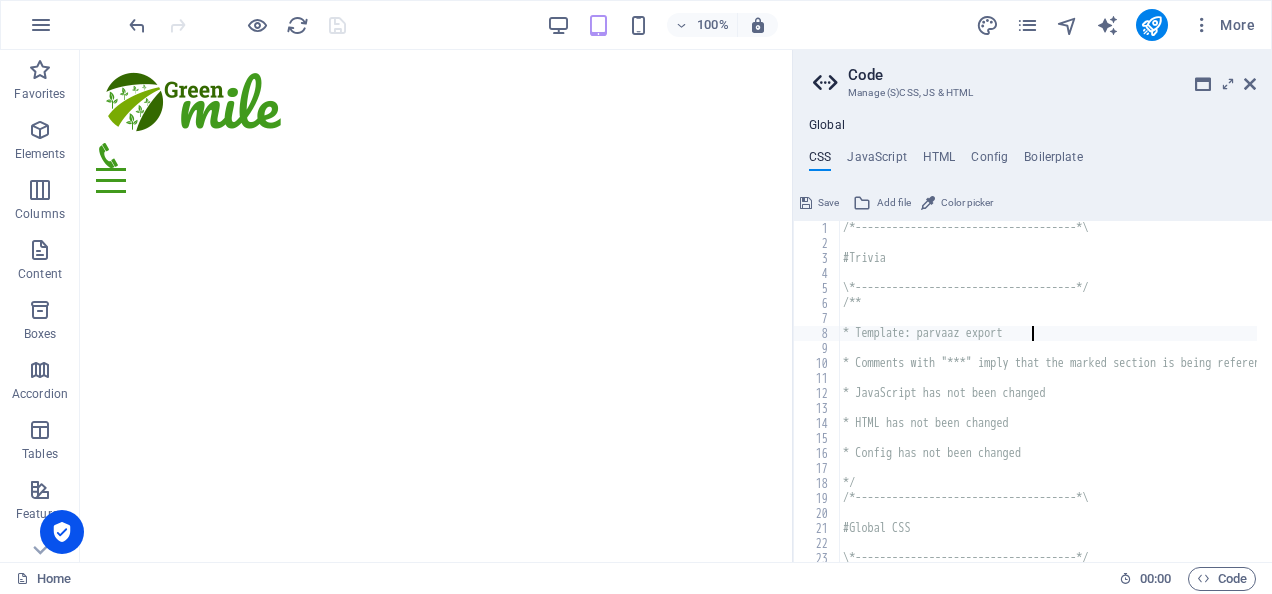 scroll, scrollTop: 0, scrollLeft: 14, axis: horizontal 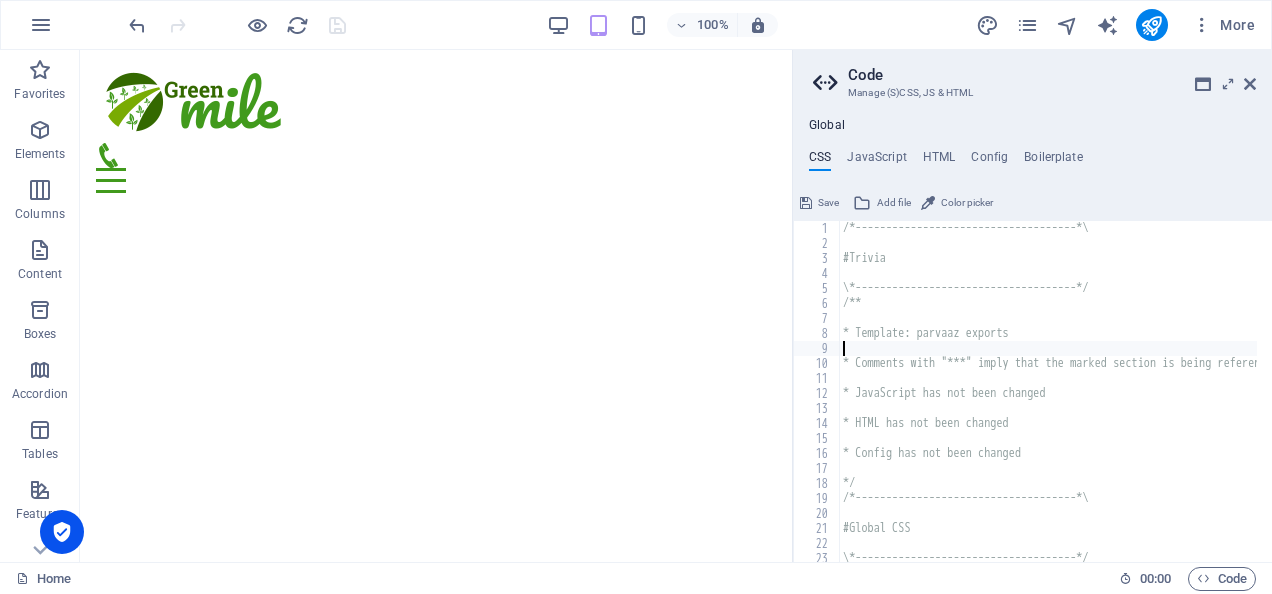 type on "* Comments with "***" imply that the marked section is being referenced somewhere else" 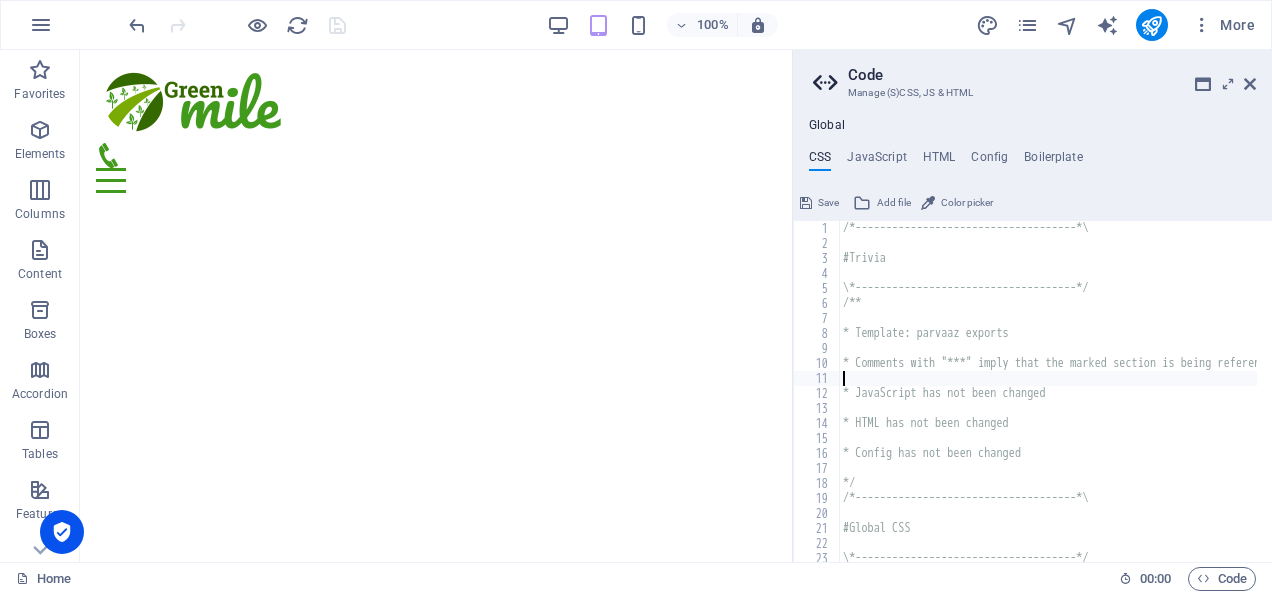 type on "* JavaScript has not been changed" 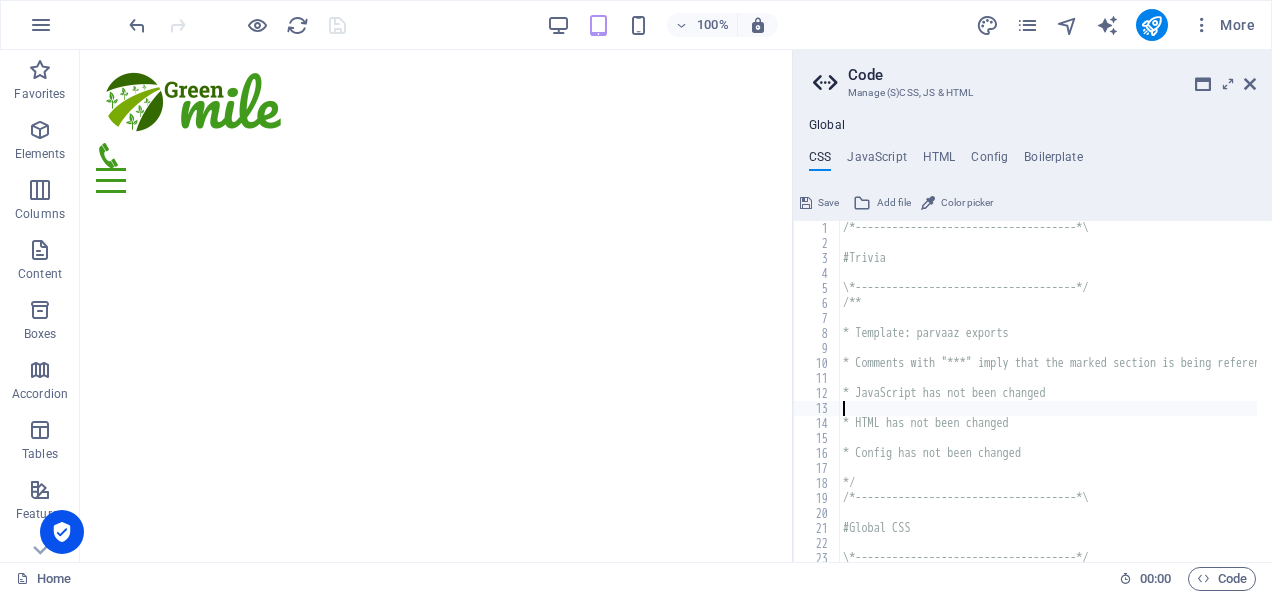 type on "* HTML has not been changed" 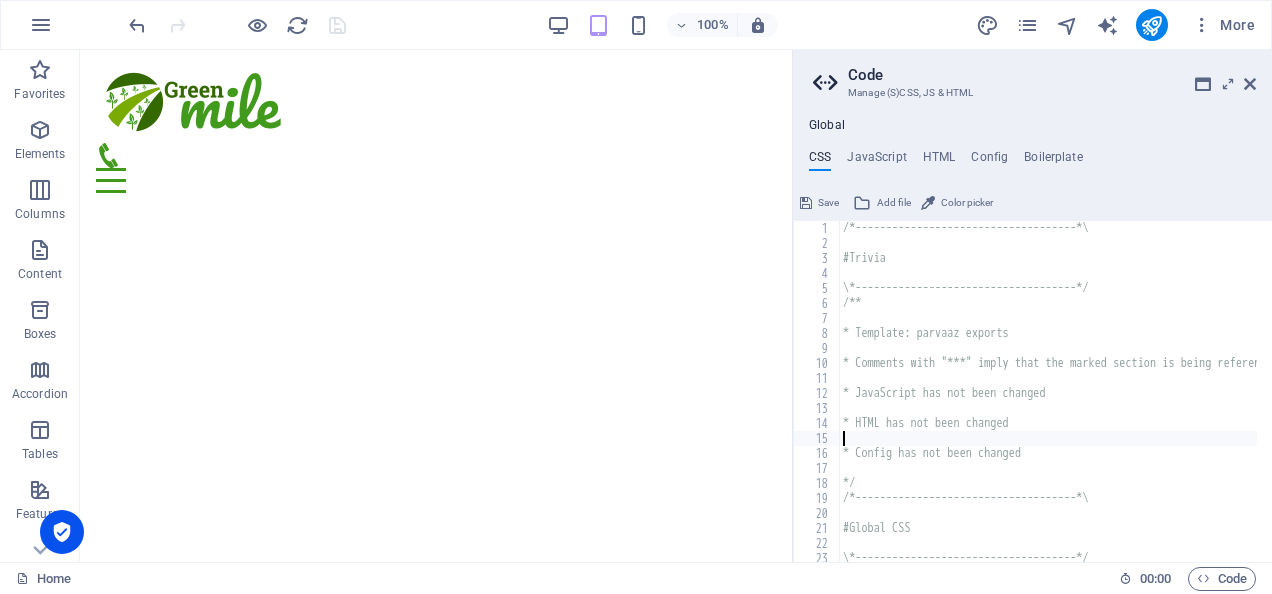 type on "* Config has not been changed" 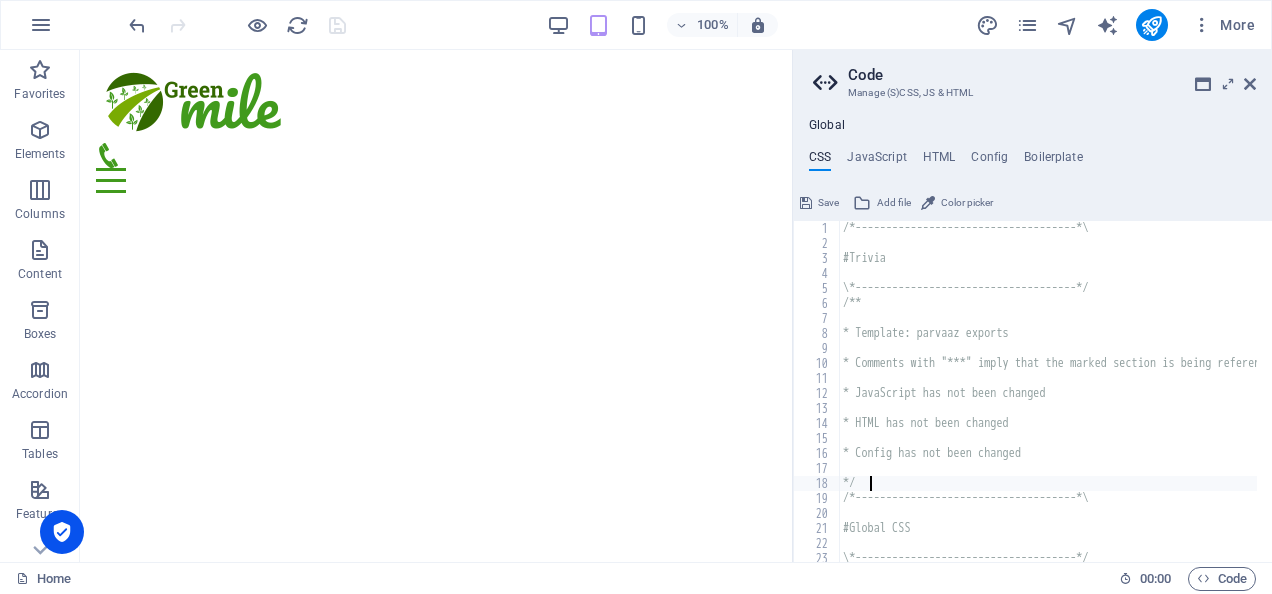 type on "/*------------------------------------*\" 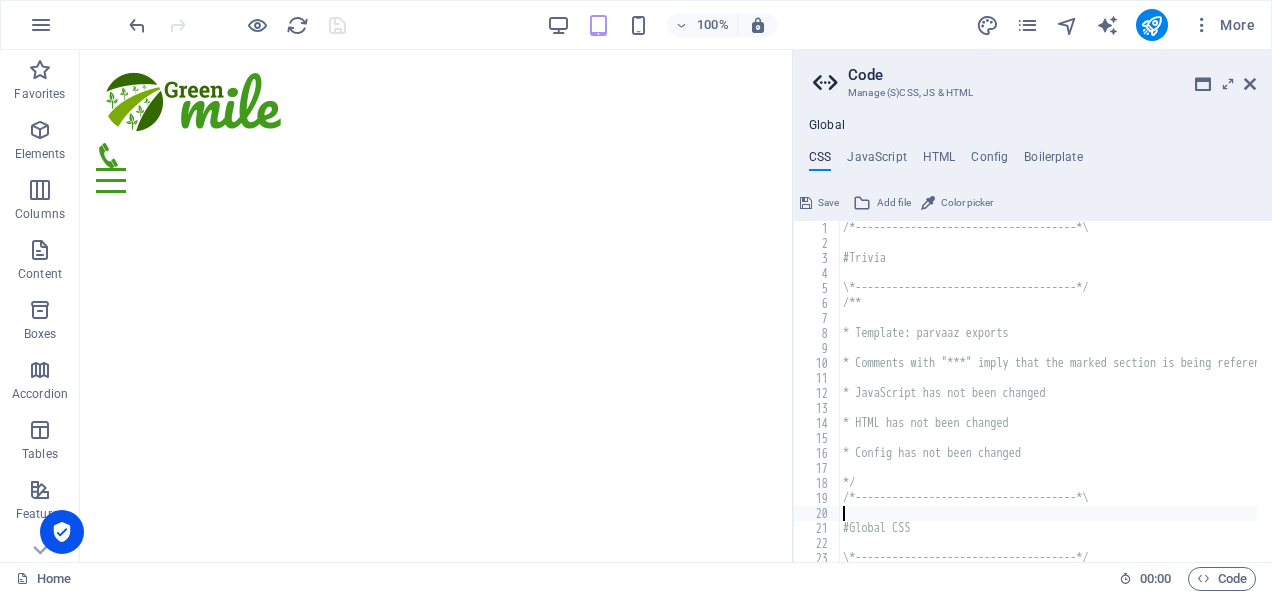 type on "#Global CSS" 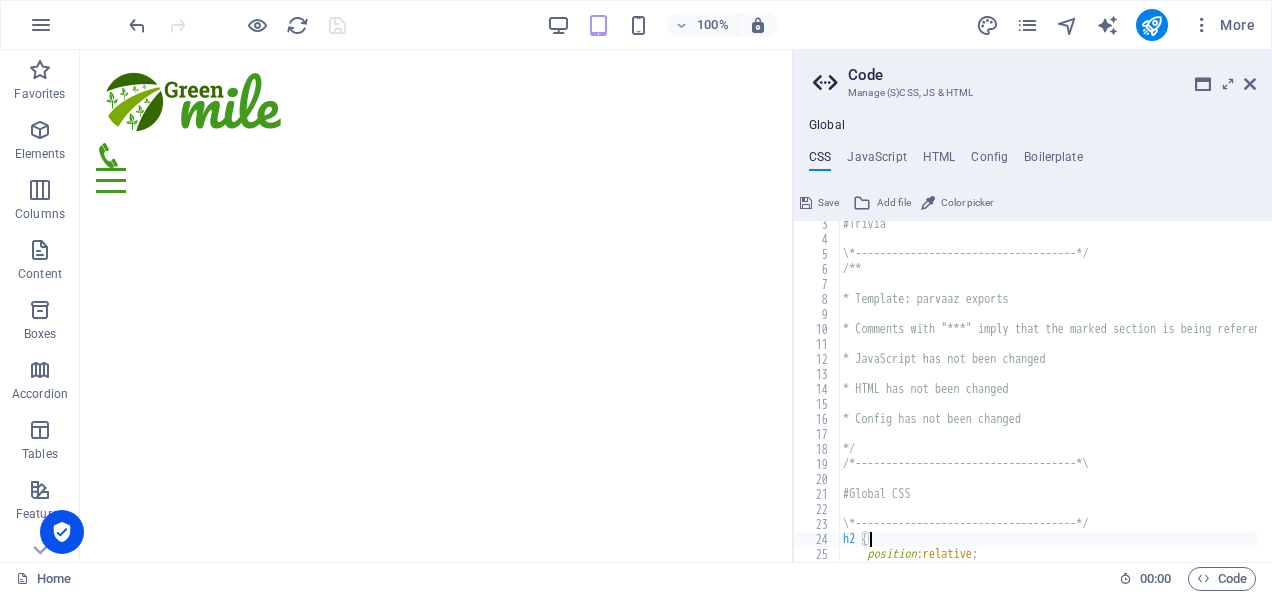 type on "padding-bottom: 1rem;" 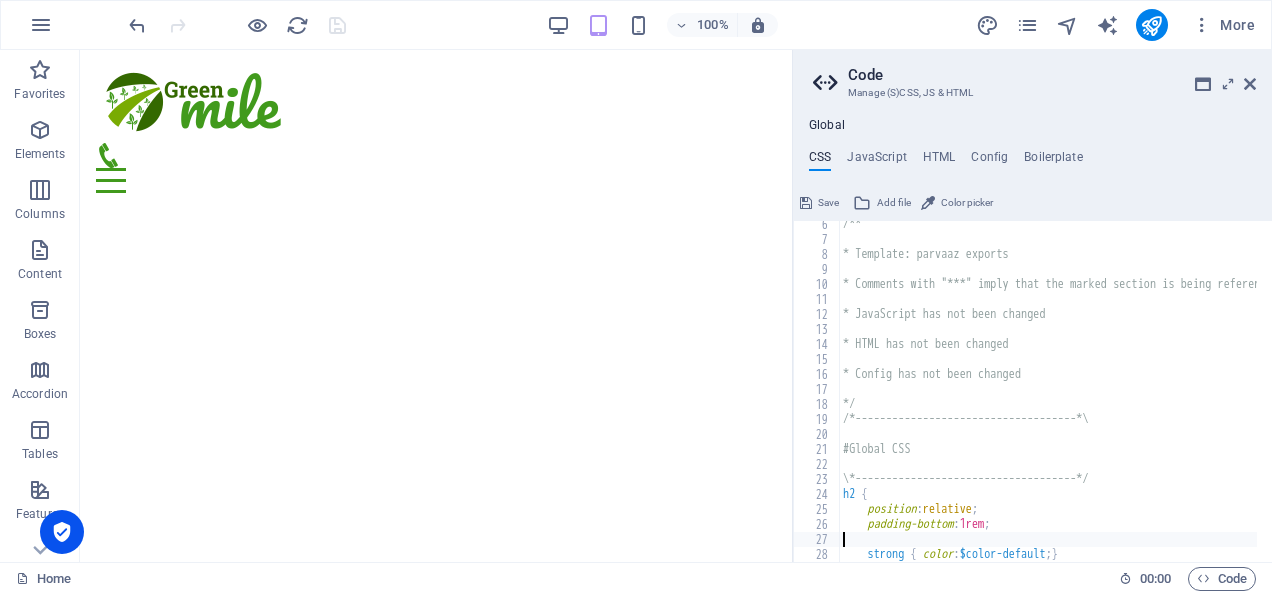 type on "strong { color: $color-default; }" 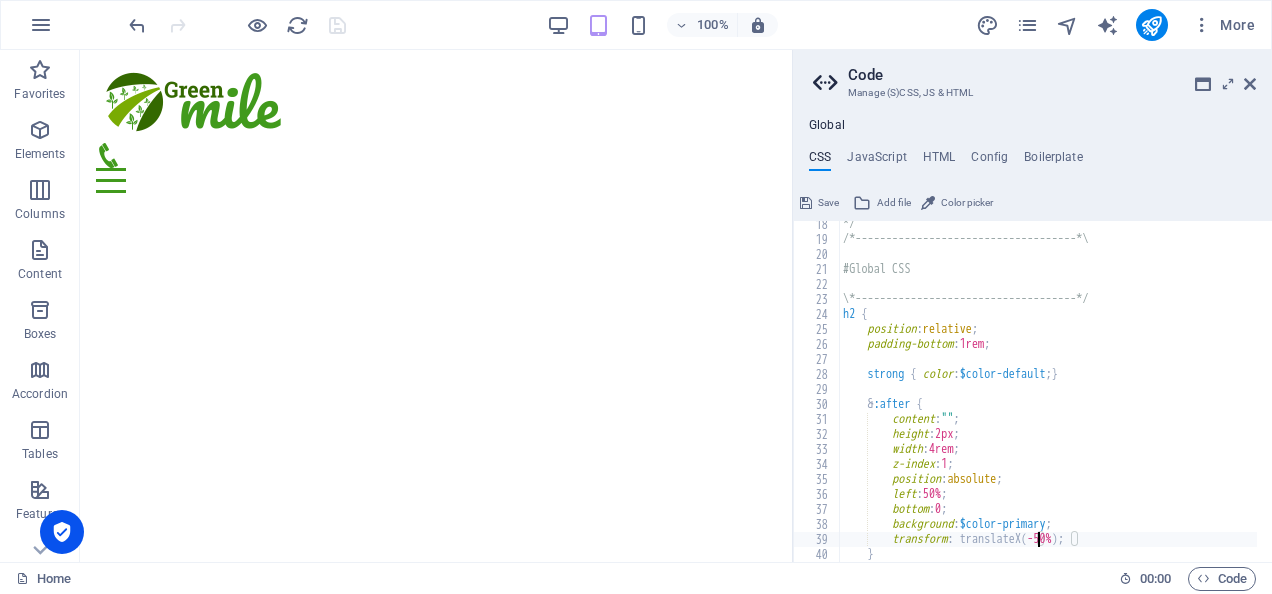 scroll, scrollTop: 259, scrollLeft: 0, axis: vertical 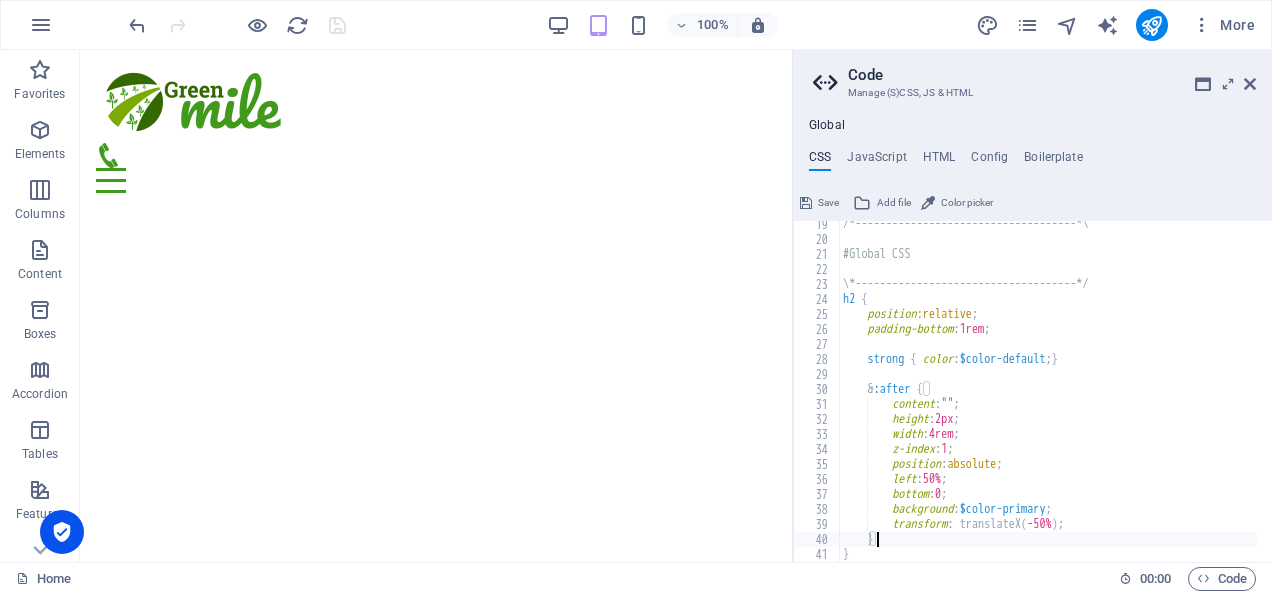 type on "}" 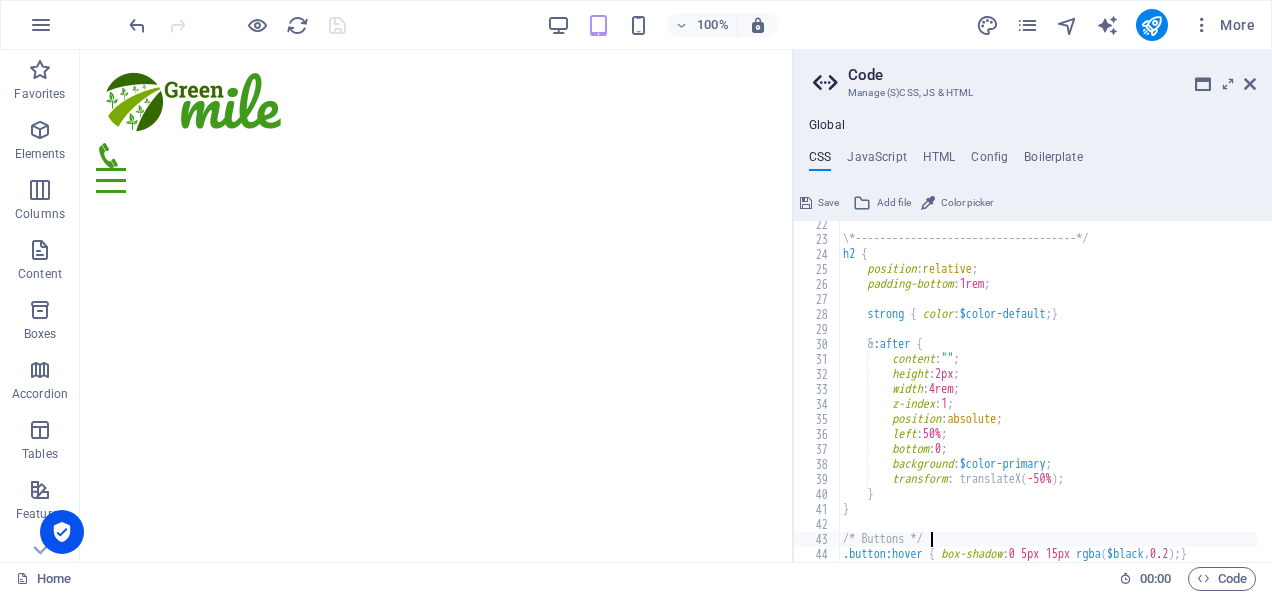 type on ".button:hover { box-shadow: 0 5px 15px rgba($black, 0.2); }" 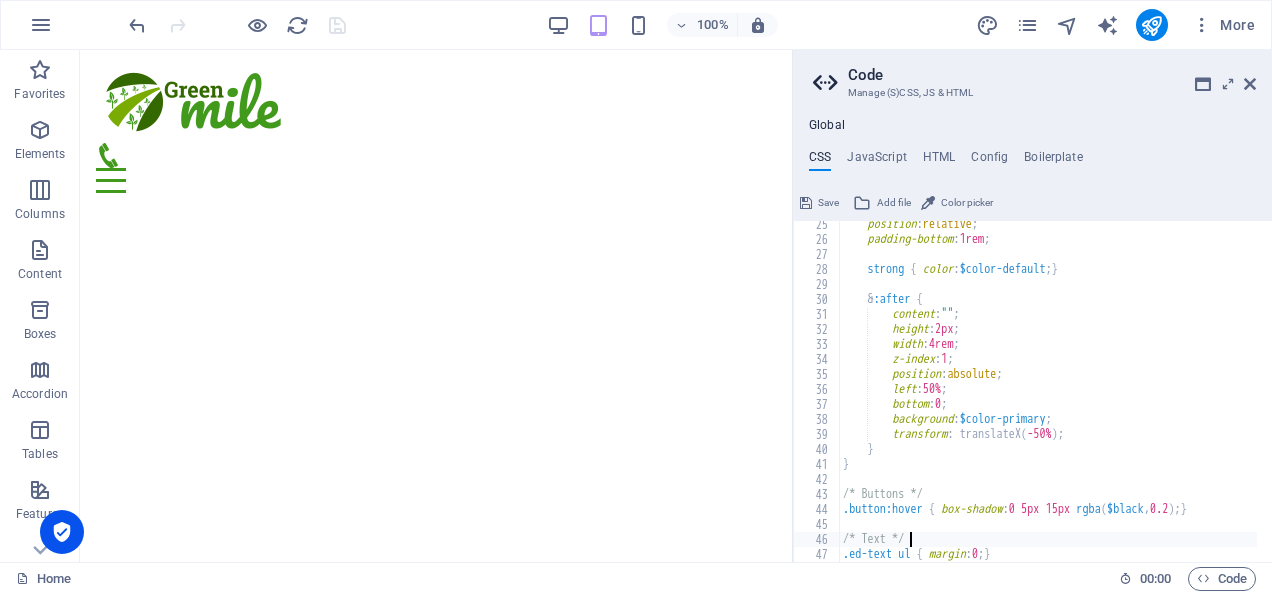 type on ".ed-text ul { margin: 0; }" 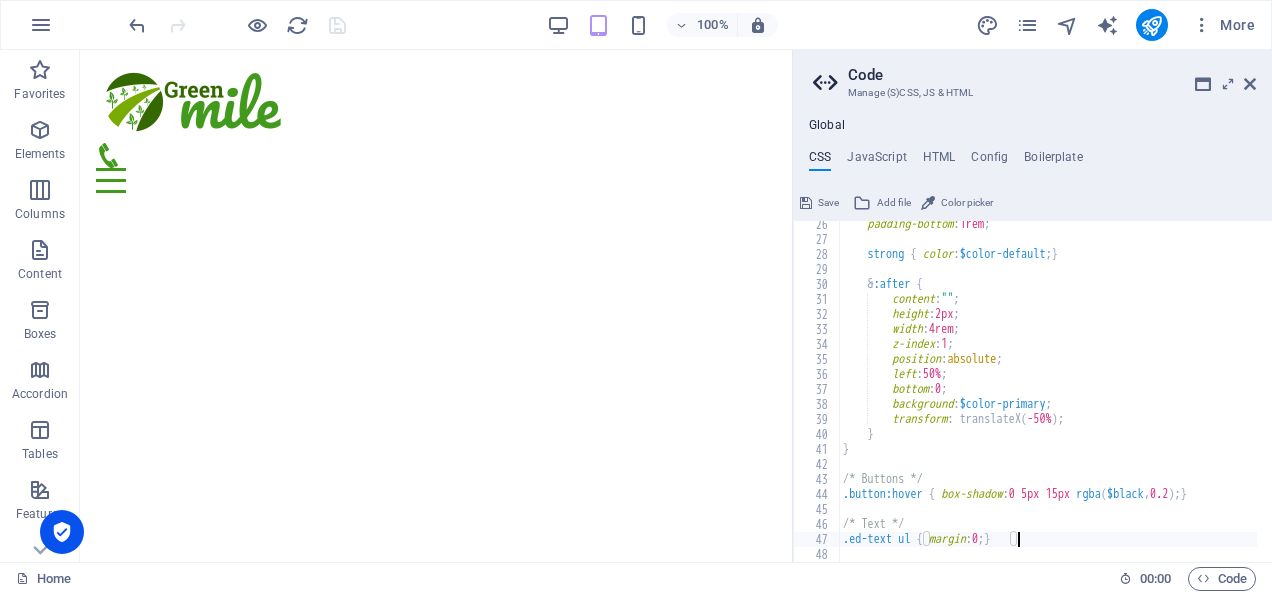 scroll, scrollTop: 394, scrollLeft: 0, axis: vertical 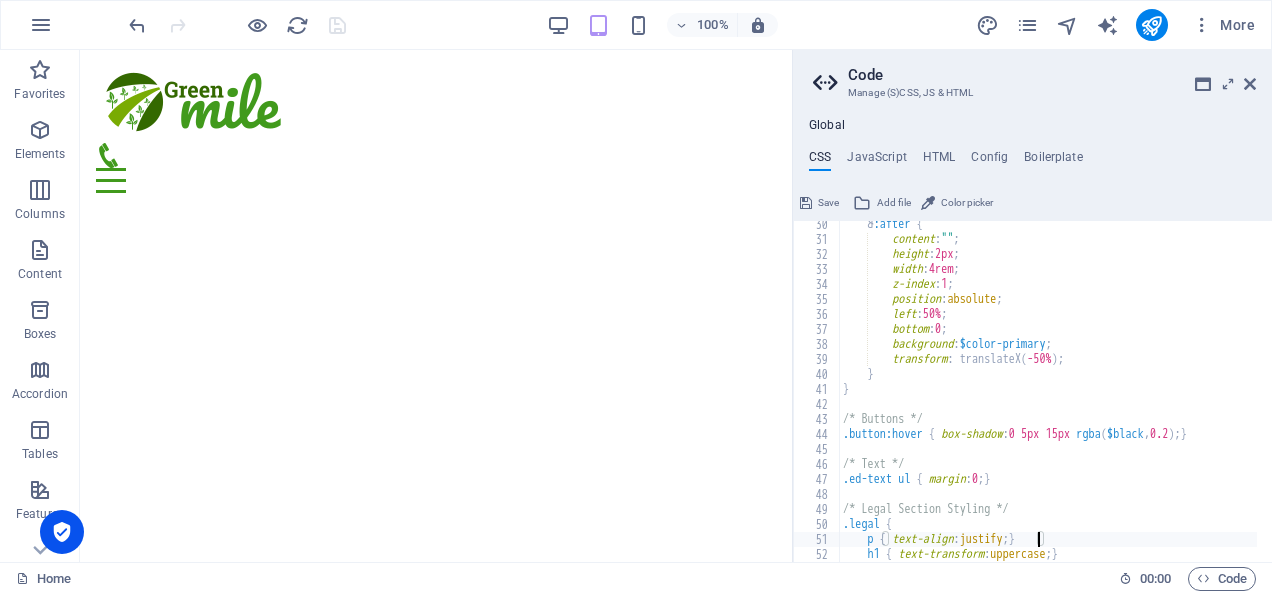 type on "h1 { text-transform: uppercase; }" 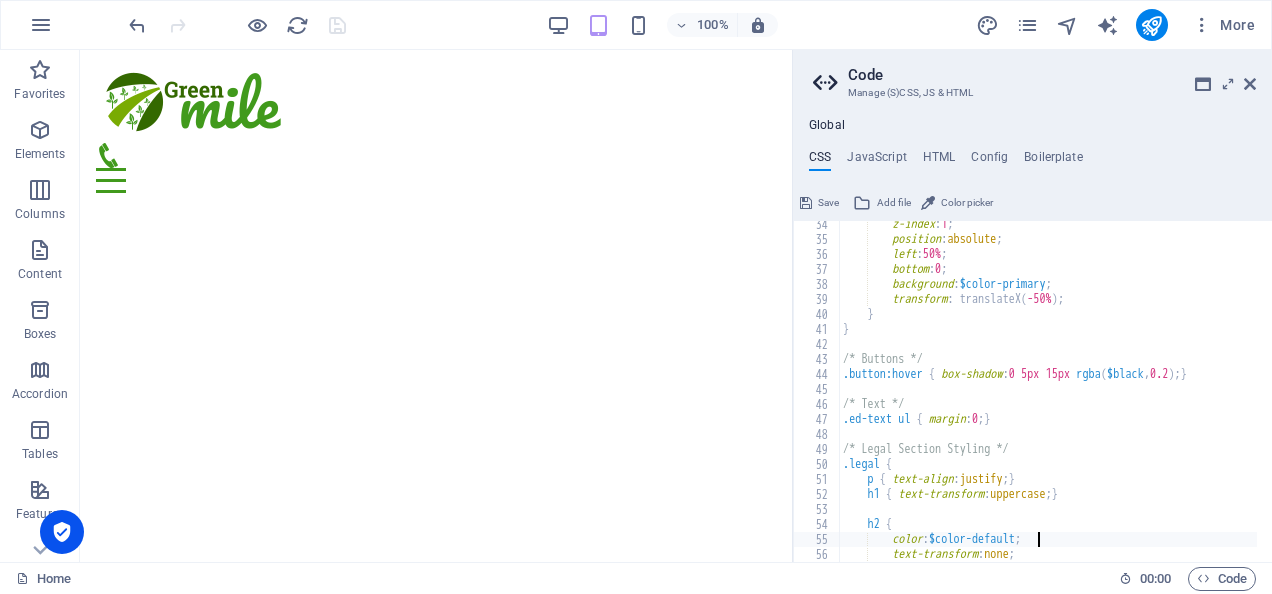 type on "text-transform: none;" 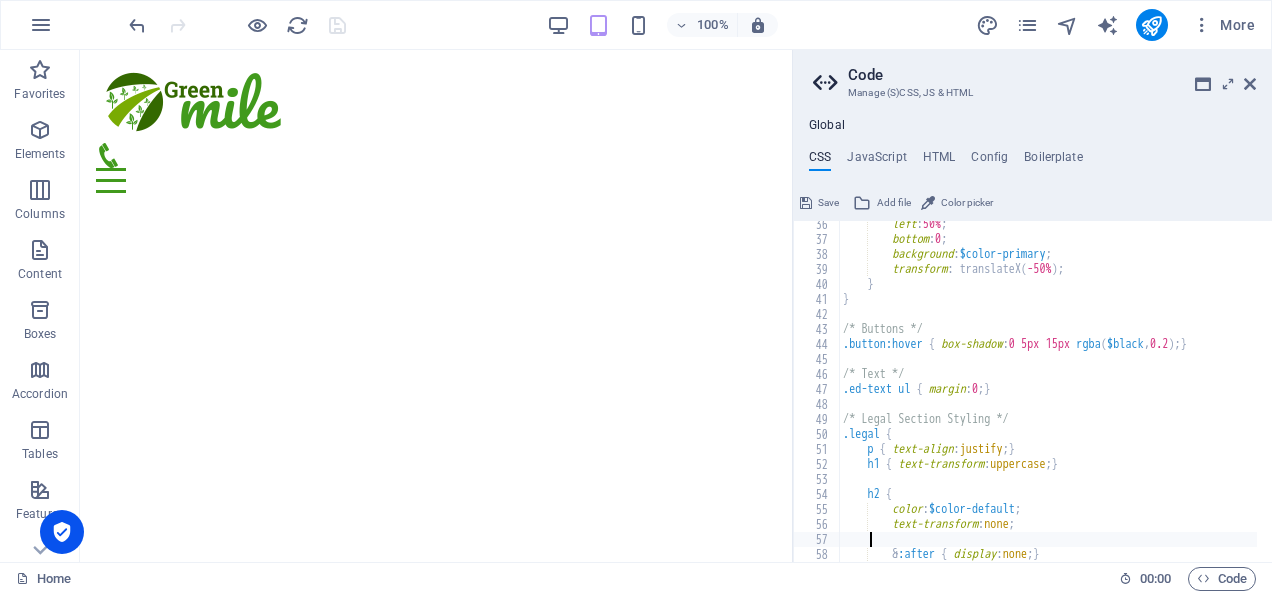 type on "&:after { display: none; }" 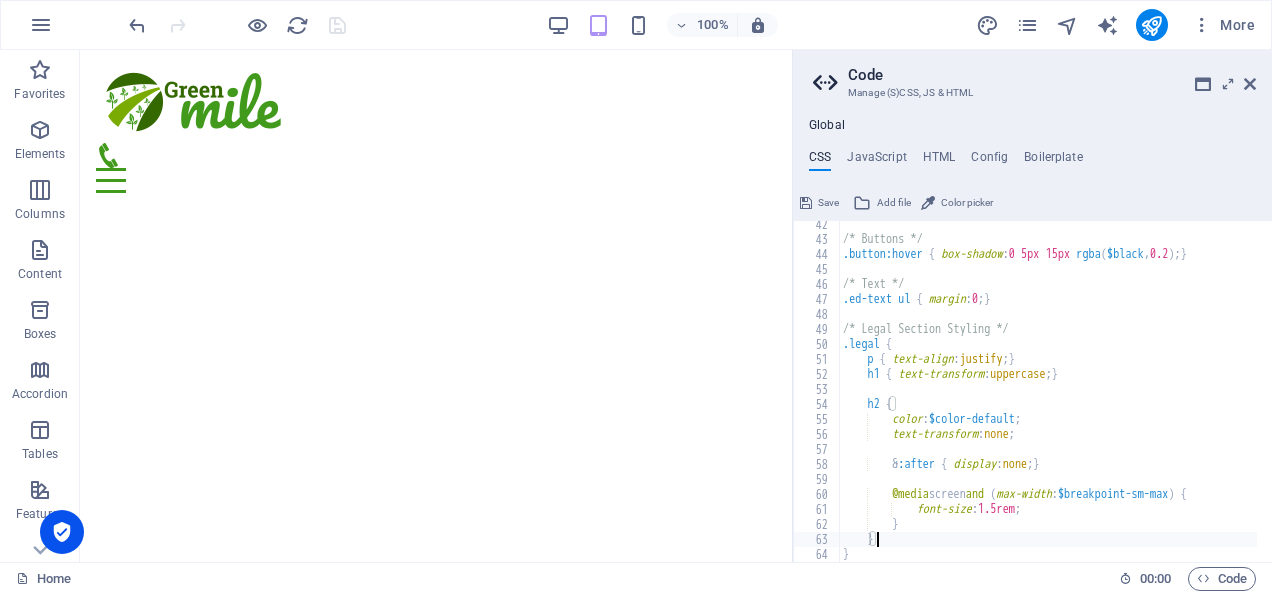 type on "}" 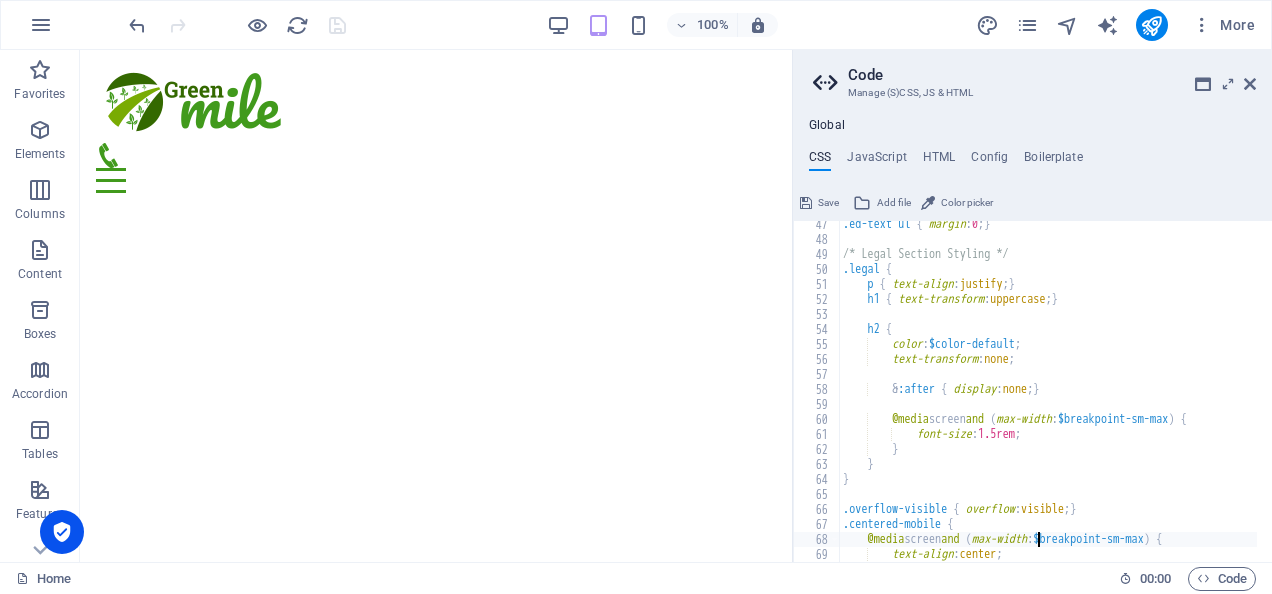 type on "text-align: center;" 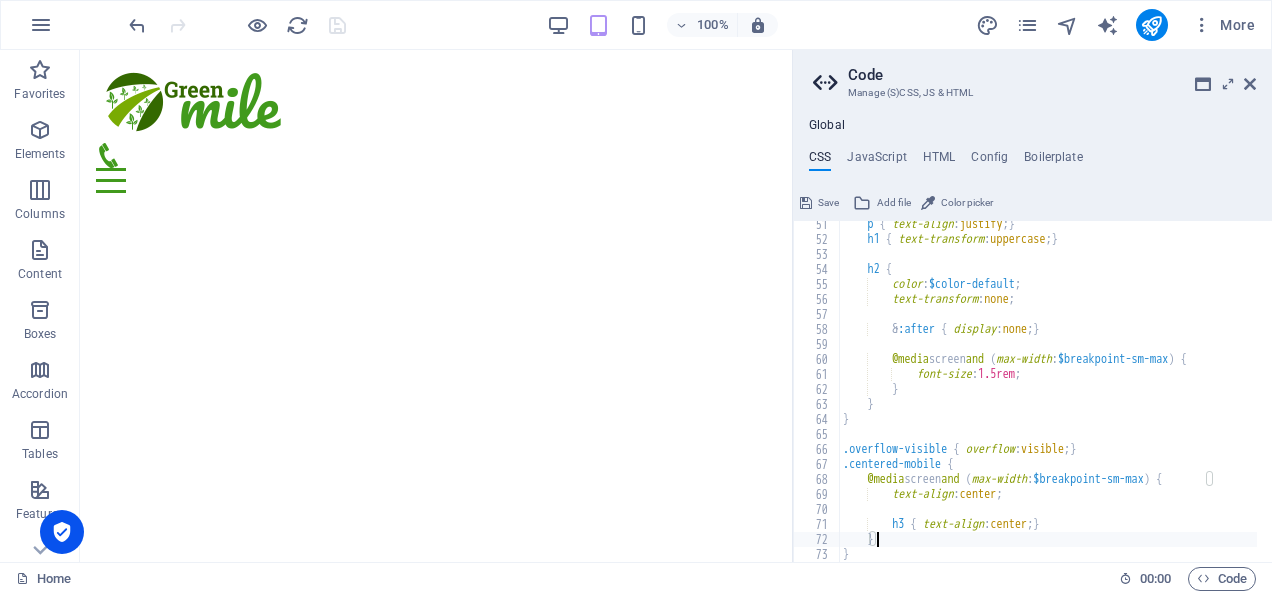 type on "}" 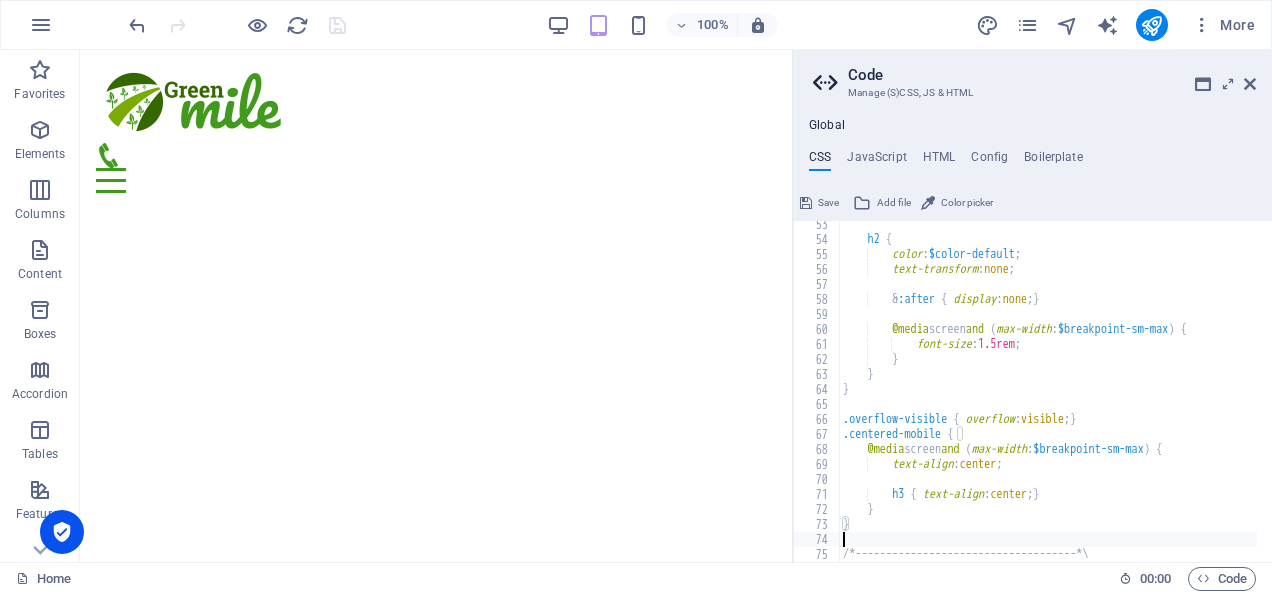 type on "/*------------------------------------*\" 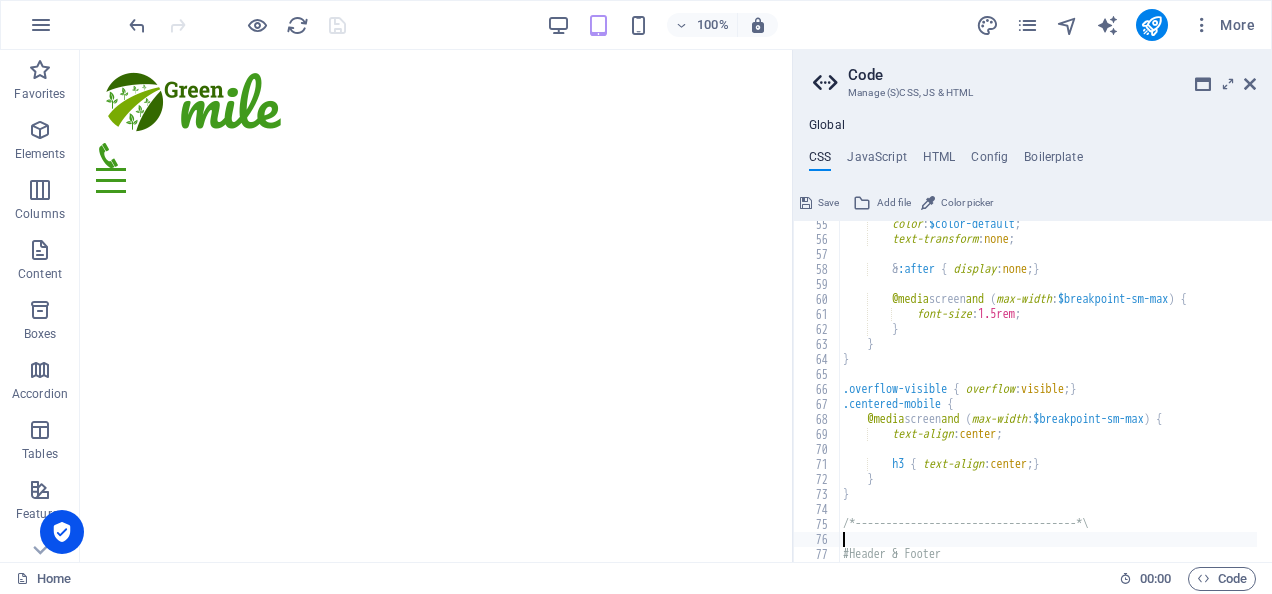 type on "#Header & Footer" 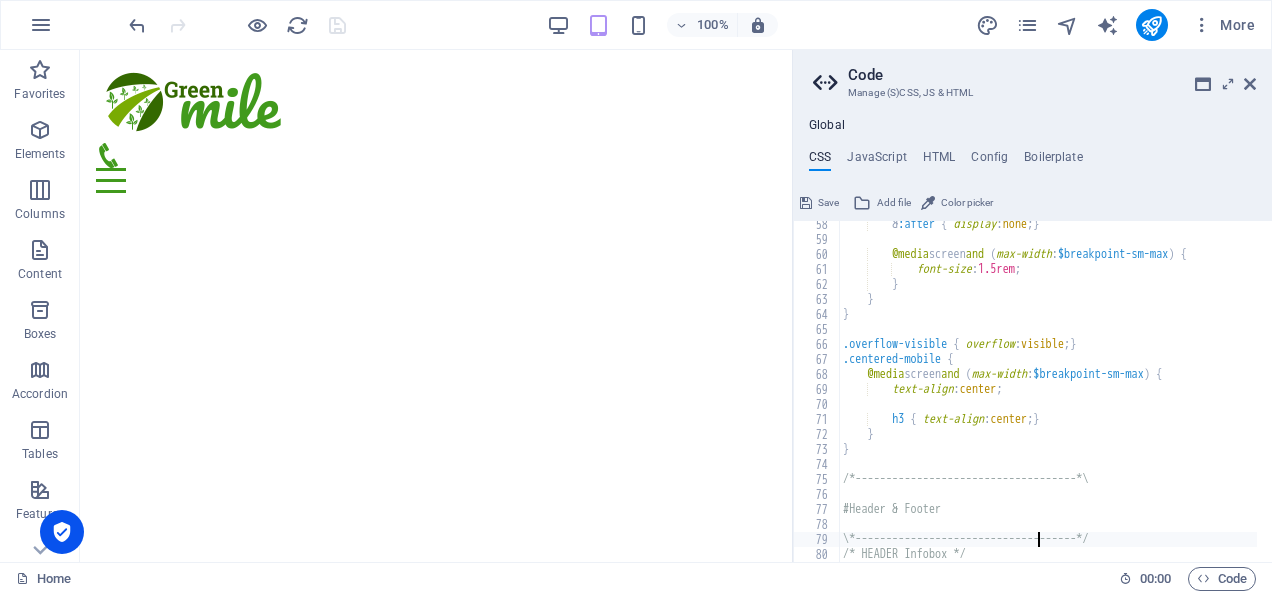 type on "box-shadow: 20px 20px 20px rgba($black, 0.1);" 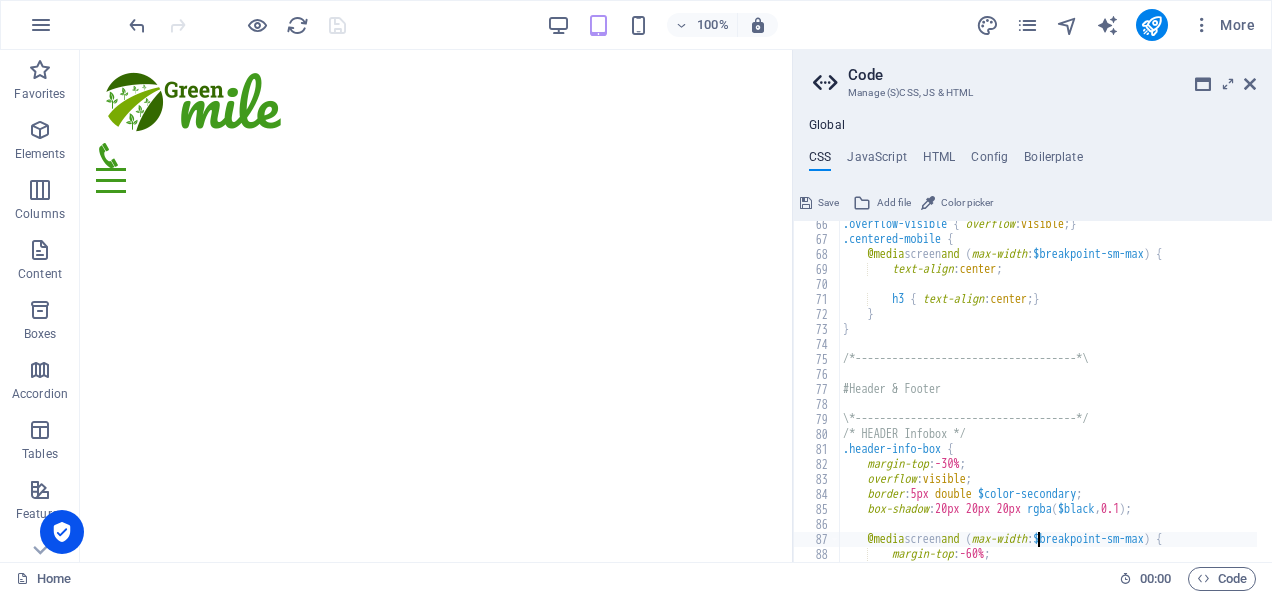 type on "}" 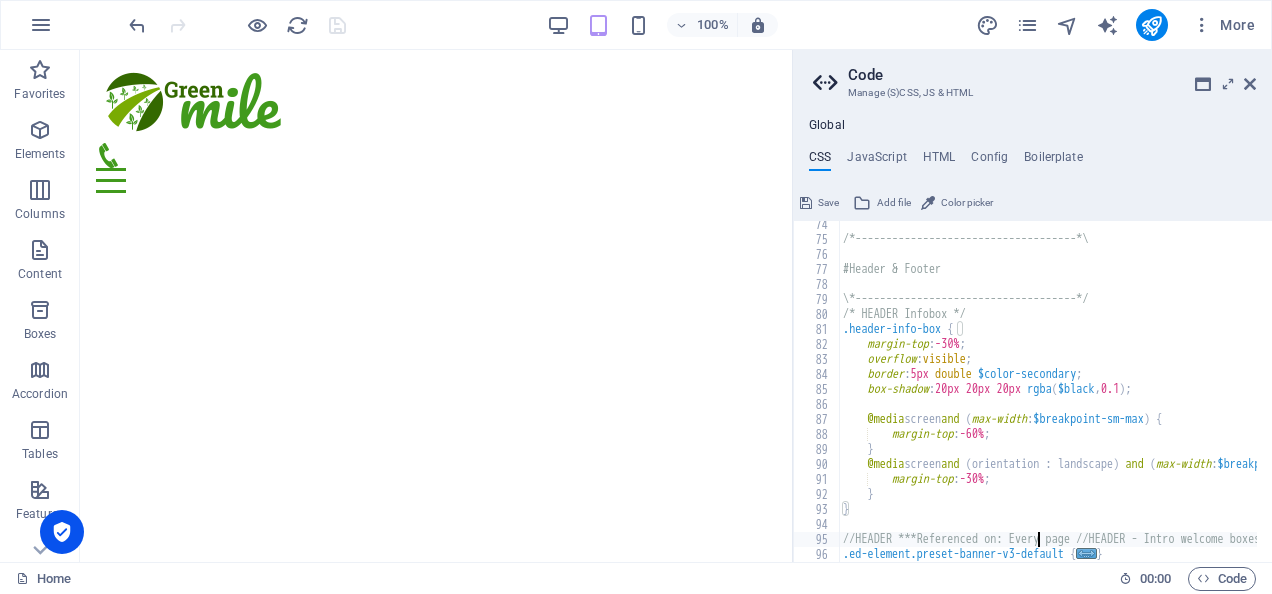 type on ".ed-element.preset-info-bar-v3-default {" 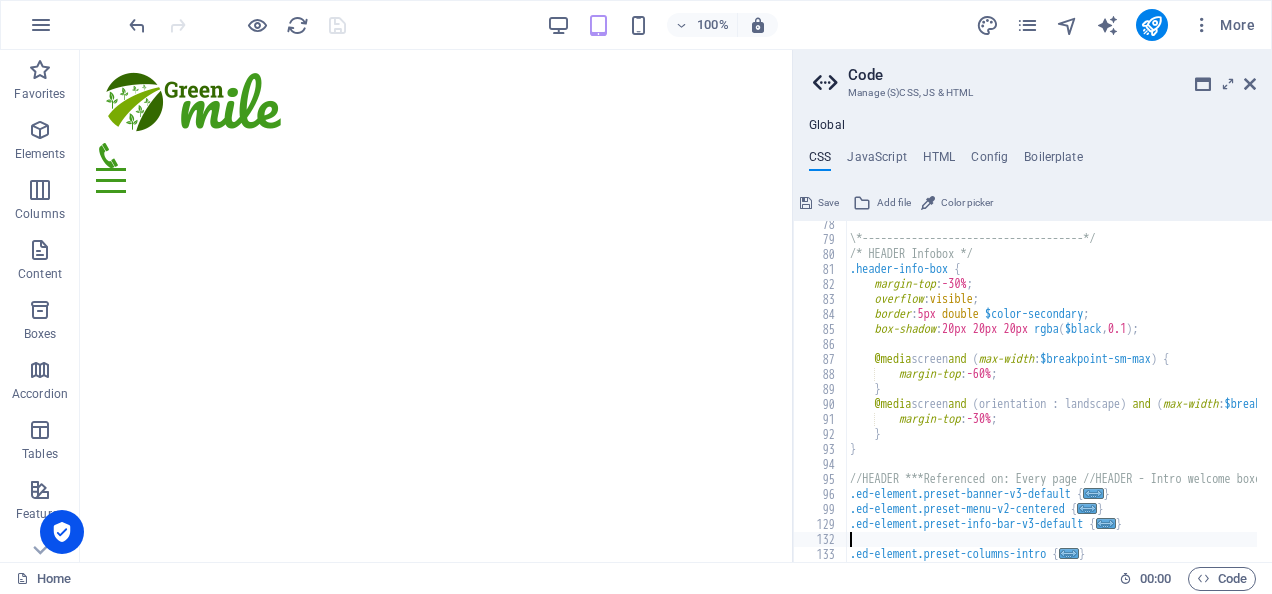 type on ".ed-element.preset-columns-intro {" 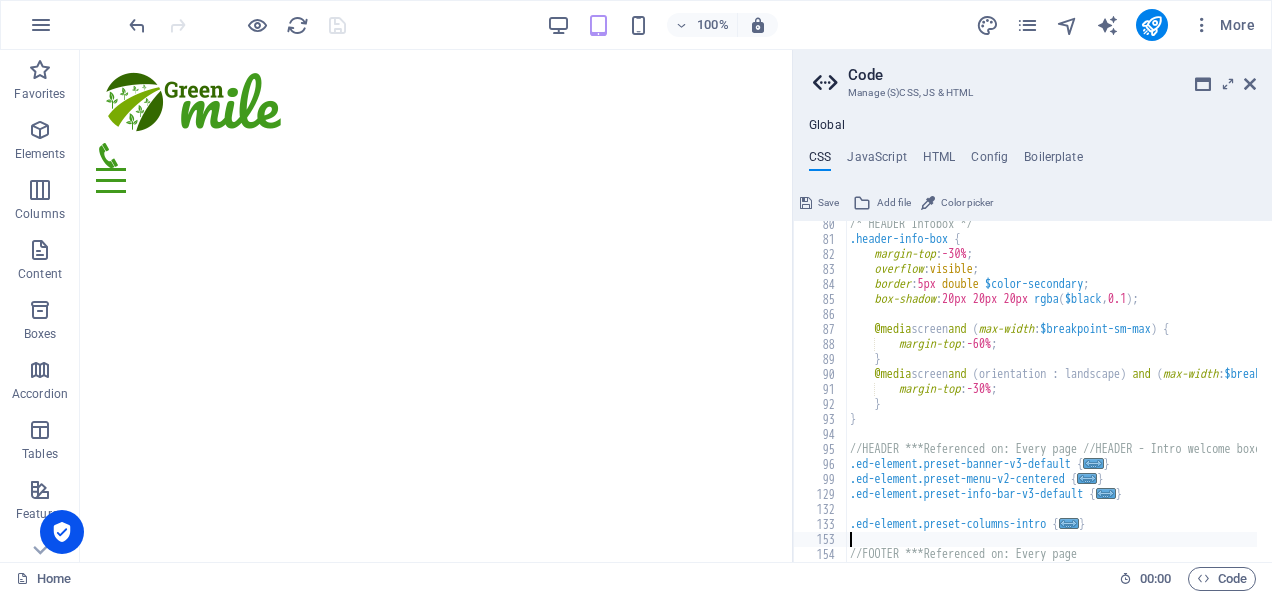 type on ".ed-element.preset-footer-hel-default {" 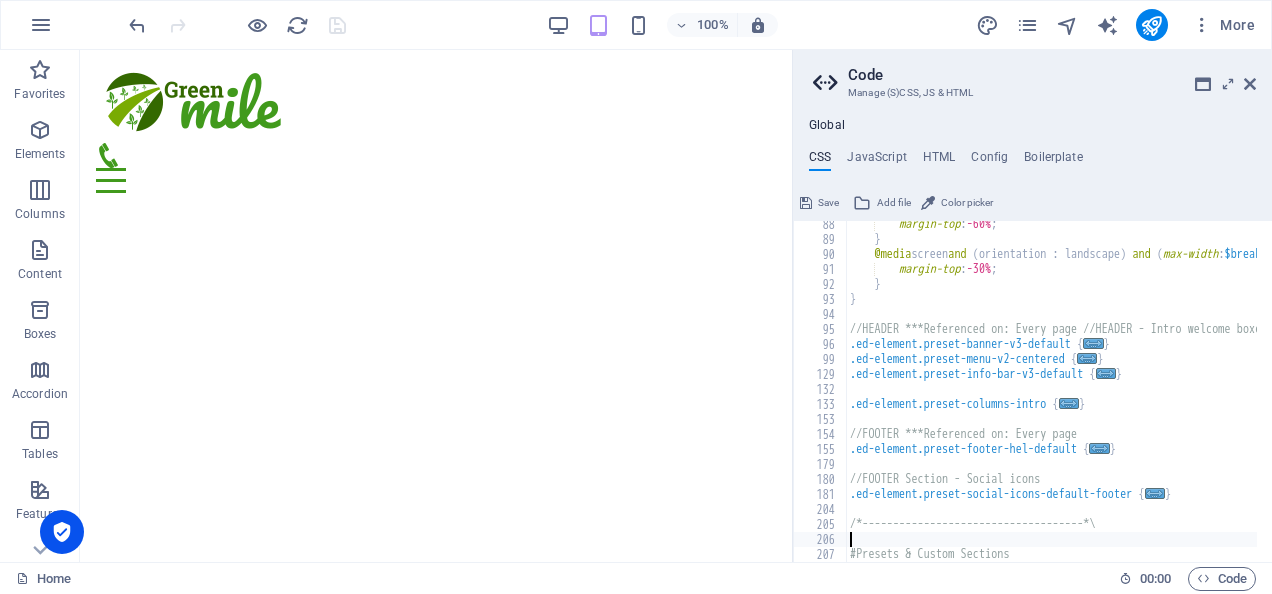 type on "#Presets & Custom Sections" 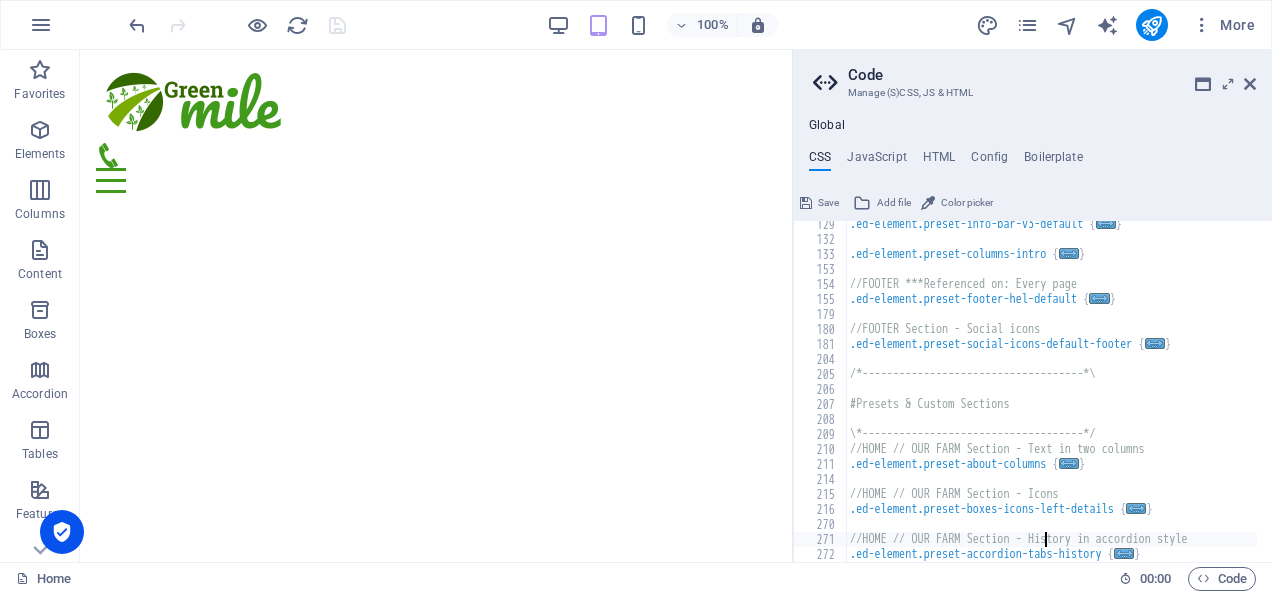 type on ".ed-element.preset-accordion-tabs-history {" 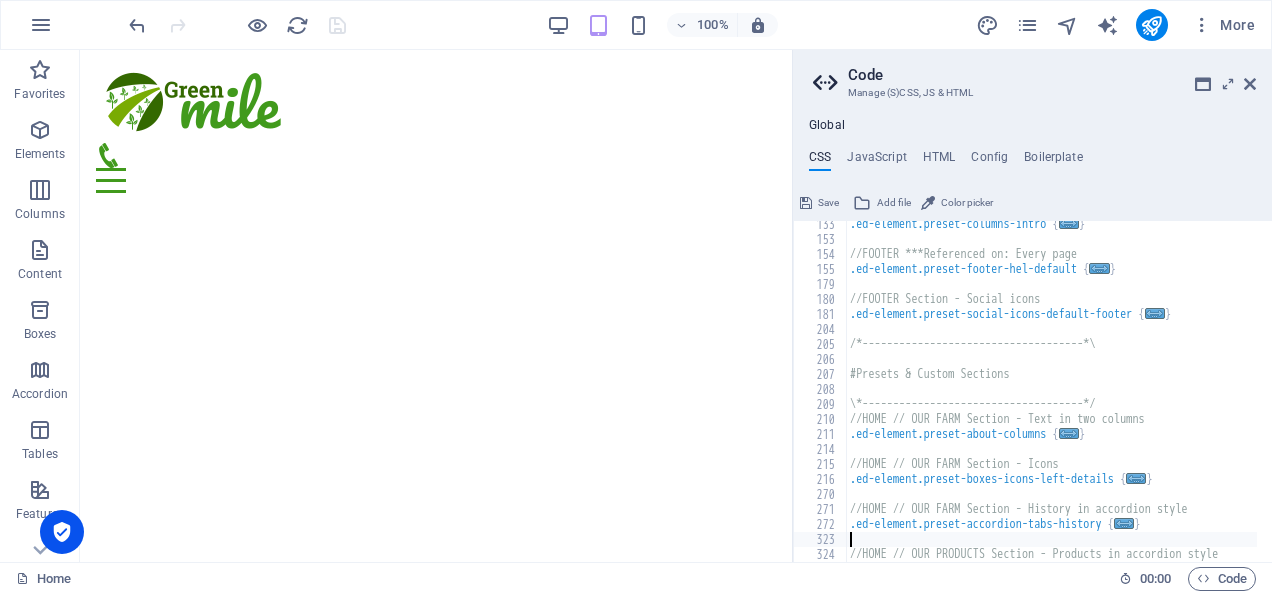 type on ".ed-element.preset-icon-accordion-default-products {" 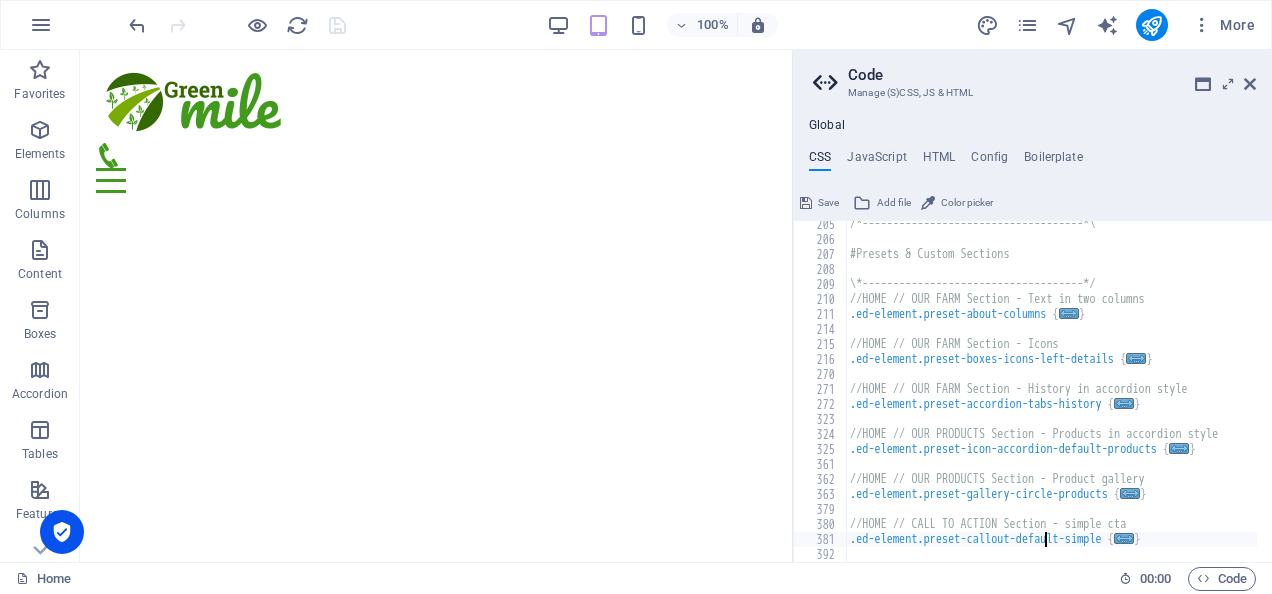type on ".ed-element.preset-image-boxes-default-services {" 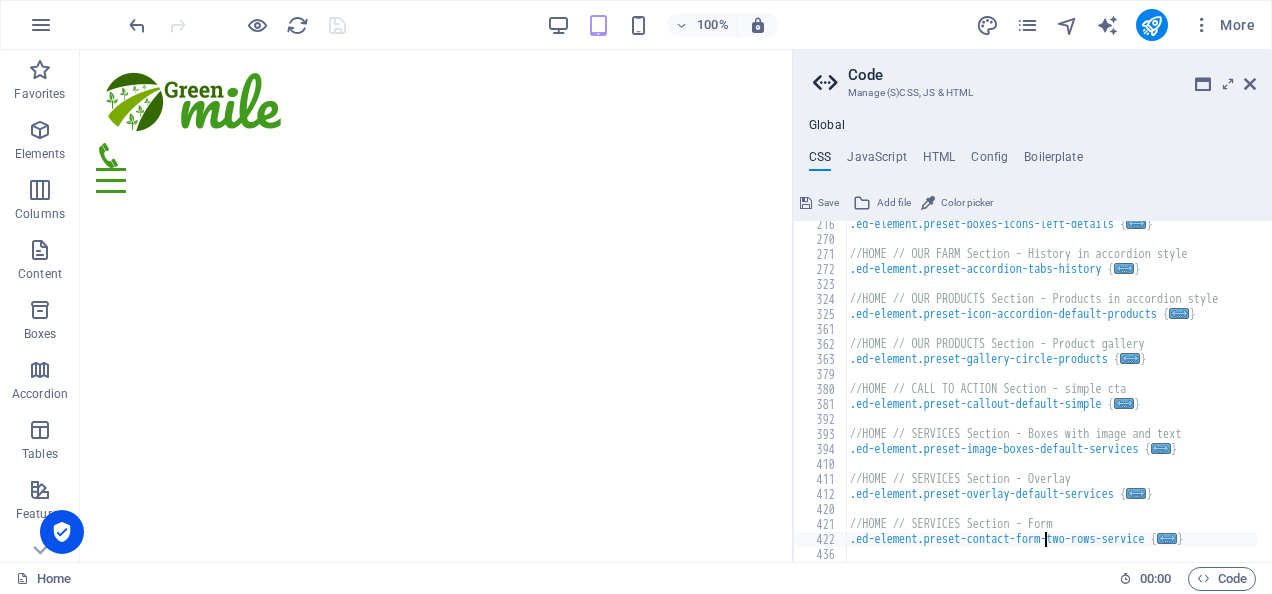 type on ".ed-element.preset-partners-default {" 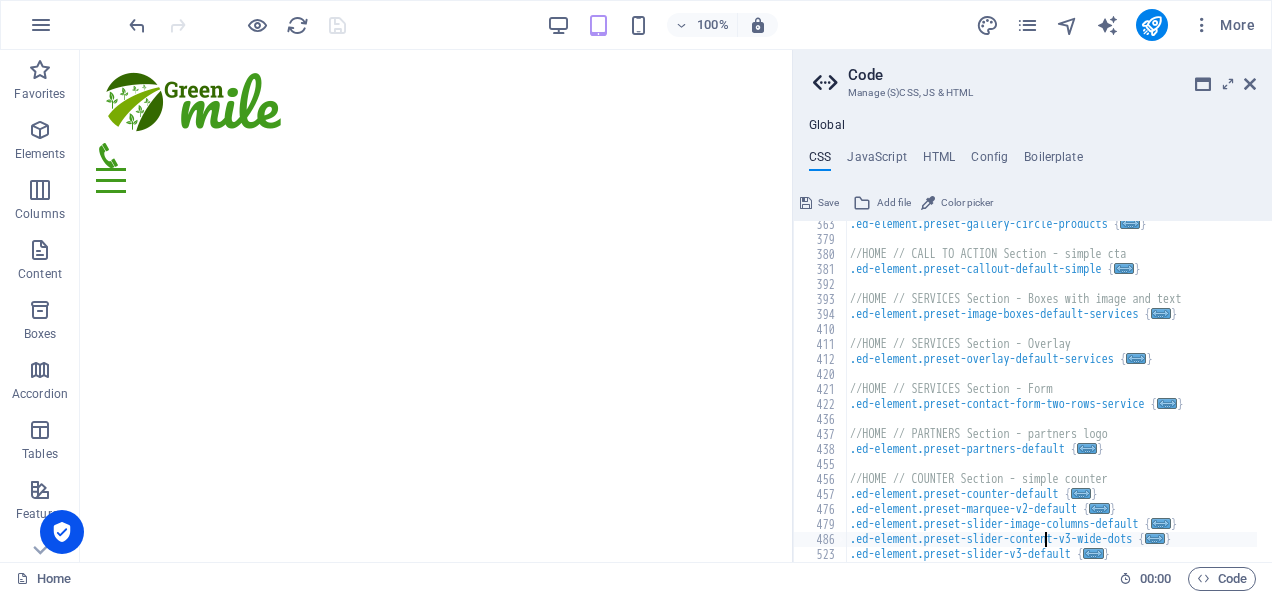 scroll, scrollTop: 1894, scrollLeft: 0, axis: vertical 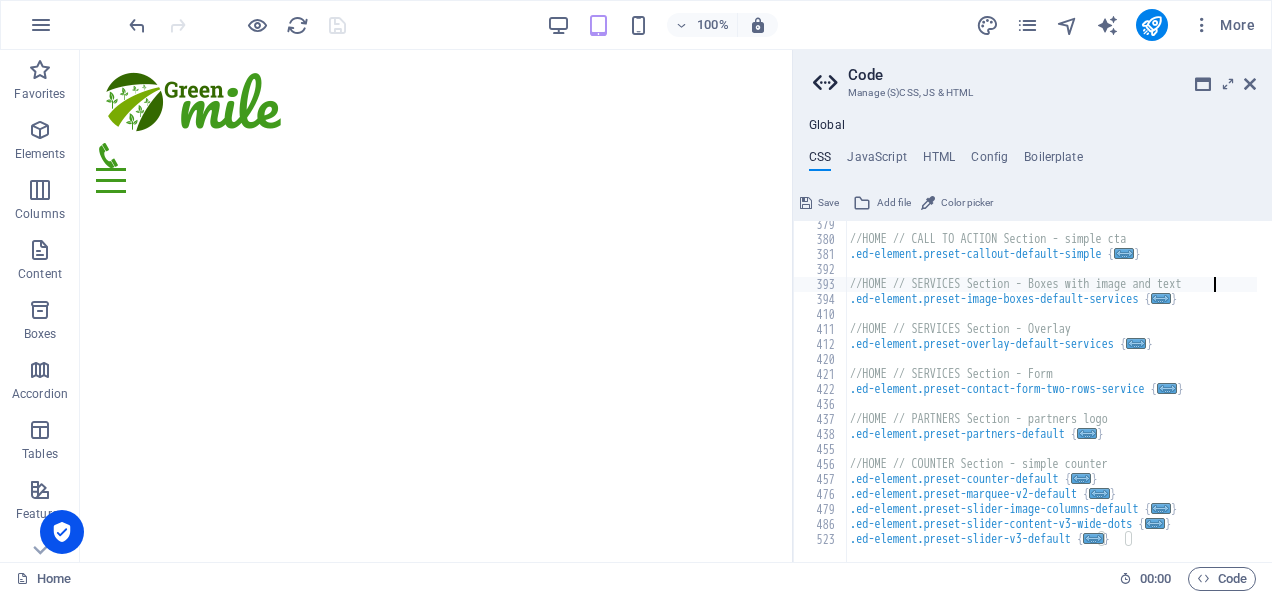 click at bounding box center [1262, -563] 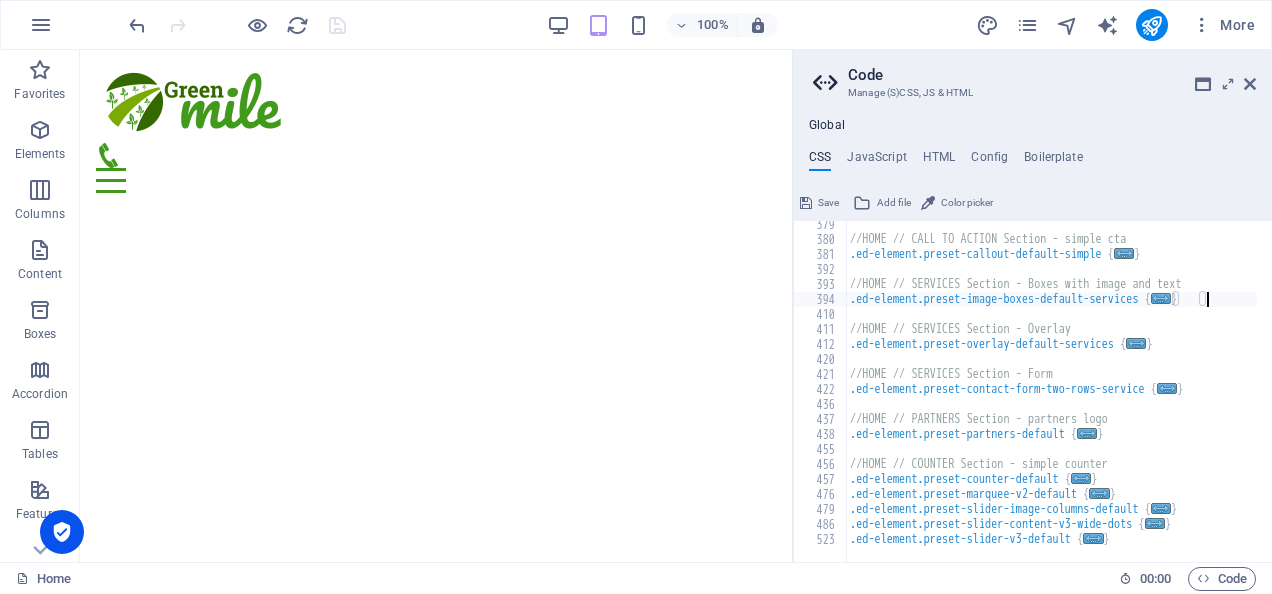 click at bounding box center [1262, -563] 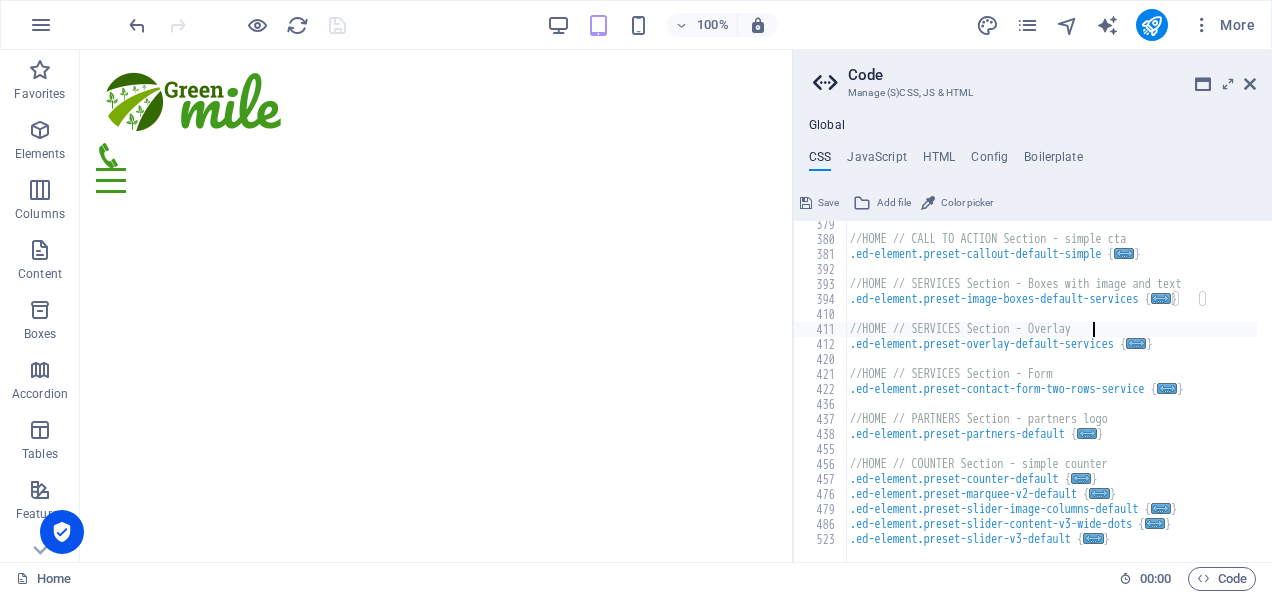 type on "}" 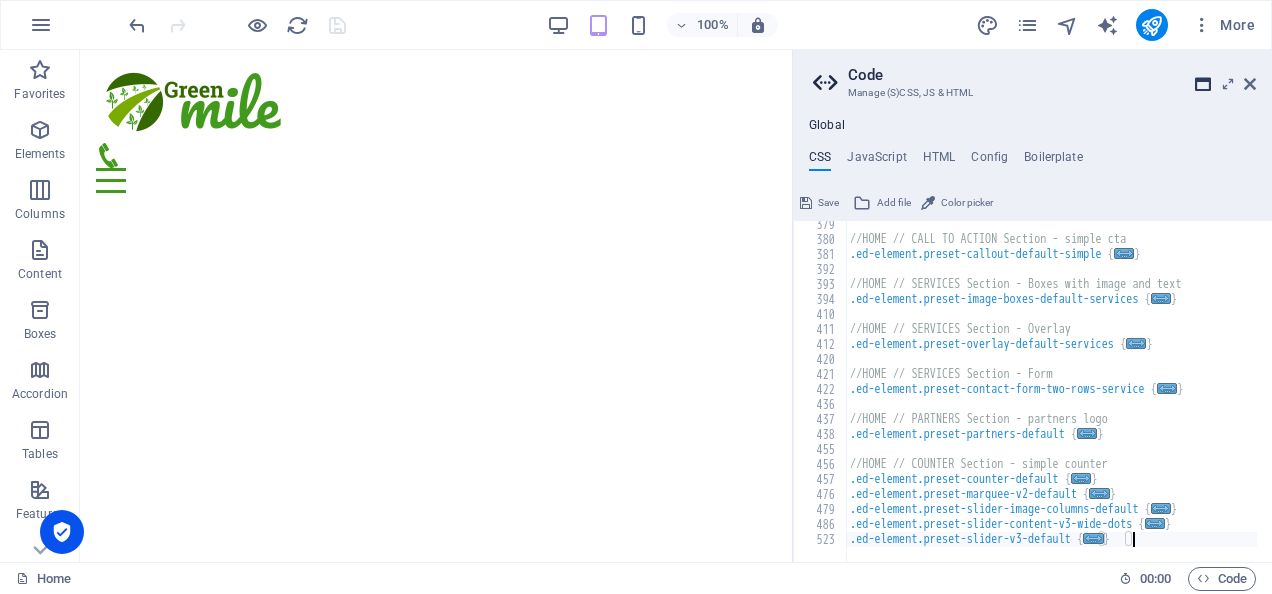 type on "}" 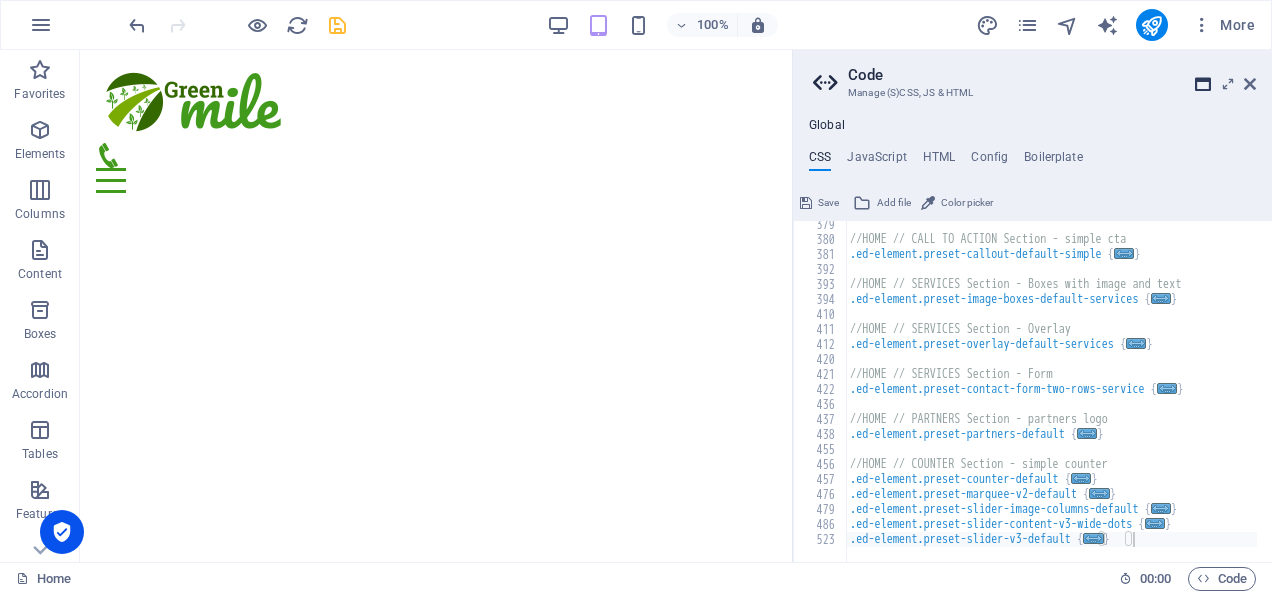 click at bounding box center [1203, 84] 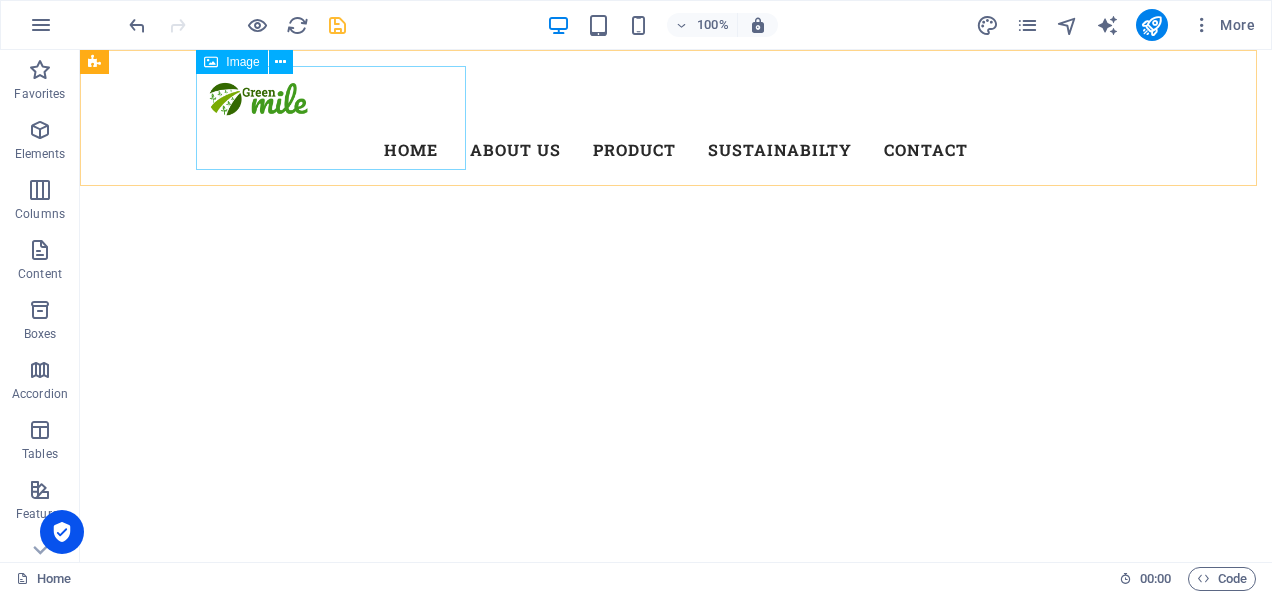 click on "Image" at bounding box center (242, 62) 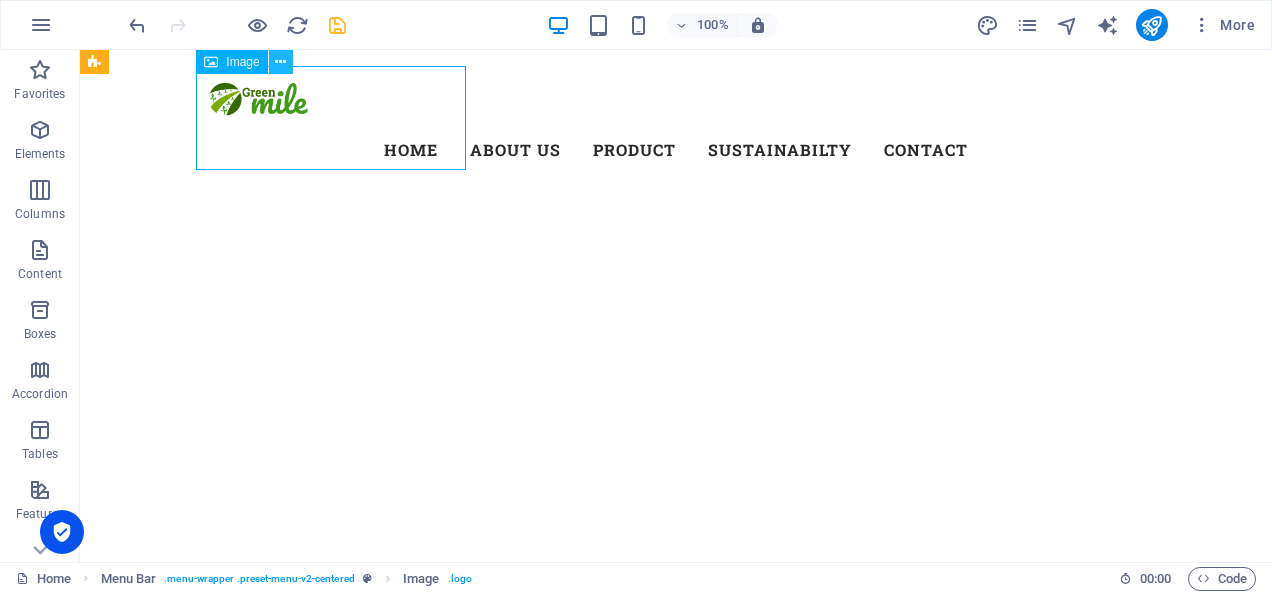 click at bounding box center [280, 62] 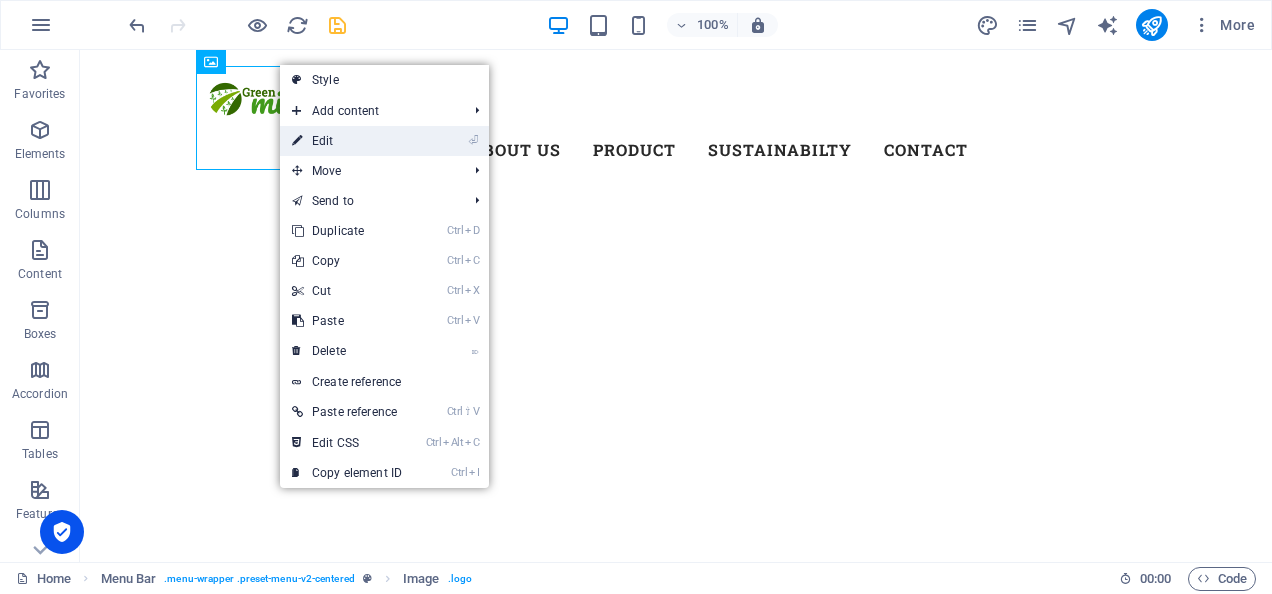 click on "⏎  Edit" at bounding box center (347, 141) 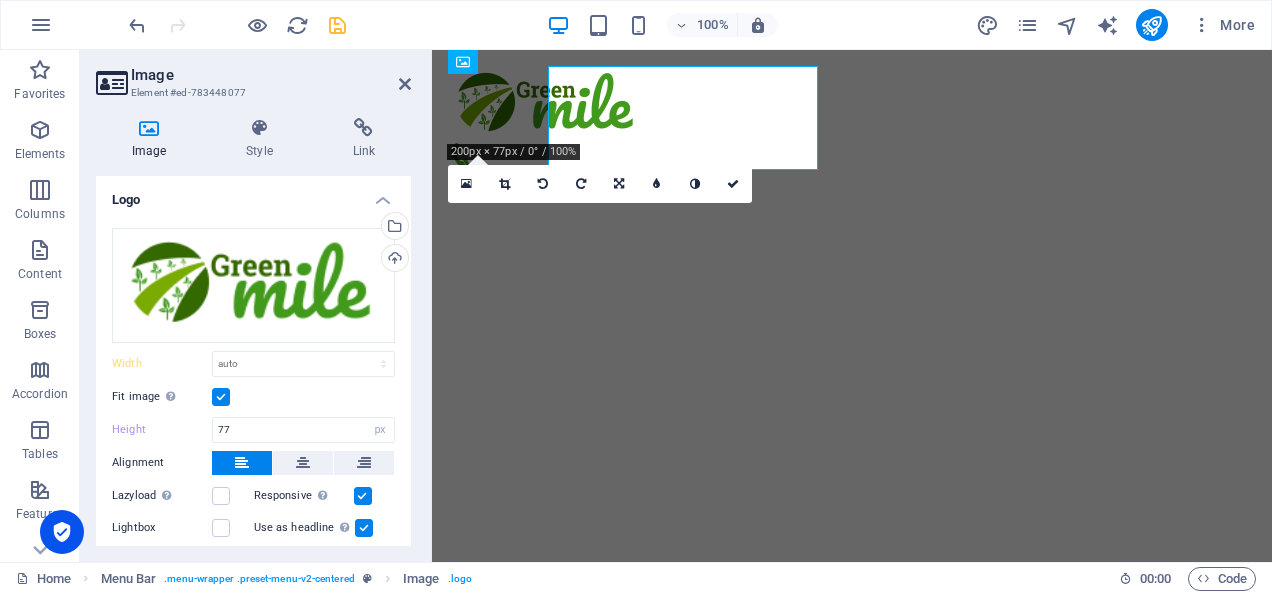 type on "200" 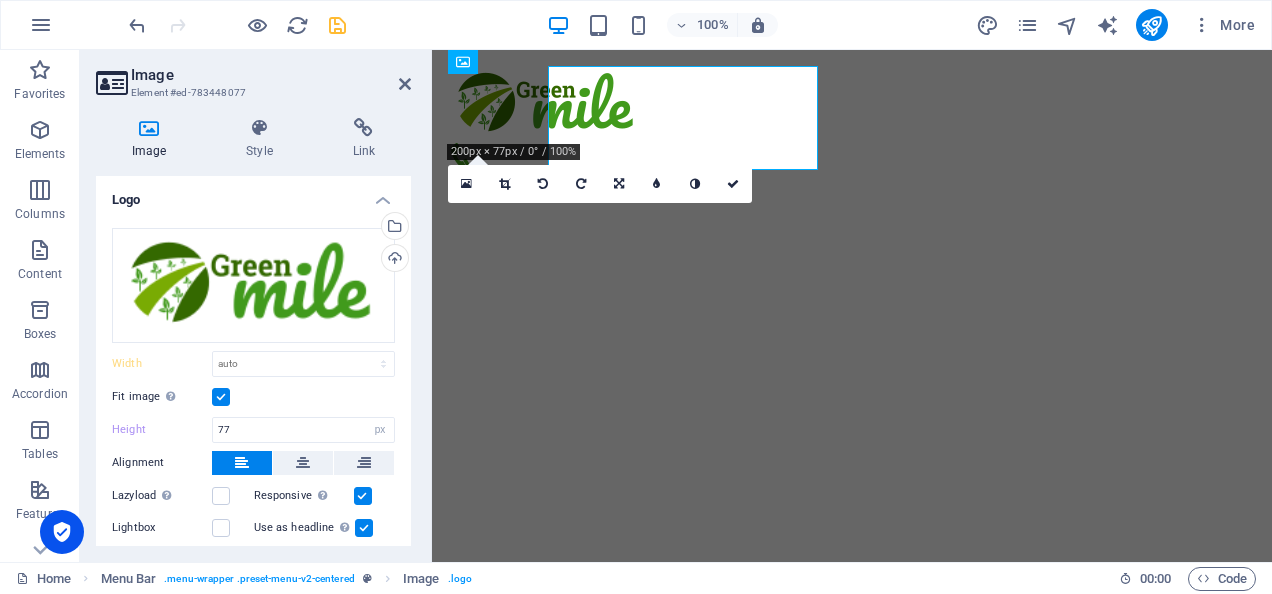 select on "px" 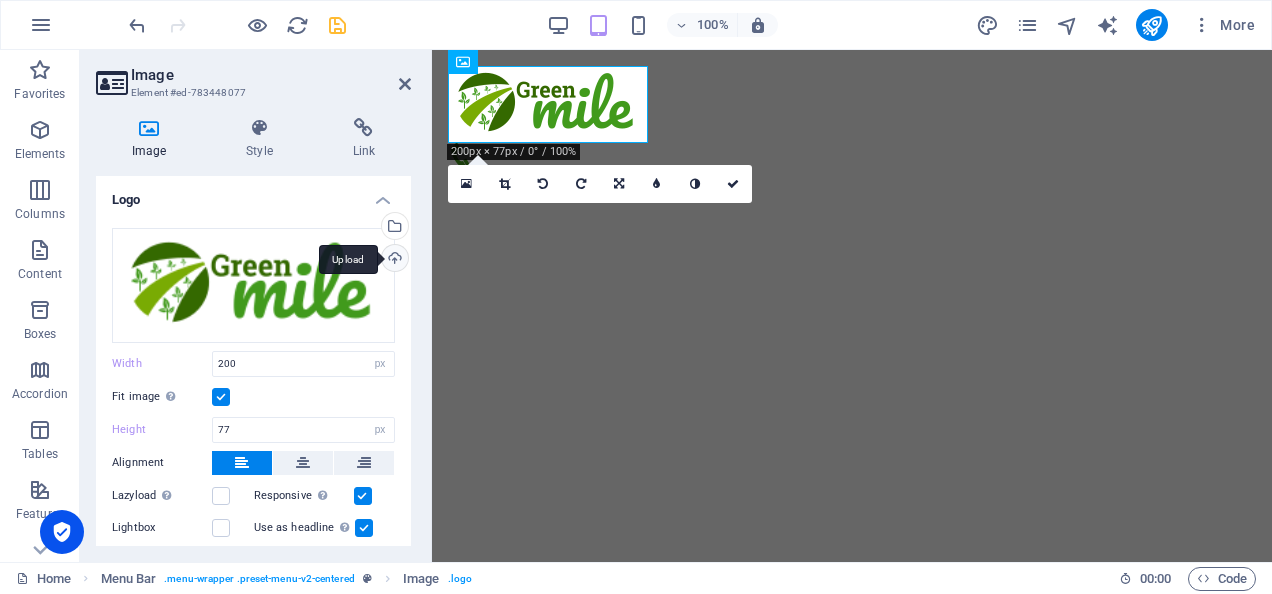 click on "Upload" at bounding box center [393, 260] 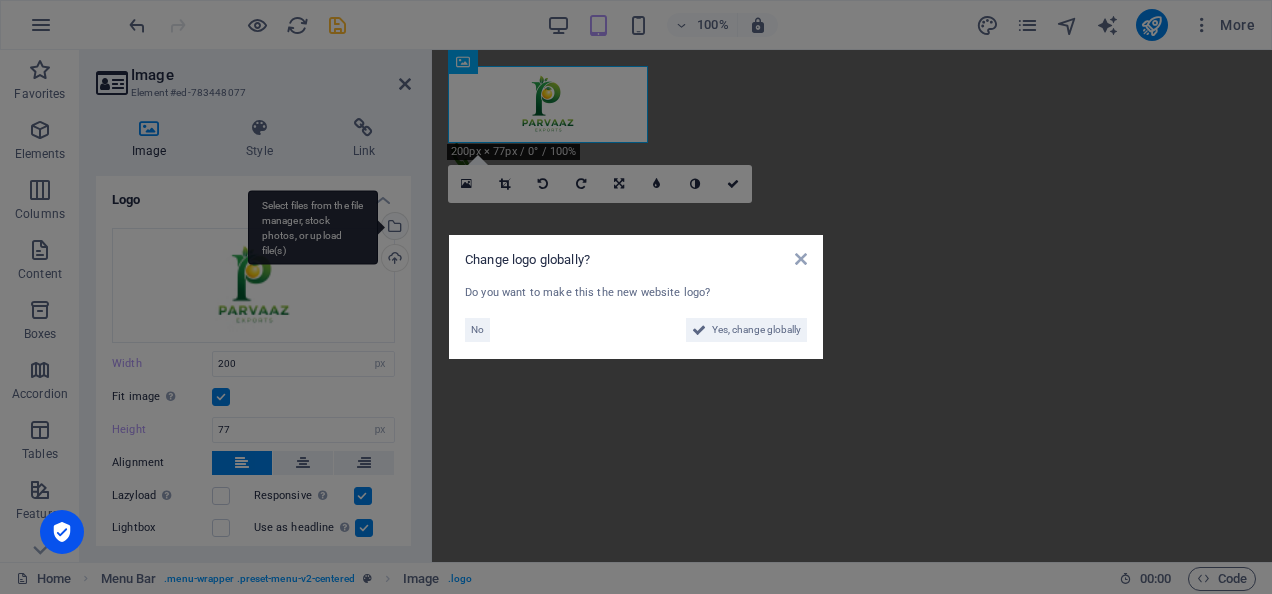 click on "Parvaaz Exports Home Favorites Elements Columns Content Boxes Accordion Tables Features Images Slider Header Footer Forms Marketing Collections Image Element #ed-783448077 Image Style Link Logo Drag files here, click to choose files or select files from Files or our free stock photos & videos Select files from the file manager, stock photos, or upload file(s) Upload Width 200 Default auto px rem % em vh vw Fit image Automatically fit image to a fixed width and height Height 77 Default auto px Alignment Lazyload Loading images after the page loads improves page speed. Responsive Automatically load retina image and smartphone optimized sizes. Lightbox Use as headline The image will be wrapped in an H1 headline tag. Useful for giving alternative text the weight of an H1 headline, e.g. for the logo. Leave unchecked if uncertain. Optimized Images are compressed to improve page speed. Position Direction Custom X offset 50 px rem % vh vw" at bounding box center (636, 297) 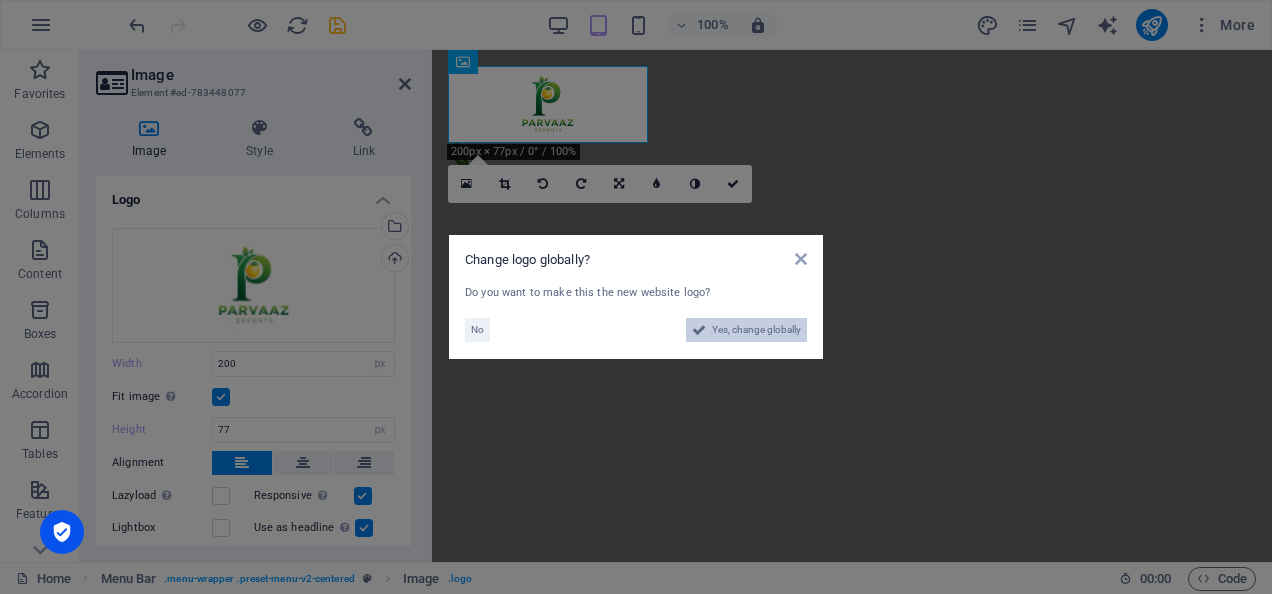 click on "Yes, change globally" at bounding box center [756, 330] 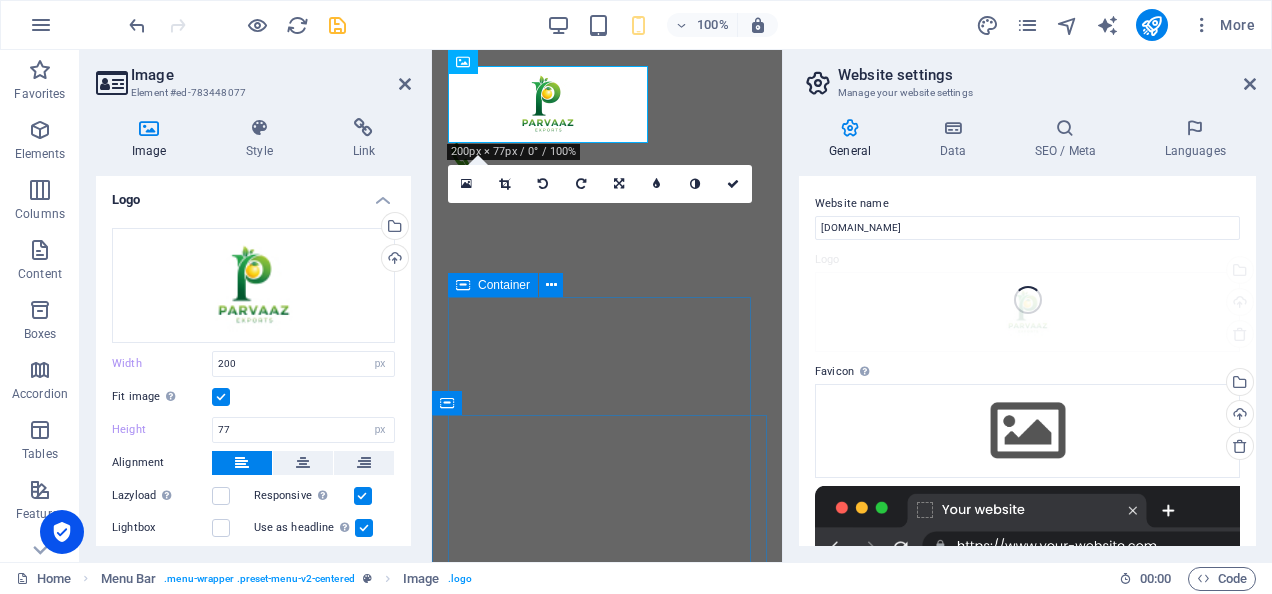 type 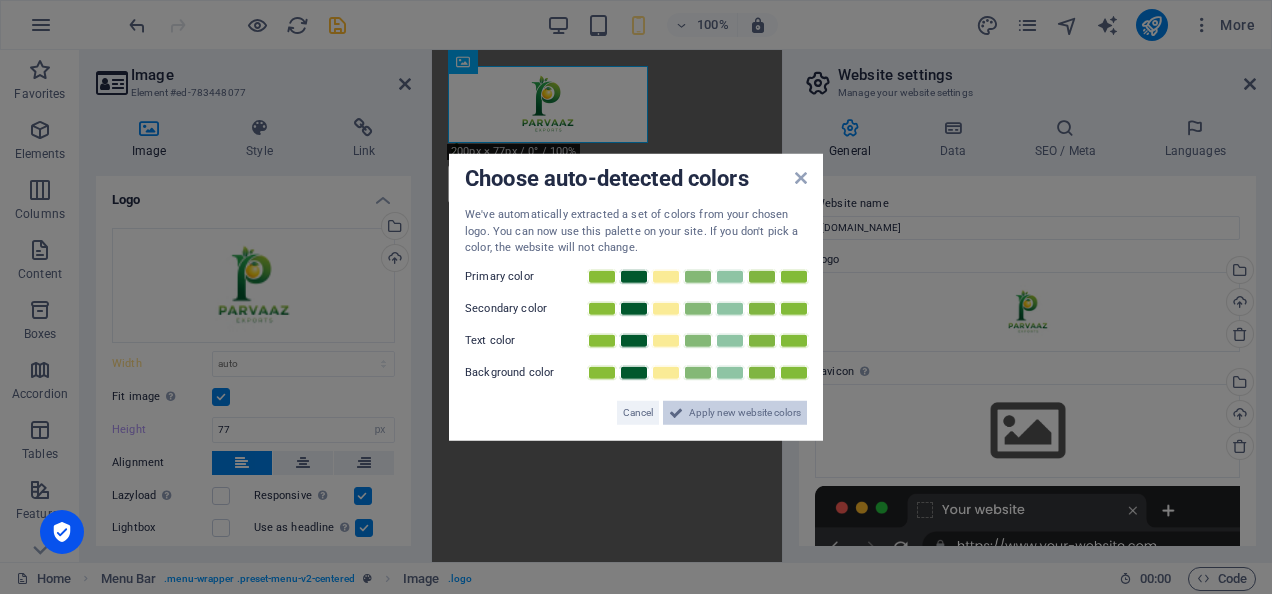 click on "Apply new website colors" at bounding box center (745, 412) 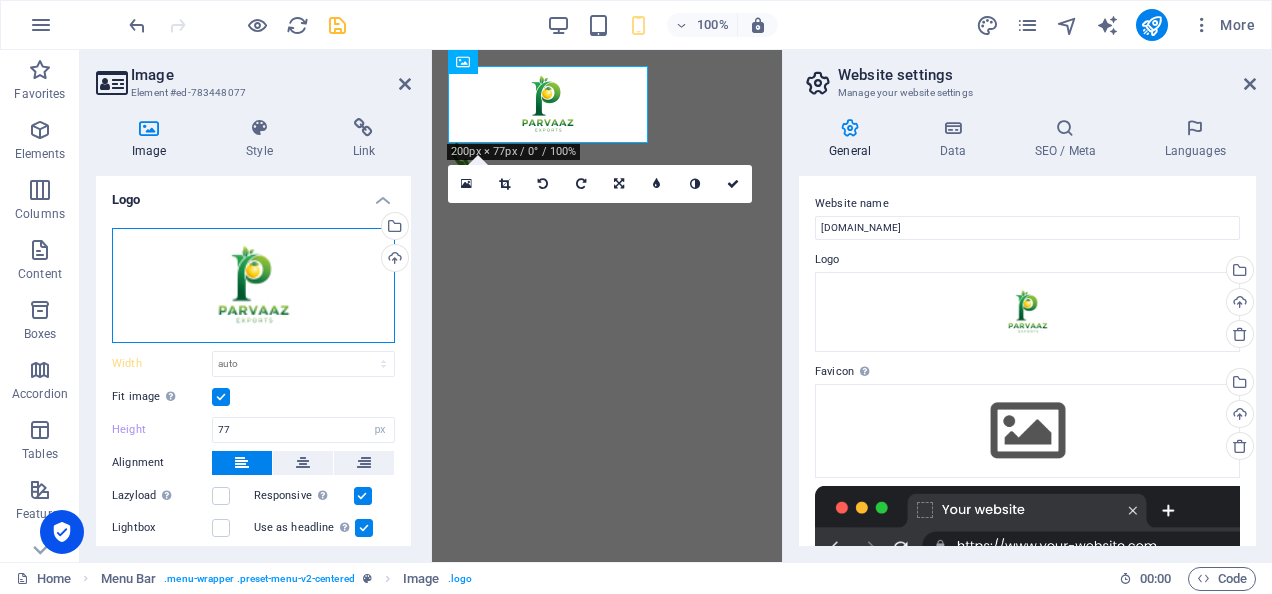 click on "Drag files here, click to choose files or select files from Files or our free stock photos & videos" at bounding box center [253, 285] 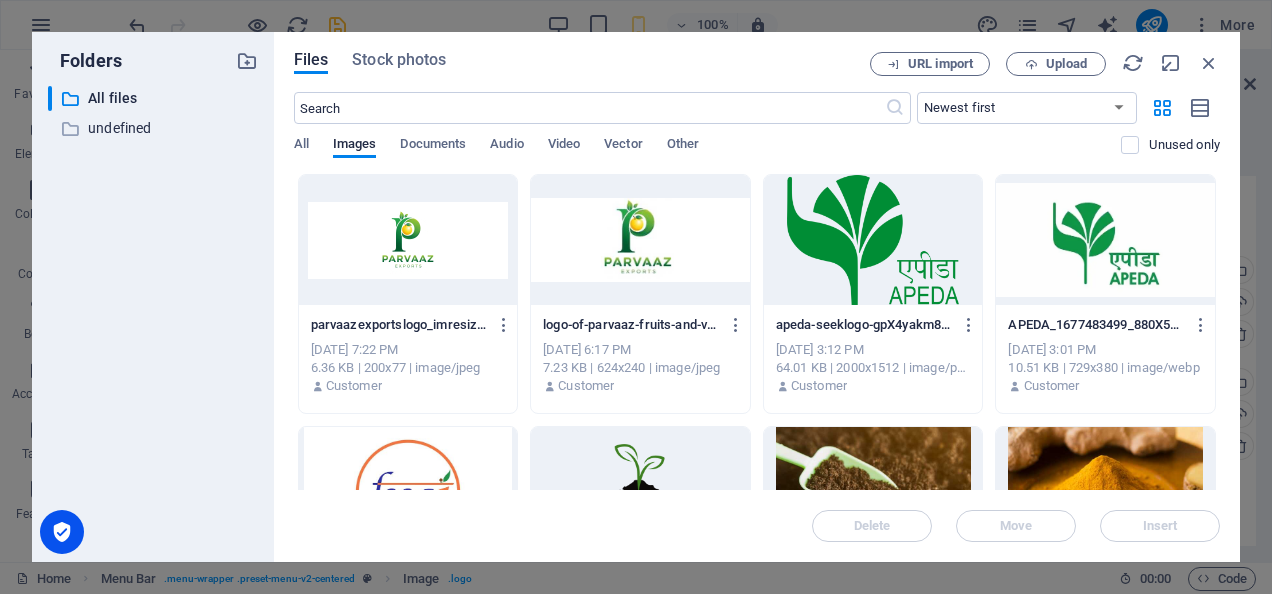 click at bounding box center (408, 240) 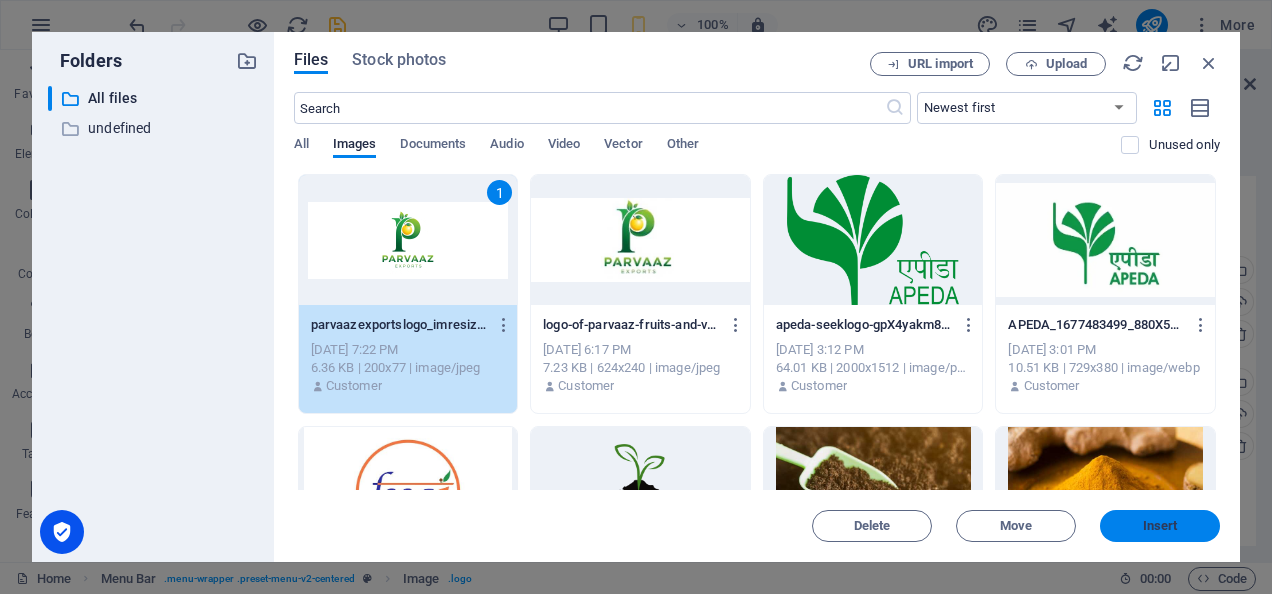 click on "Insert" at bounding box center [1160, 526] 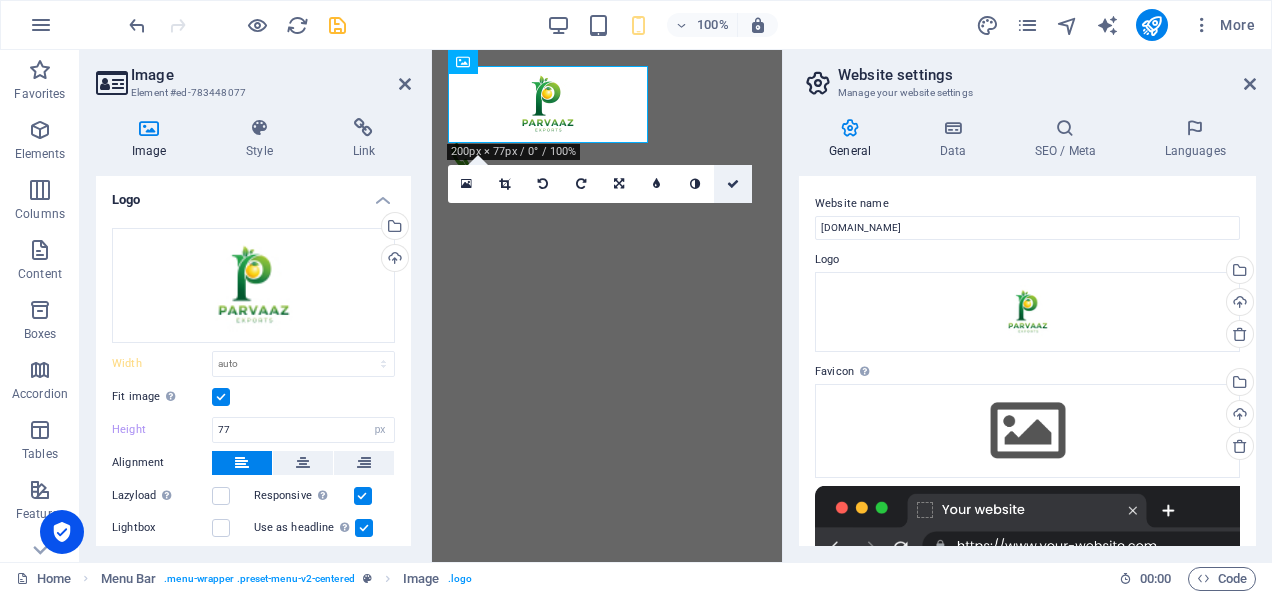 click at bounding box center [733, 184] 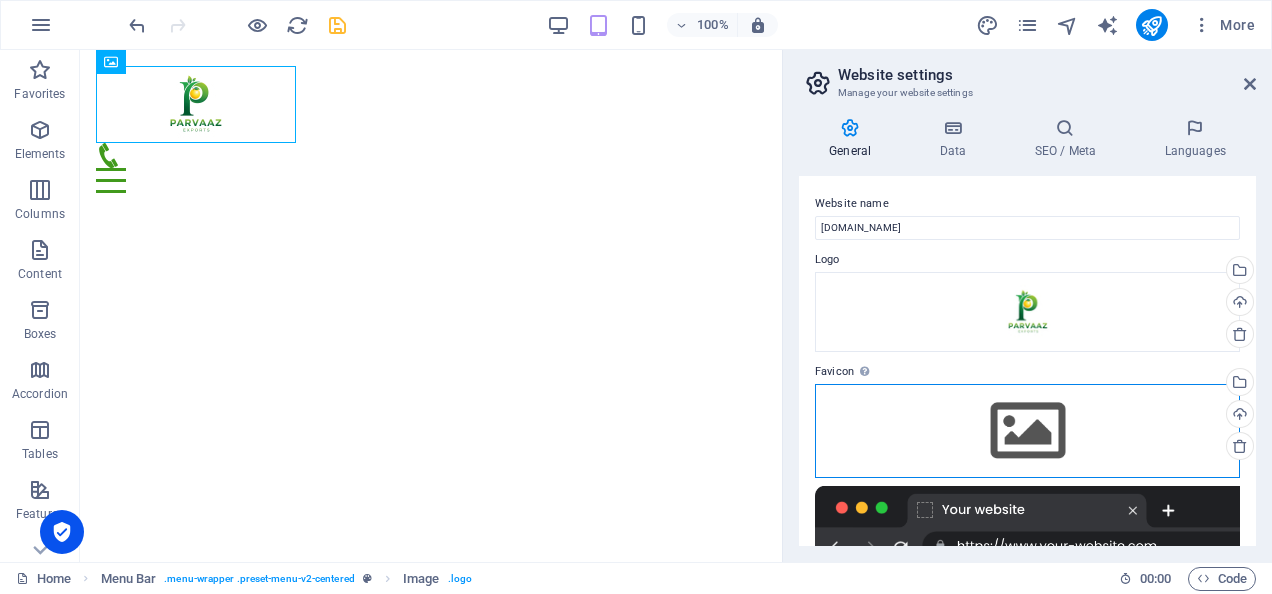 click on "Drag files here, click to choose files or select files from Files or our free stock photos & videos" at bounding box center (1027, 431) 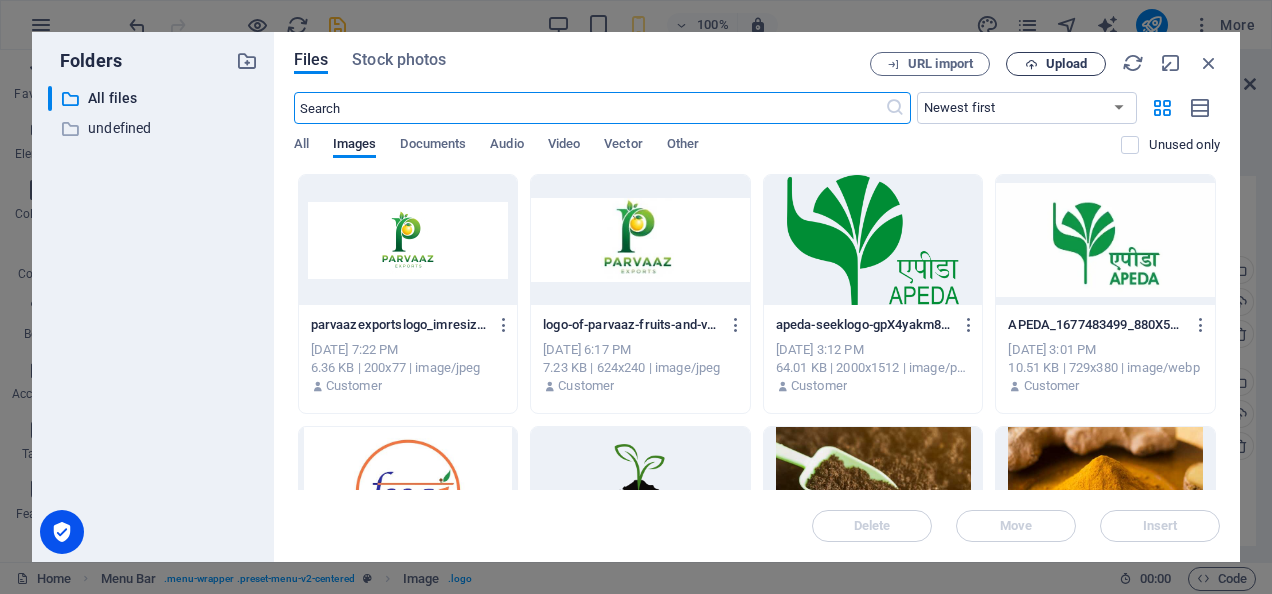 click at bounding box center [1031, 64] 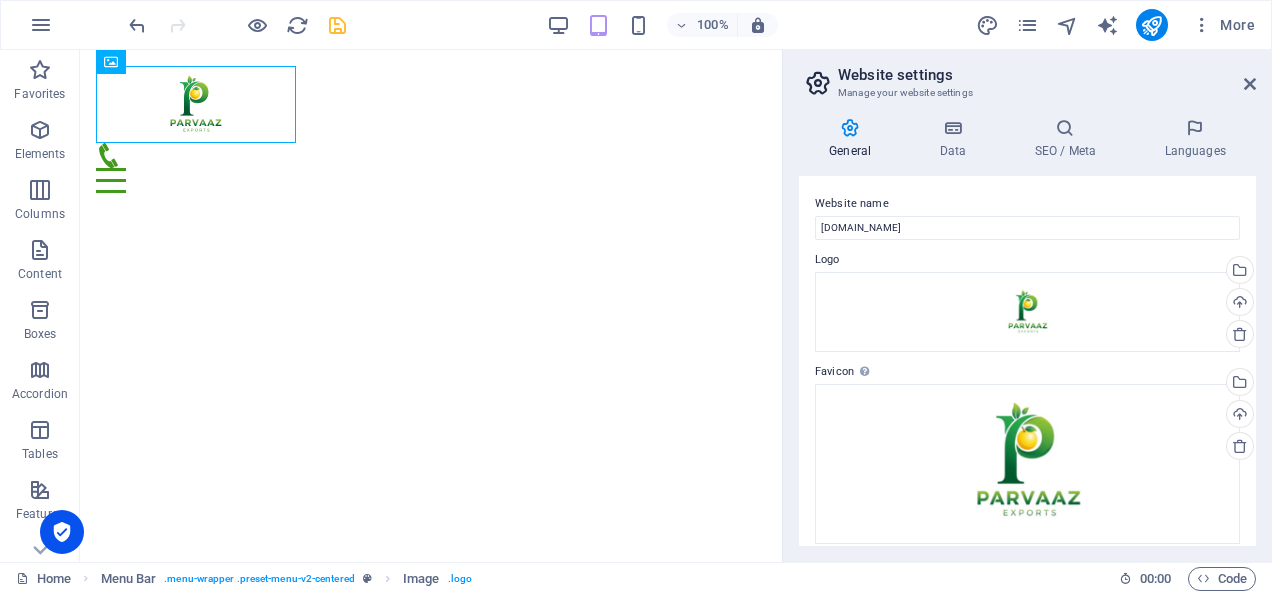 scroll, scrollTop: 324, scrollLeft: 0, axis: vertical 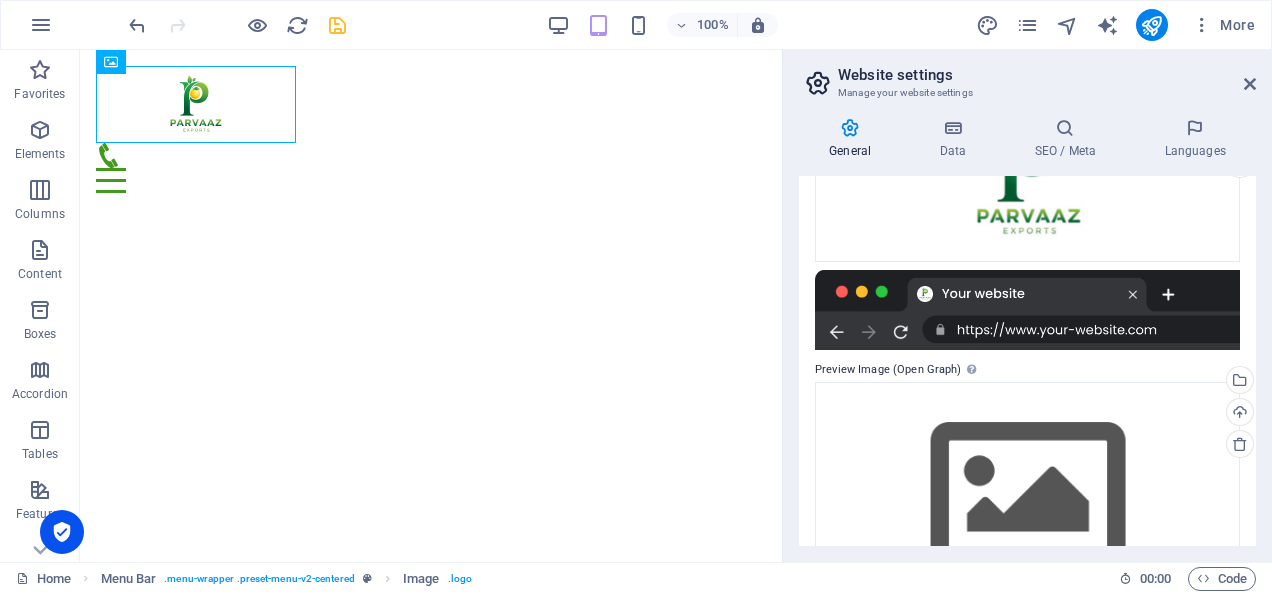 click on "General  Data  SEO / Meta  Languages Website name [DOMAIN_NAME] Logo Drag files here, click to choose files or select files from Files or our free stock photos & videos Select files from the file manager, stock photos, or upload file(s) Upload Favicon Set the favicon of your website here. A favicon is a small icon shown in the browser tab next to your website title. It helps visitors identify your website. Drag files here, click to choose files or select files from Files or our free stock photos & videos Select files from the file manager, stock photos, or upload file(s) Upload Preview Image (Open Graph) This image will be shown when the website is shared on social networks Drag files here, click to choose files or select files from Files or our free stock photos & videos Select files from the file manager, stock photos, or upload file(s) Upload Contact data for this website. This can be used everywhere on the website and will update automatically. Company Parvaaz Exports First name Danish Last name Fax" at bounding box center (1027, 332) 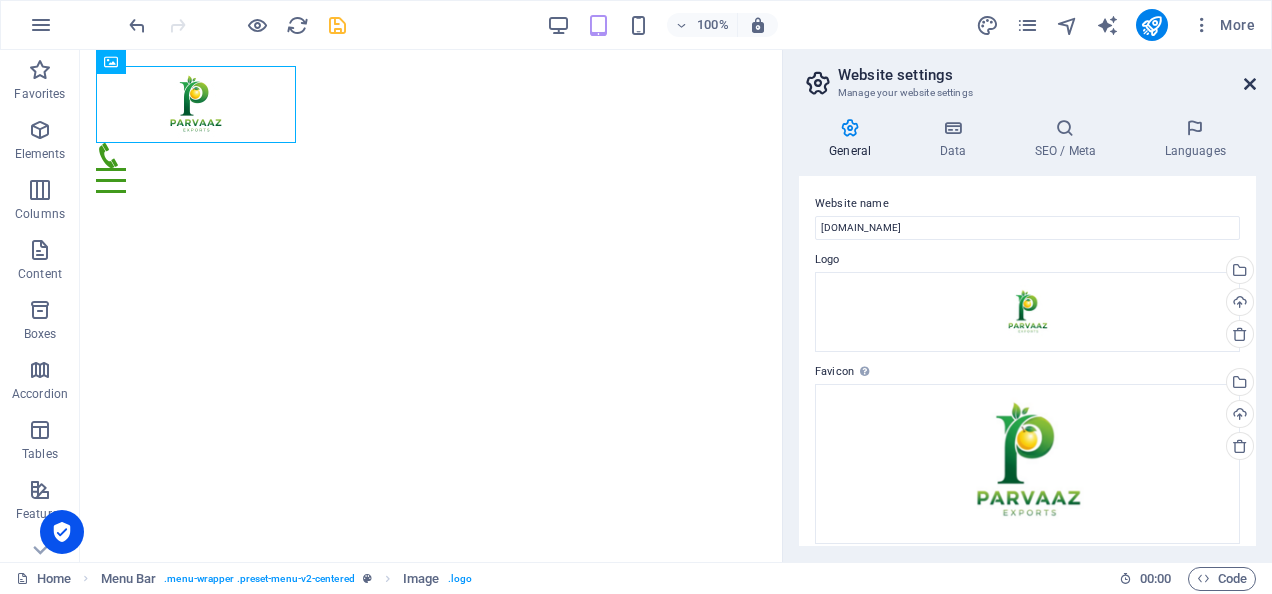 click at bounding box center [1250, 84] 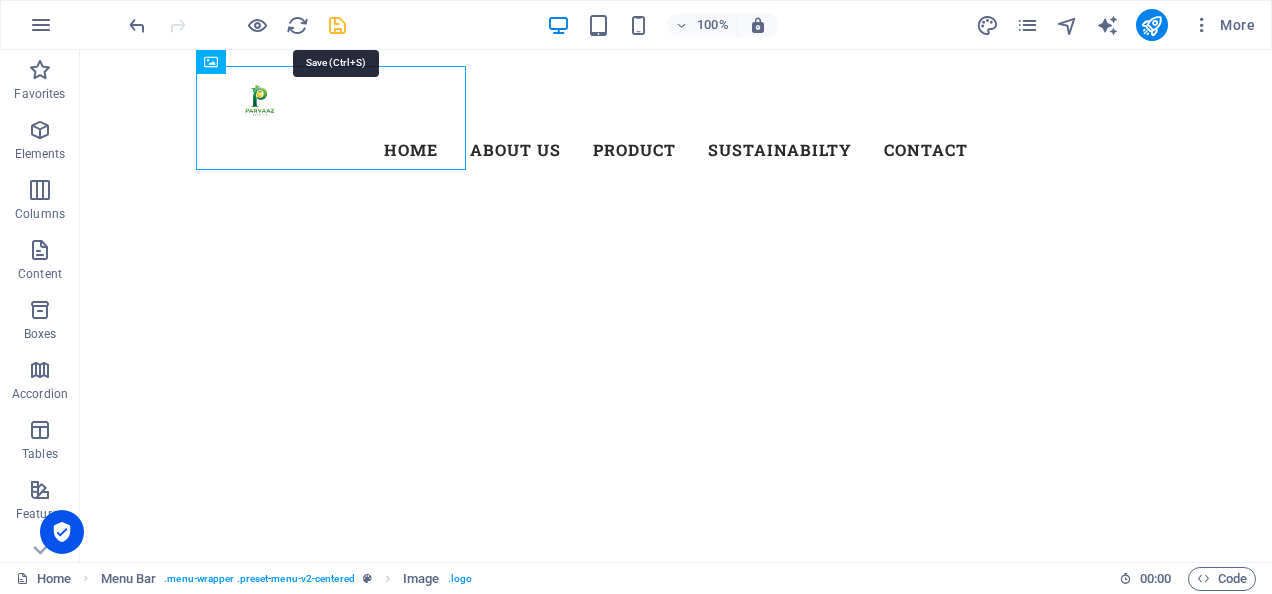 click at bounding box center (337, 25) 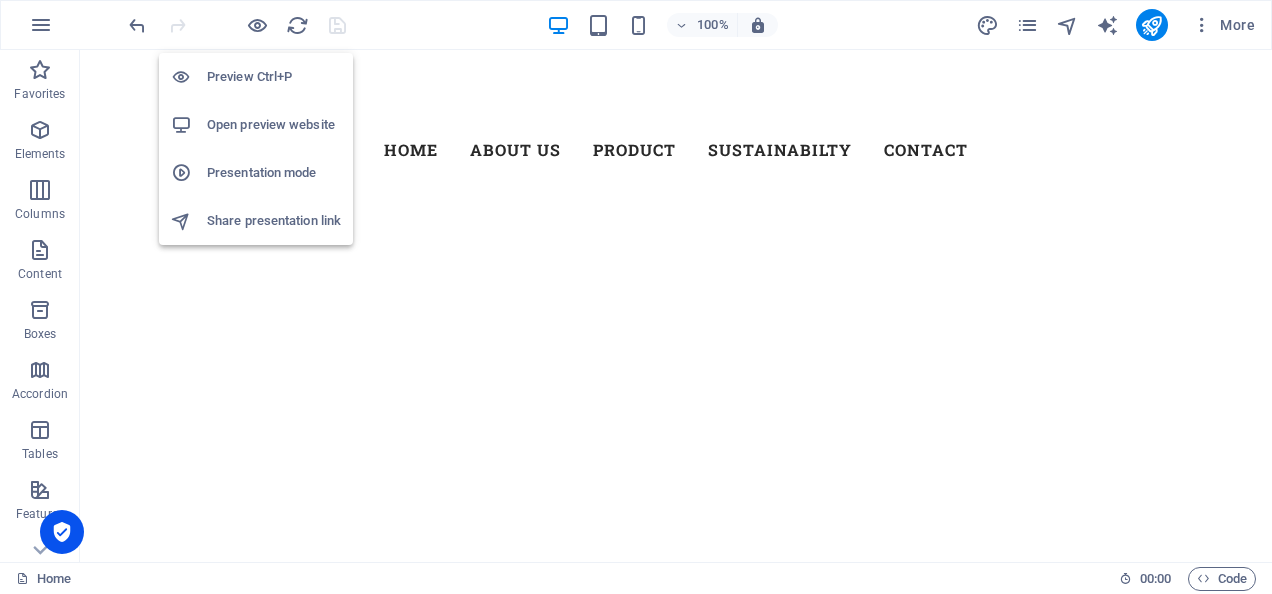 click on "Open preview website" at bounding box center (274, 125) 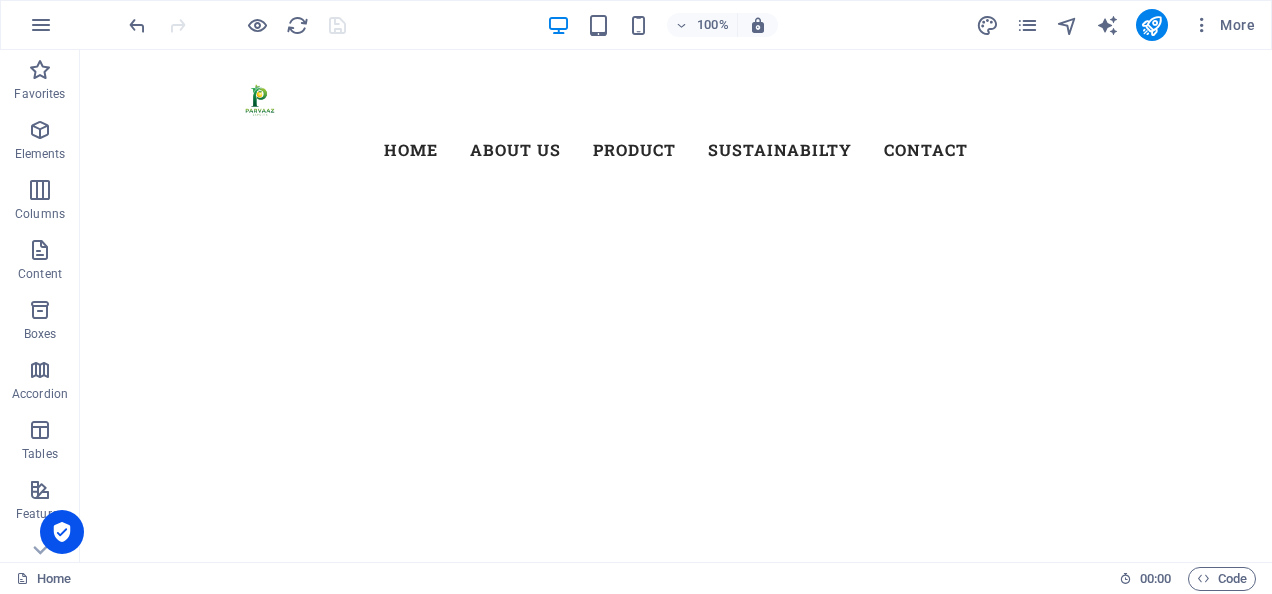 click at bounding box center (1271, 297) 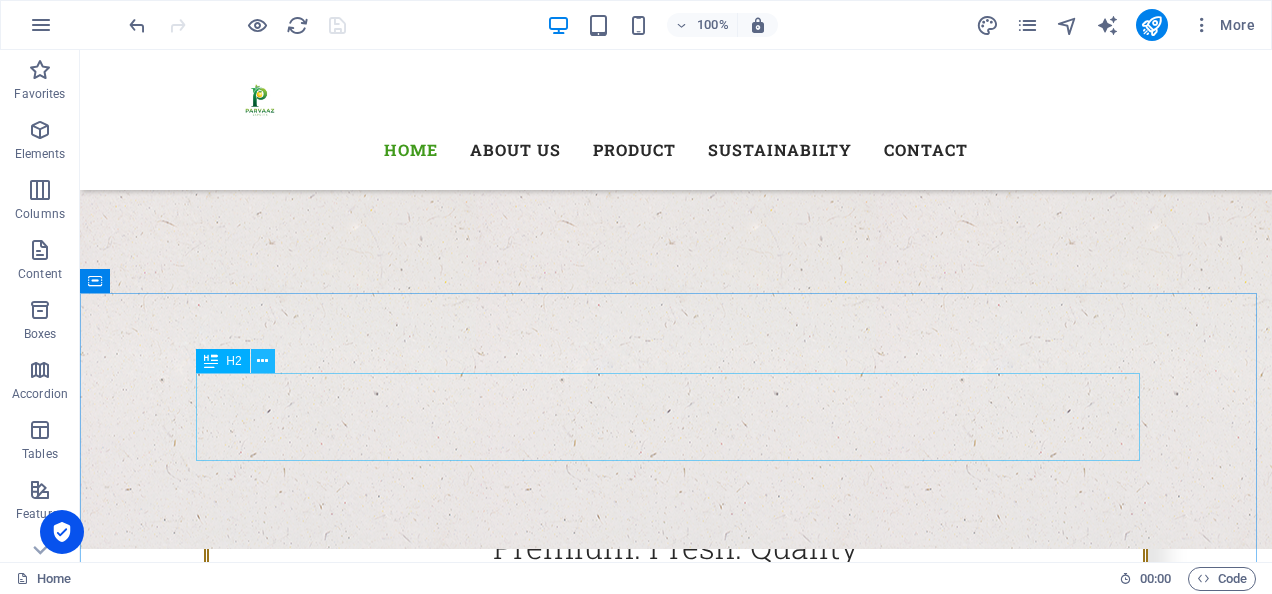 click at bounding box center [262, 361] 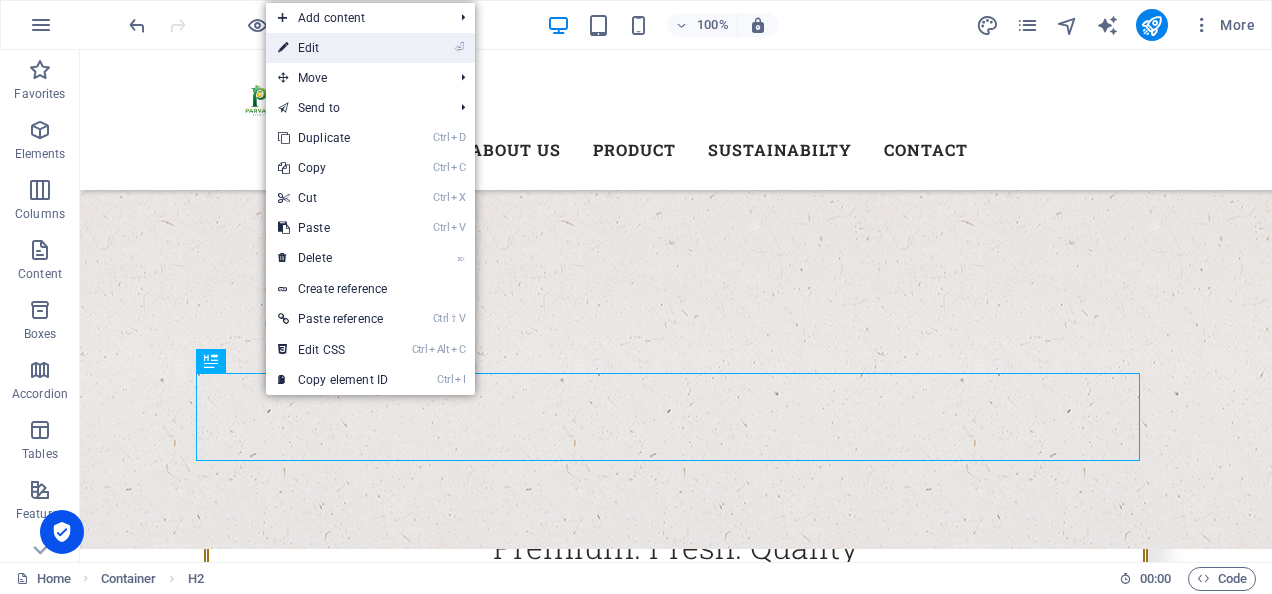 click on "⏎  Edit" at bounding box center (333, 48) 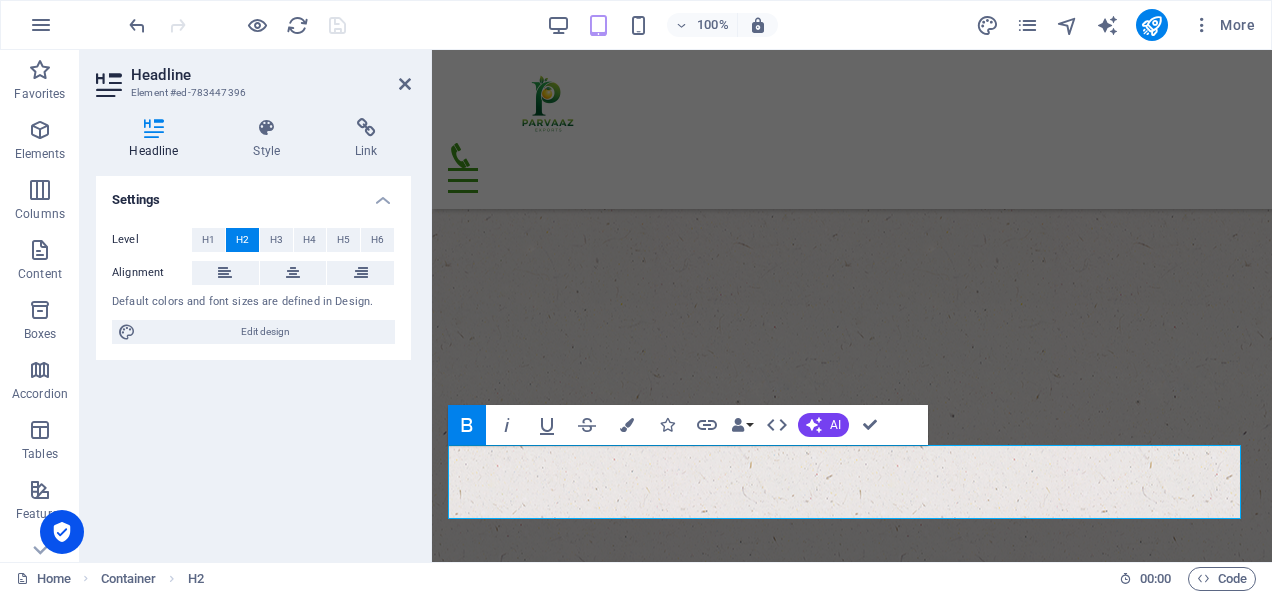 scroll, scrollTop: 421, scrollLeft: 0, axis: vertical 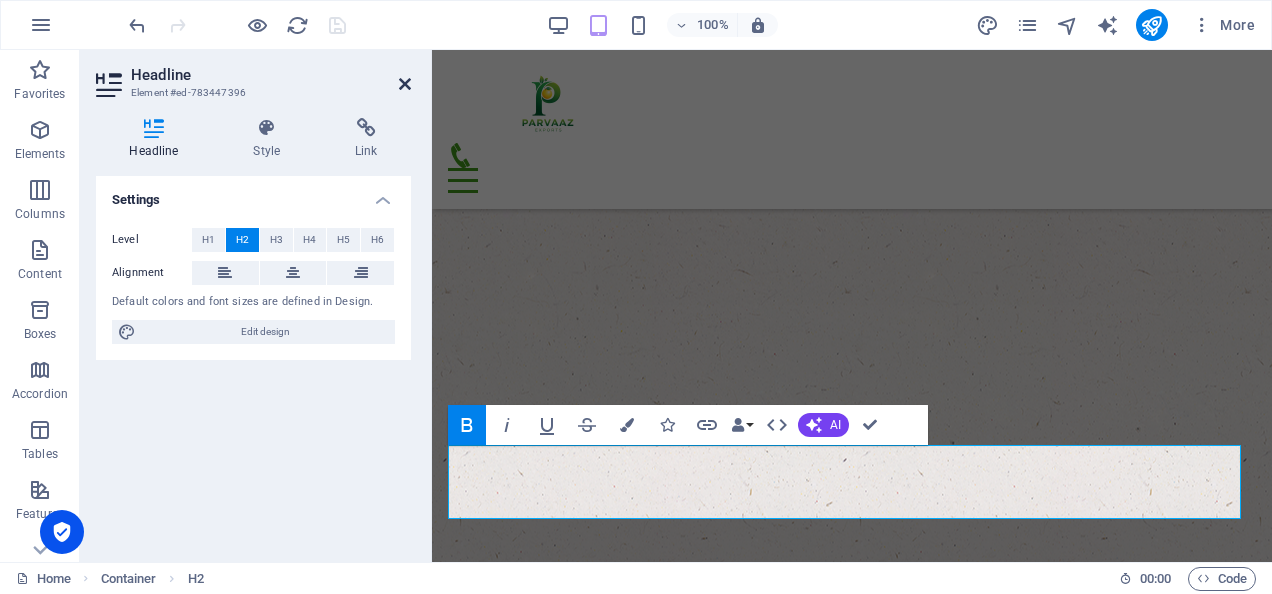 click at bounding box center (405, 84) 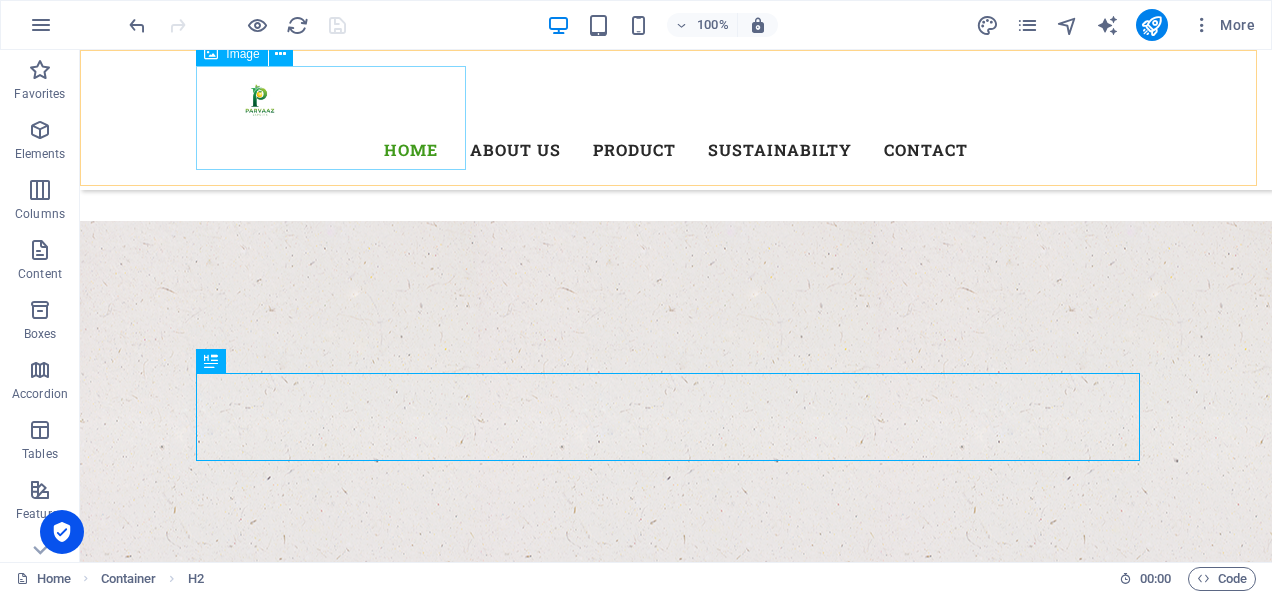 scroll, scrollTop: 448, scrollLeft: 0, axis: vertical 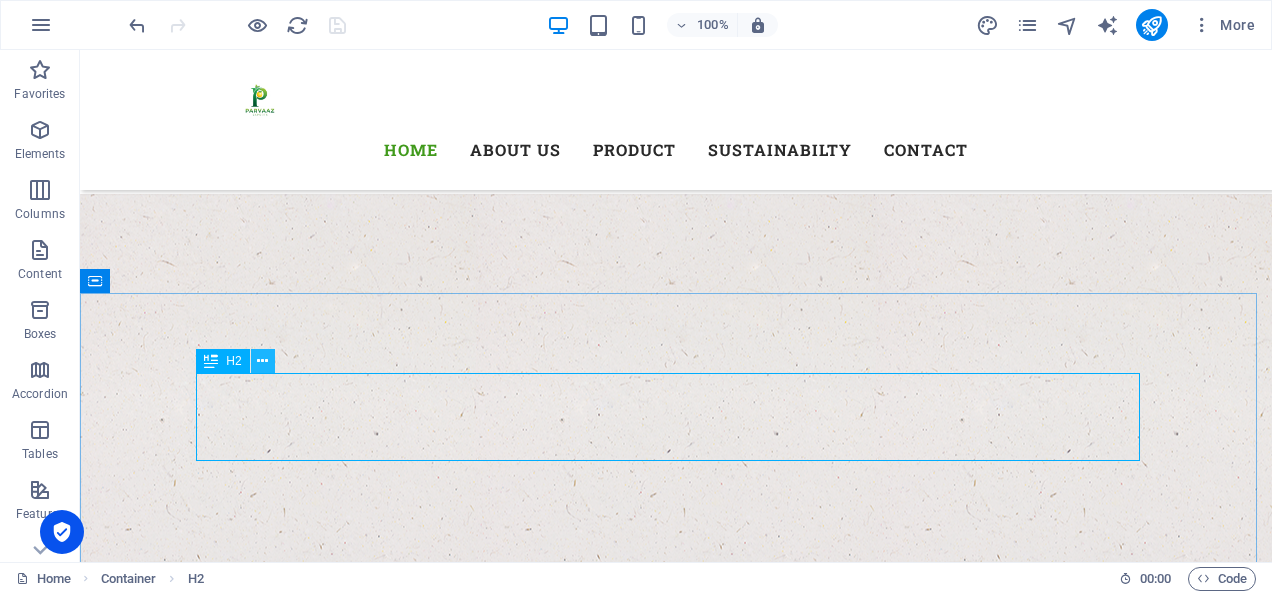 click at bounding box center [262, 361] 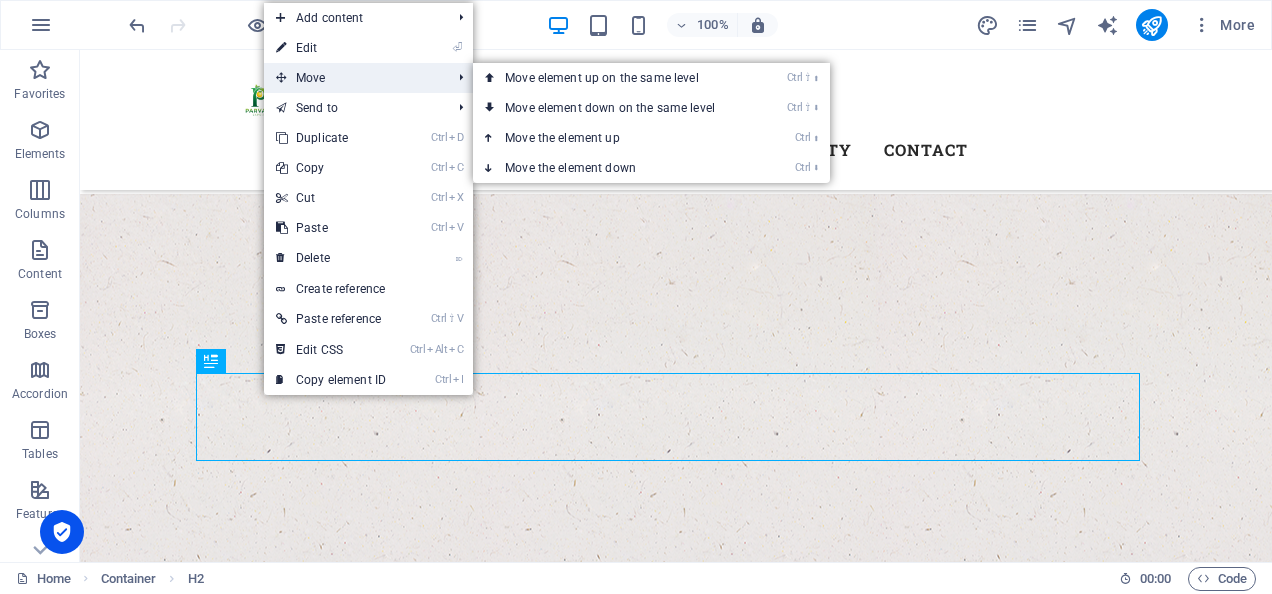 click on "Move" at bounding box center (353, 78) 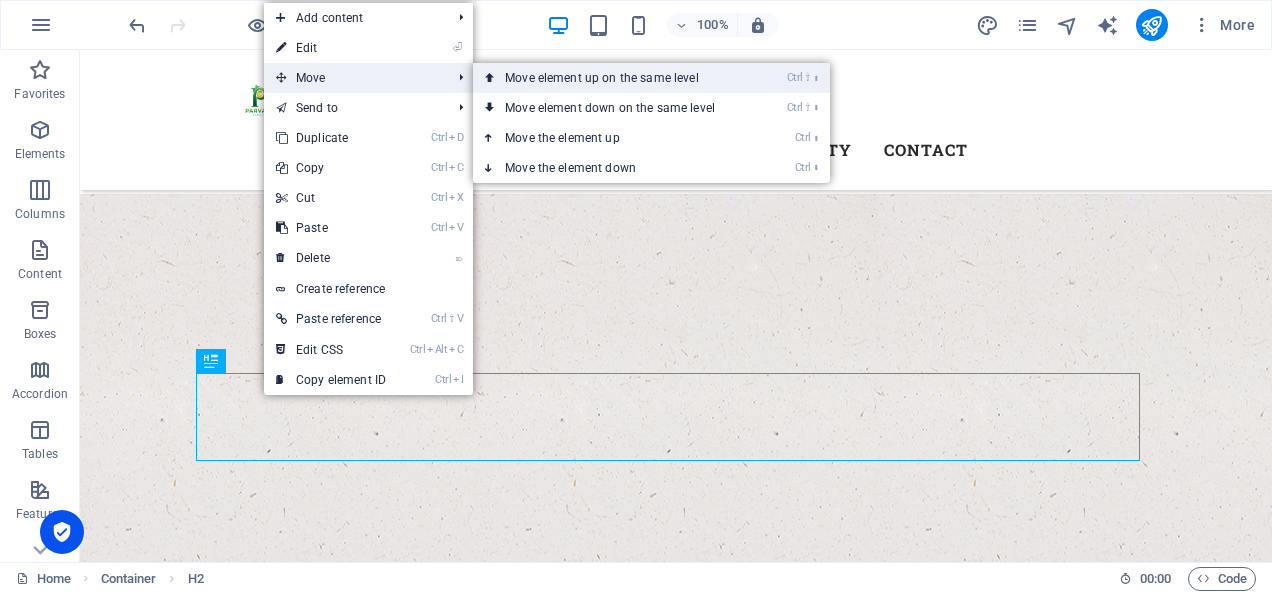 click on "Ctrl ⇧ ⬆  Move element up on the same level" at bounding box center (614, 78) 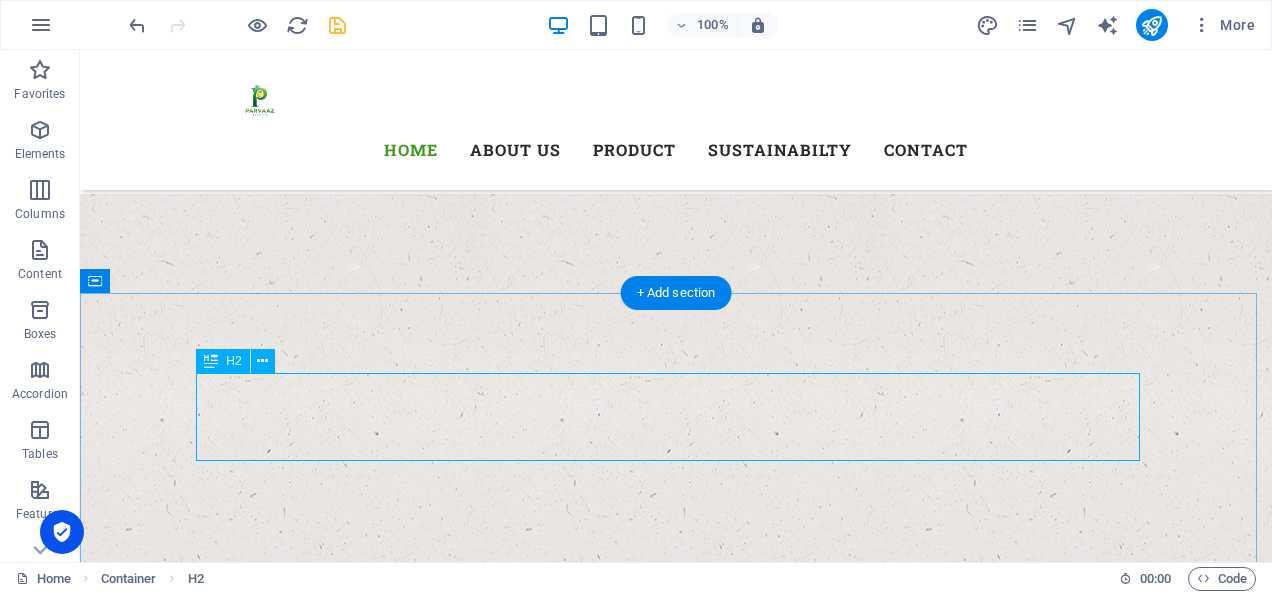 drag, startPoint x: 340, startPoint y: 413, endPoint x: 268, endPoint y: 389, distance: 75.89466 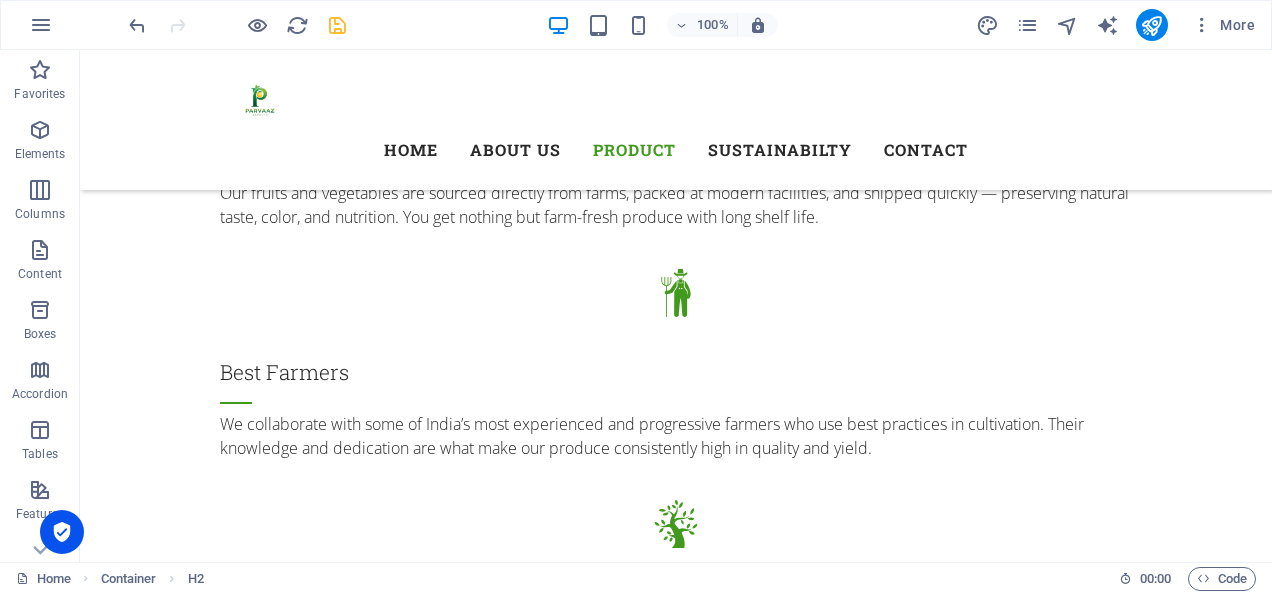 scroll, scrollTop: 2528, scrollLeft: 0, axis: vertical 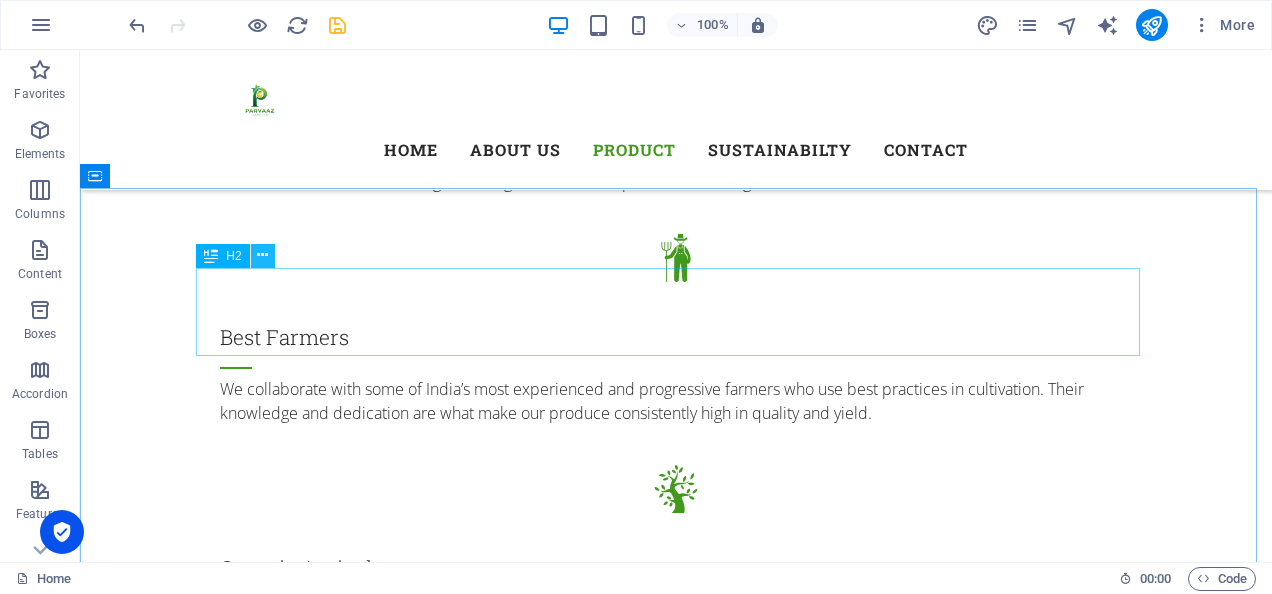 click at bounding box center [262, 255] 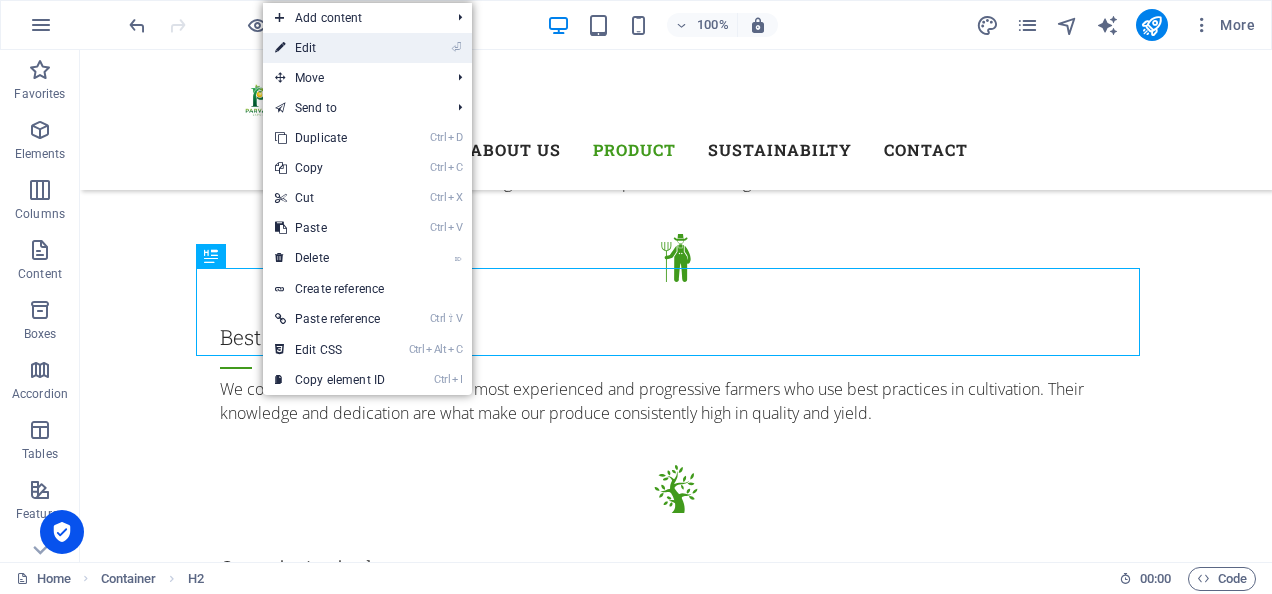 click on "⏎  Edit" at bounding box center (330, 48) 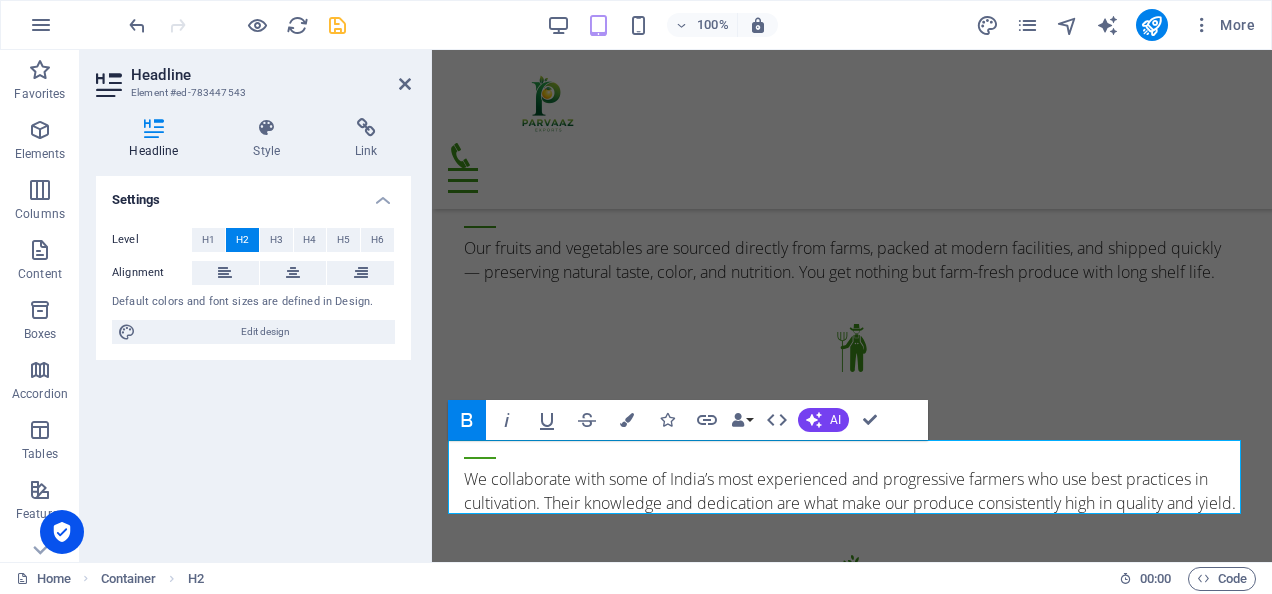 scroll, scrollTop: 2501, scrollLeft: 0, axis: vertical 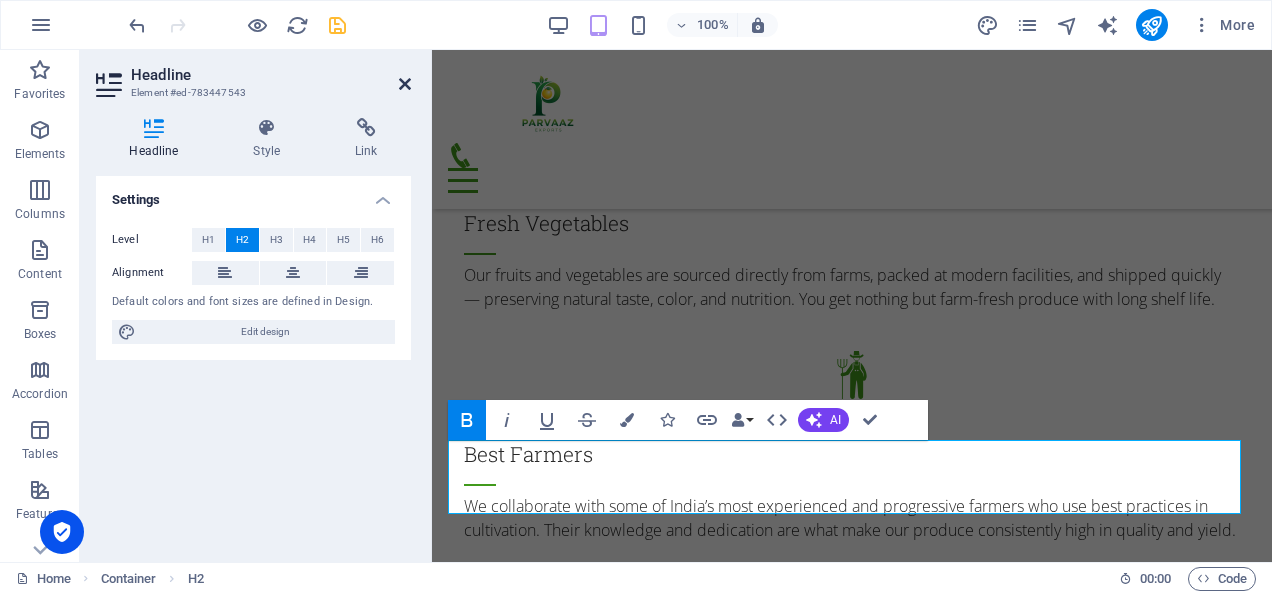 click at bounding box center [405, 84] 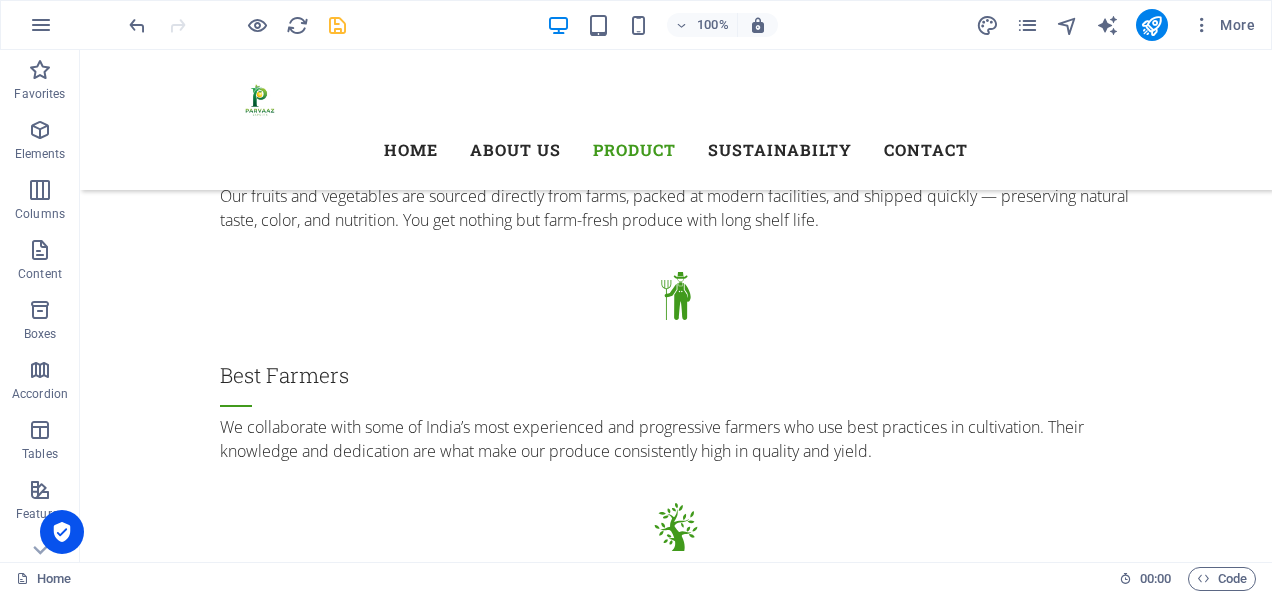 scroll, scrollTop: 2516, scrollLeft: 0, axis: vertical 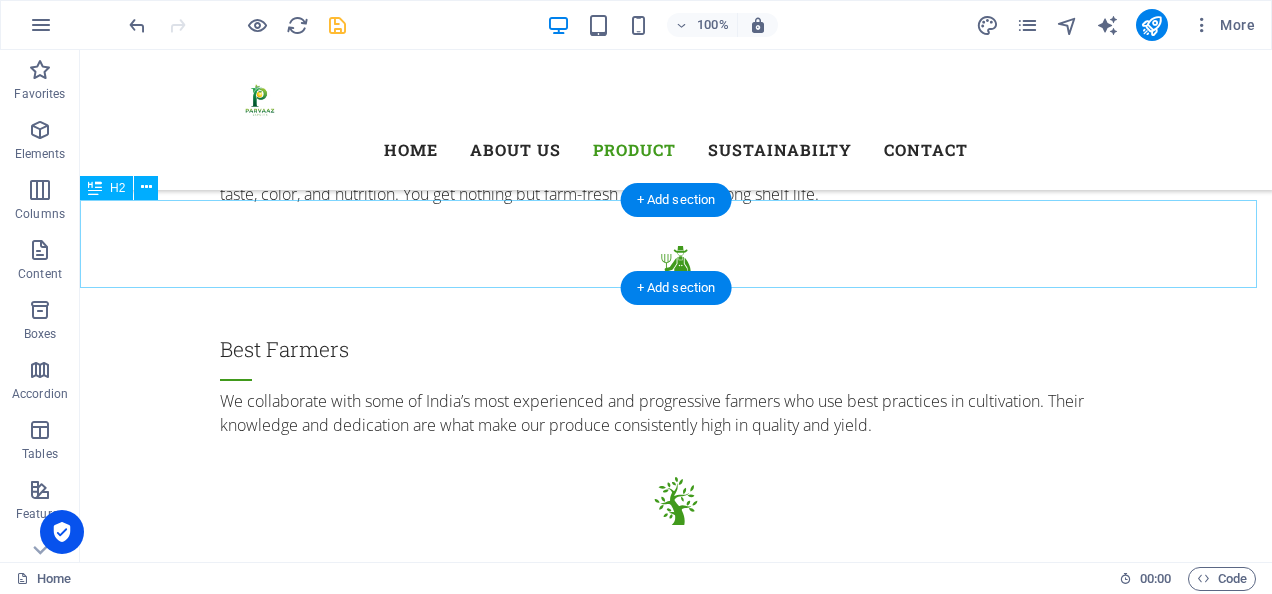 click on "Our  Products" at bounding box center (676, 2585) 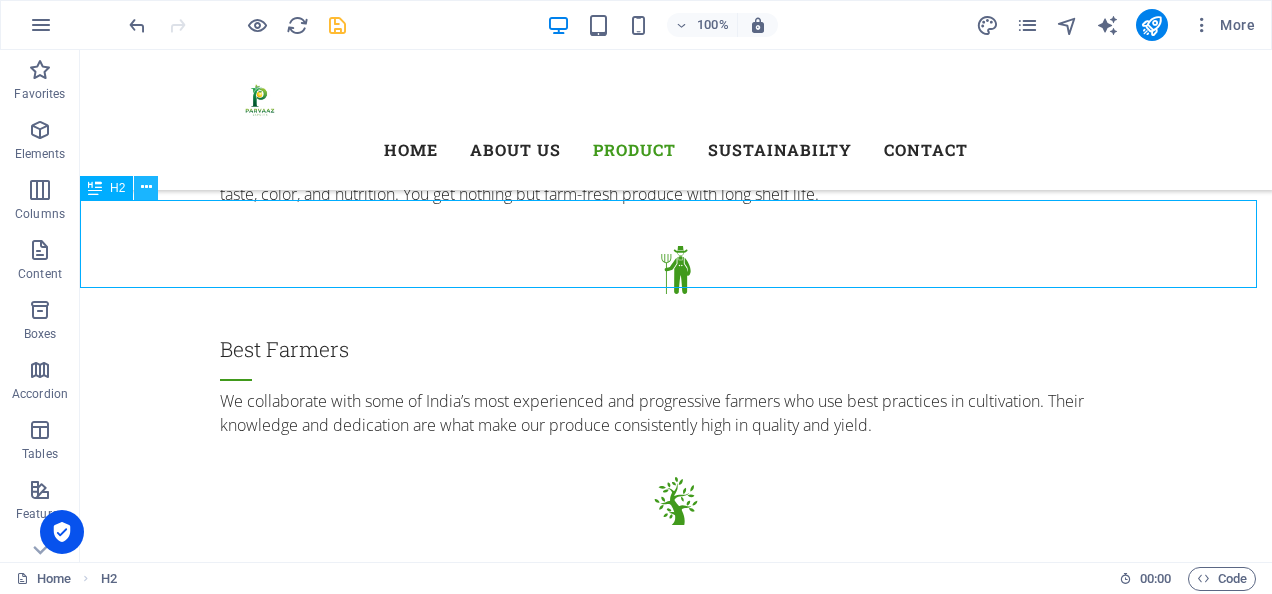 click at bounding box center [146, 187] 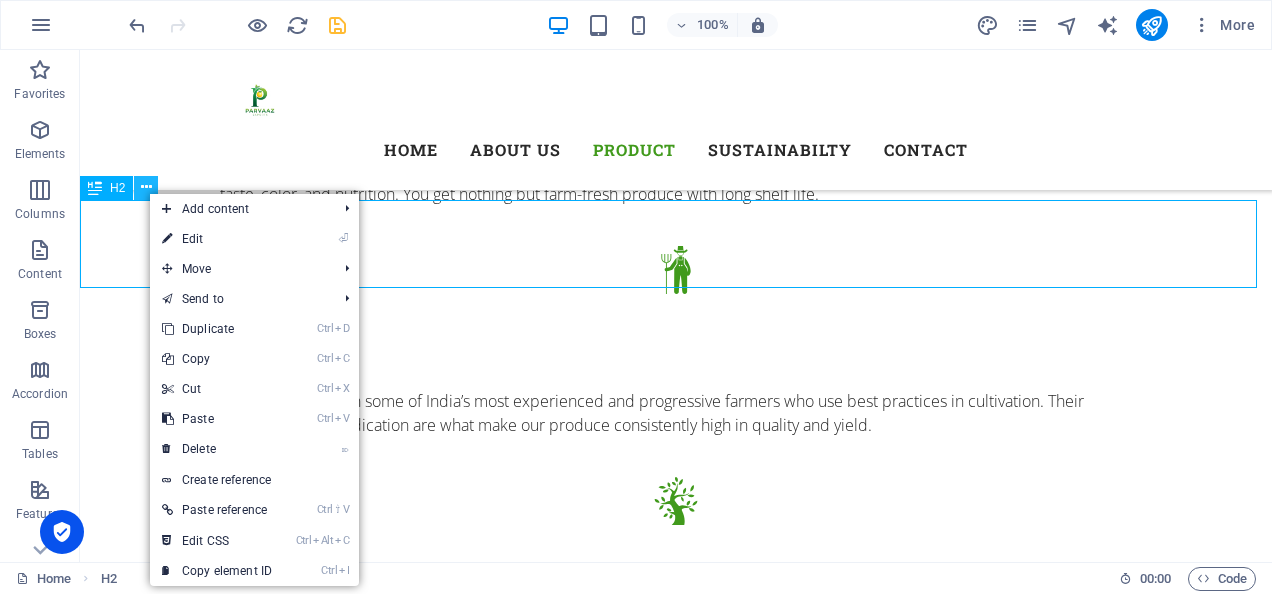 type 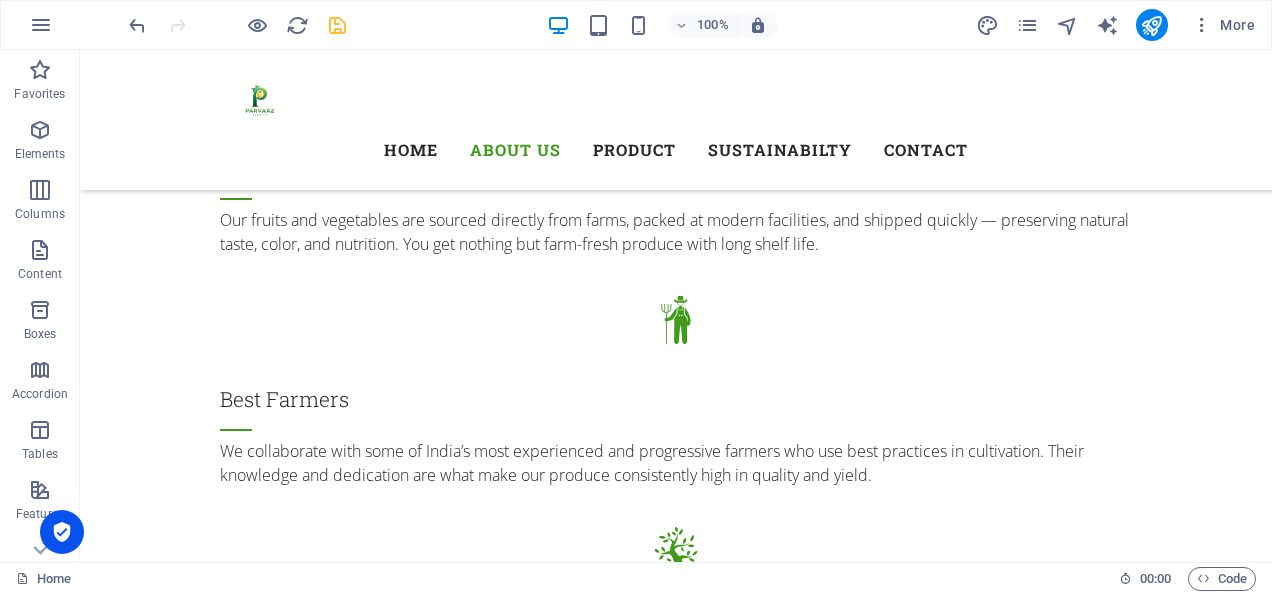 scroll, scrollTop: 2438, scrollLeft: 0, axis: vertical 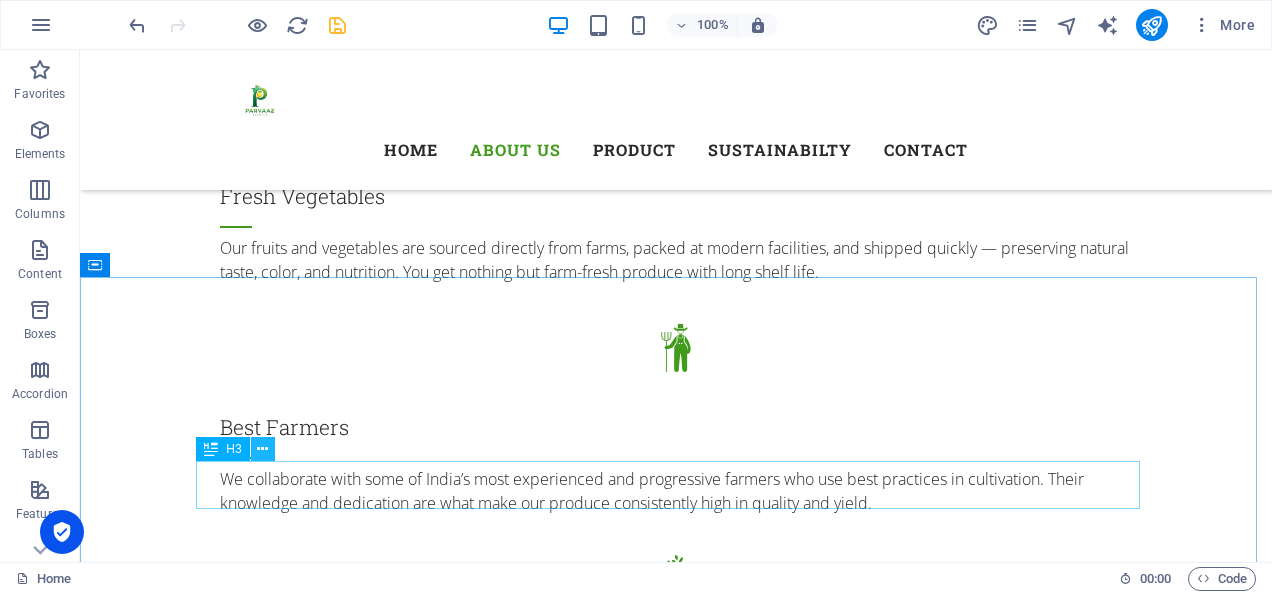 click at bounding box center [262, 449] 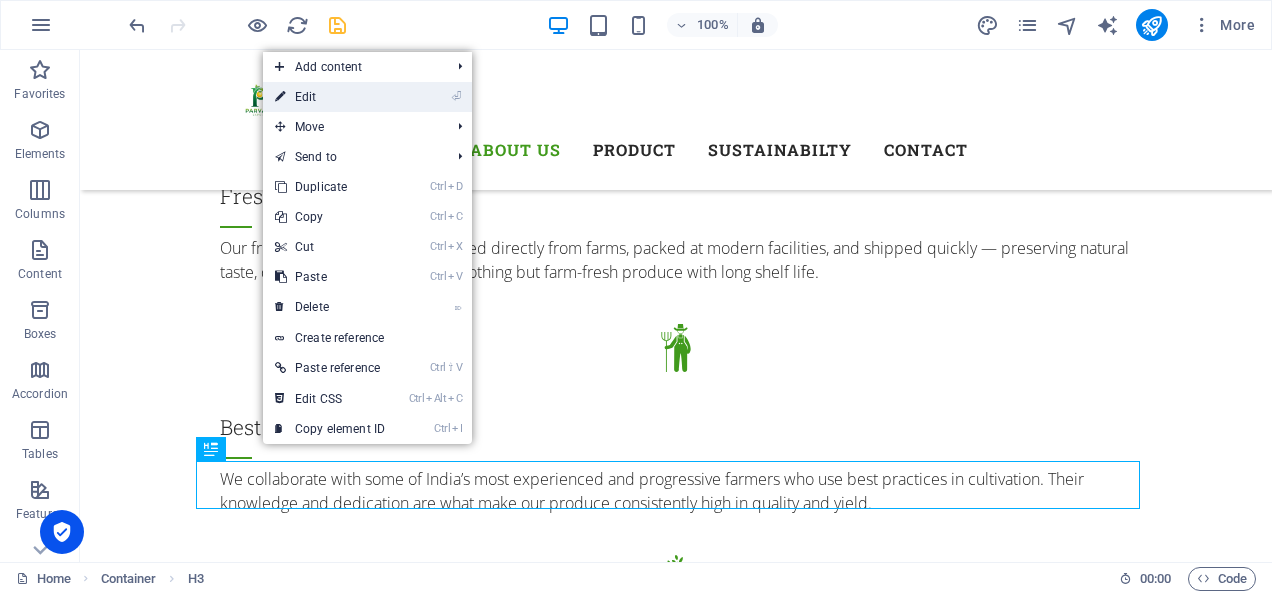 click on "⏎  Edit" at bounding box center (330, 97) 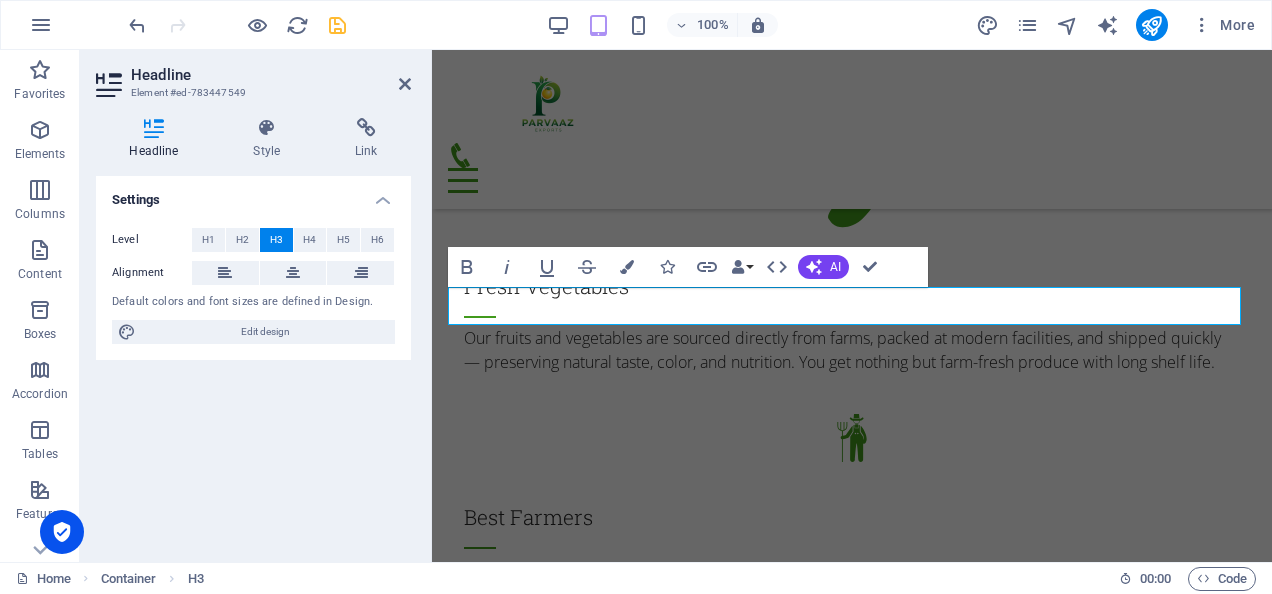 scroll, scrollTop: 2744, scrollLeft: 0, axis: vertical 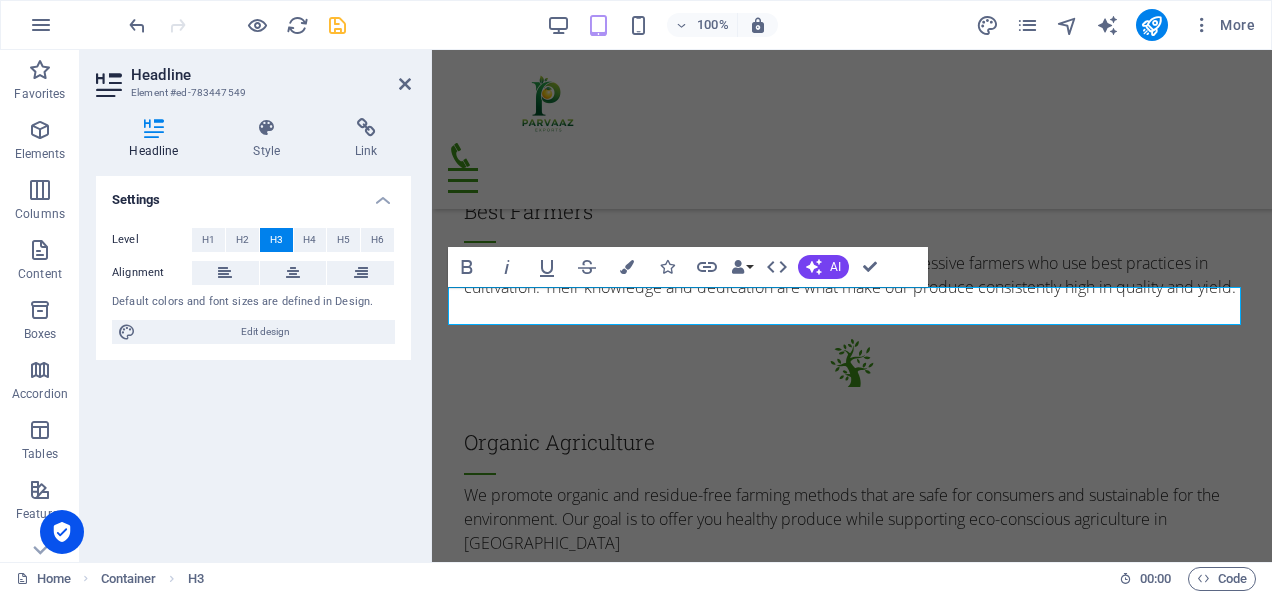type 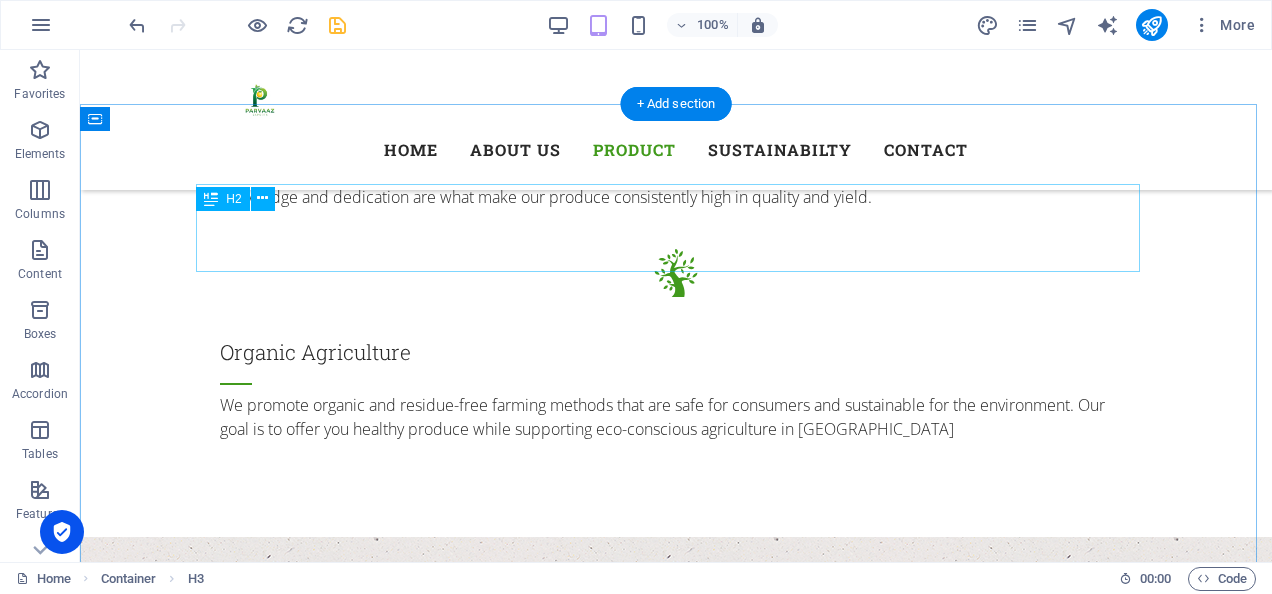 scroll, scrollTop: 2585, scrollLeft: 0, axis: vertical 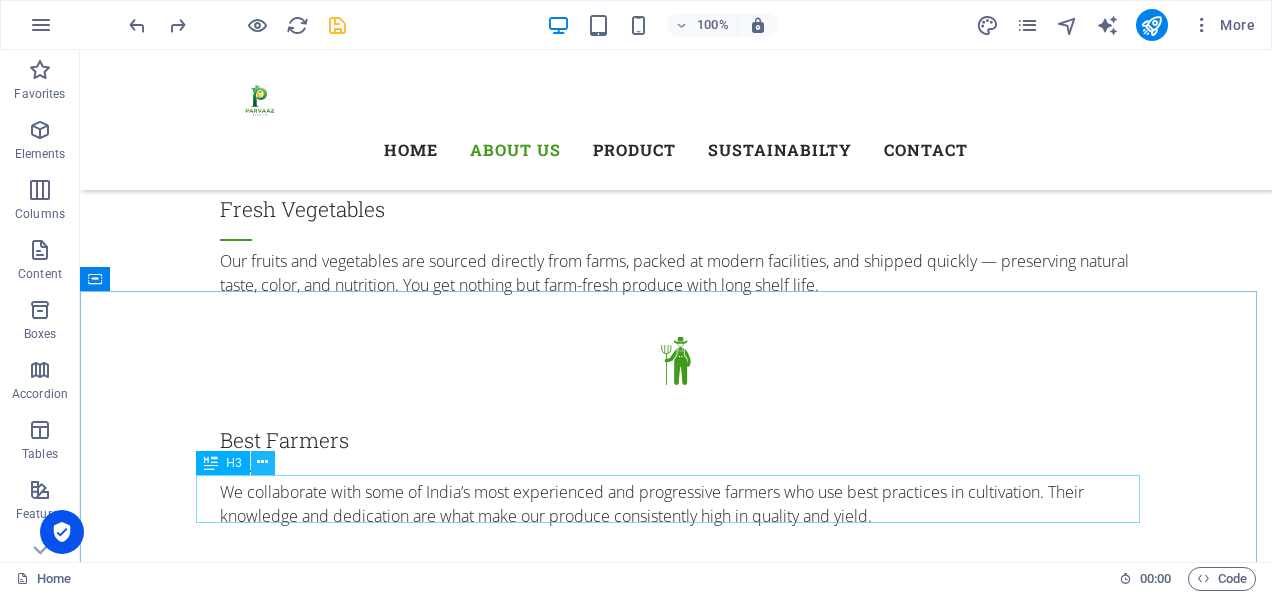 click at bounding box center [262, 462] 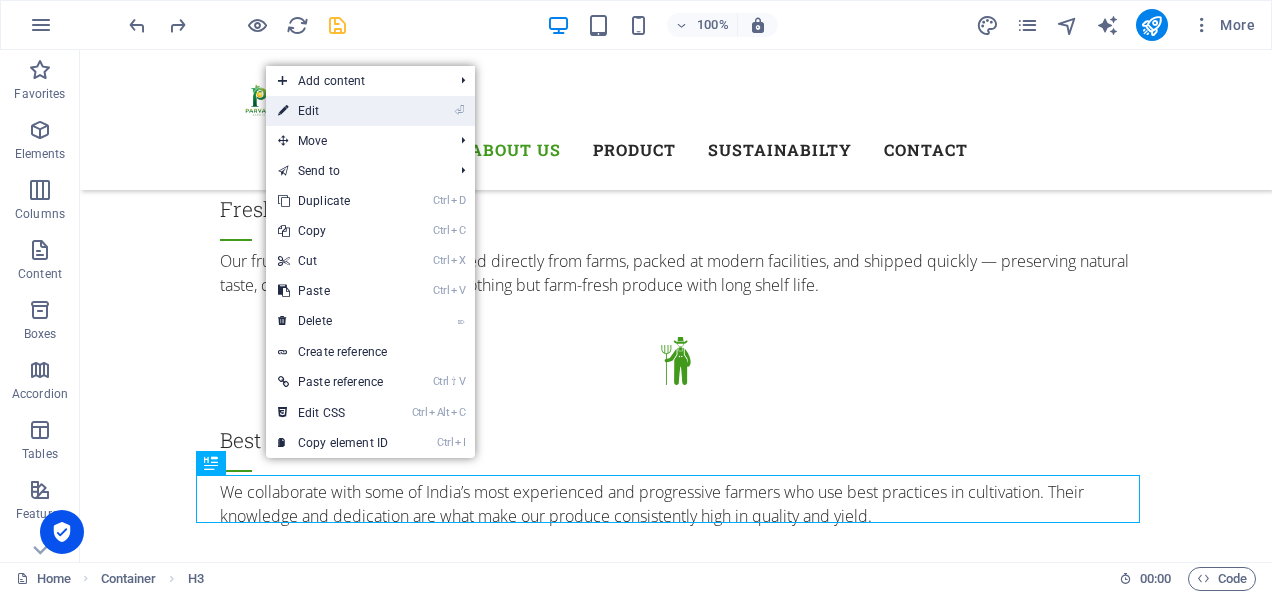 click on "⏎  Edit" at bounding box center [333, 111] 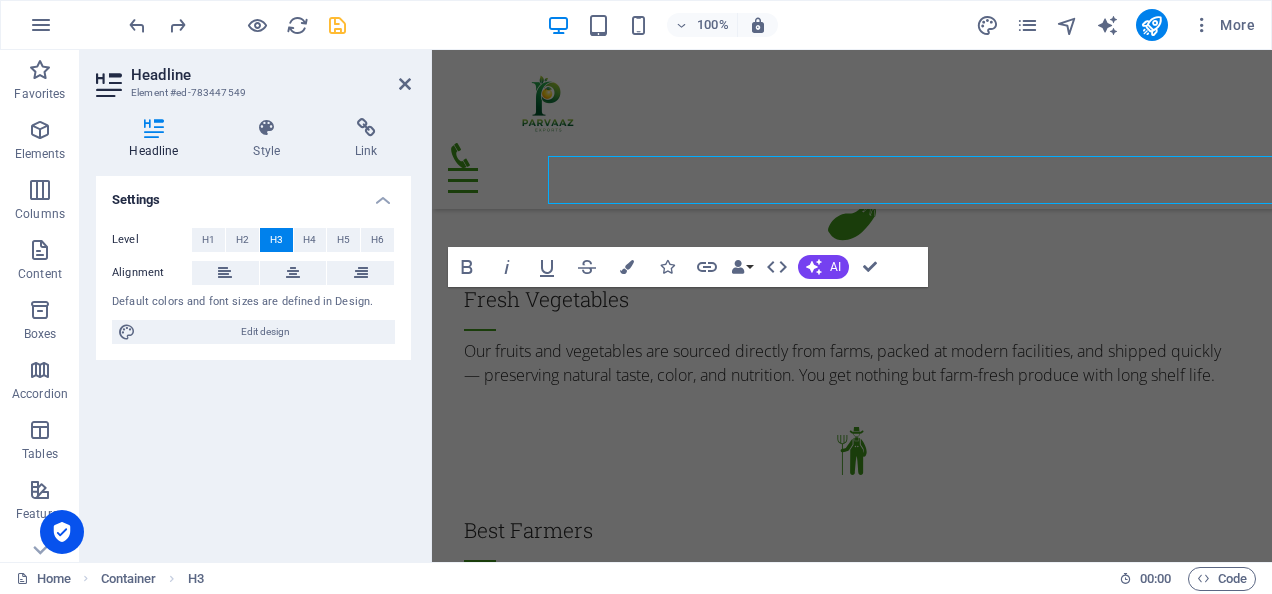 scroll, scrollTop: 2744, scrollLeft: 0, axis: vertical 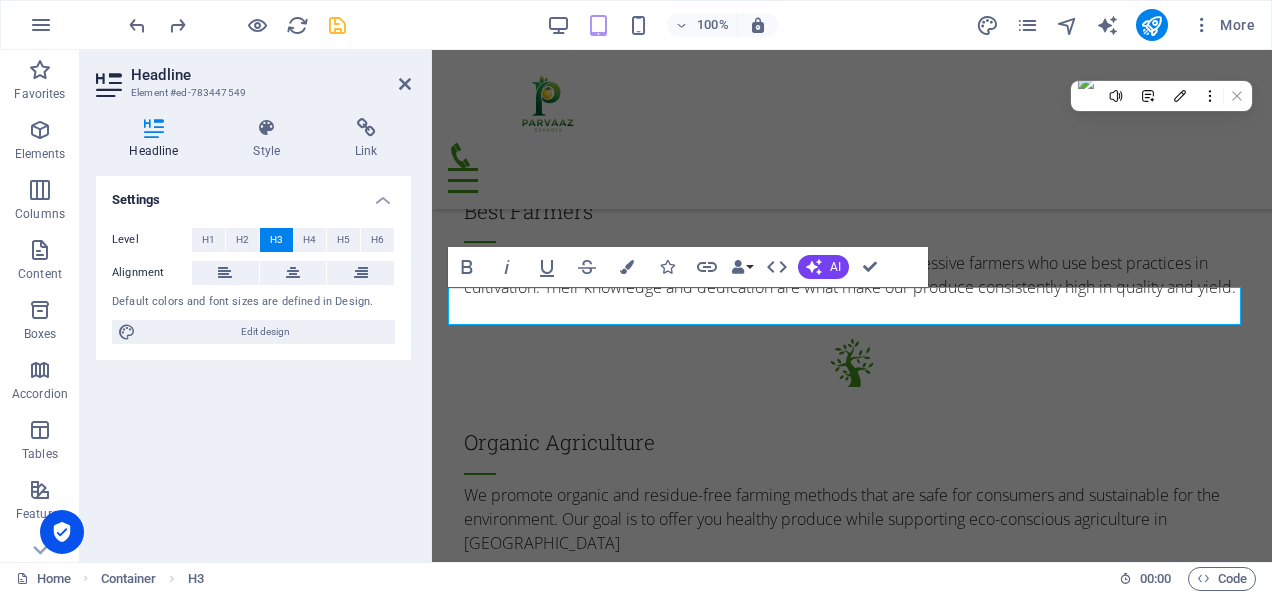 type 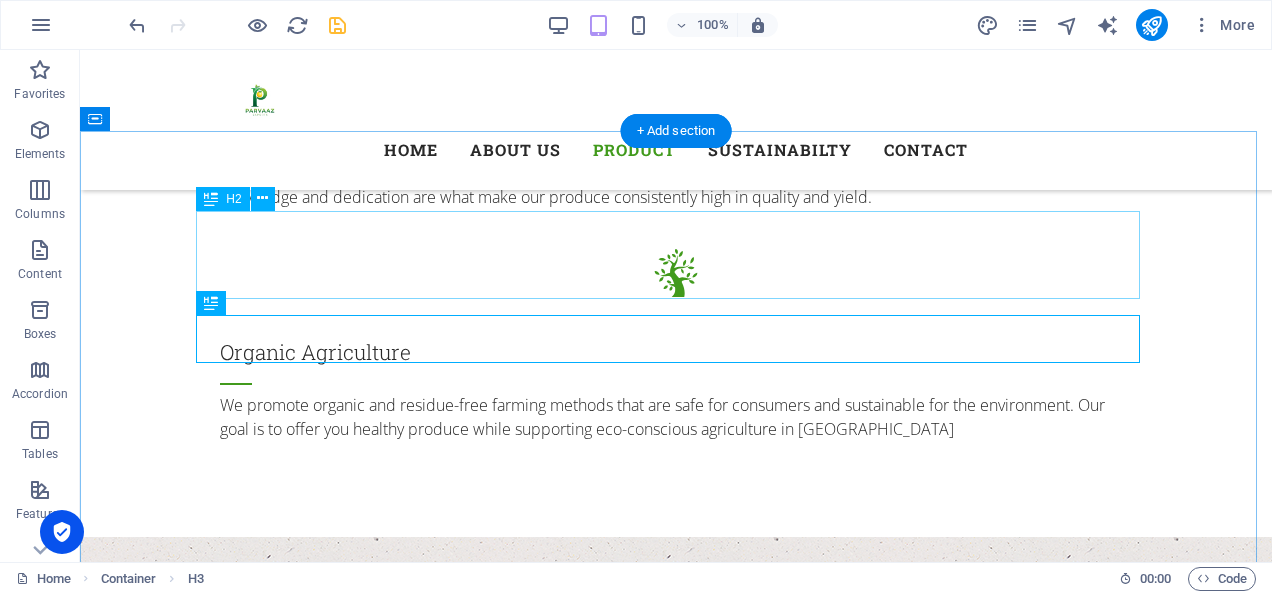 scroll, scrollTop: 2585, scrollLeft: 0, axis: vertical 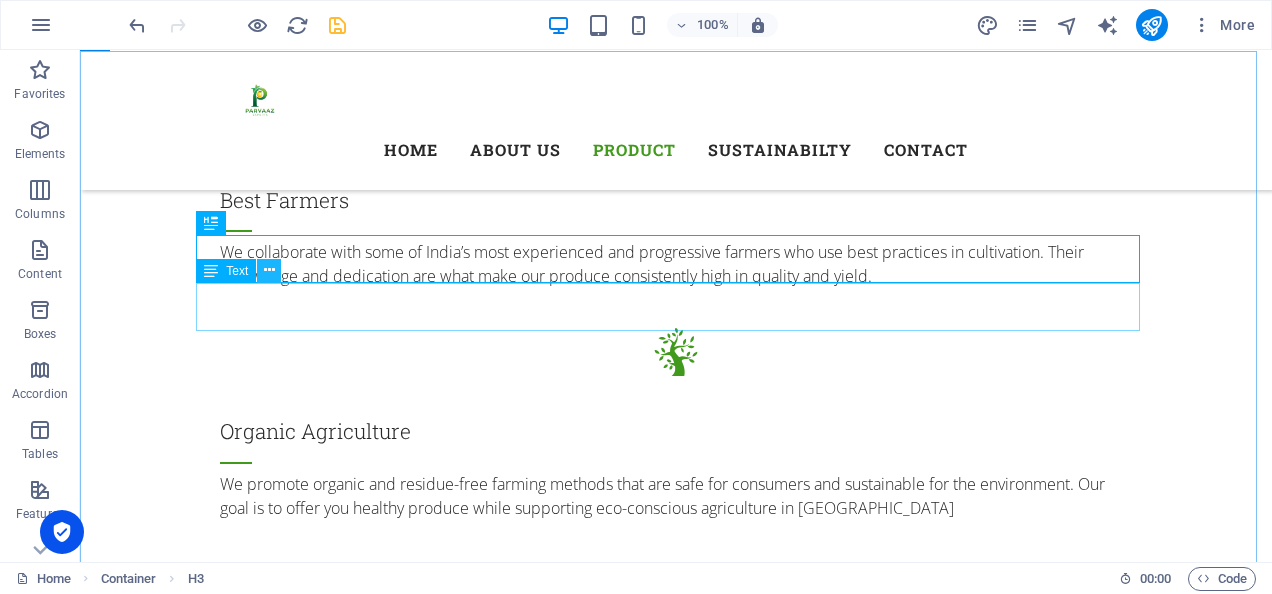 click at bounding box center [269, 270] 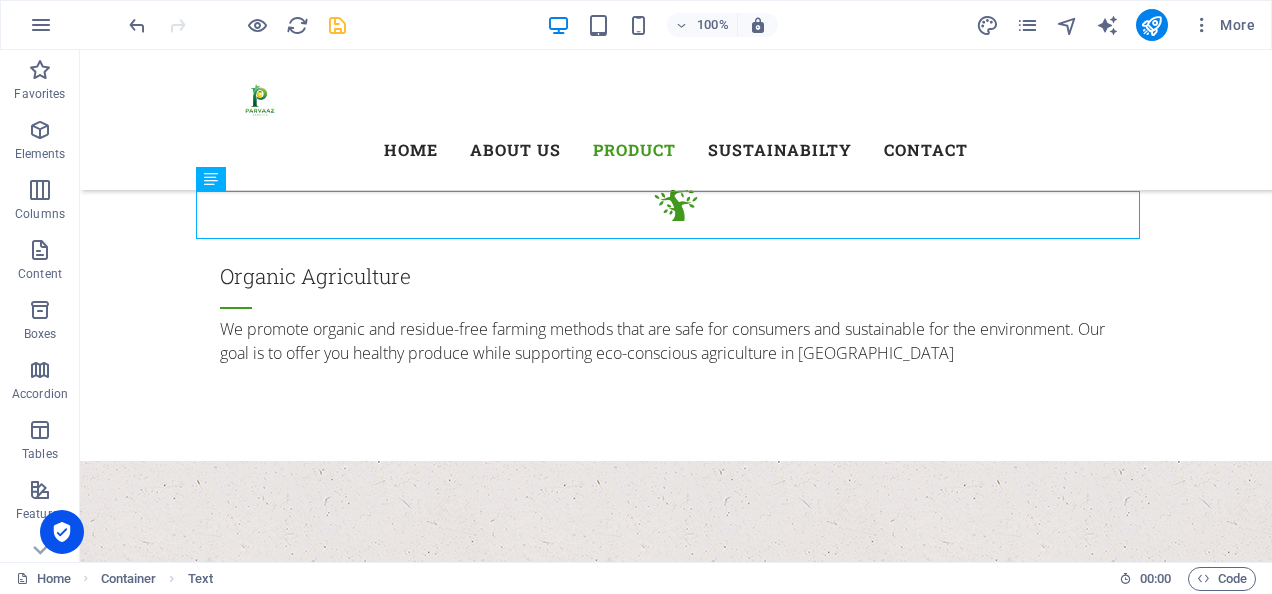 scroll, scrollTop: 2825, scrollLeft: 0, axis: vertical 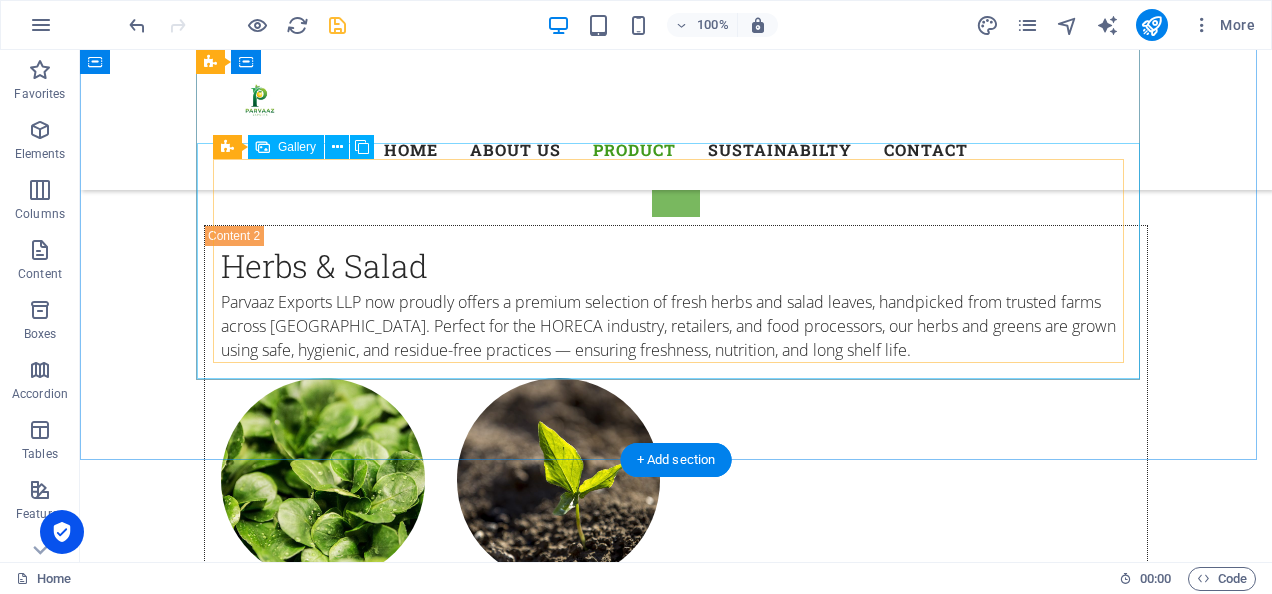 click at bounding box center [676, 3279] 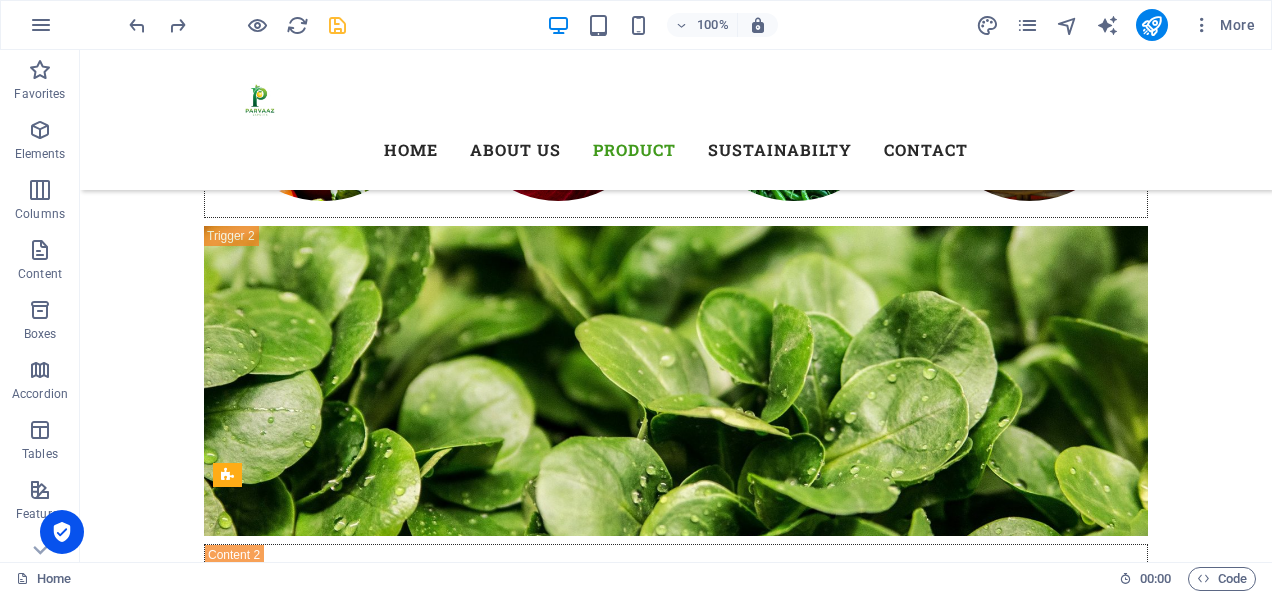 scroll, scrollTop: 5905, scrollLeft: 0, axis: vertical 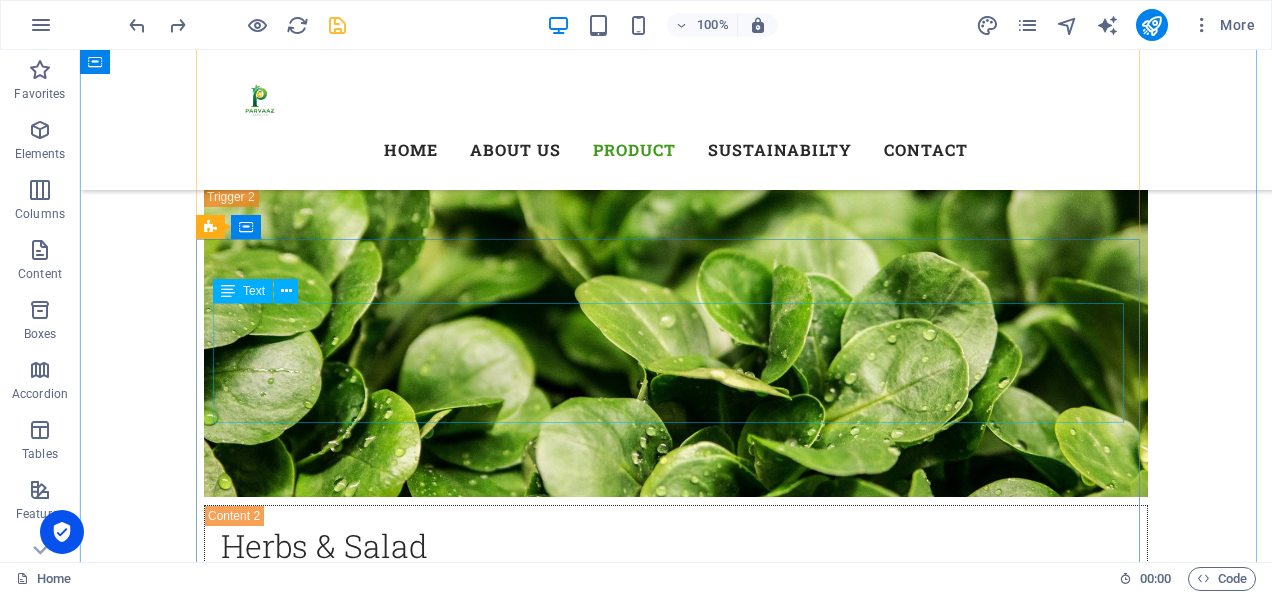 click on "Parvaaz Exports LLP is proud to offer premium-quality Indian wheat for global markets. Sourced from fertile farmlands across [GEOGRAPHIC_DATA], our wheat is rich in nutrition, naturally processed, and cleaned using advanced techniques to meet international export standards. As one of India’s leading agro-product exporters, we ensure that our wheat varieties are suitable for milling, baking, food processing, and retail markets." at bounding box center (676, 3381) 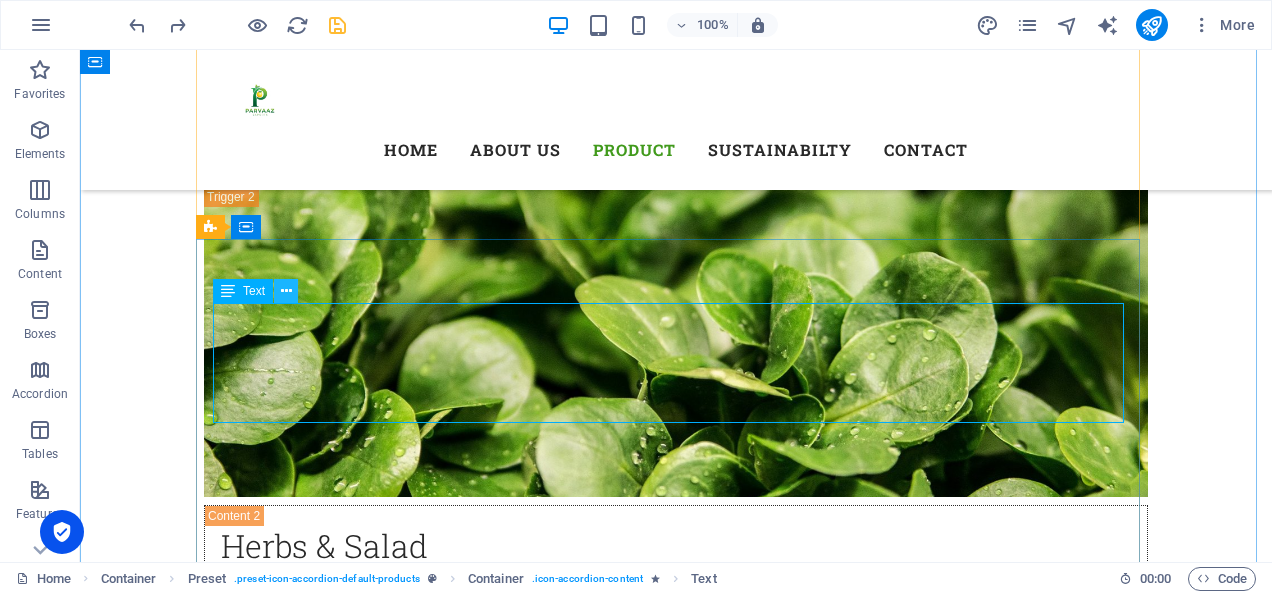 click at bounding box center [286, 291] 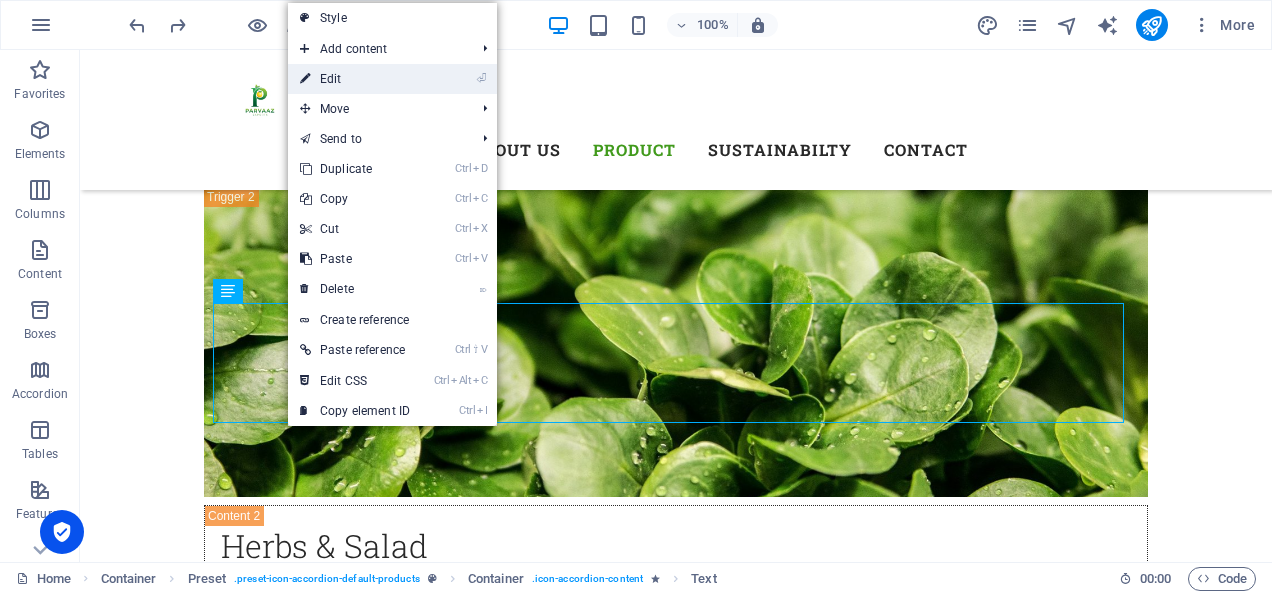 click on "⏎  Edit" at bounding box center (355, 79) 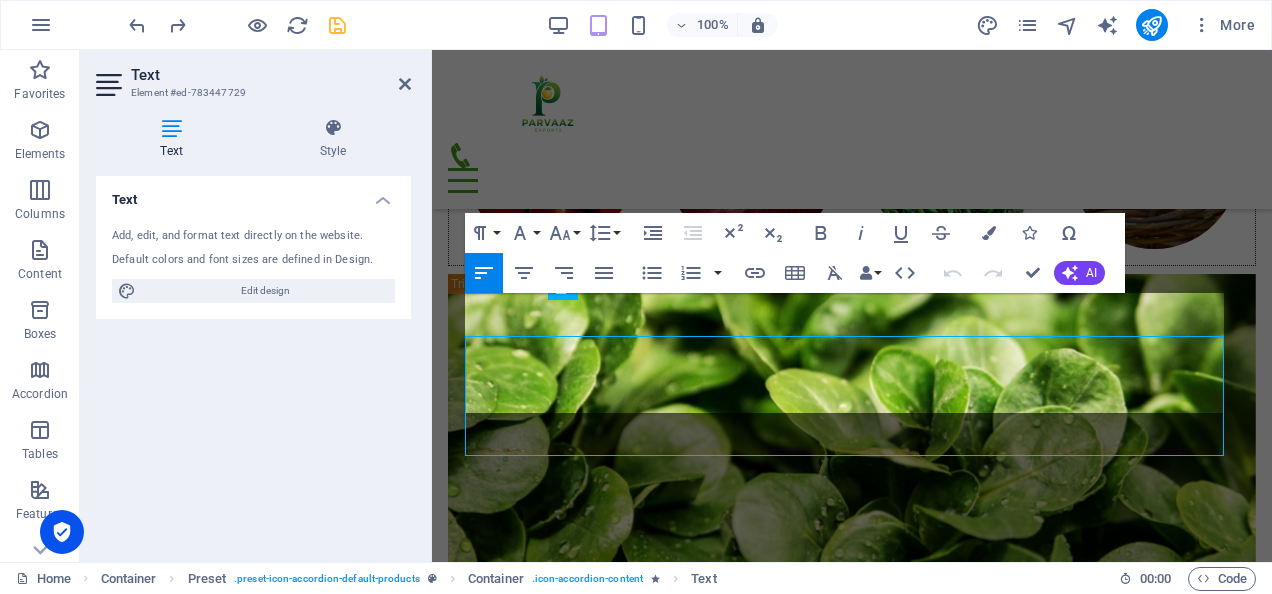scroll, scrollTop: 5844, scrollLeft: 0, axis: vertical 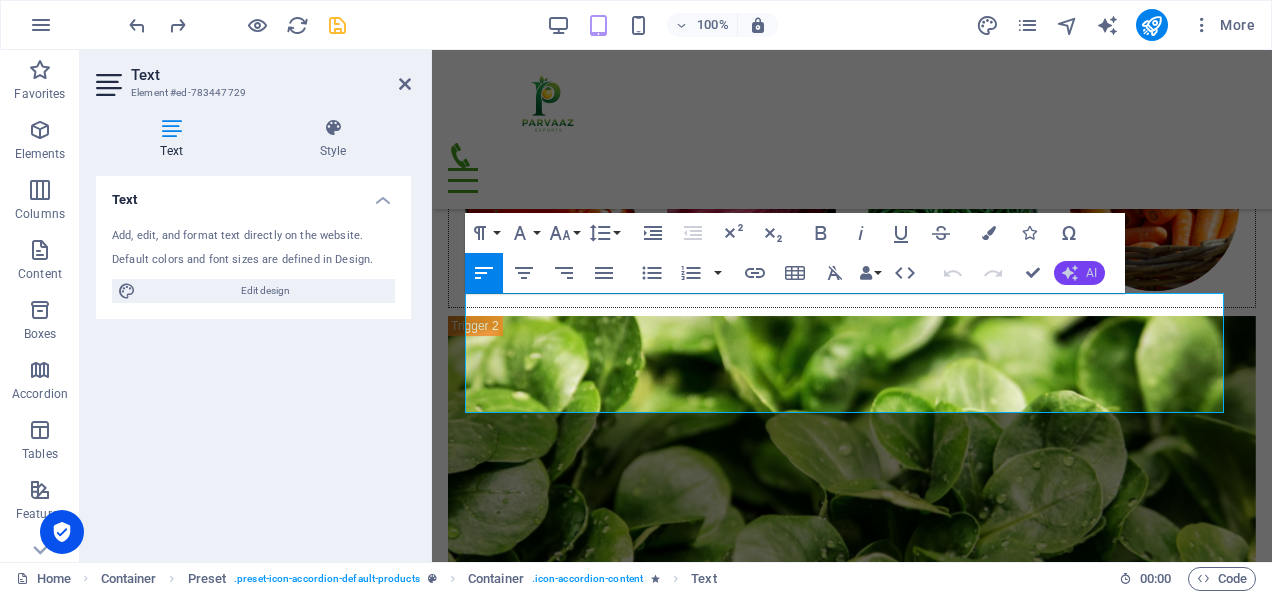 click 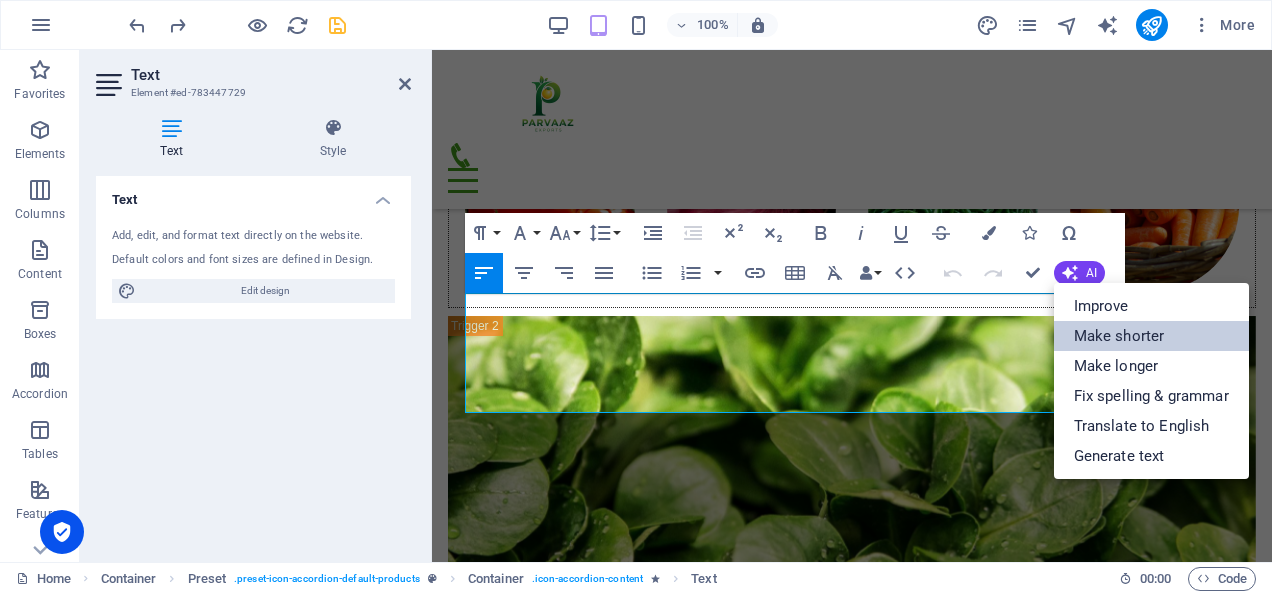 click on "Make shorter" at bounding box center (1151, 336) 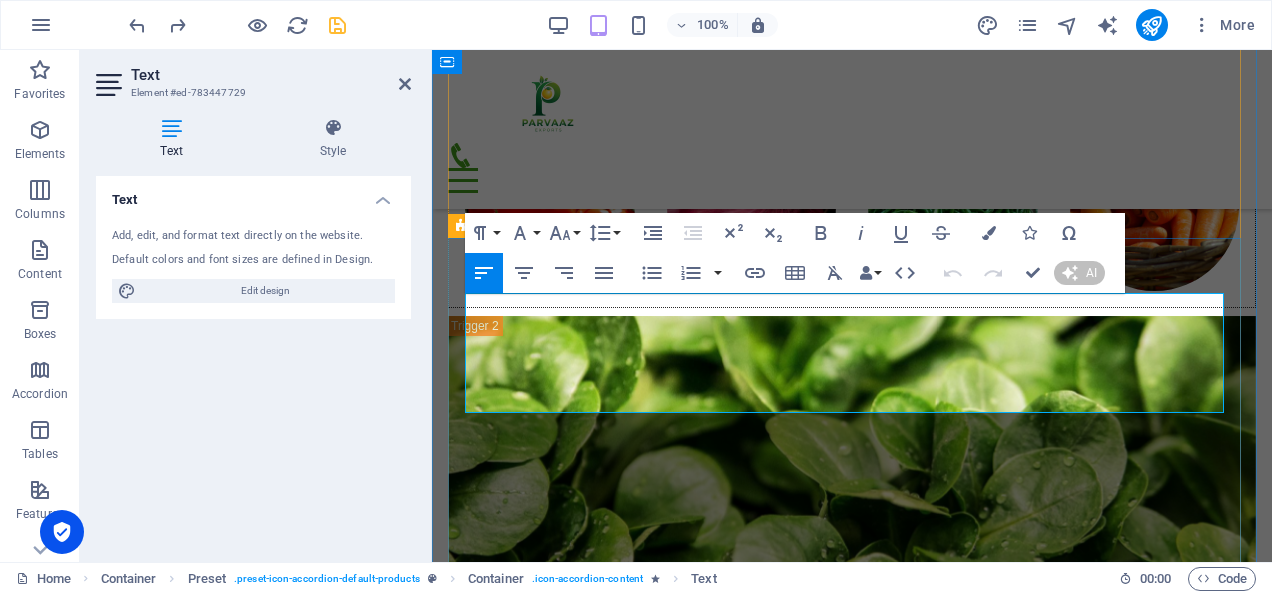 type 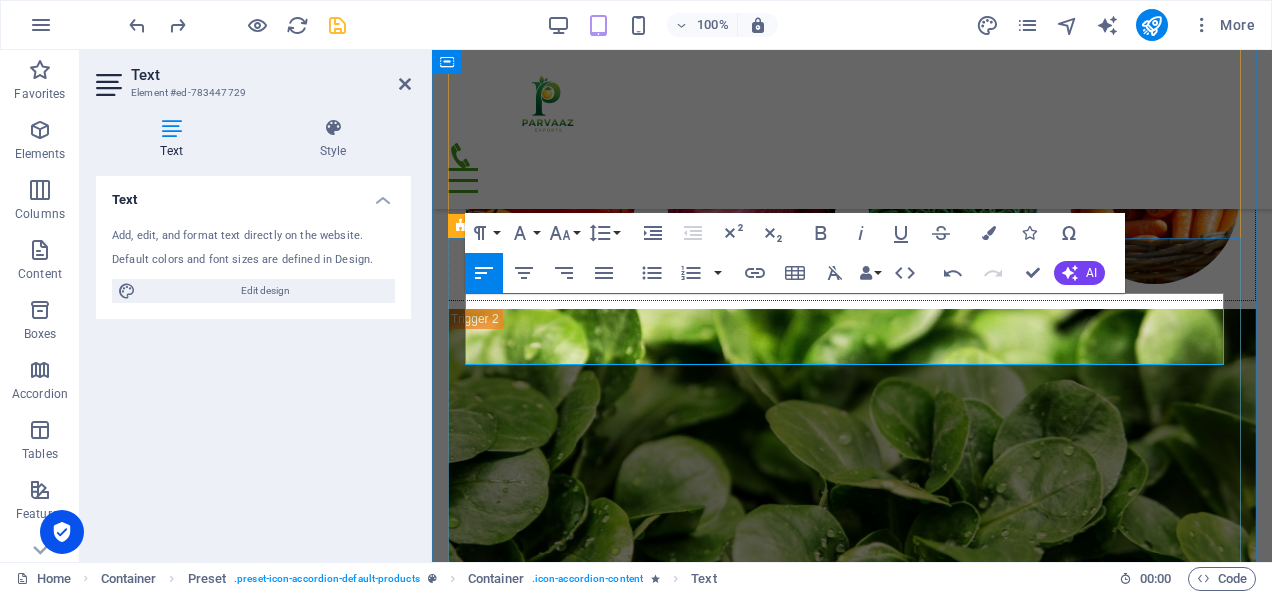 click on "Parvaaz Exports LLP offers premium-quality Indian wheat sourced from fertile farmlands. Our wheat is nutritious, naturally processed, and meets international export standards. As a leading exporter, we provide wheat suitable for milling, baking, food processing, and retail markets." at bounding box center [852, 3297] 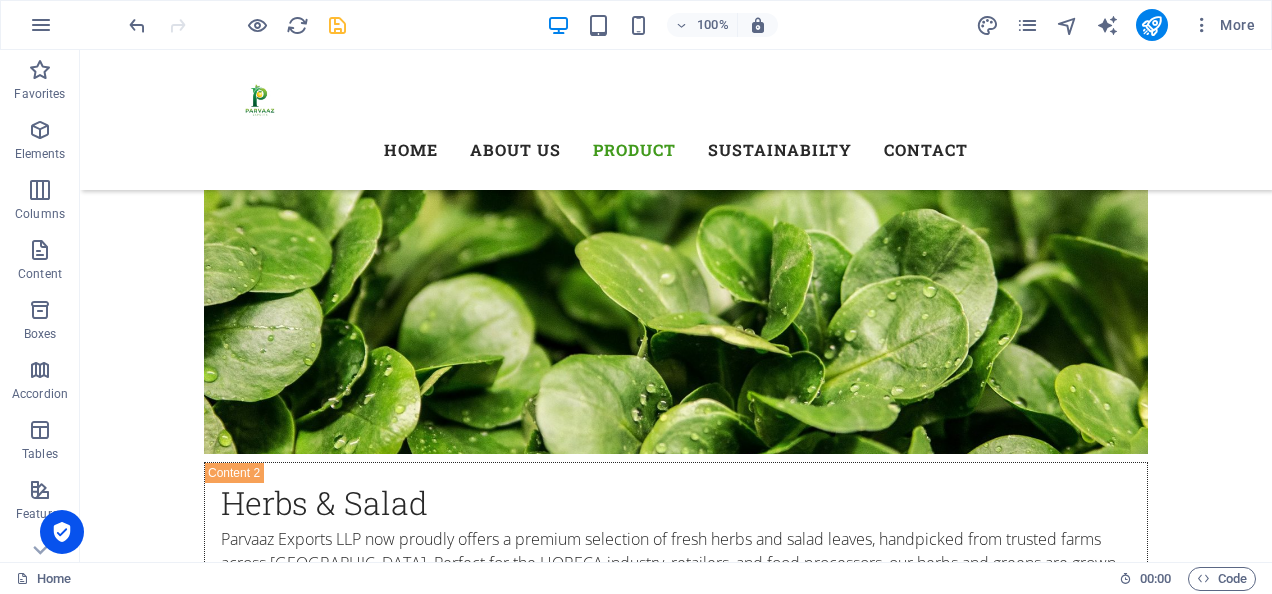 scroll, scrollTop: 5908, scrollLeft: 0, axis: vertical 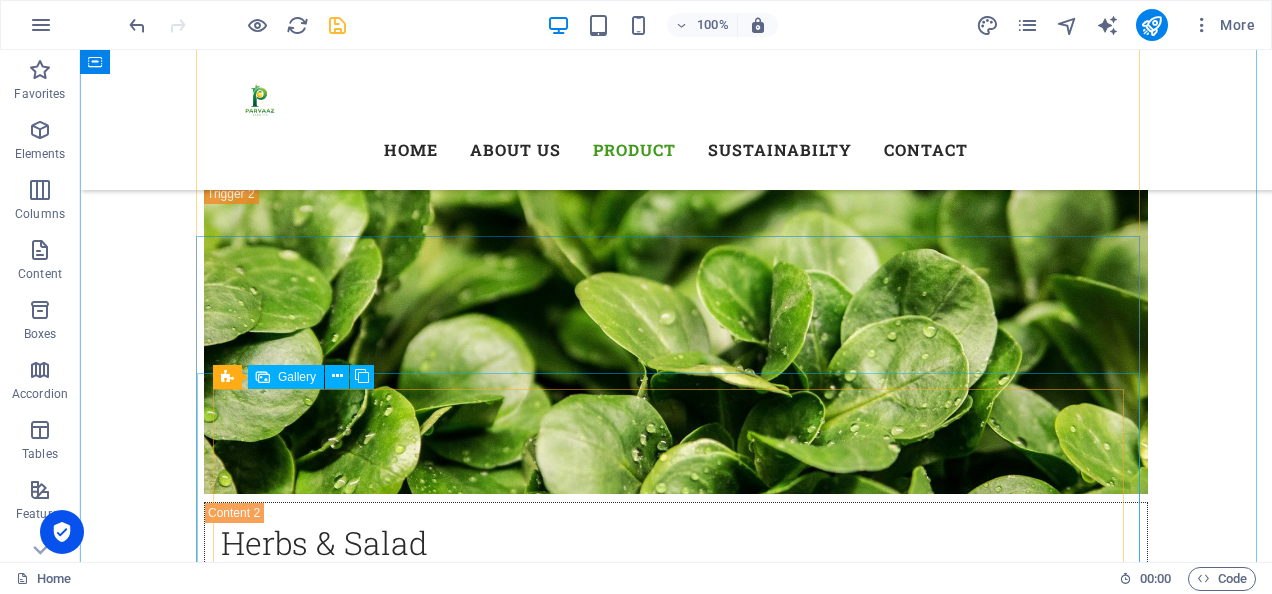 click at bounding box center (676, 3508) 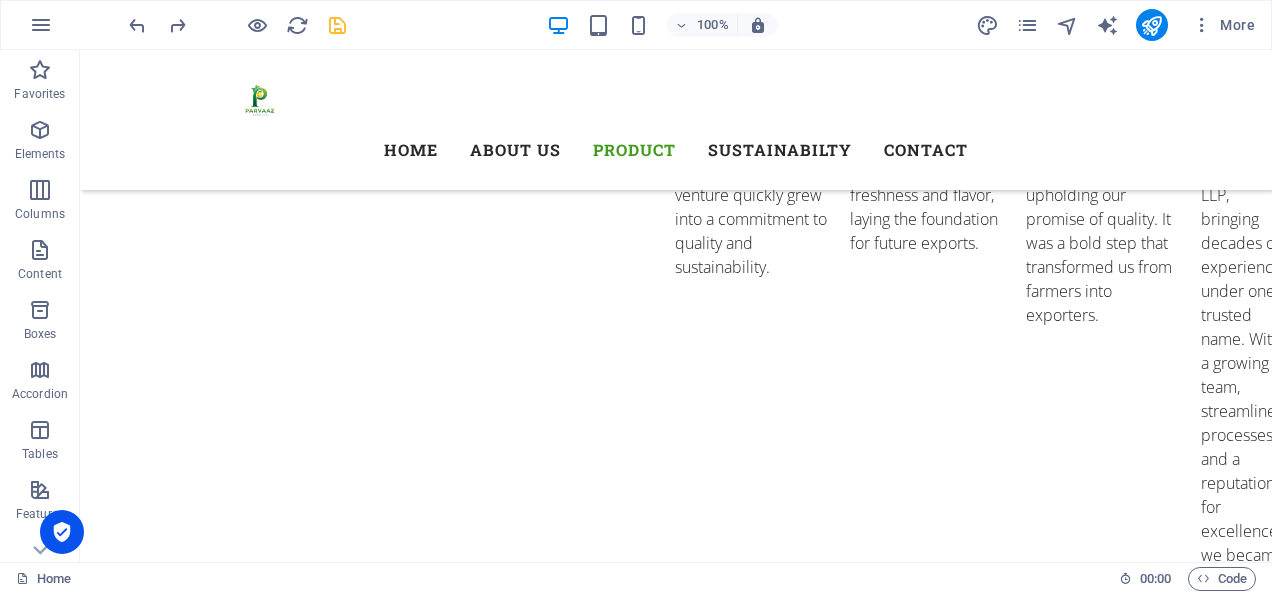 scroll, scrollTop: 4241, scrollLeft: 0, axis: vertical 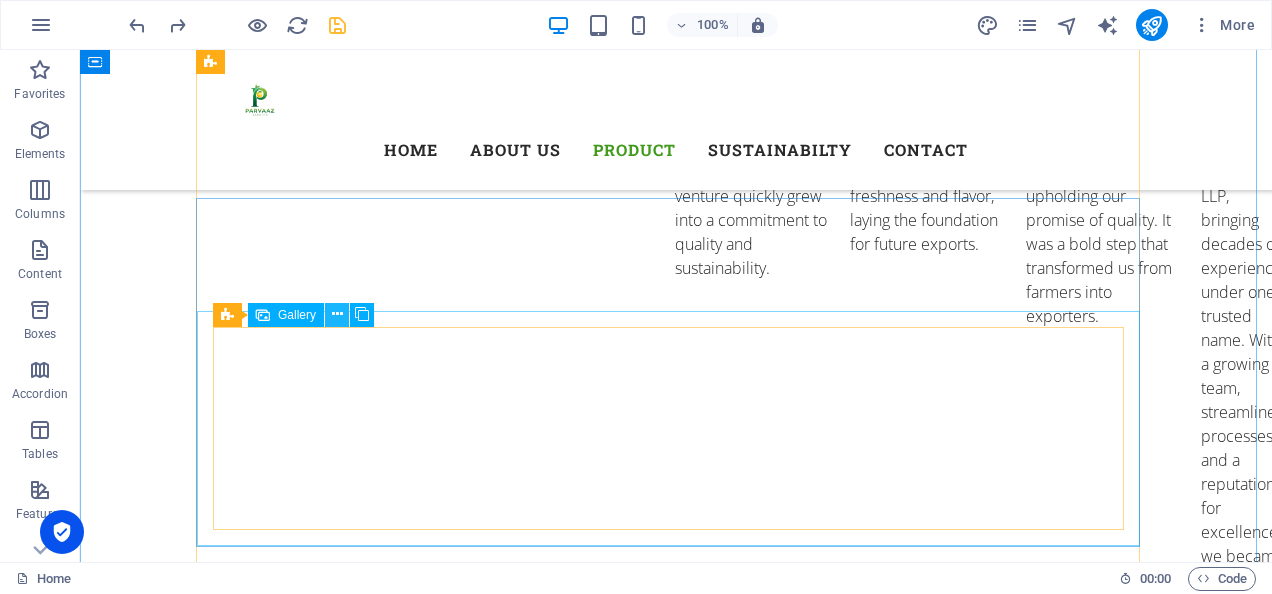 click at bounding box center [337, 314] 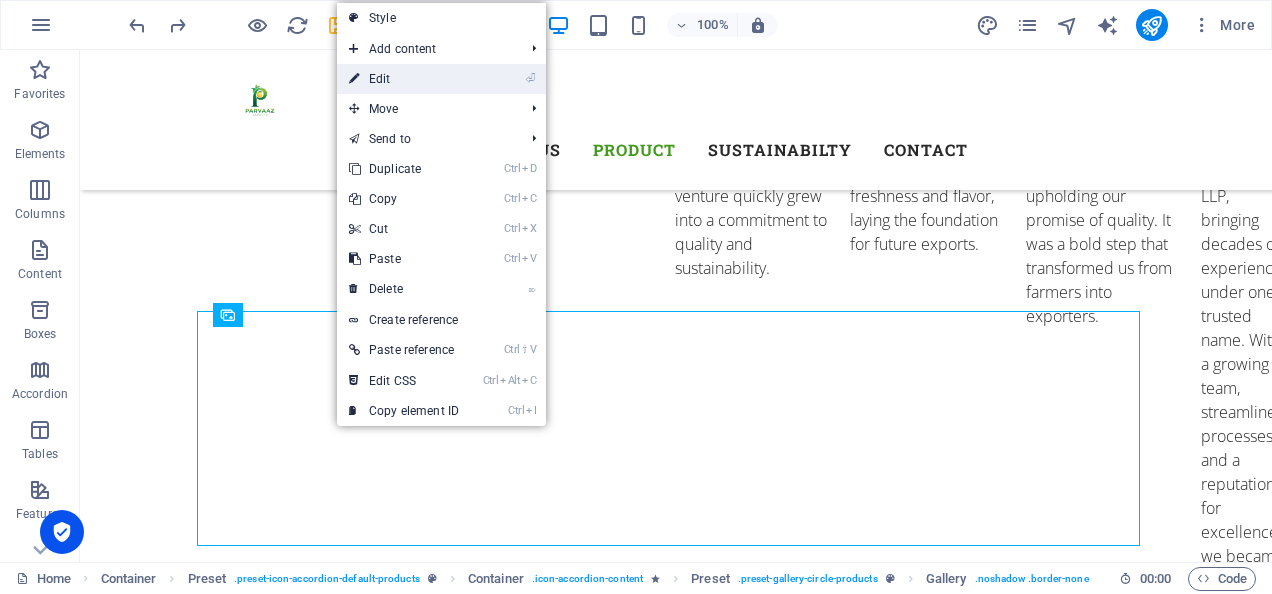 click on "⏎  Edit" at bounding box center [404, 79] 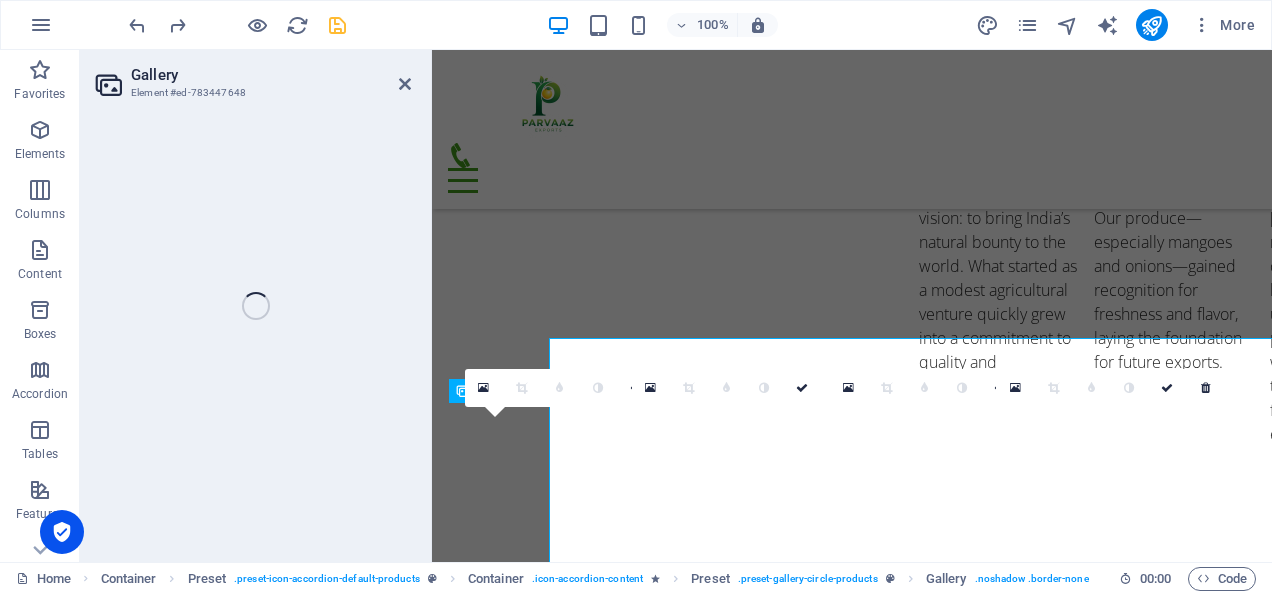 select on "4" 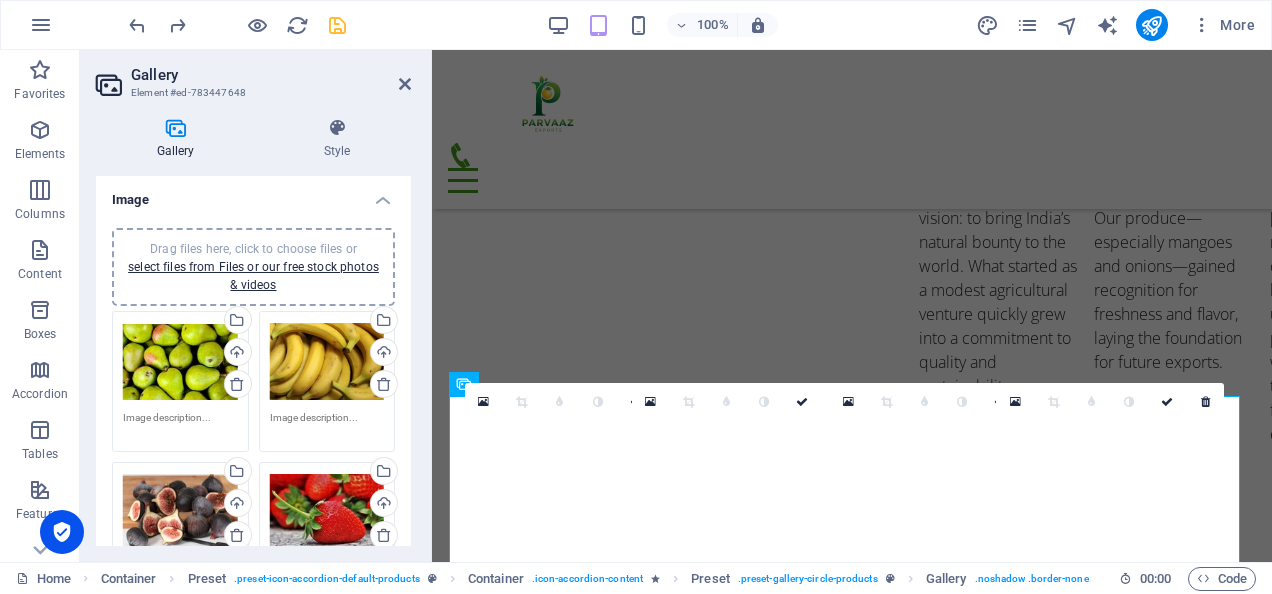 scroll, scrollTop: 4200, scrollLeft: 0, axis: vertical 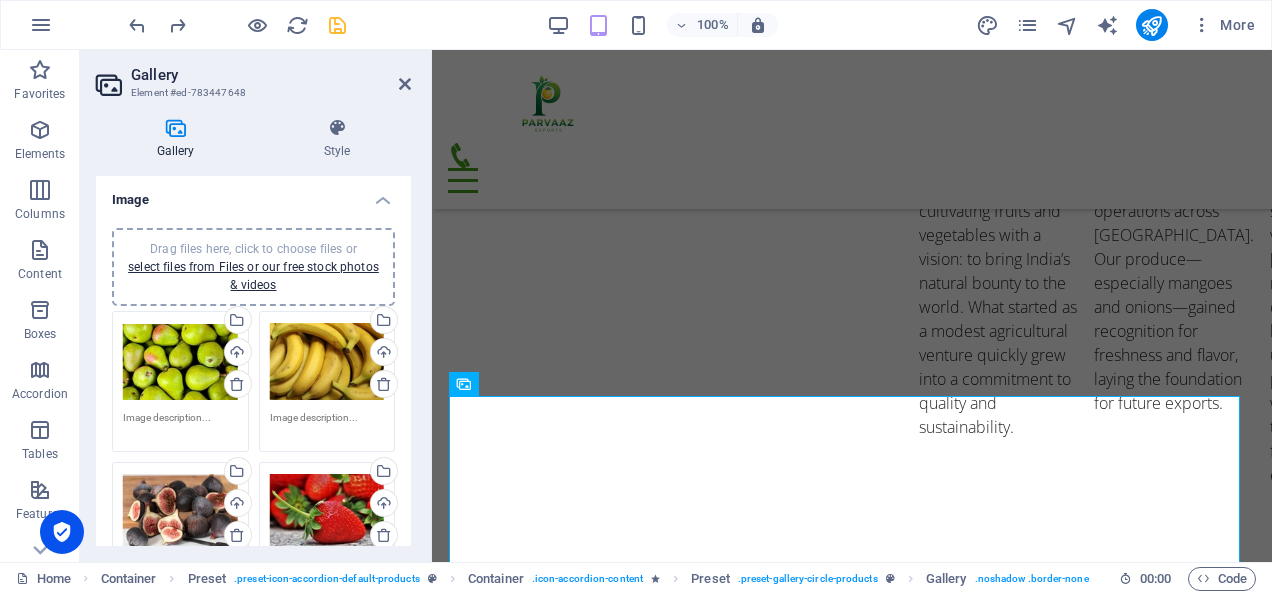 click at bounding box center [175, 128] 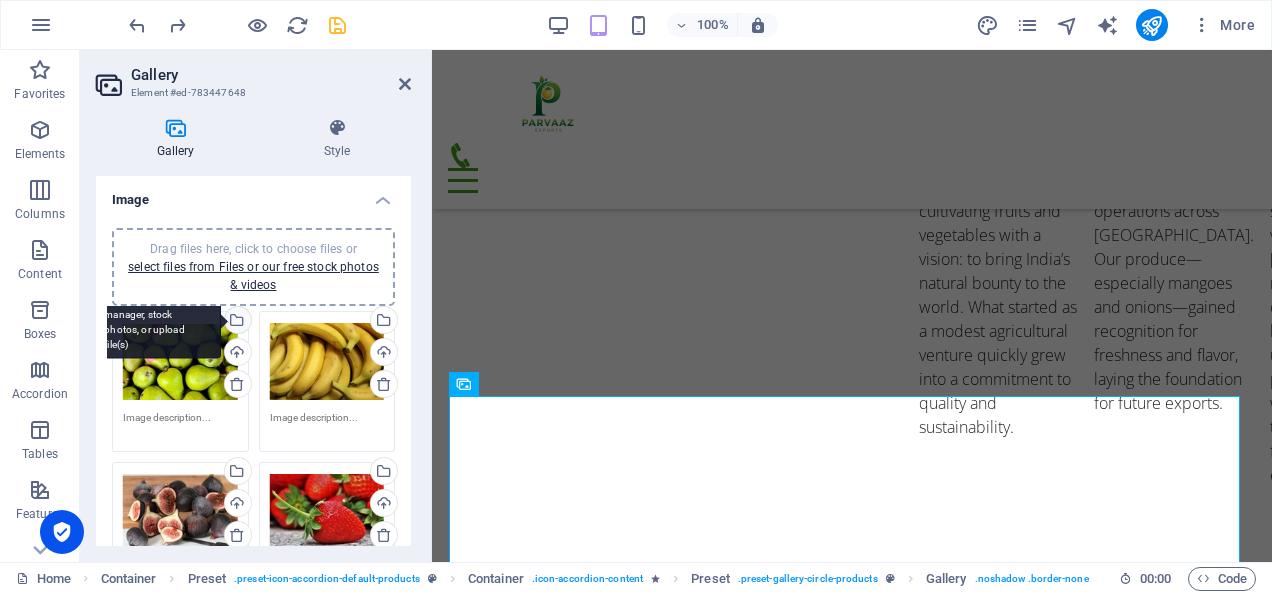 click on "Select files from the file manager, stock photos, or upload file(s)" at bounding box center (156, 321) 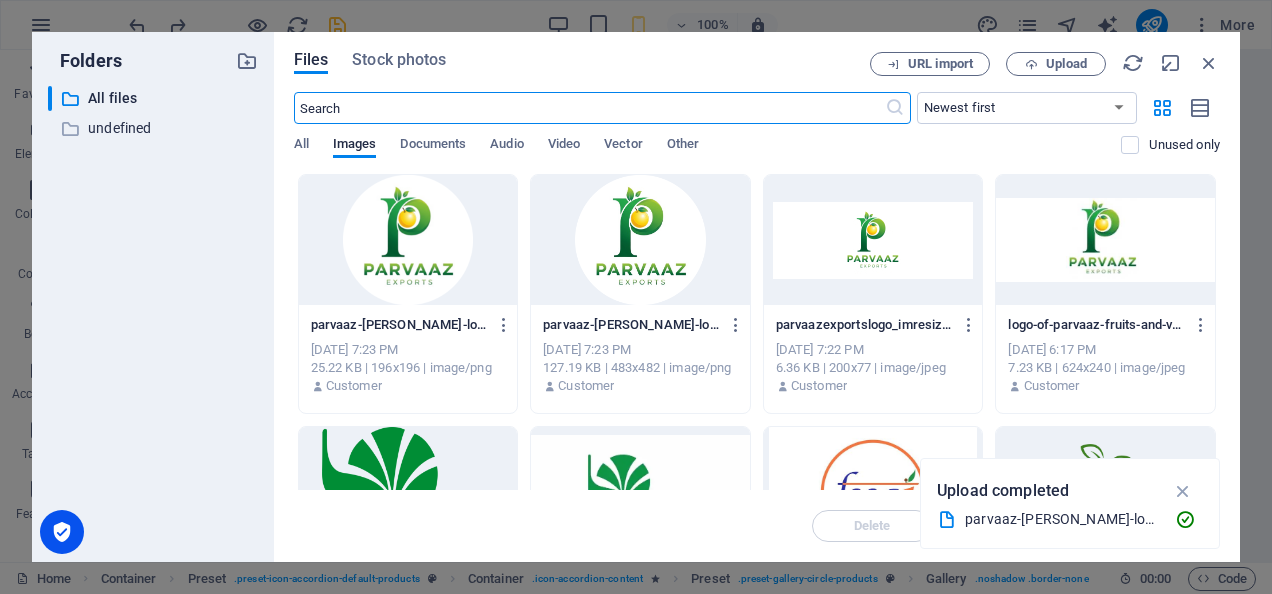 scroll, scrollTop: 7546, scrollLeft: 0, axis: vertical 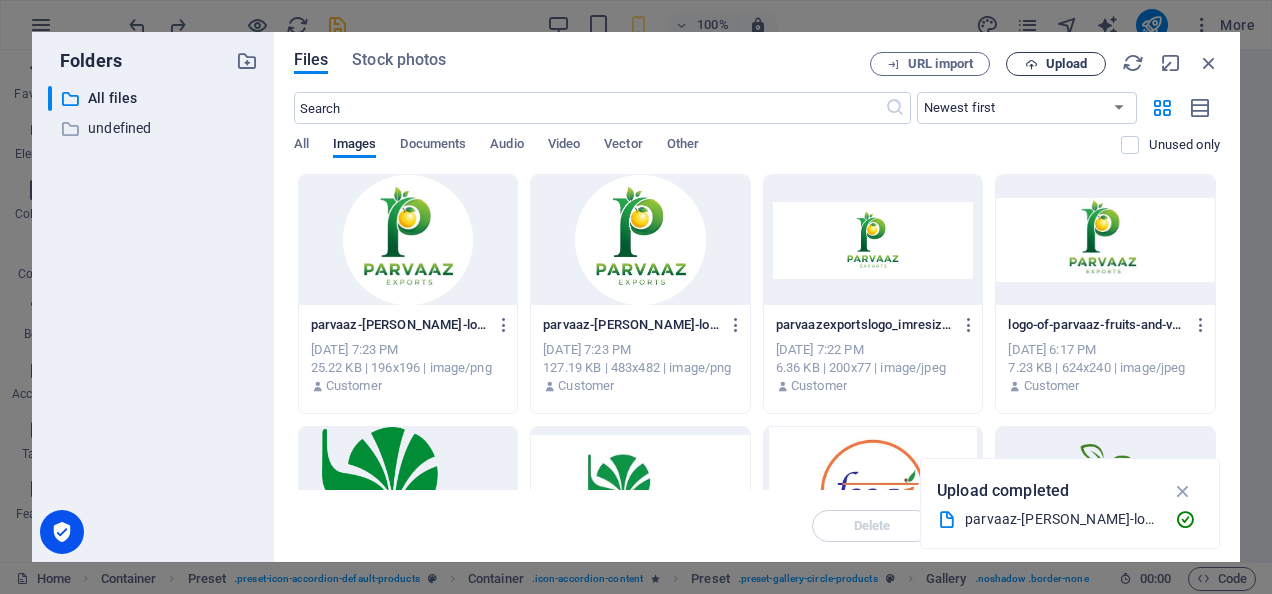 click on "Upload" at bounding box center (1056, 64) 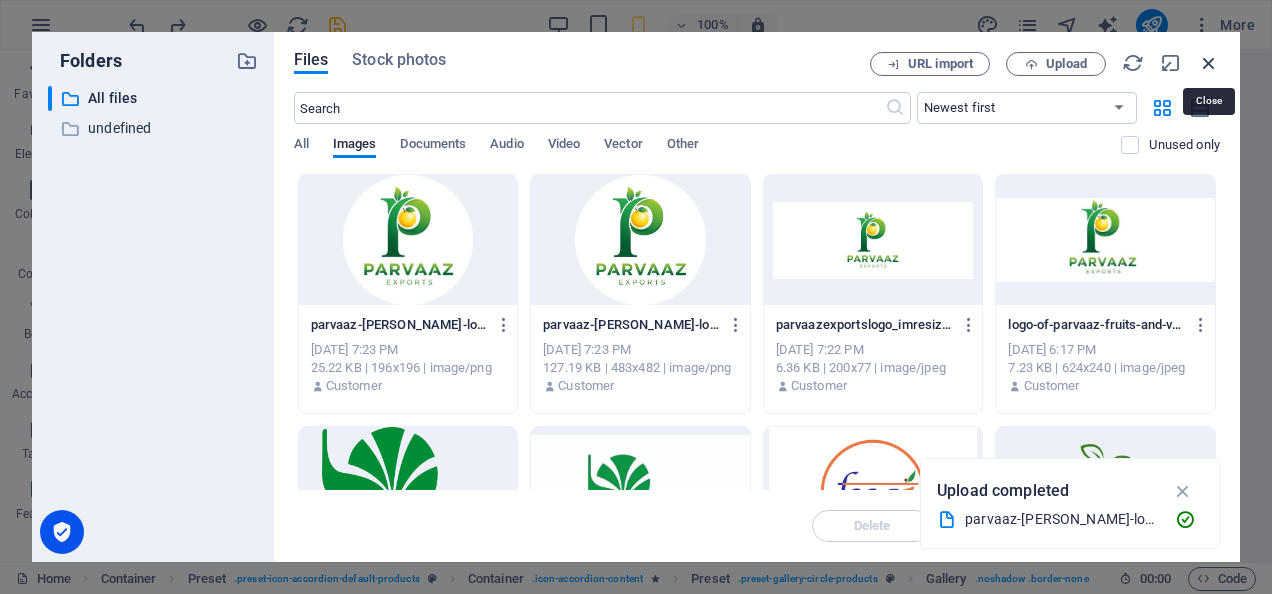 click at bounding box center (1209, 63) 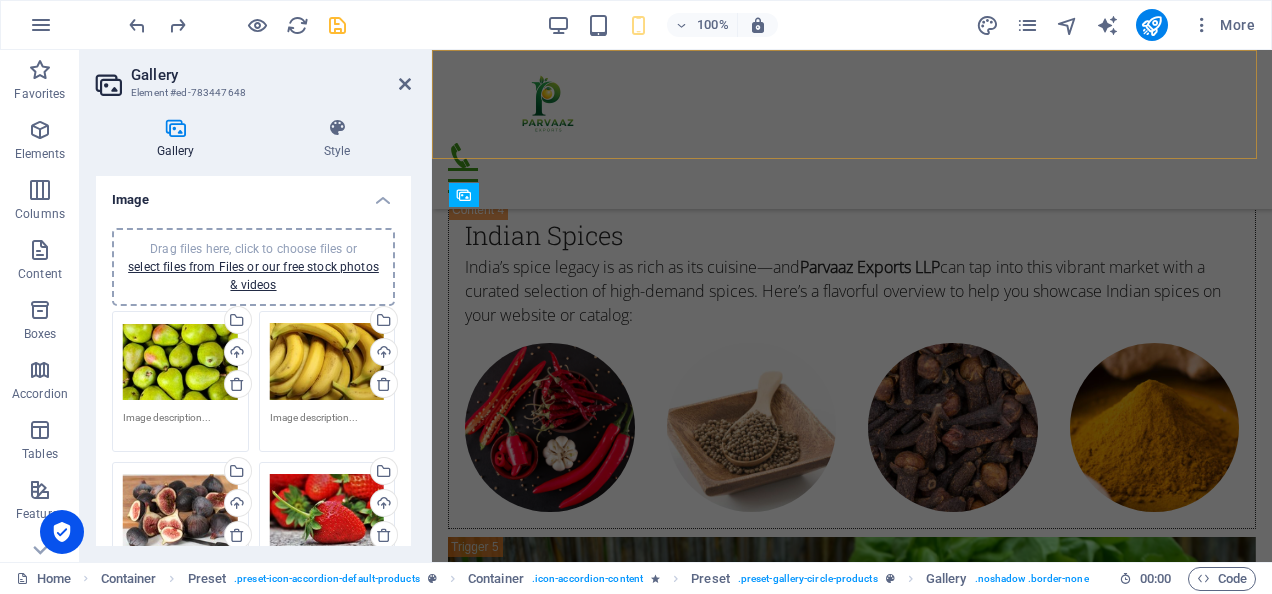 scroll, scrollTop: 4373, scrollLeft: 0, axis: vertical 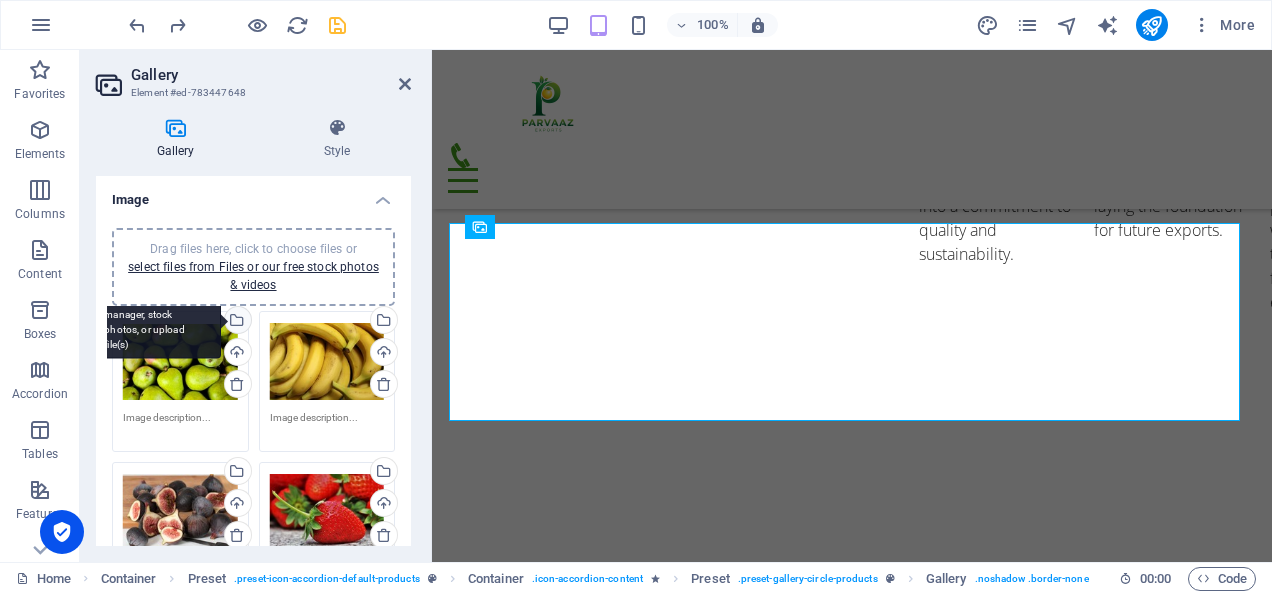 click on "Select files from the file manager, stock photos, or upload file(s)" at bounding box center (236, 322) 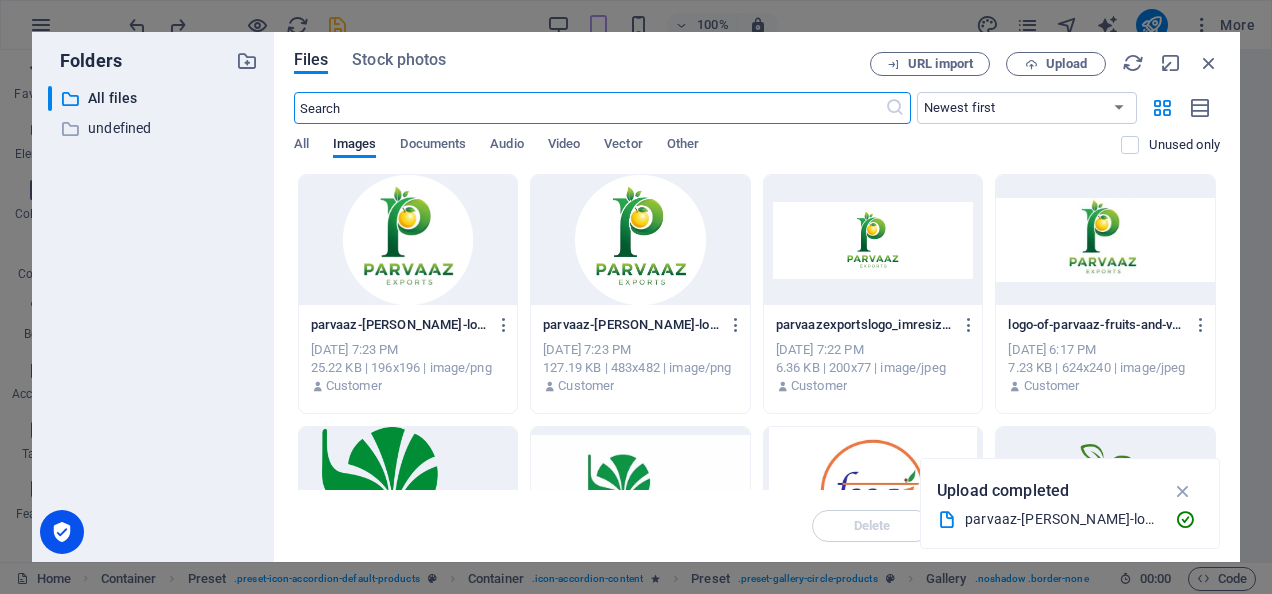 scroll, scrollTop: 7546, scrollLeft: 0, axis: vertical 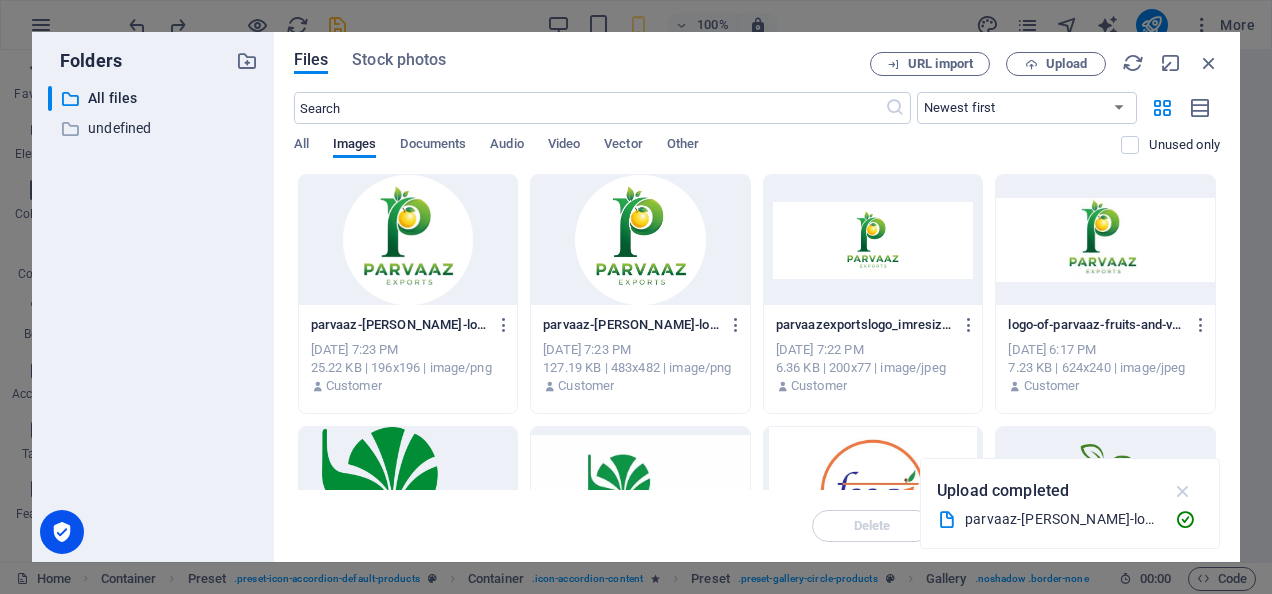 click at bounding box center [1183, 491] 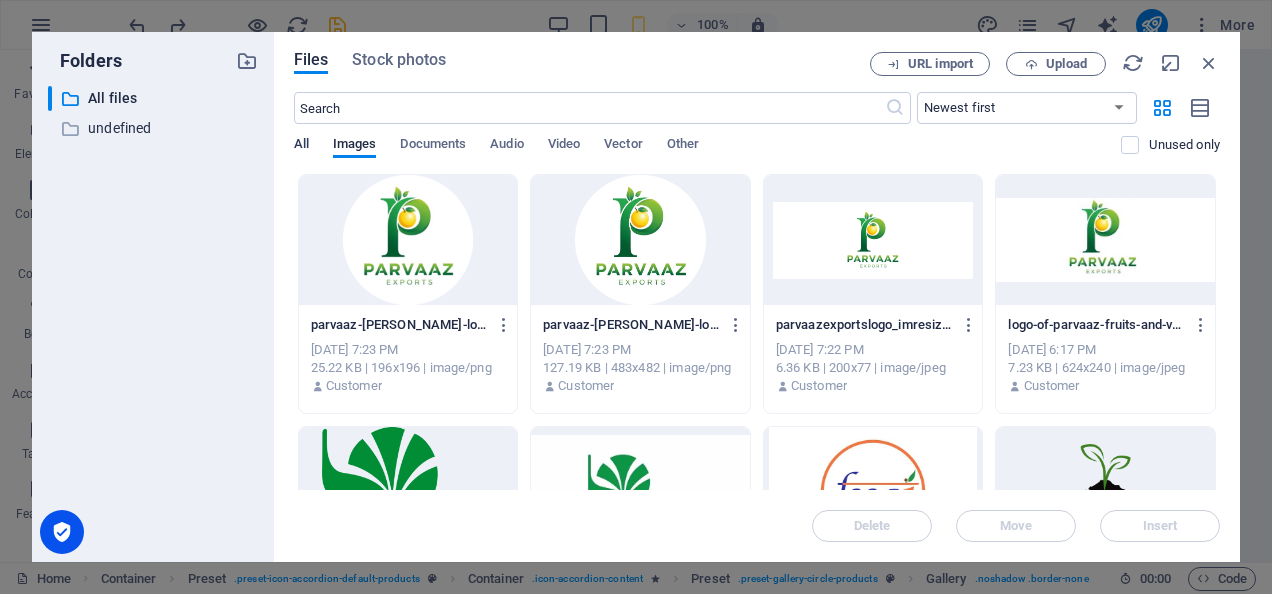 click on "All" at bounding box center (301, 146) 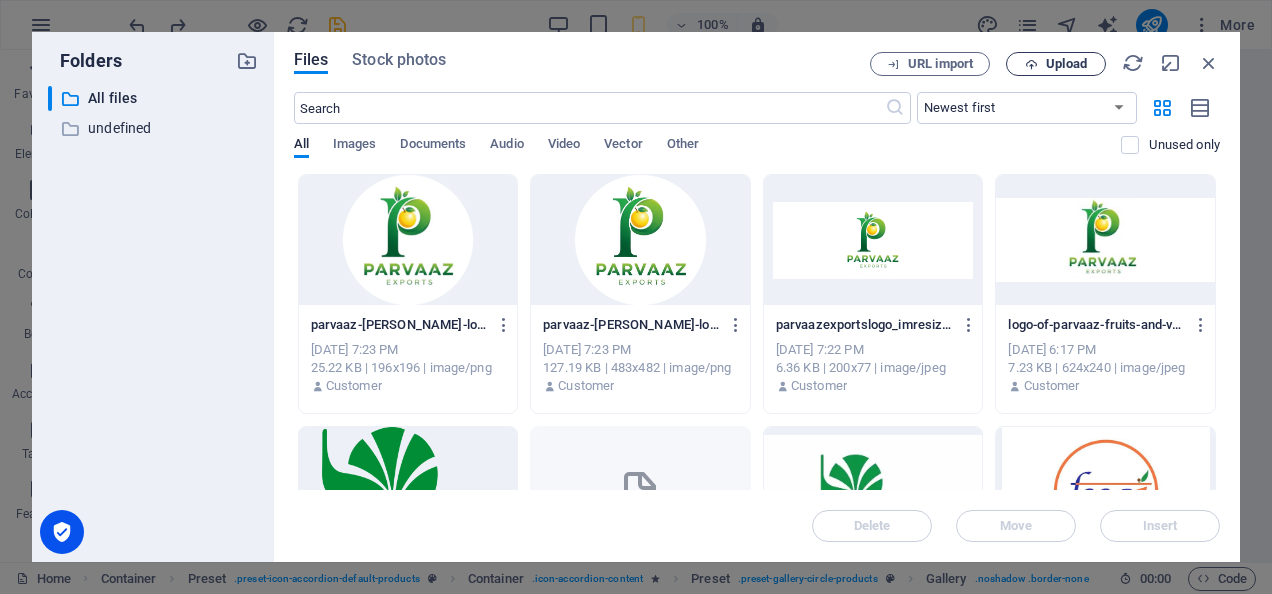 click at bounding box center [1031, 64] 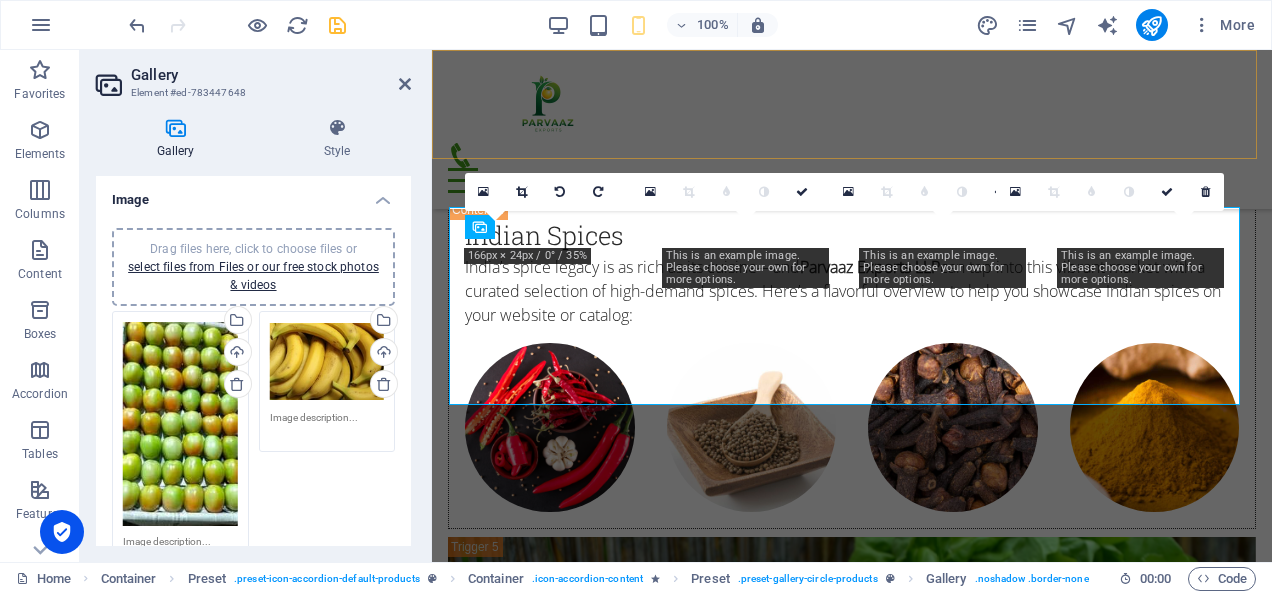 scroll, scrollTop: 4373, scrollLeft: 0, axis: vertical 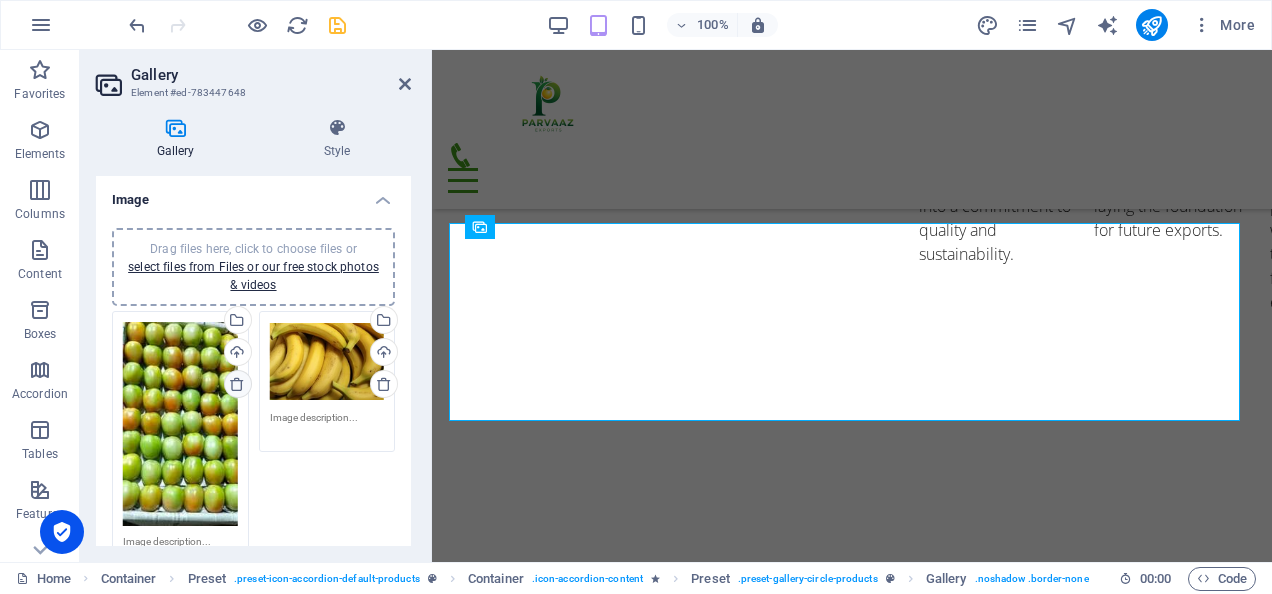 click at bounding box center [237, 384] 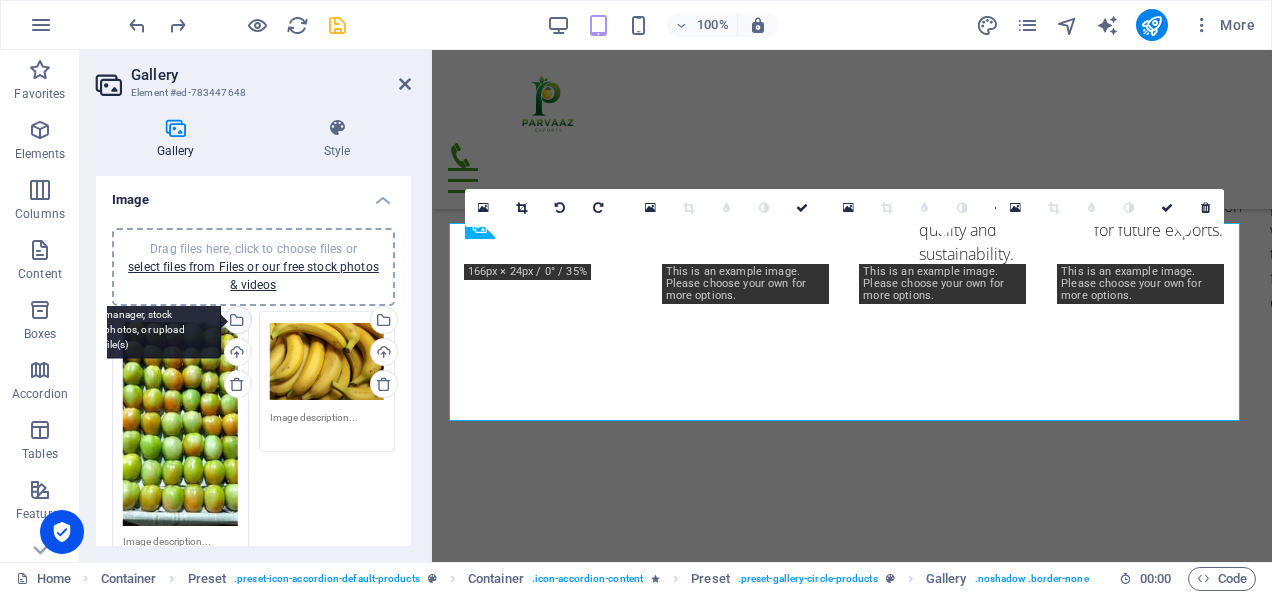 click on "Select files from the file manager, stock photos, or upload file(s)" at bounding box center (236, 322) 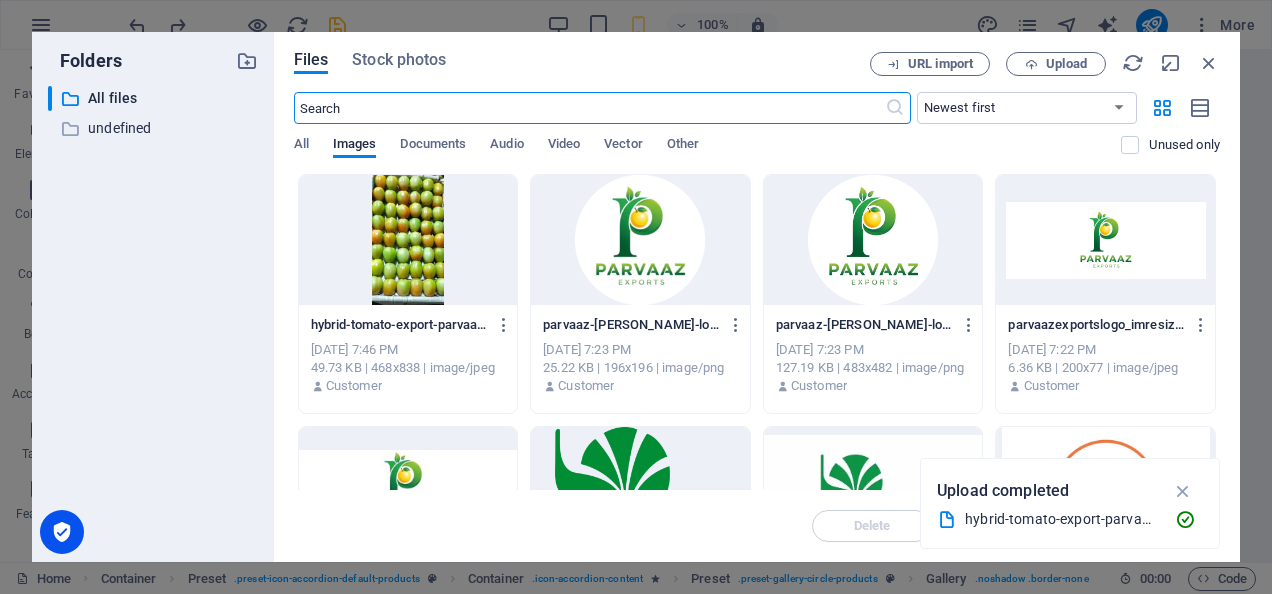 scroll, scrollTop: 7546, scrollLeft: 0, axis: vertical 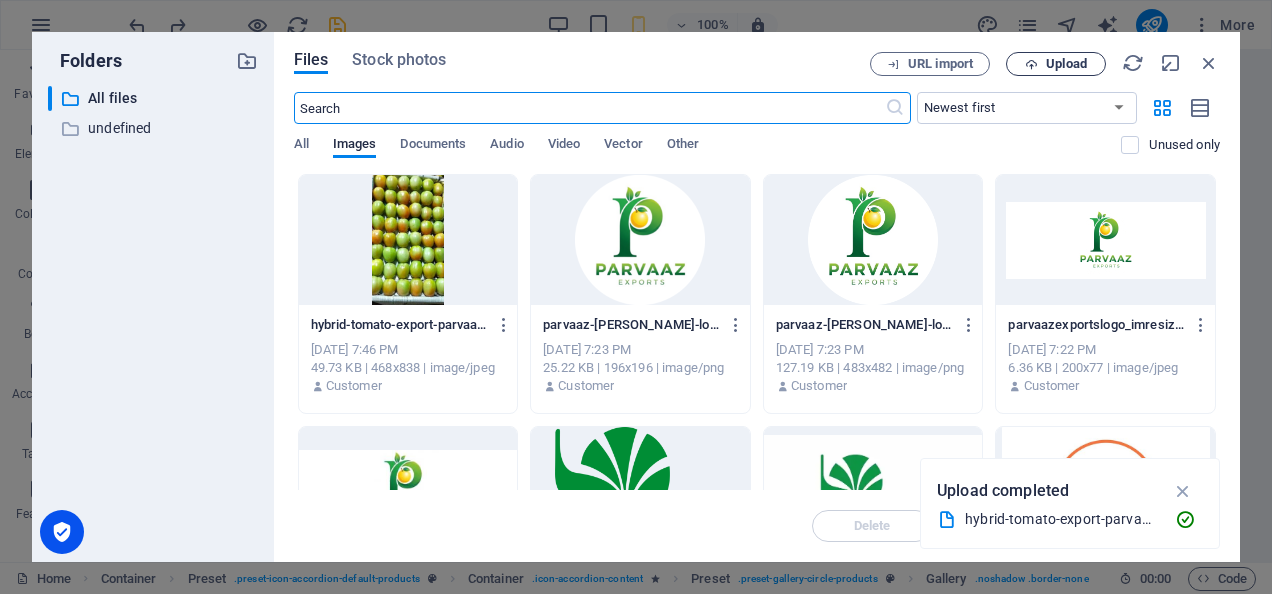 click on "Upload" at bounding box center [1066, 64] 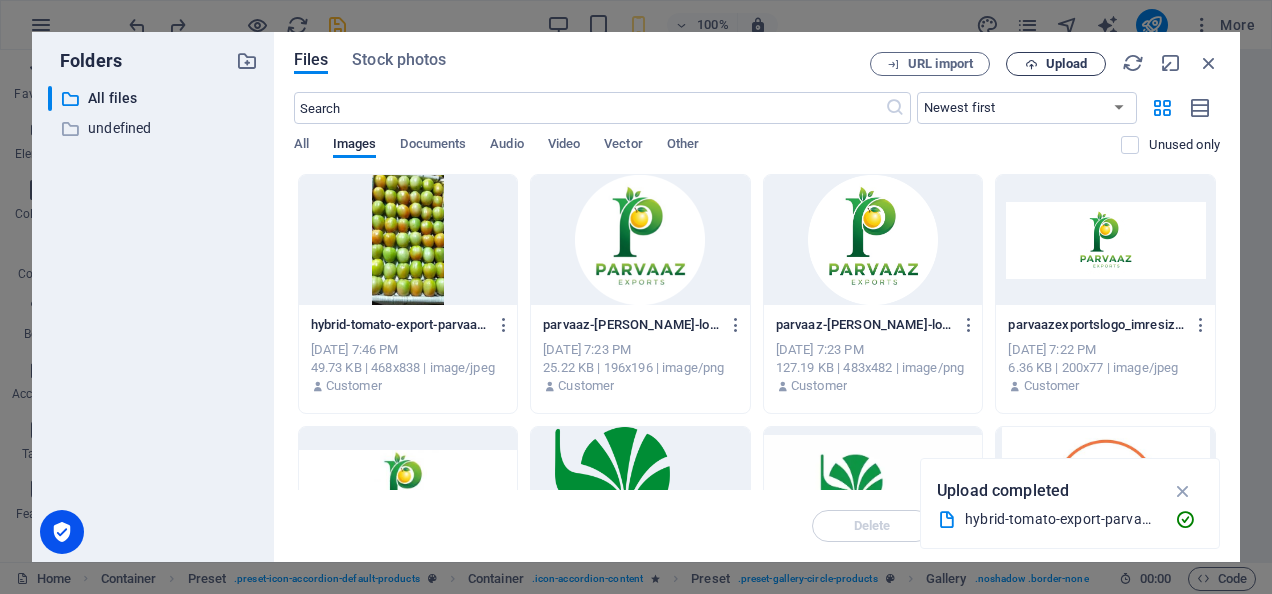 click at bounding box center (1031, 64) 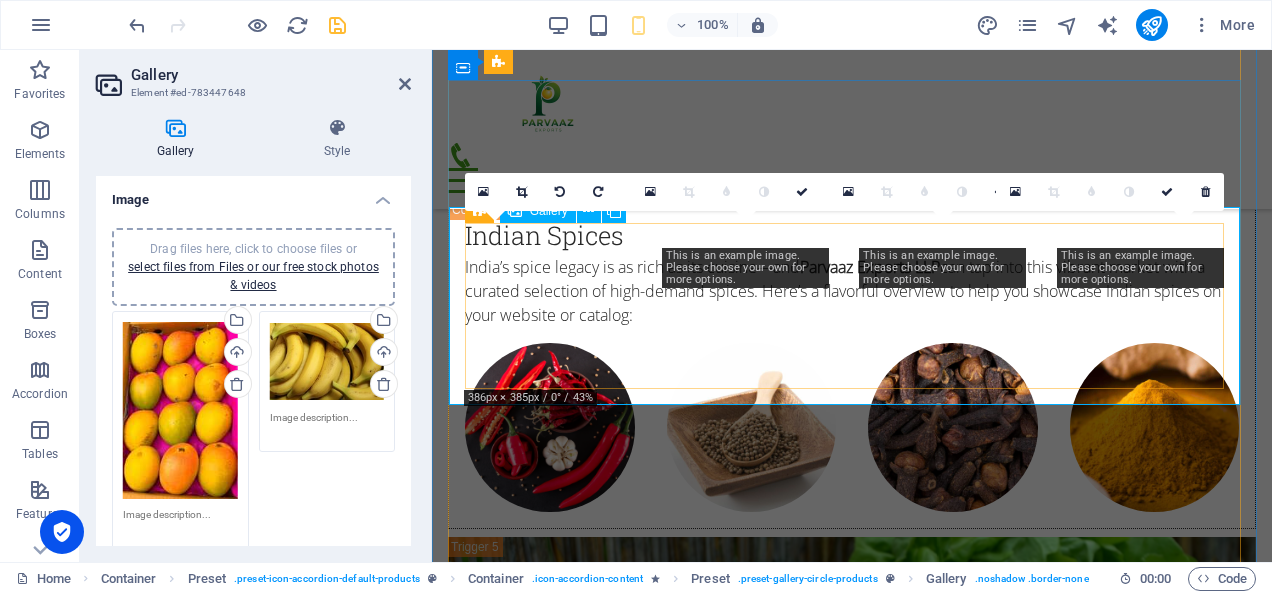 scroll, scrollTop: 4373, scrollLeft: 0, axis: vertical 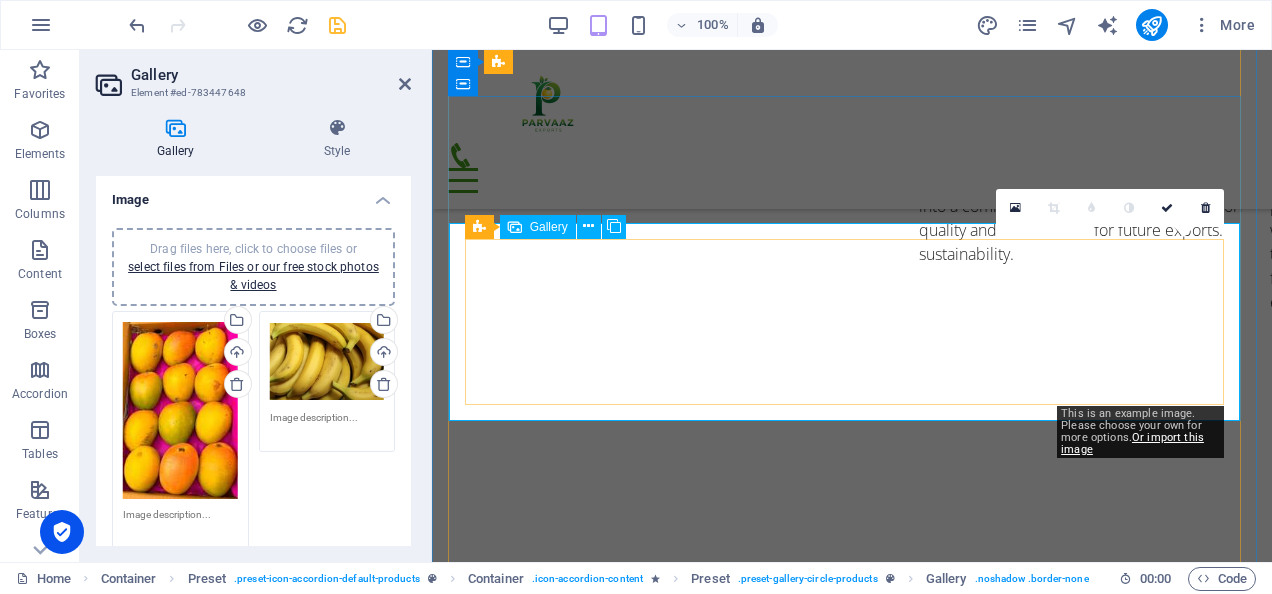 click at bounding box center (1155, 2964) 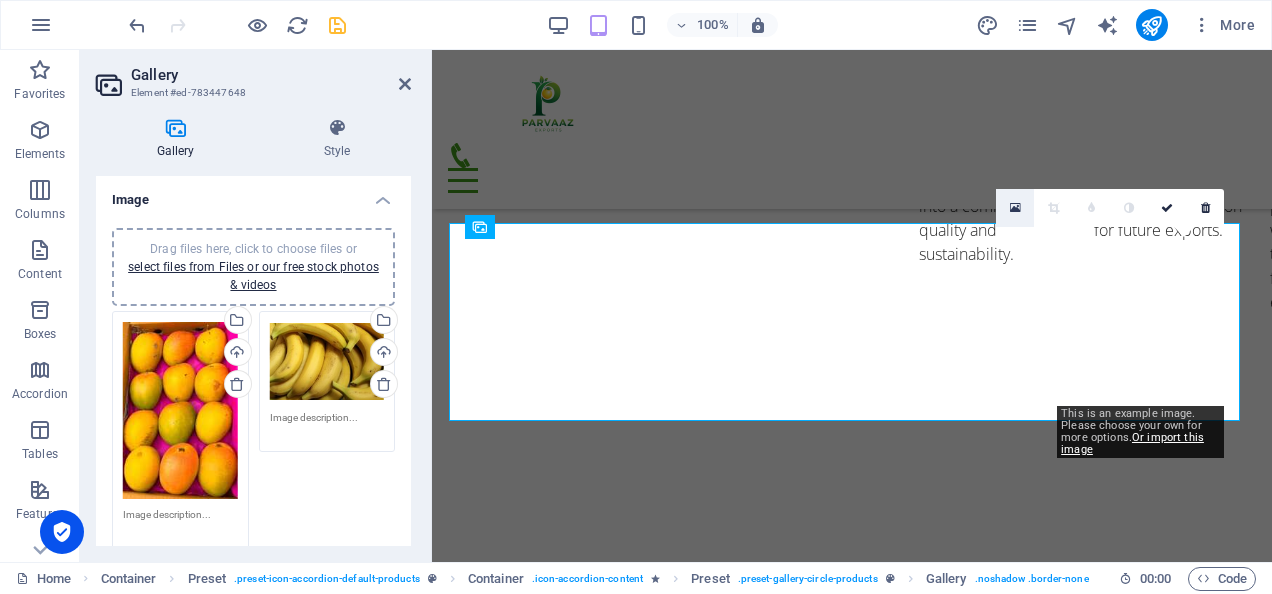 click at bounding box center [1015, 208] 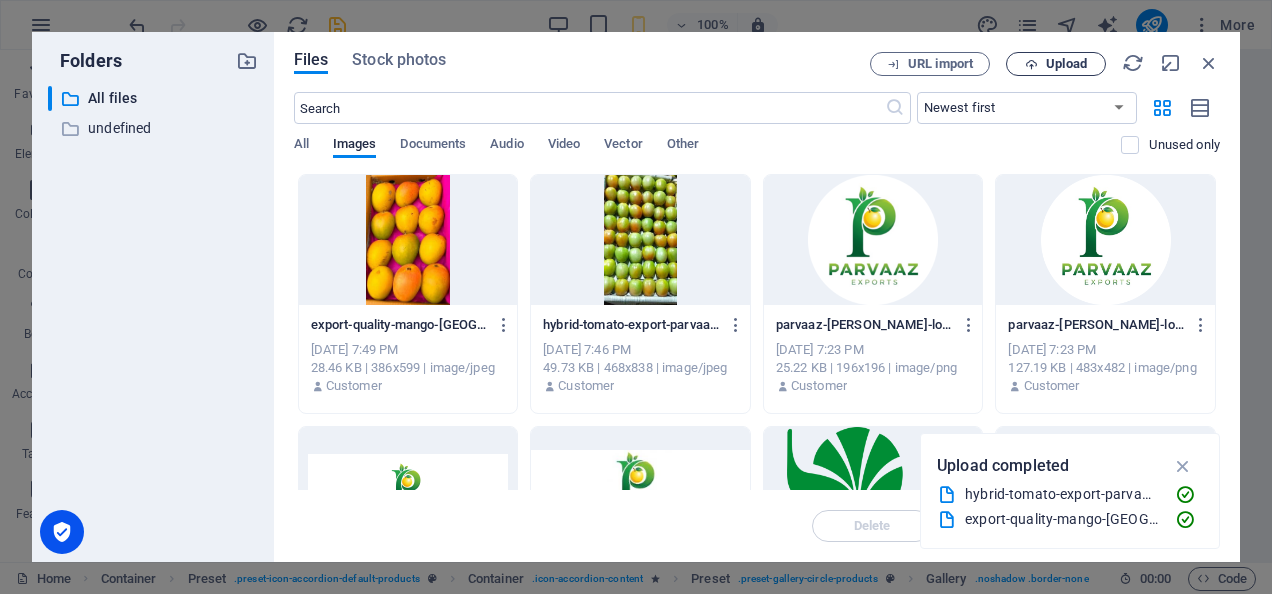 click on "Upload" at bounding box center [1066, 64] 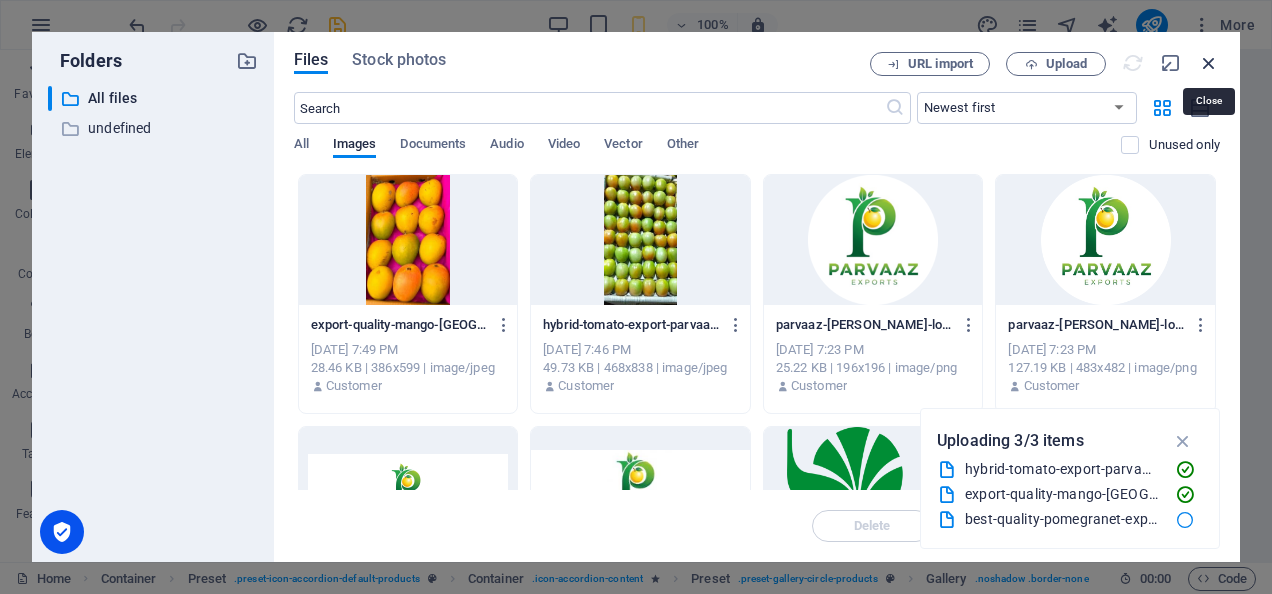 click on "Menu HOME ABOUT US PRODUCT SUSTAINABILTY CONTACT" at bounding box center (607, 129) 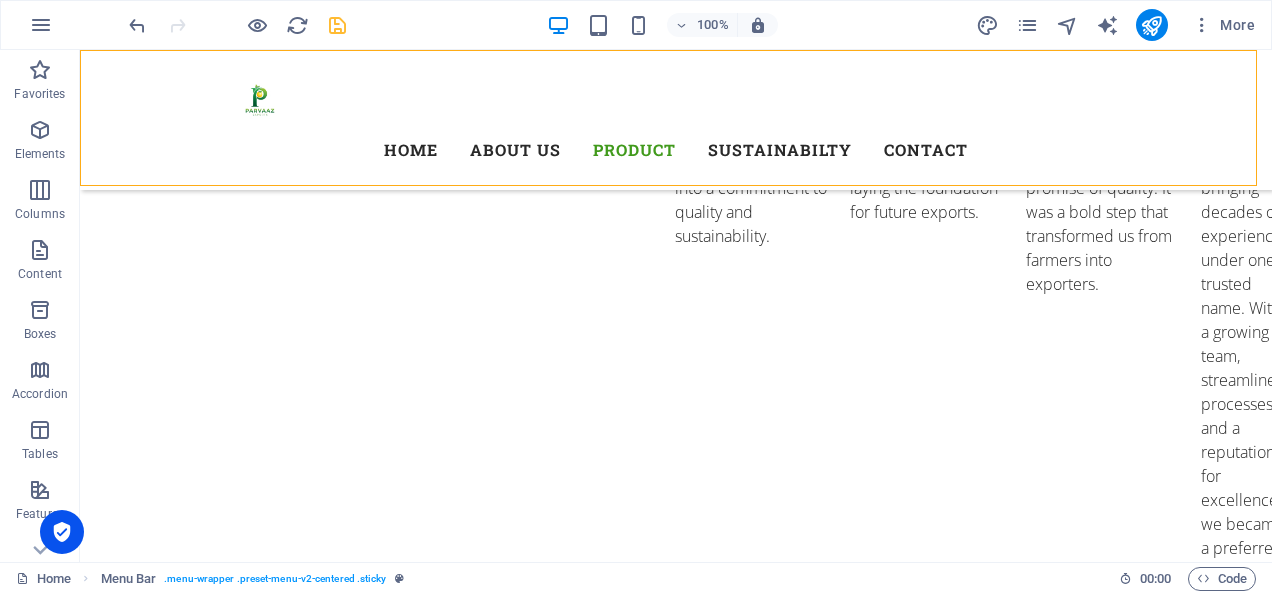 scroll, scrollTop: 4342, scrollLeft: 0, axis: vertical 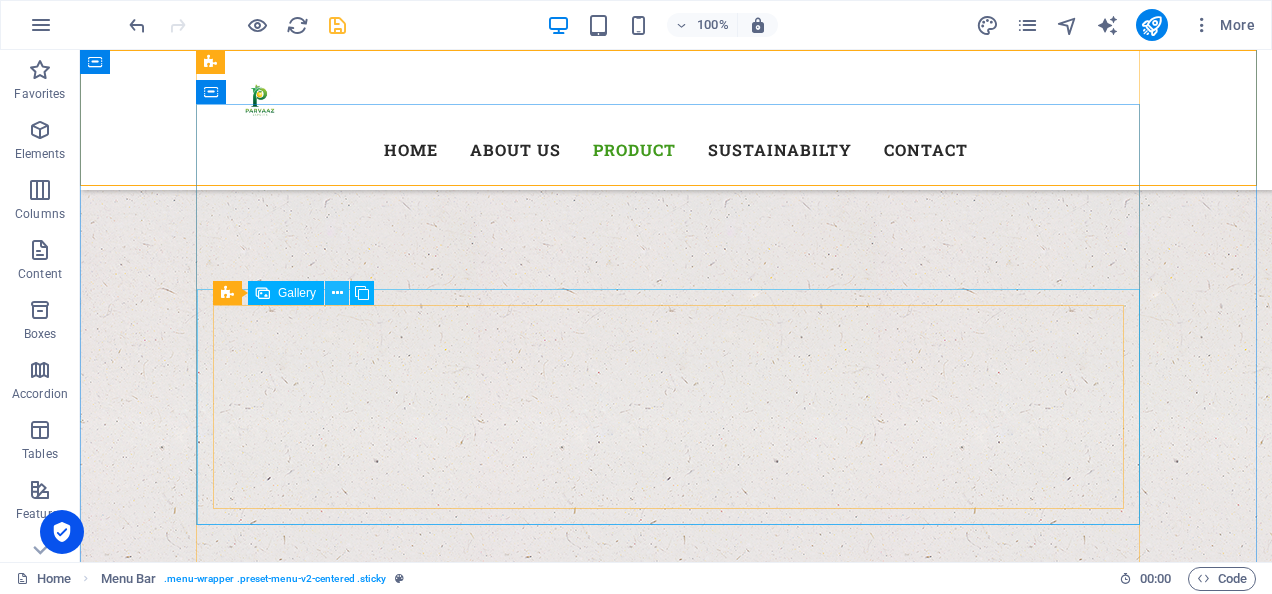 click at bounding box center (337, 293) 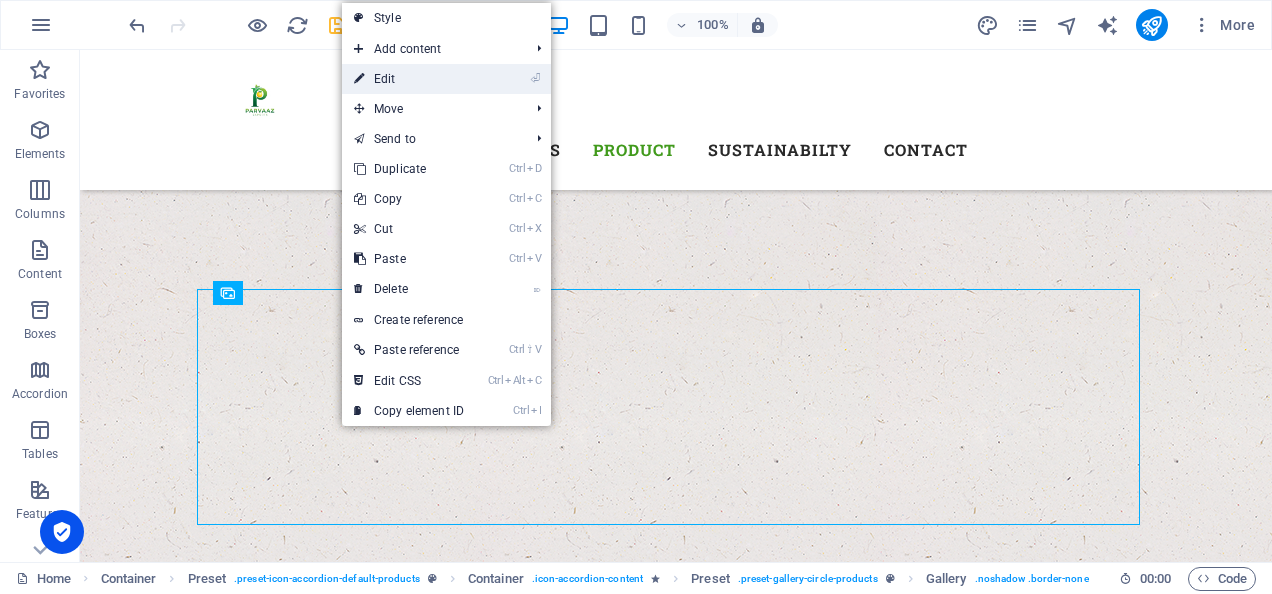 click on "⏎  Edit" at bounding box center [409, 79] 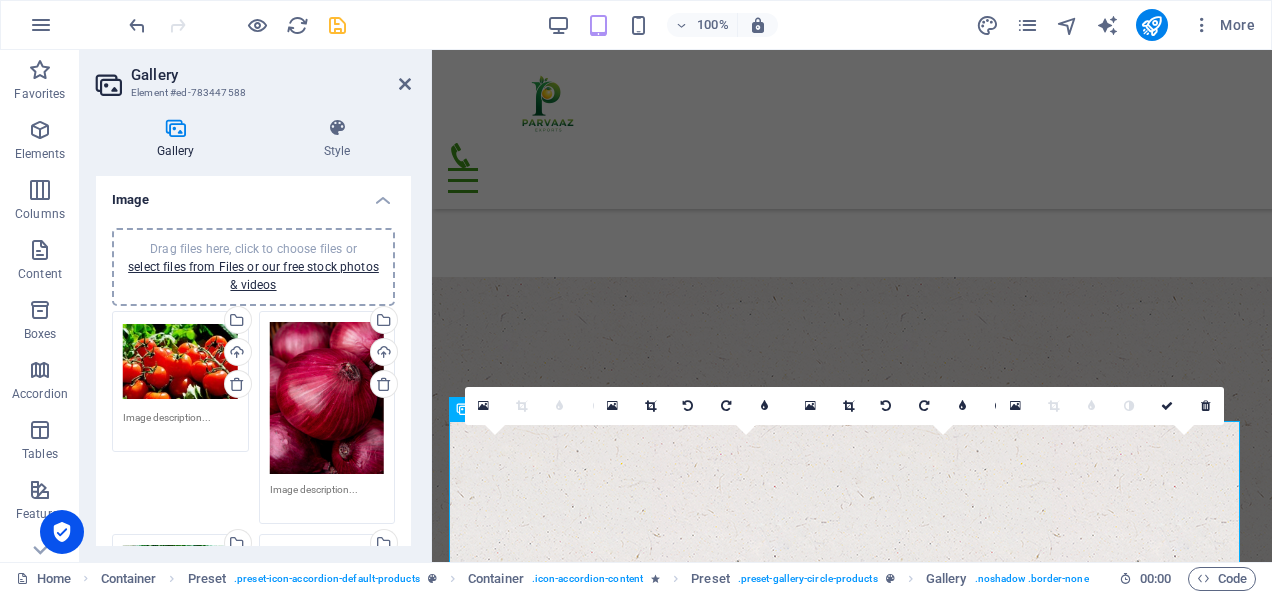 scroll, scrollTop: 3091, scrollLeft: 0, axis: vertical 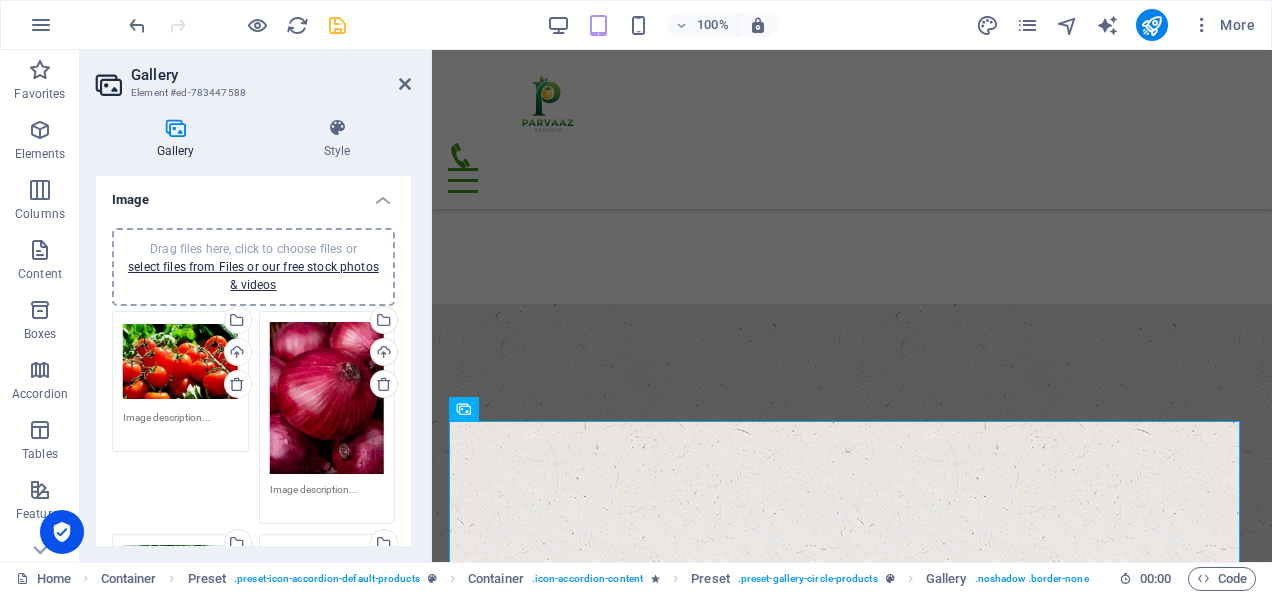 click on "Drag files here, click to choose files or select files from Files or our free stock photos & videos" at bounding box center (180, 362) 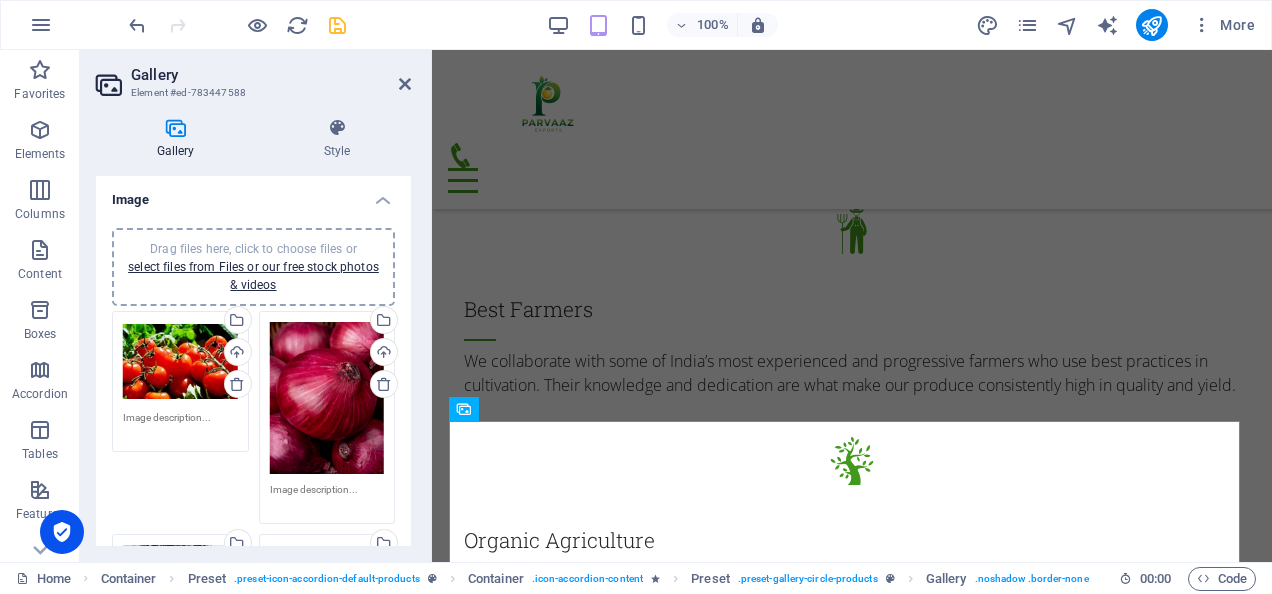 scroll, scrollTop: 6191, scrollLeft: 0, axis: vertical 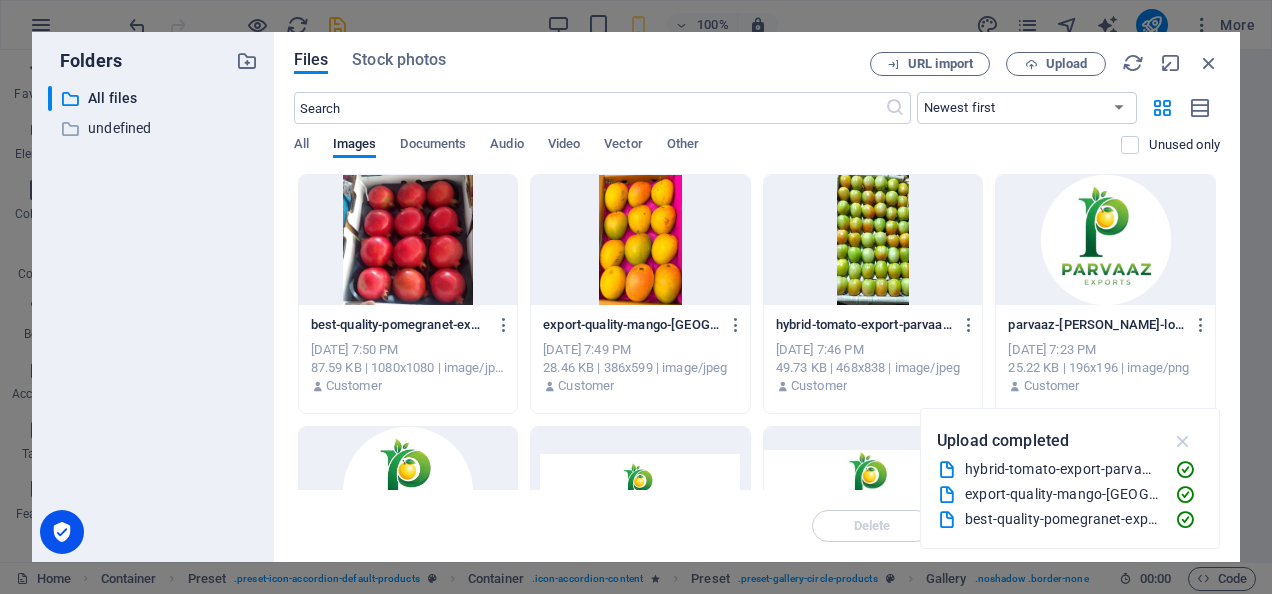 click at bounding box center [1183, 441] 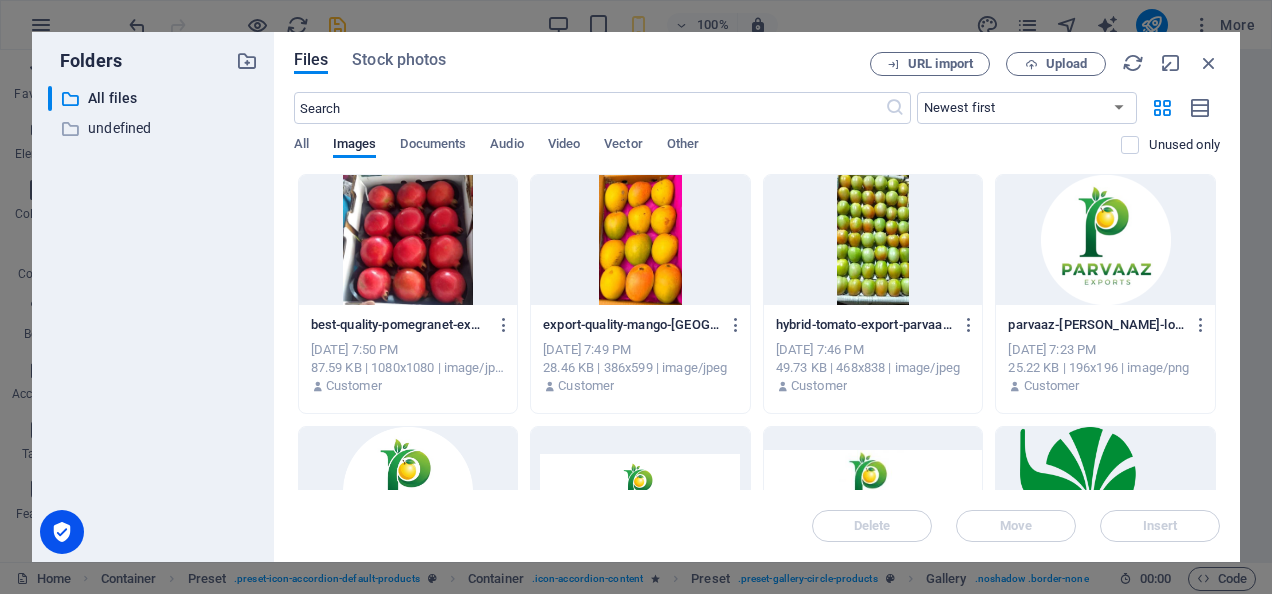 click at bounding box center (873, 240) 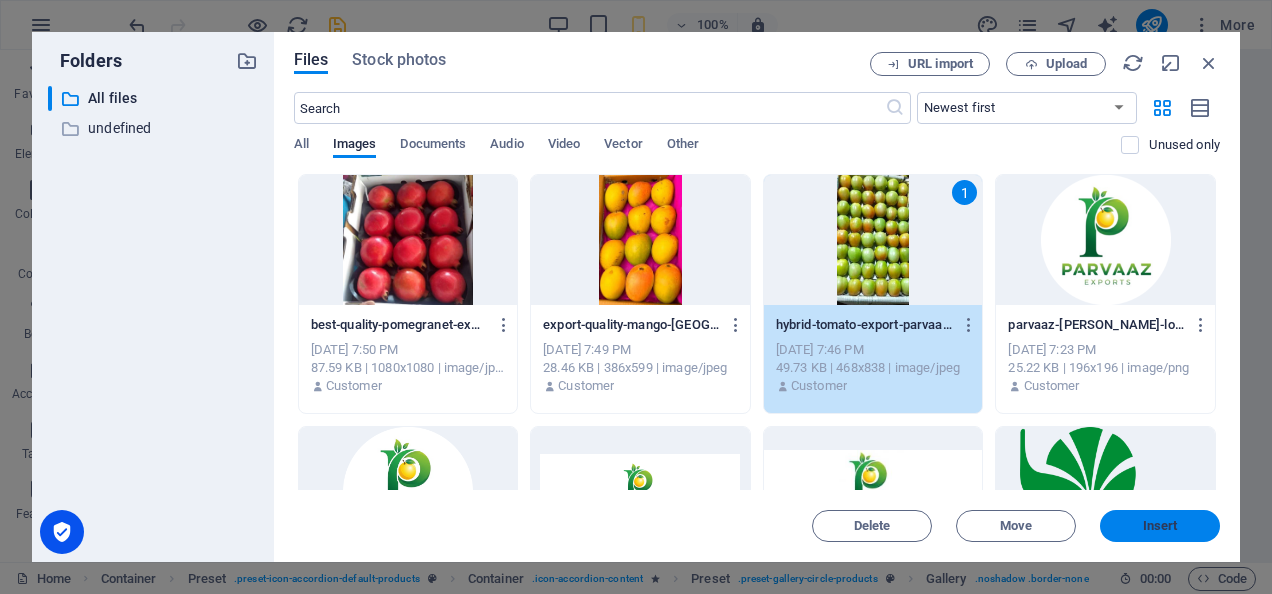 click on "Insert" at bounding box center [1160, 526] 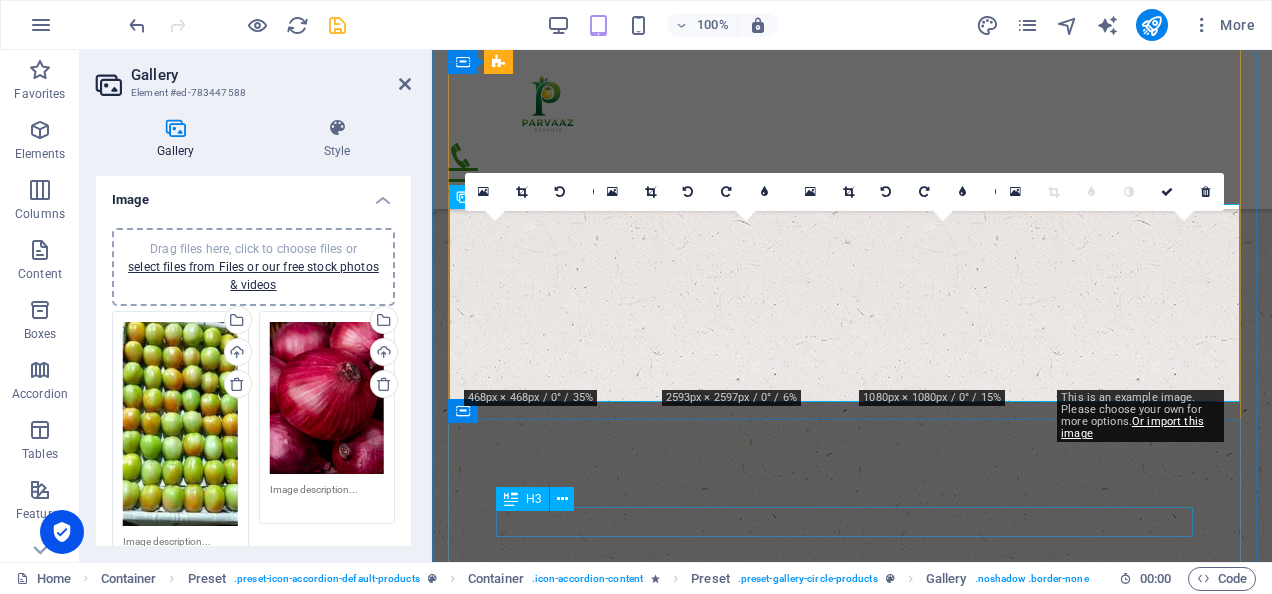 scroll, scrollTop: 3305, scrollLeft: 0, axis: vertical 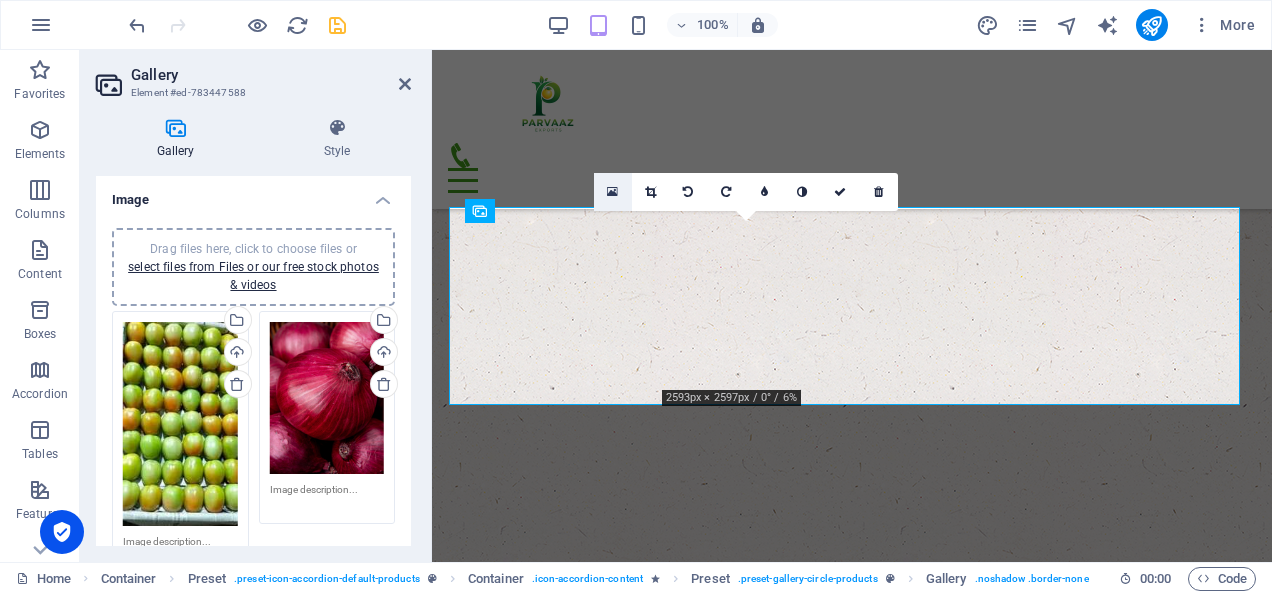 click at bounding box center (612, 192) 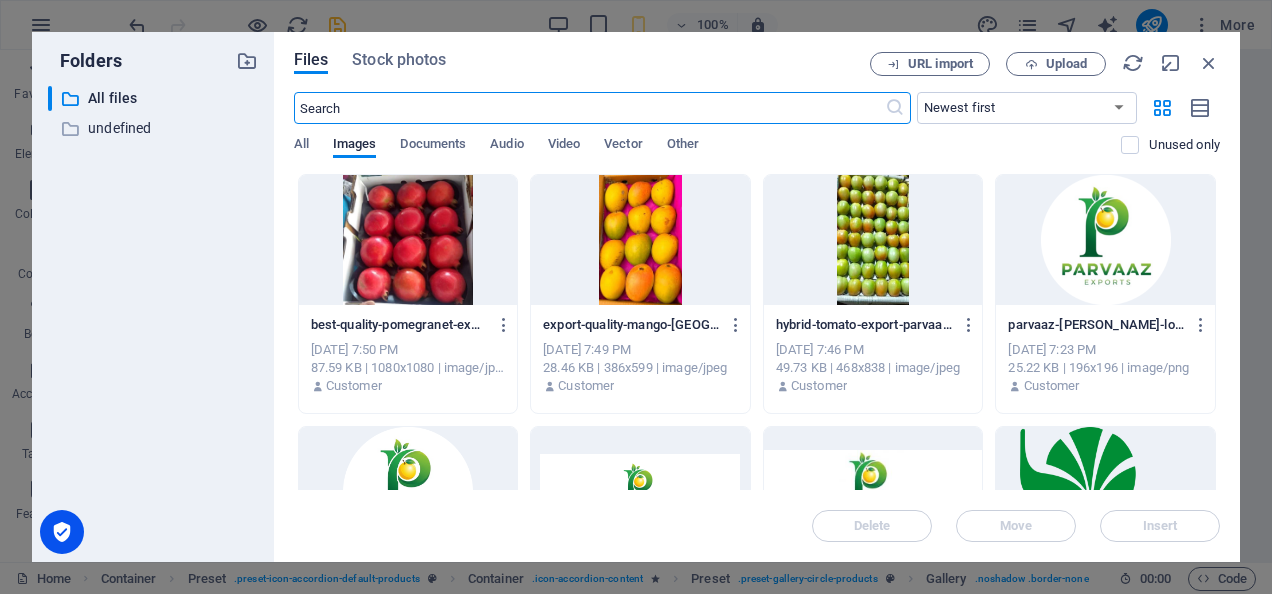 scroll, scrollTop: 6191, scrollLeft: 0, axis: vertical 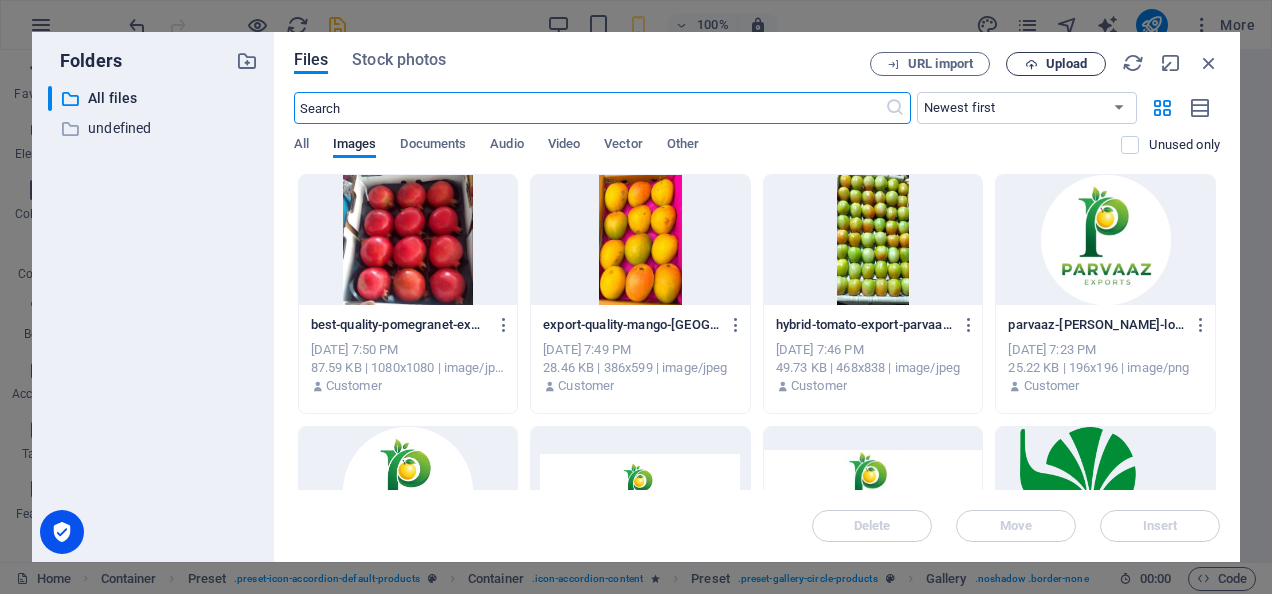 click on "Upload" at bounding box center (1056, 64) 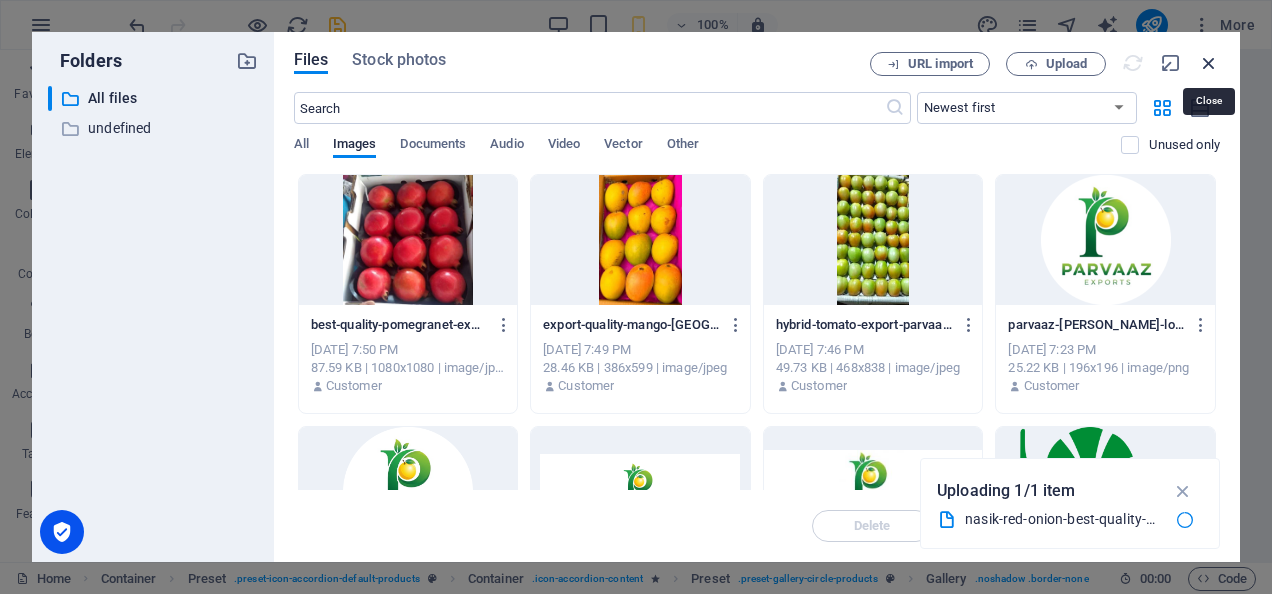 click at bounding box center (1209, 63) 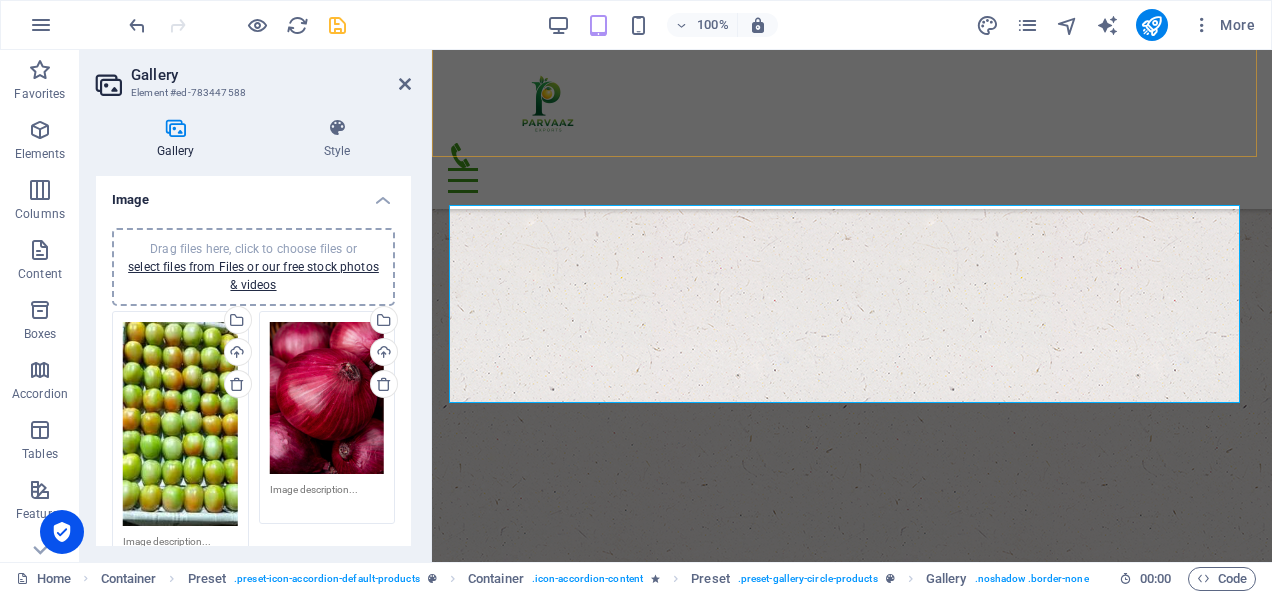 scroll, scrollTop: 3305, scrollLeft: 0, axis: vertical 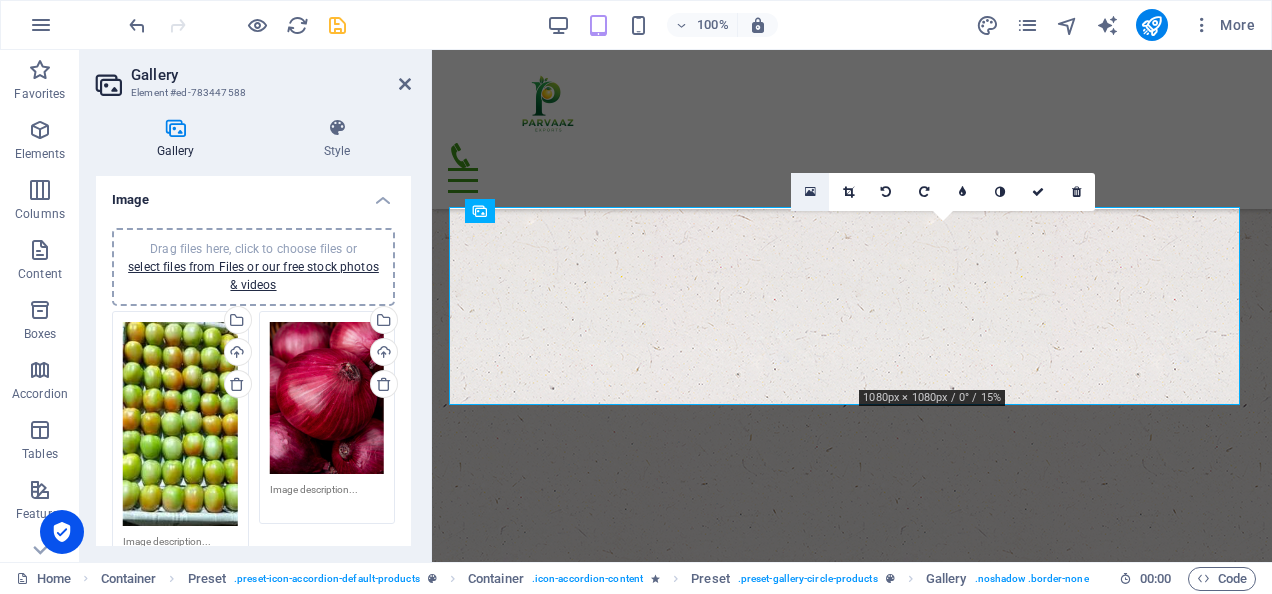 click at bounding box center [810, 192] 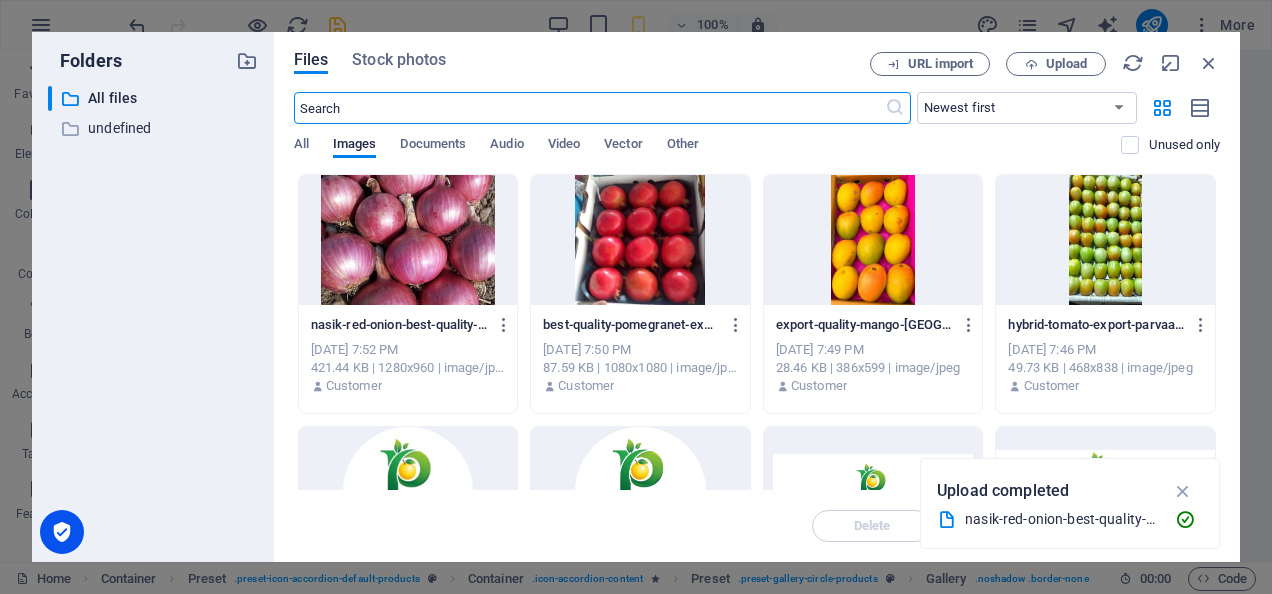 scroll, scrollTop: 6191, scrollLeft: 0, axis: vertical 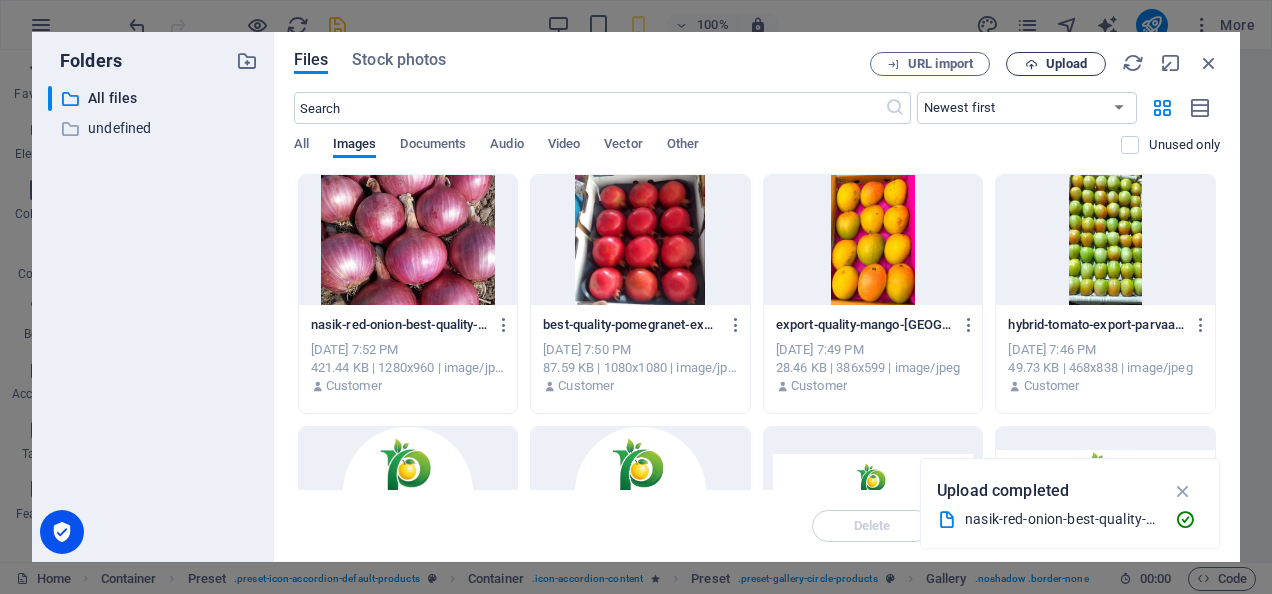 click on "Upload" at bounding box center [1066, 64] 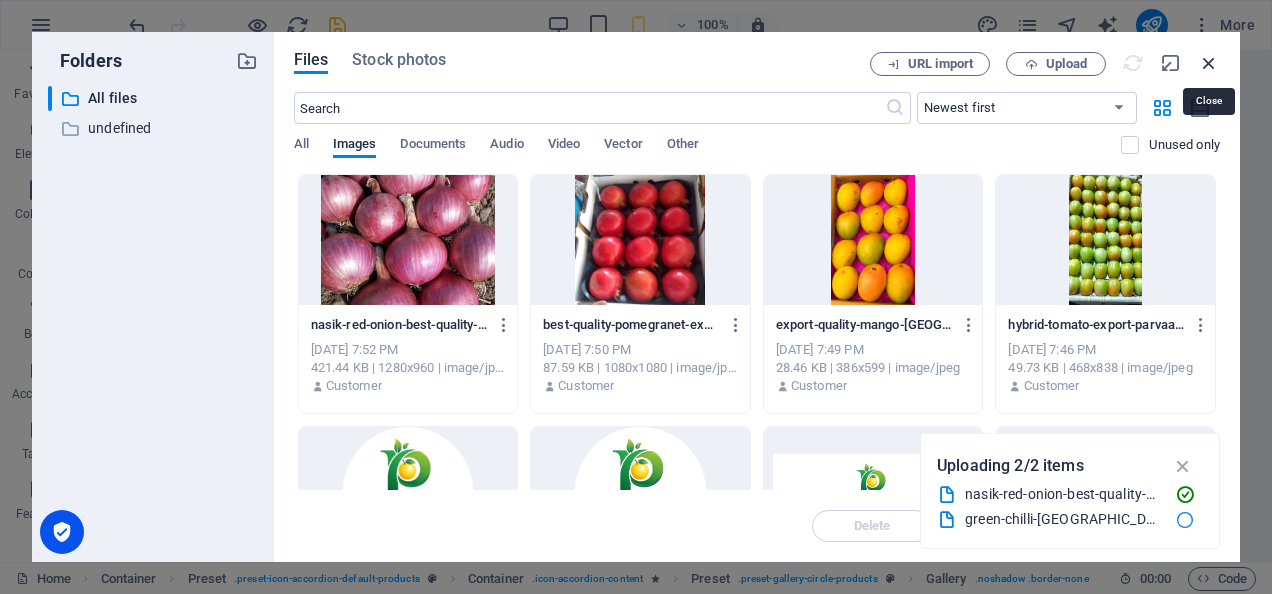click at bounding box center [1209, 63] 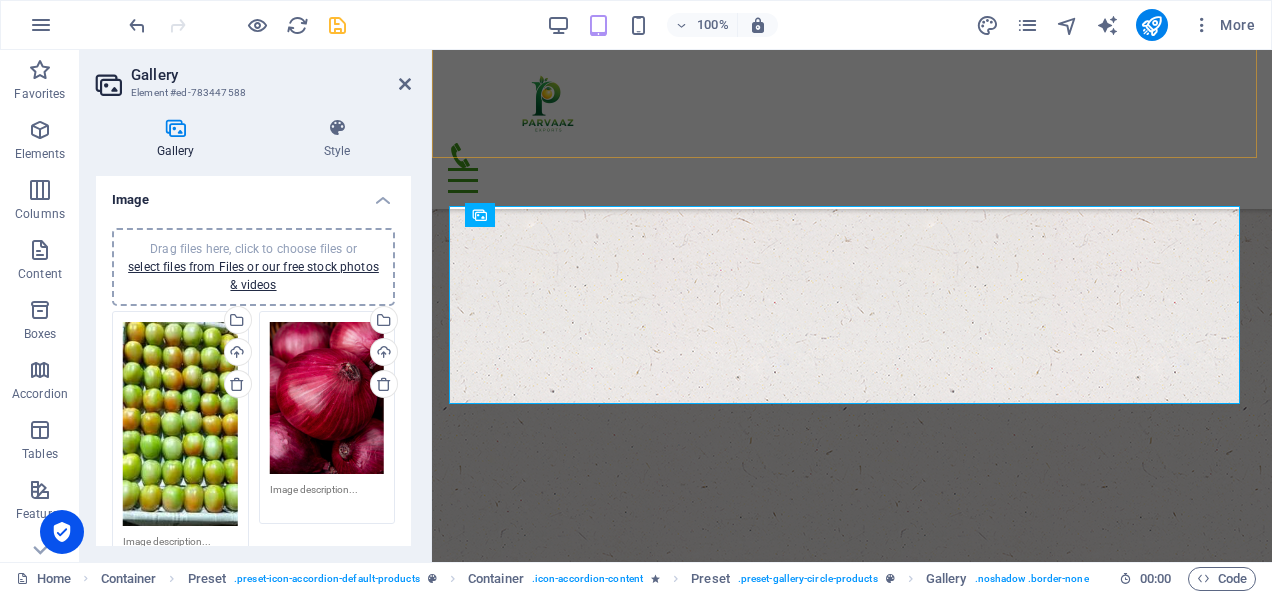 scroll, scrollTop: 3305, scrollLeft: 0, axis: vertical 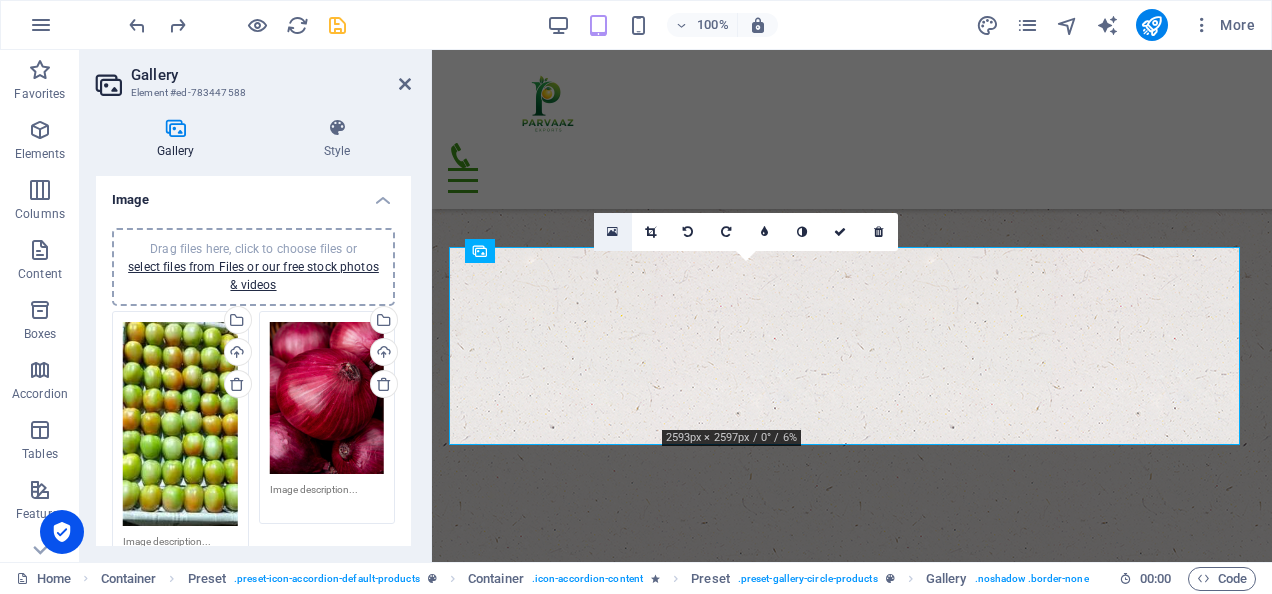 click at bounding box center [613, 232] 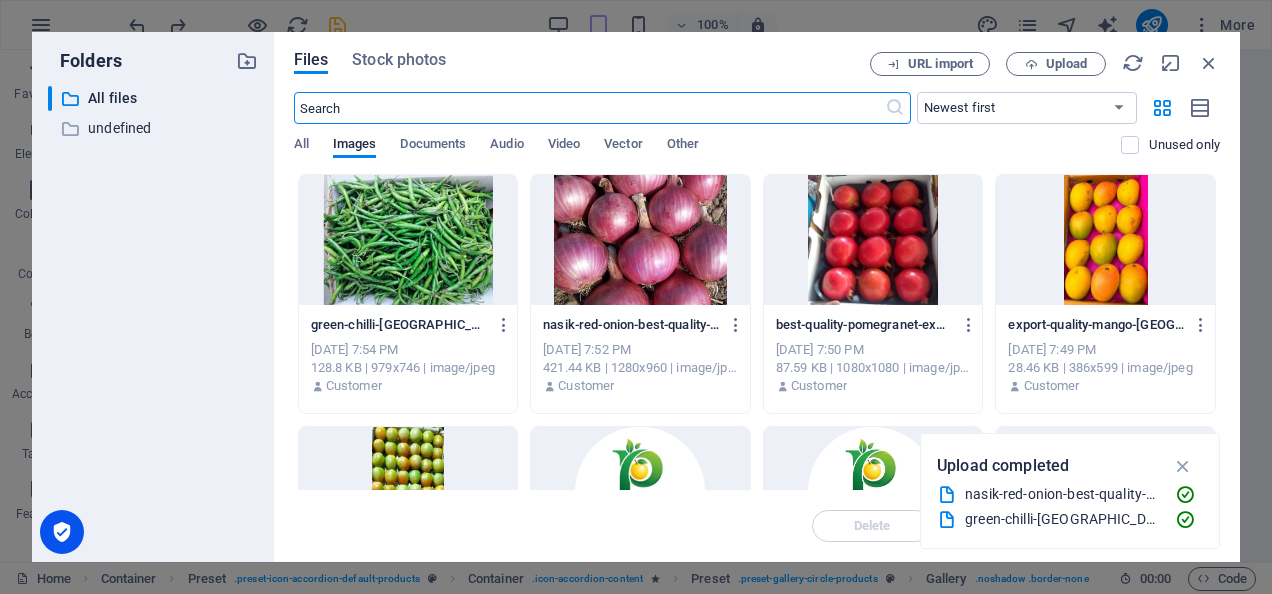 scroll, scrollTop: 6191, scrollLeft: 0, axis: vertical 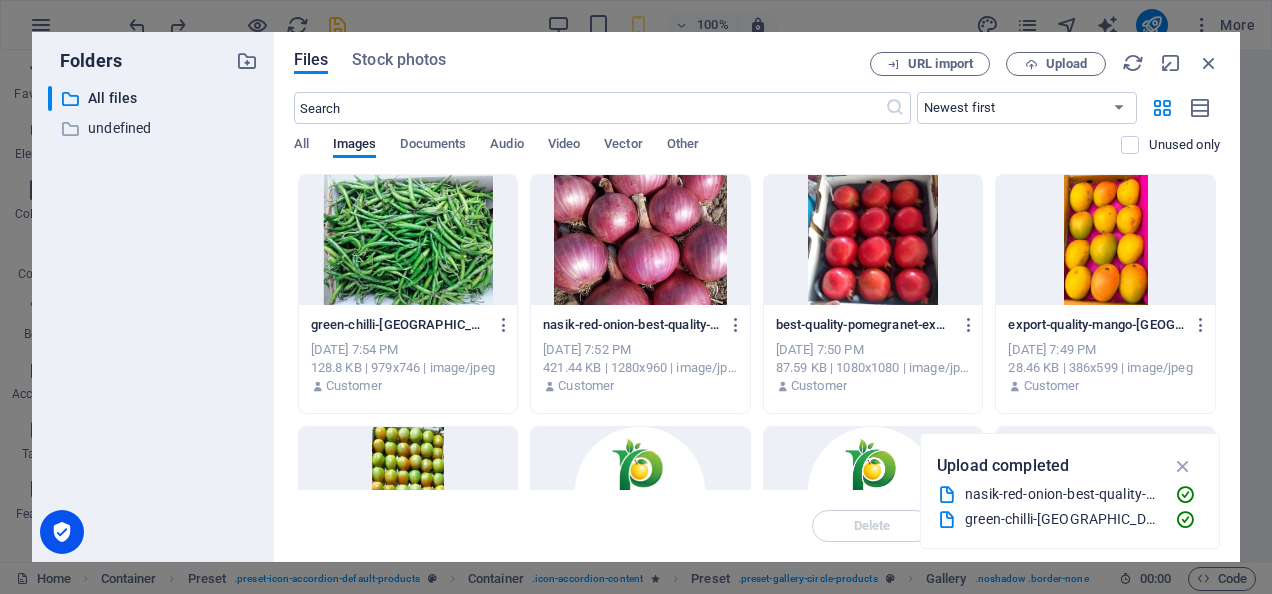click at bounding box center (640, 240) 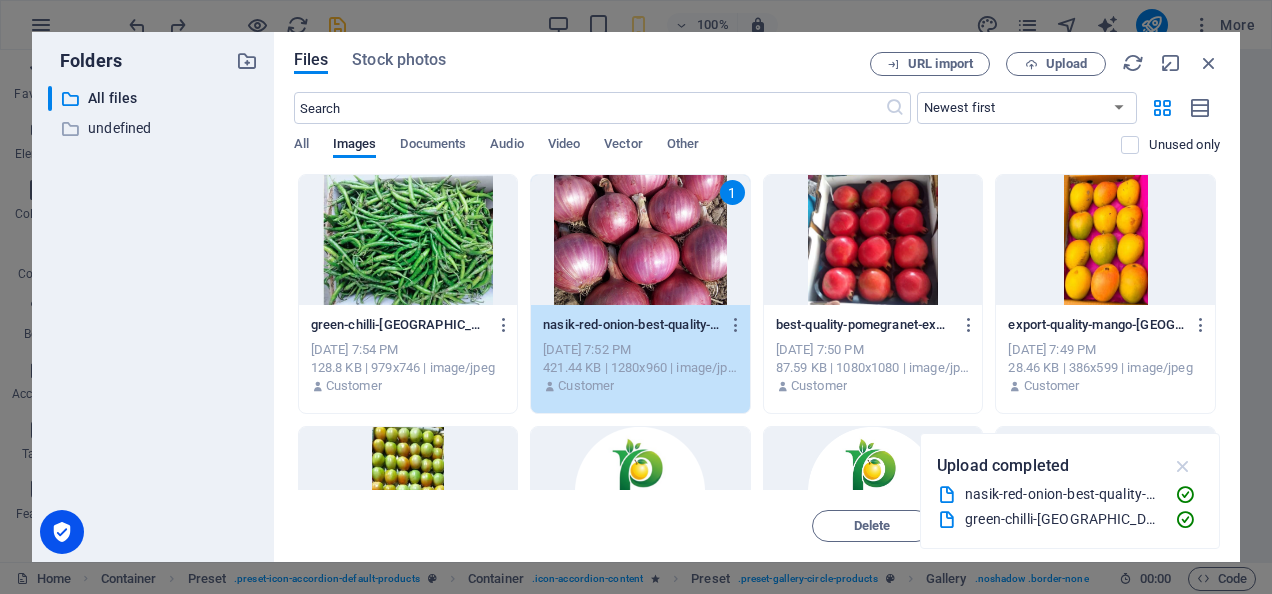 click at bounding box center [1183, 466] 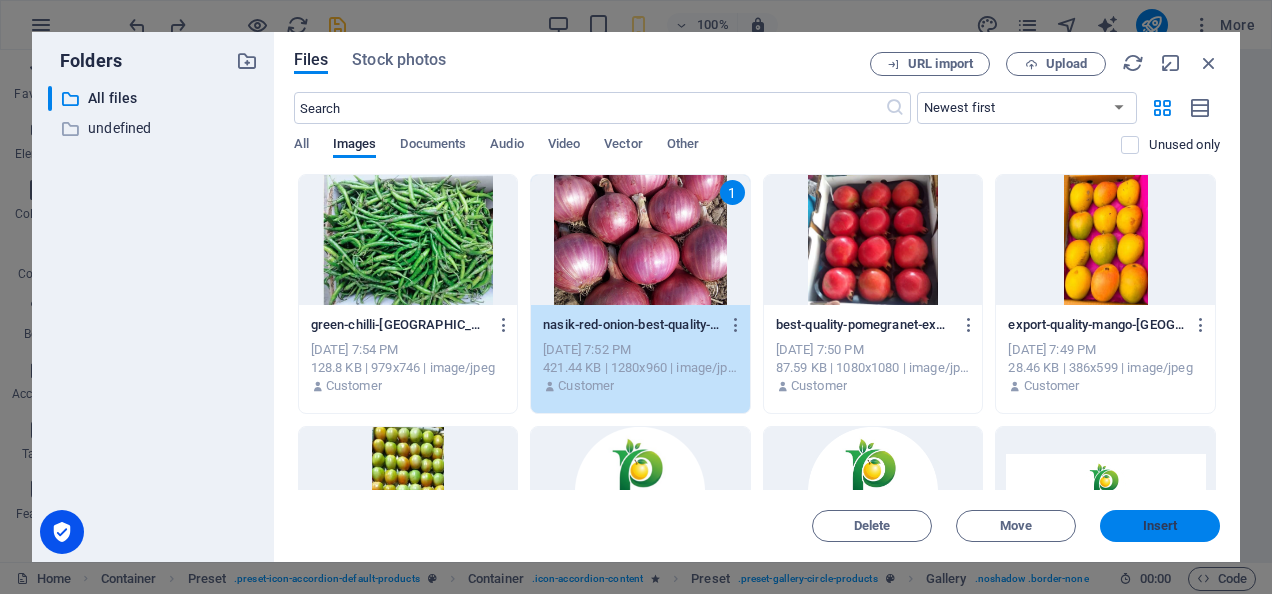 click on "Insert" at bounding box center [1160, 526] 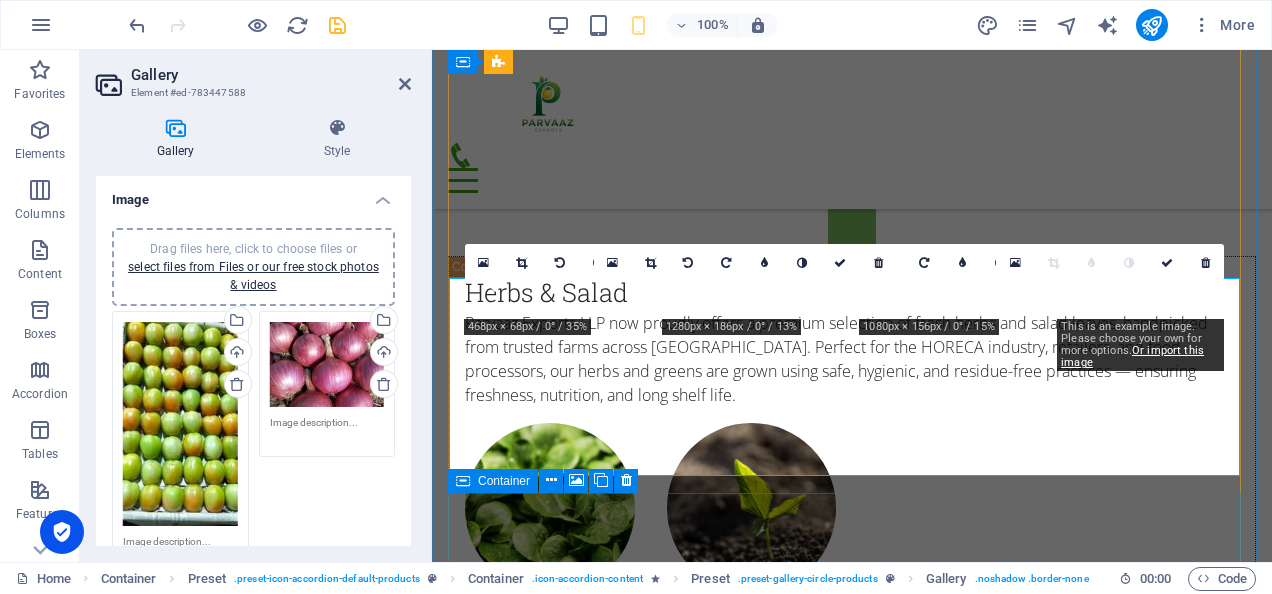 scroll, scrollTop: 3229, scrollLeft: 0, axis: vertical 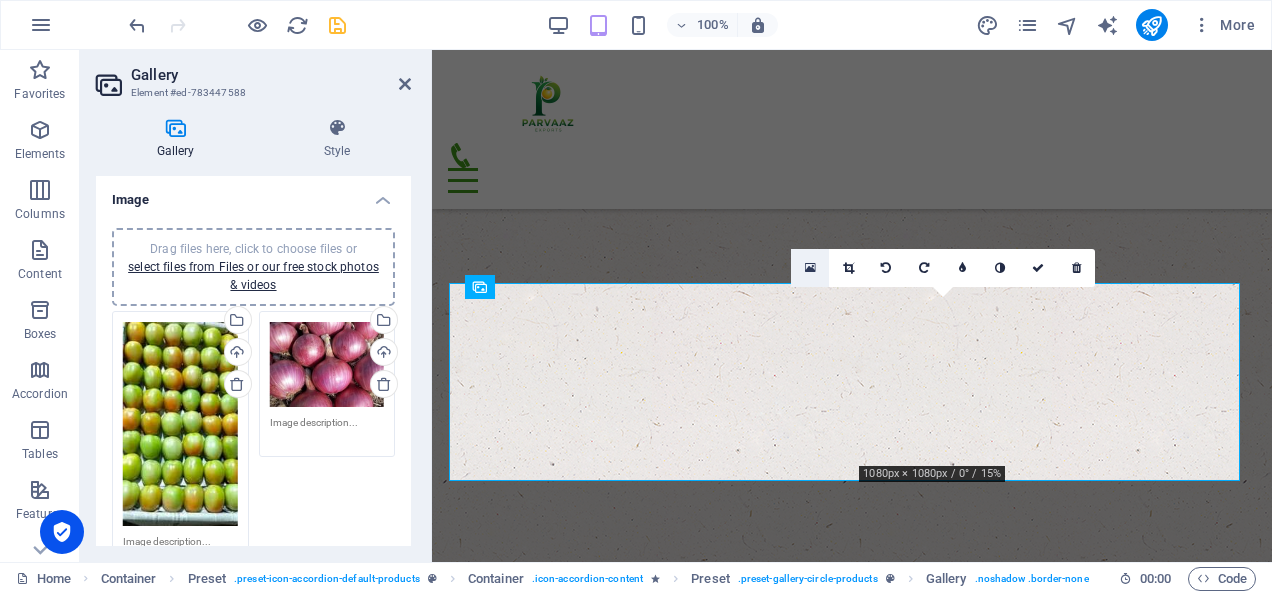 click at bounding box center (810, 268) 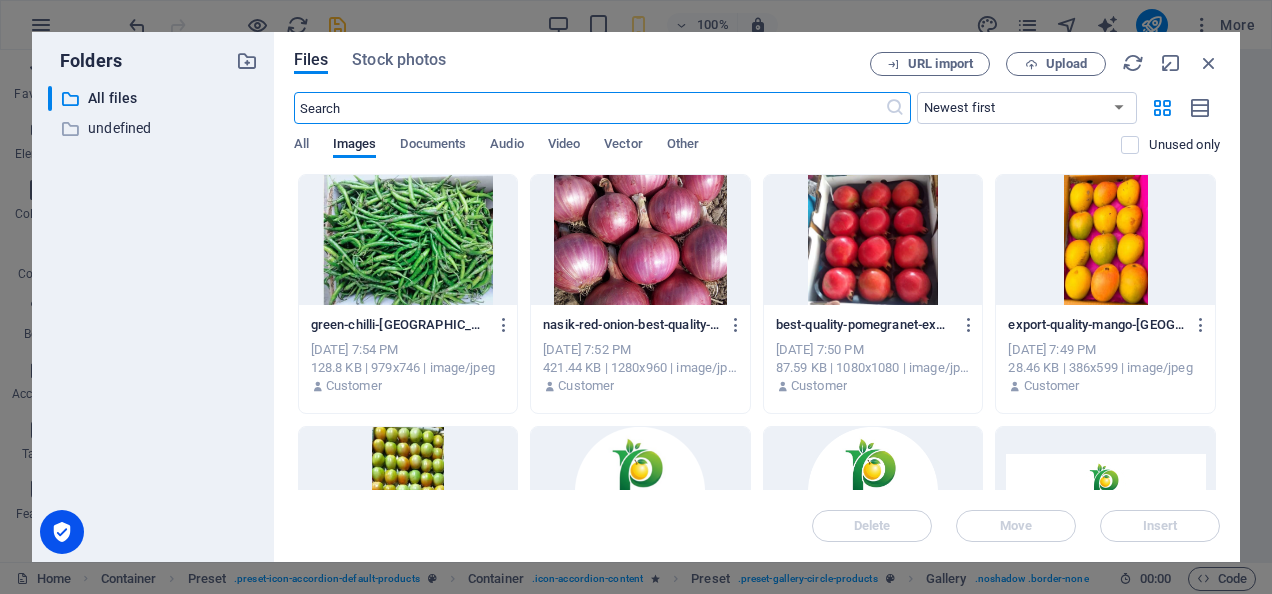 scroll, scrollTop: 6191, scrollLeft: 0, axis: vertical 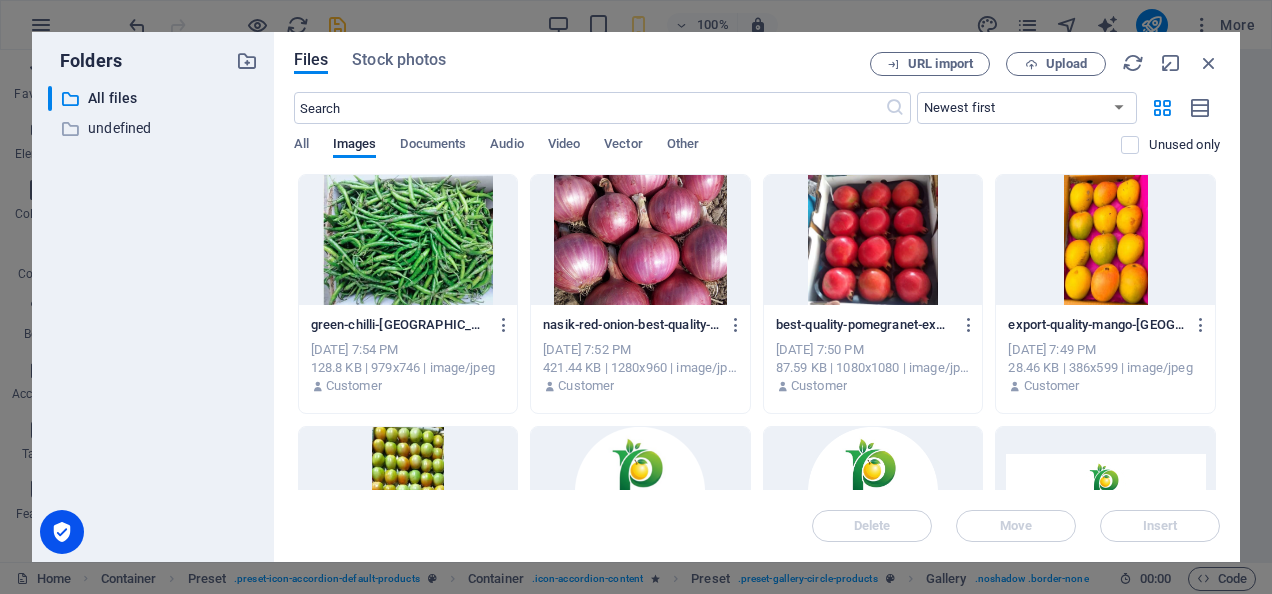 click at bounding box center (408, 240) 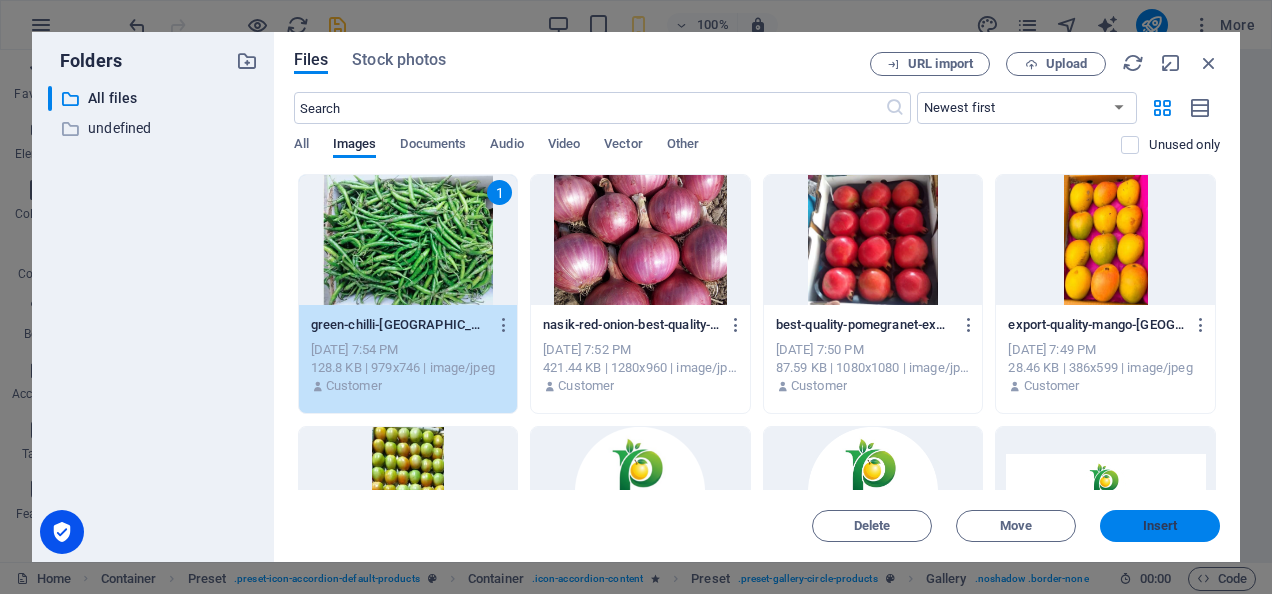 click on "Insert" at bounding box center [1160, 526] 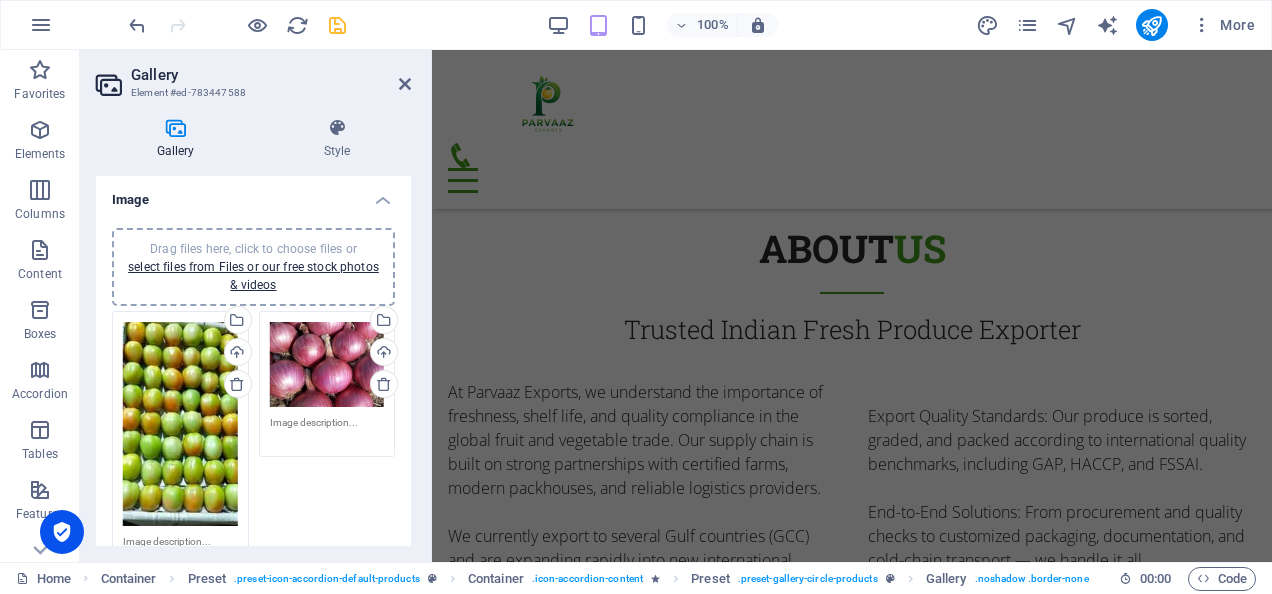 scroll, scrollTop: 1473, scrollLeft: 0, axis: vertical 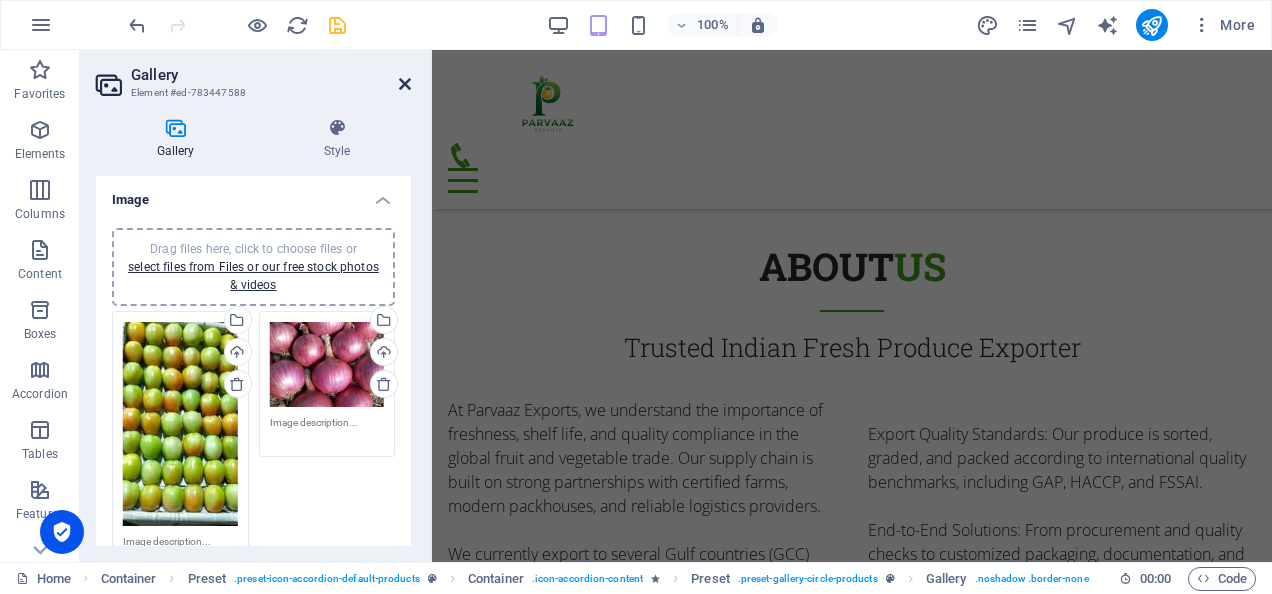 click at bounding box center (405, 84) 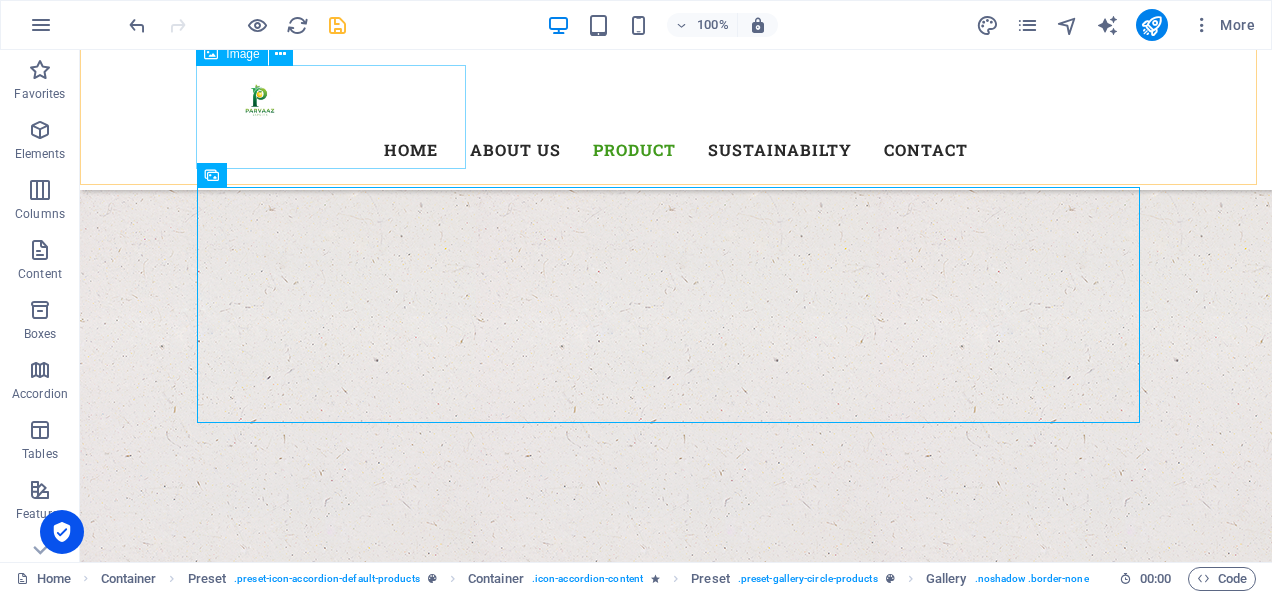scroll, scrollTop: 3220, scrollLeft: 0, axis: vertical 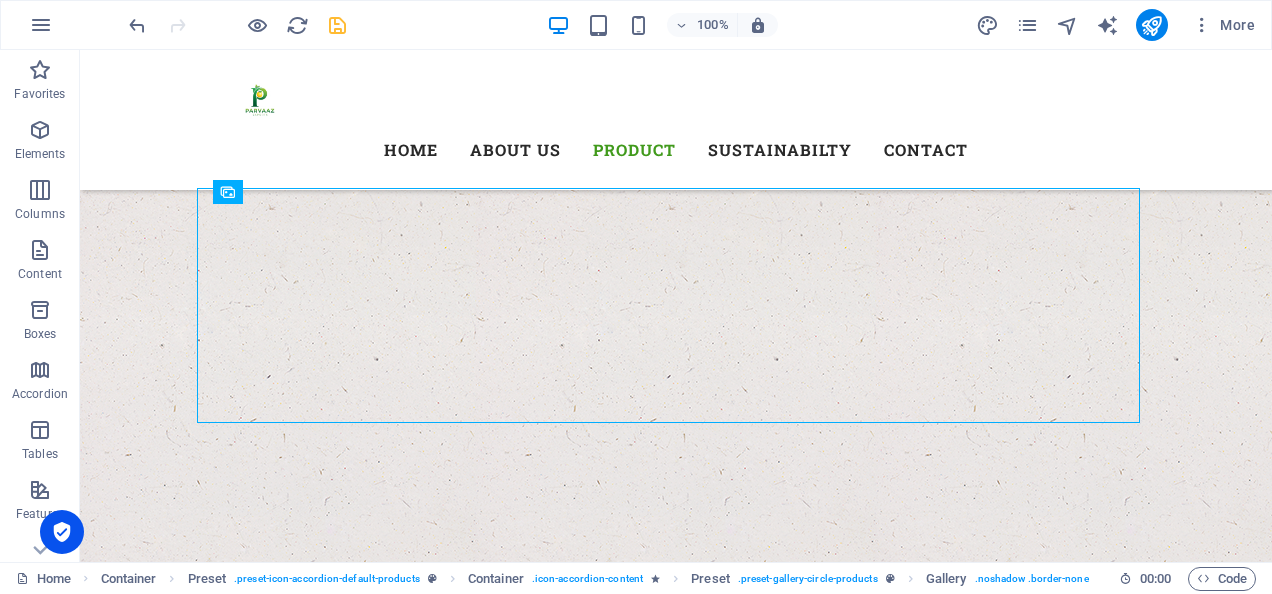 click on "Parvaaz Exports Home Favorites Elements Columns Content Boxes Accordion Tables Features Images Slider Header Footer Forms Marketing Collections
Drag and drop a file to add it
H1   Container   Container   Image   Menu Bar   Banner   Container   Banner   Menu   Spacer   Spacer   Preset   Container   Text   Container   H3   Container   H2   Spacer   H3   Container   Text   H3   H2   Container   Text   Container   Preset   Container   Preset   Container   Container   Preset   Spacer   Spacer   Icon   H3   Text   Preset   Container   Container   Preset   Gallery   Preset   Spacer   Text   Container   H3   Placeholder   Container   H3   Preset   Gallery   Preset   Container   Text   Container   Icon   Spacer   Spacer   Preset   Gallery   Preset   H3   Container   Icon   Image   Image 100% More Home Container Preset . preset-icon-accordion-default-products Container . icon-accordion-content Preset . Gallery . 00 :" at bounding box center [636, 297] 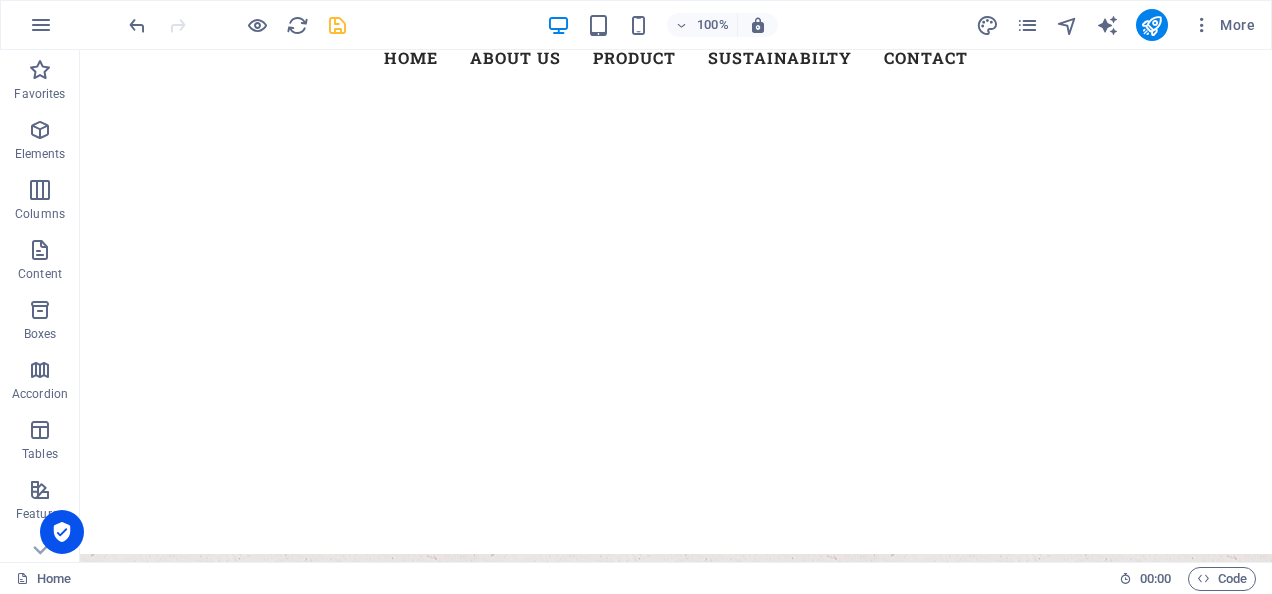 scroll, scrollTop: 0, scrollLeft: 0, axis: both 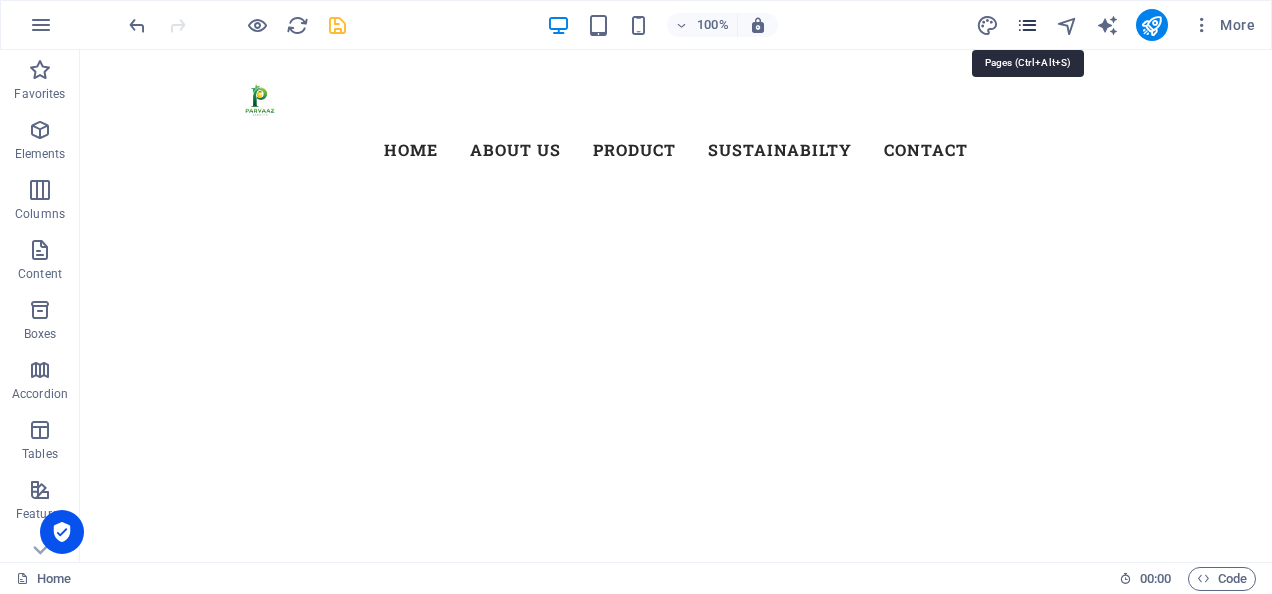 click at bounding box center [1027, 25] 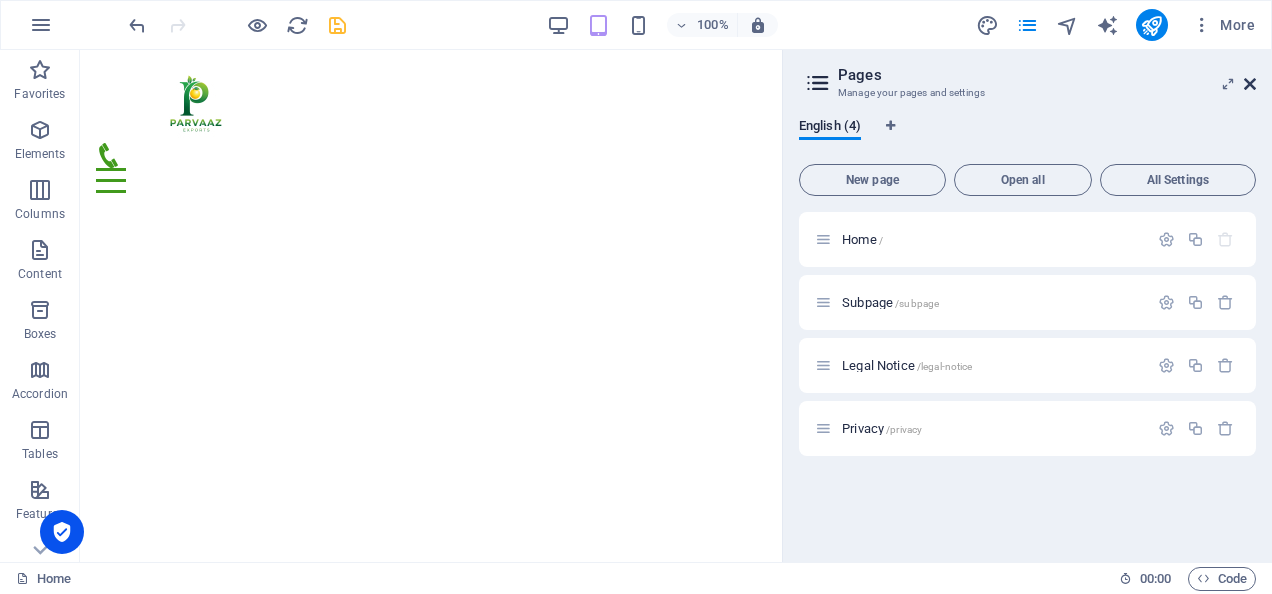 click at bounding box center (1250, 84) 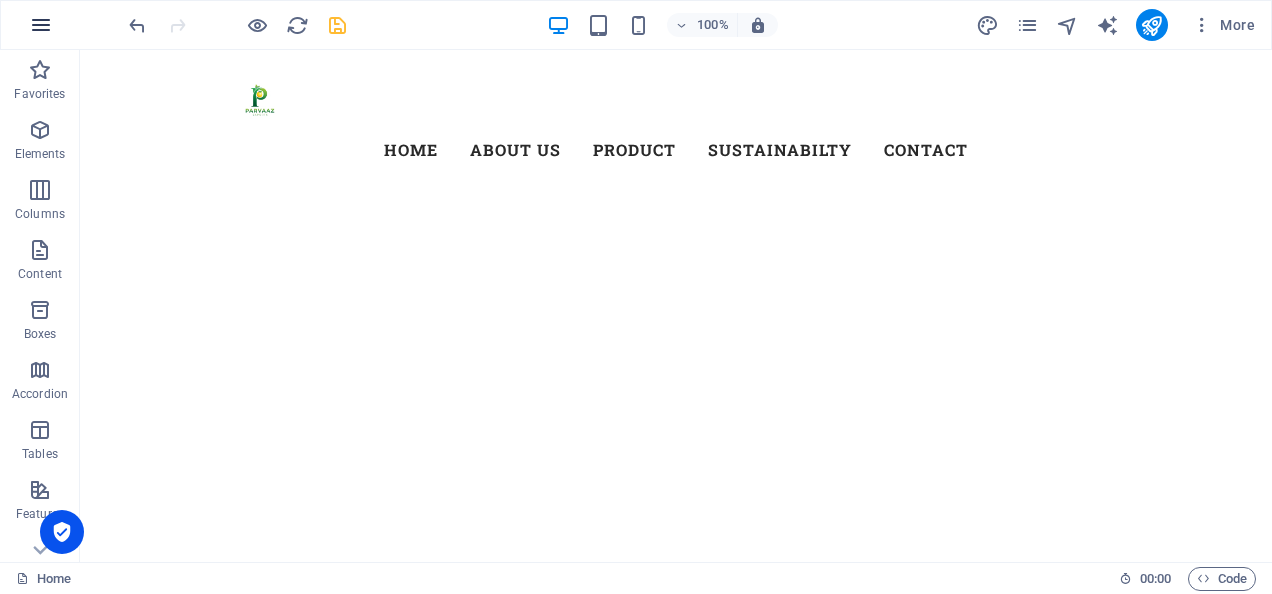 click at bounding box center (41, 25) 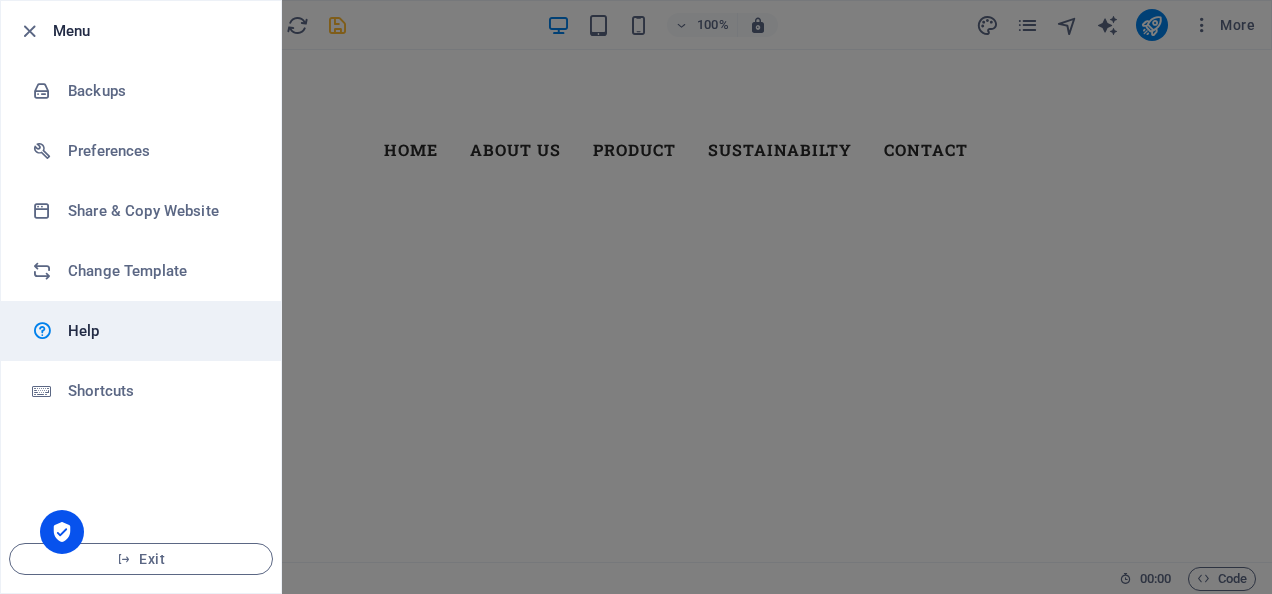 click on "Help" at bounding box center [141, 331] 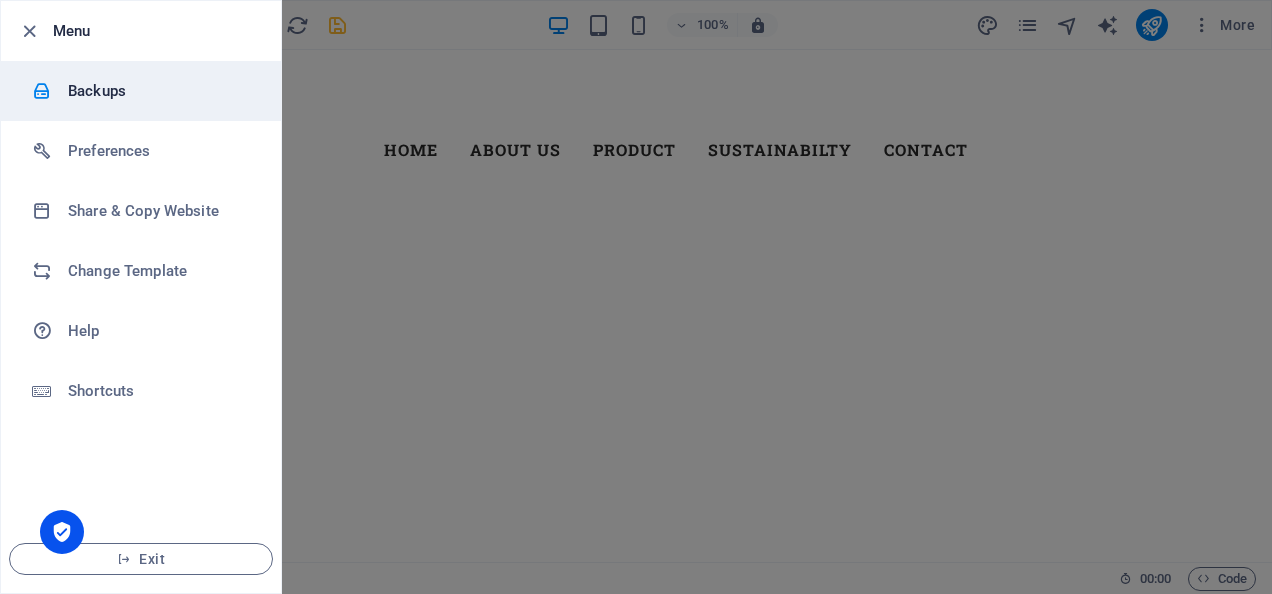 click on "Backups" at bounding box center (160, 91) 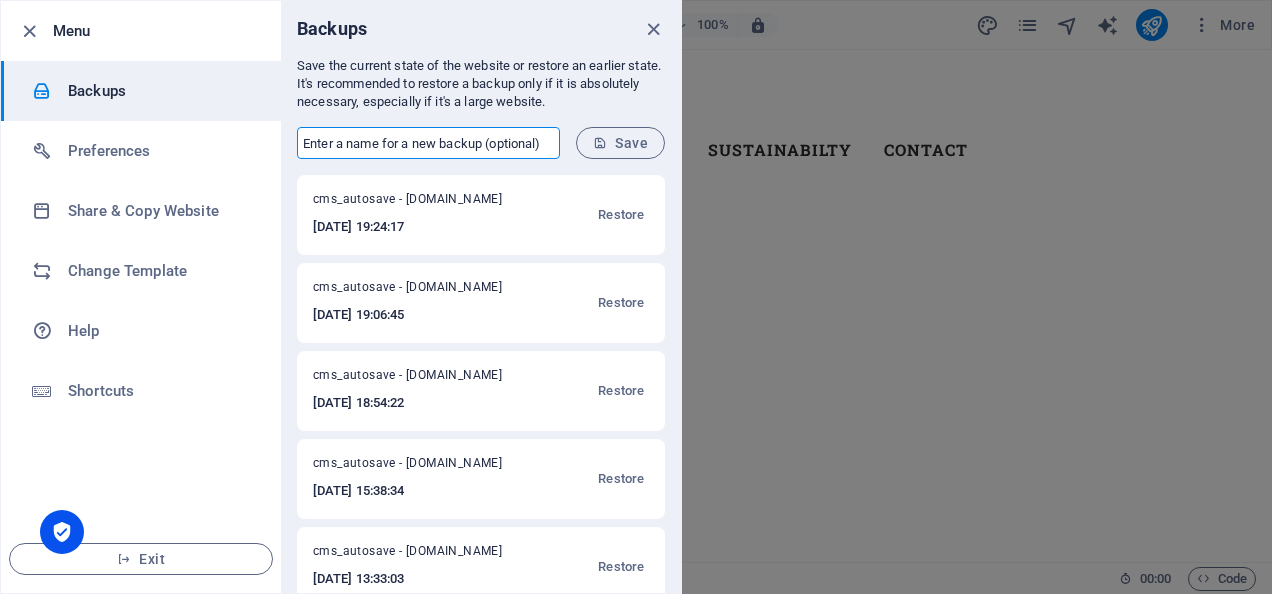 click at bounding box center [428, 143] 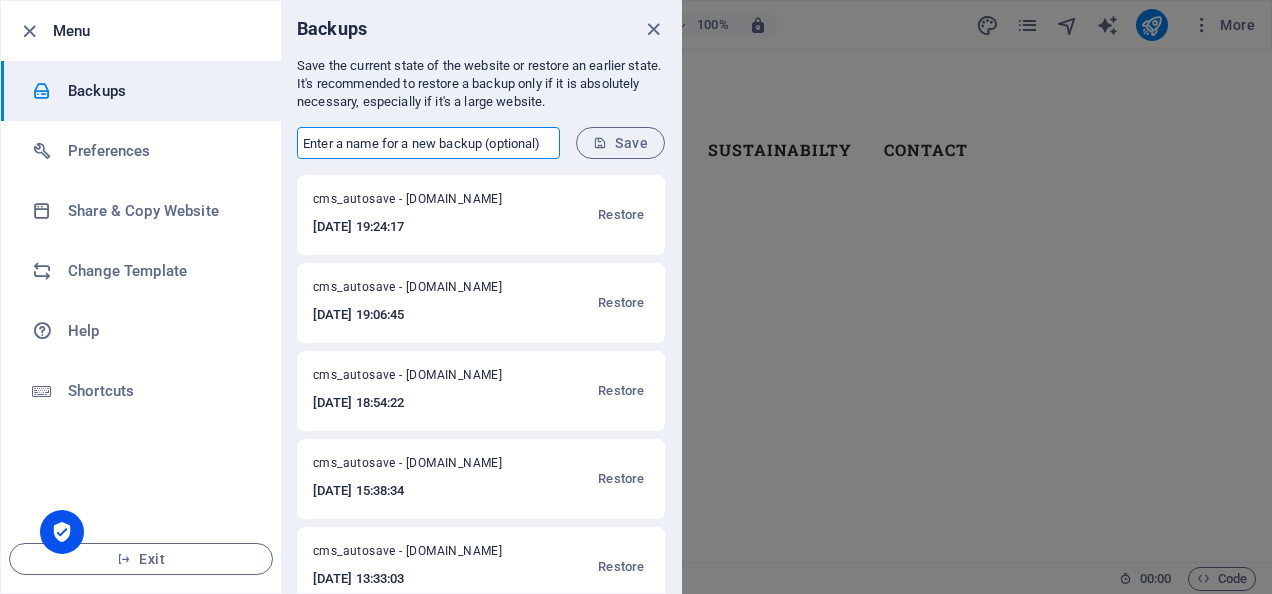 click at bounding box center [428, 143] 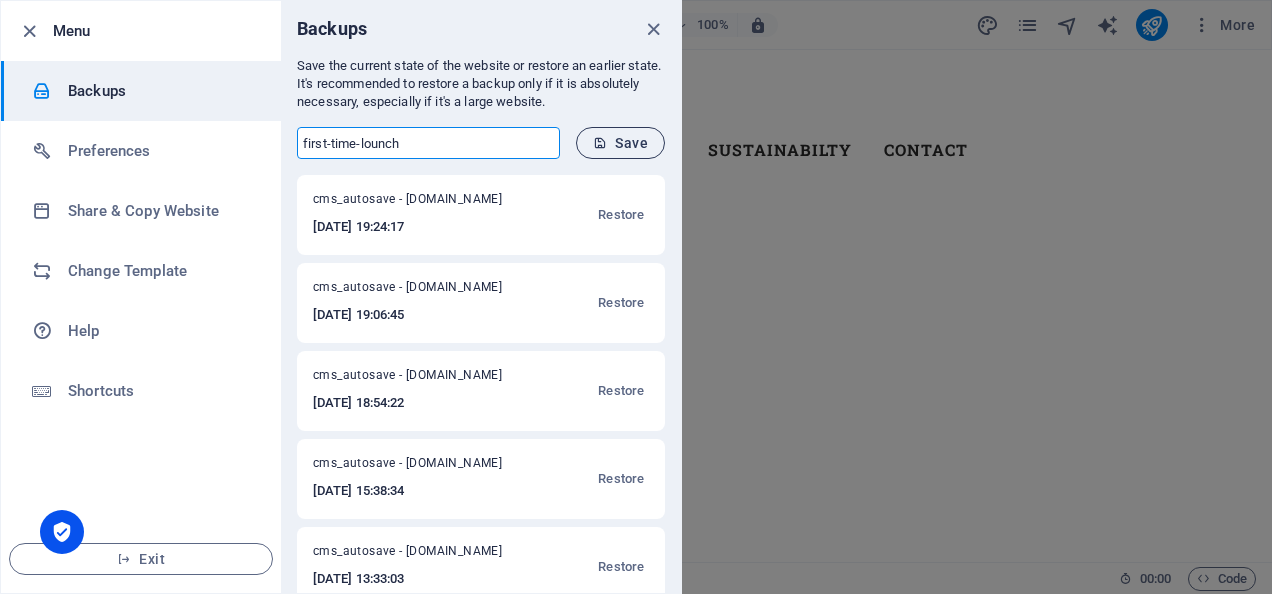type on "first-time-lounch" 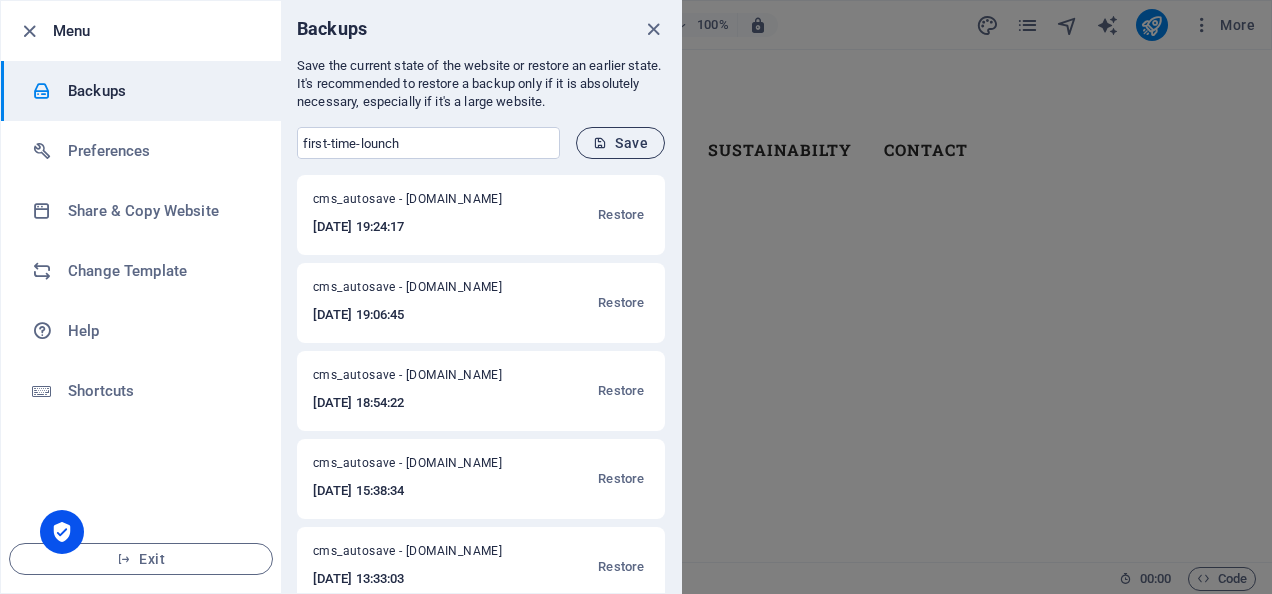 click on "Save" at bounding box center [620, 143] 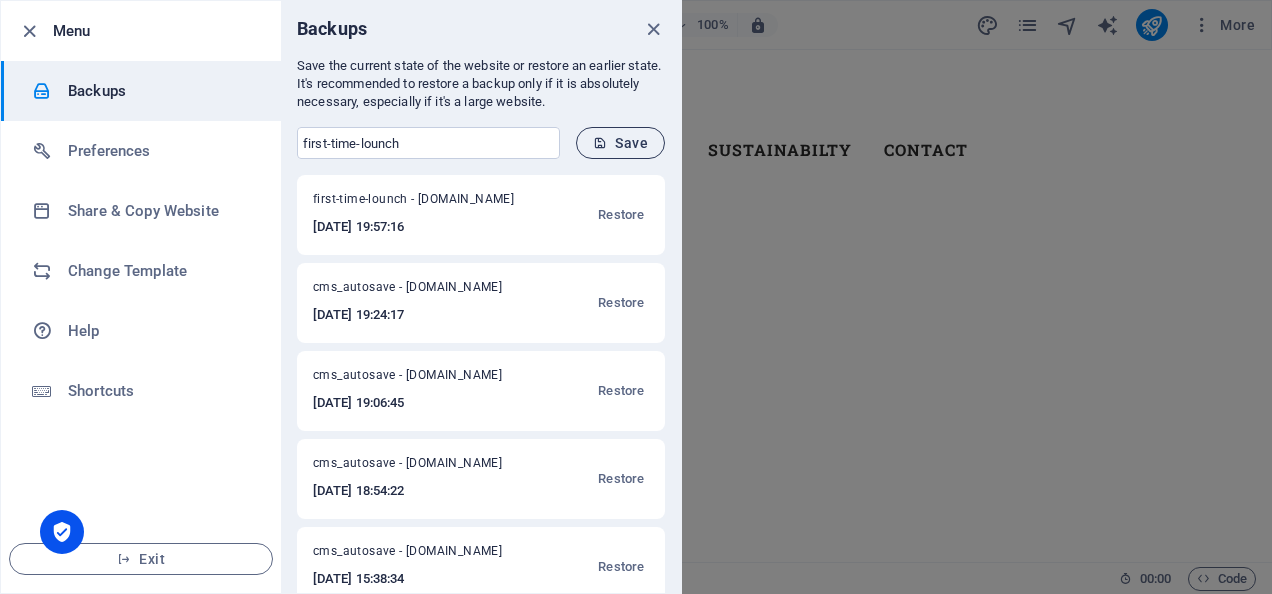 click on "Save" at bounding box center [620, 143] 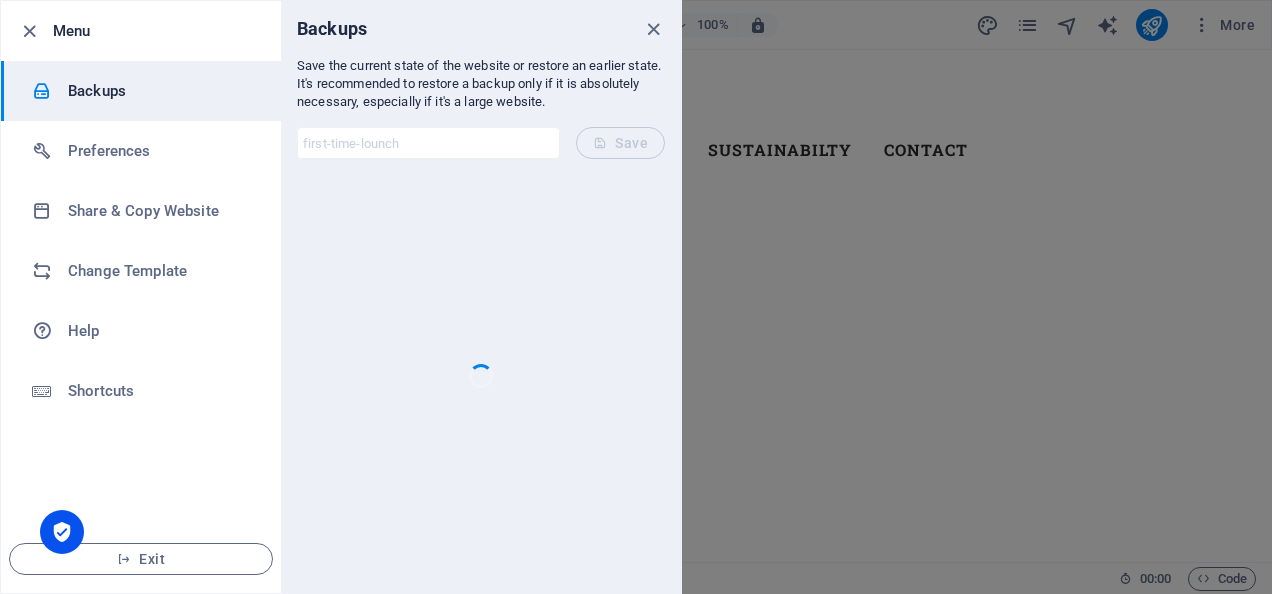 click at bounding box center (636, 297) 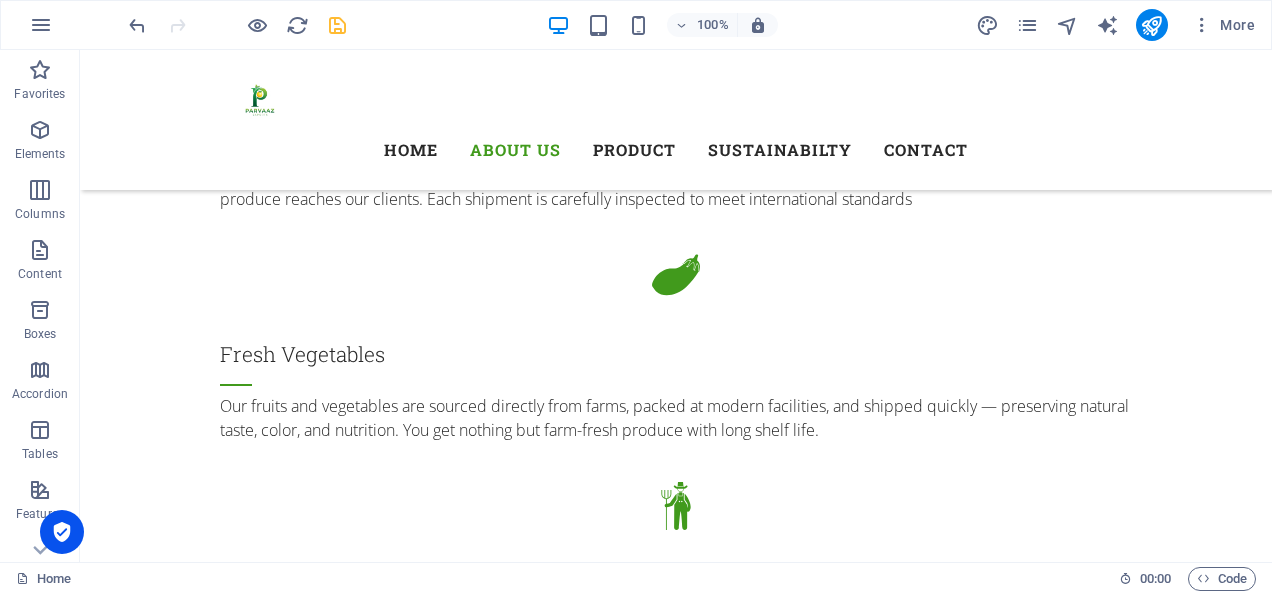scroll, scrollTop: 2688, scrollLeft: 0, axis: vertical 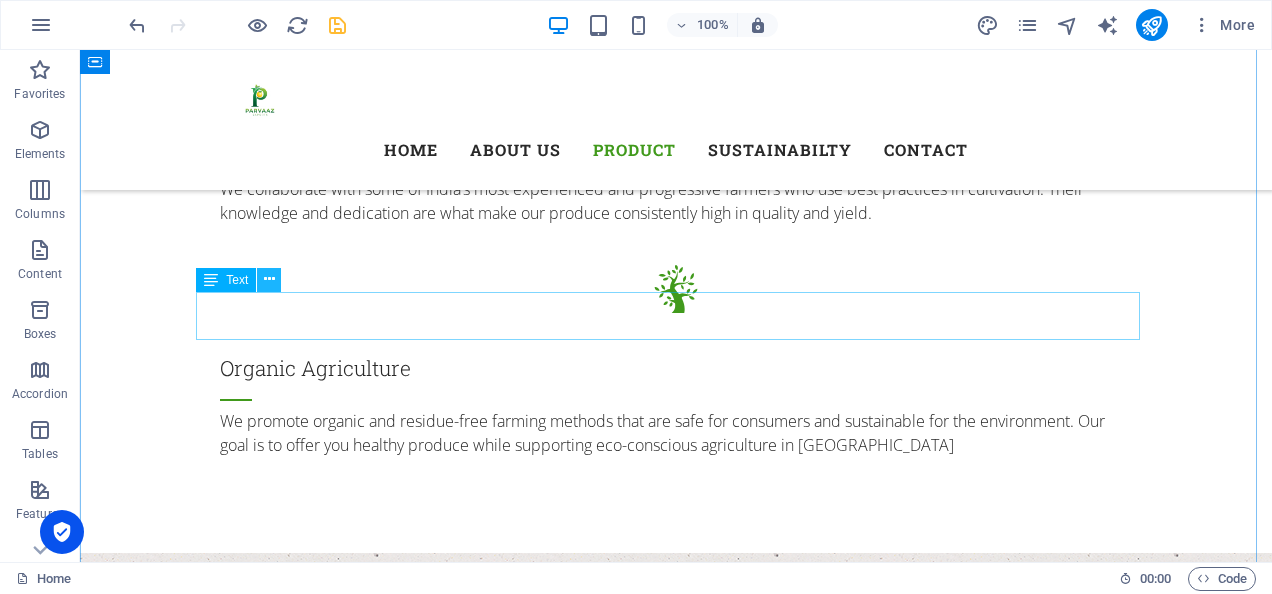 click at bounding box center [269, 279] 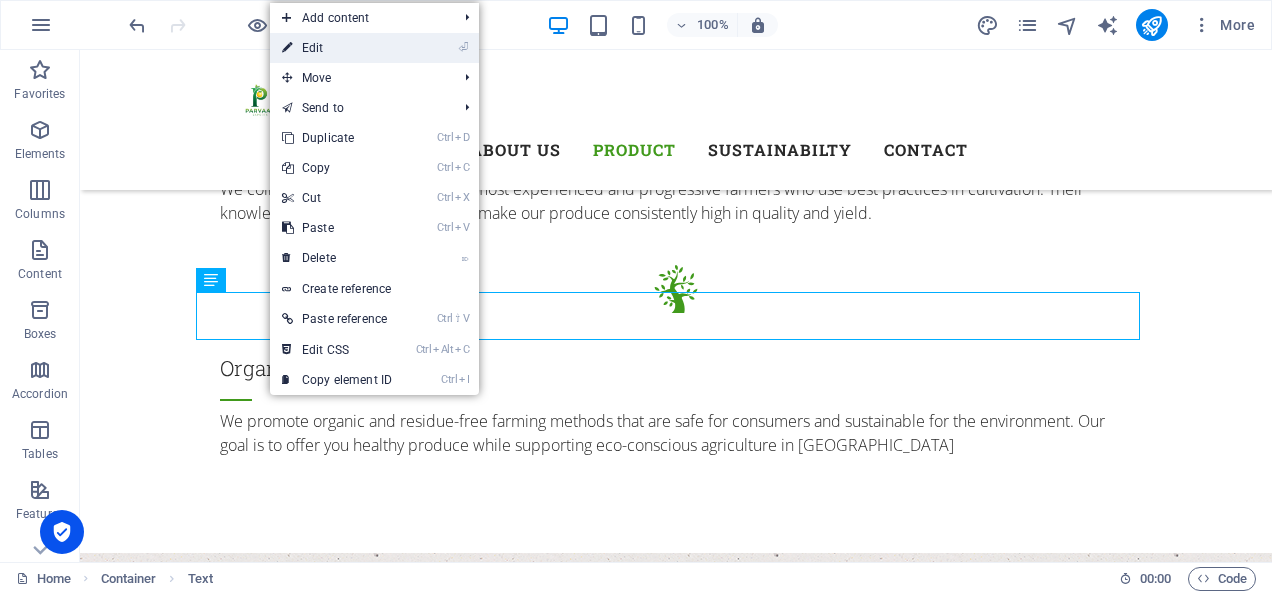 click on "⏎  Edit" at bounding box center [337, 48] 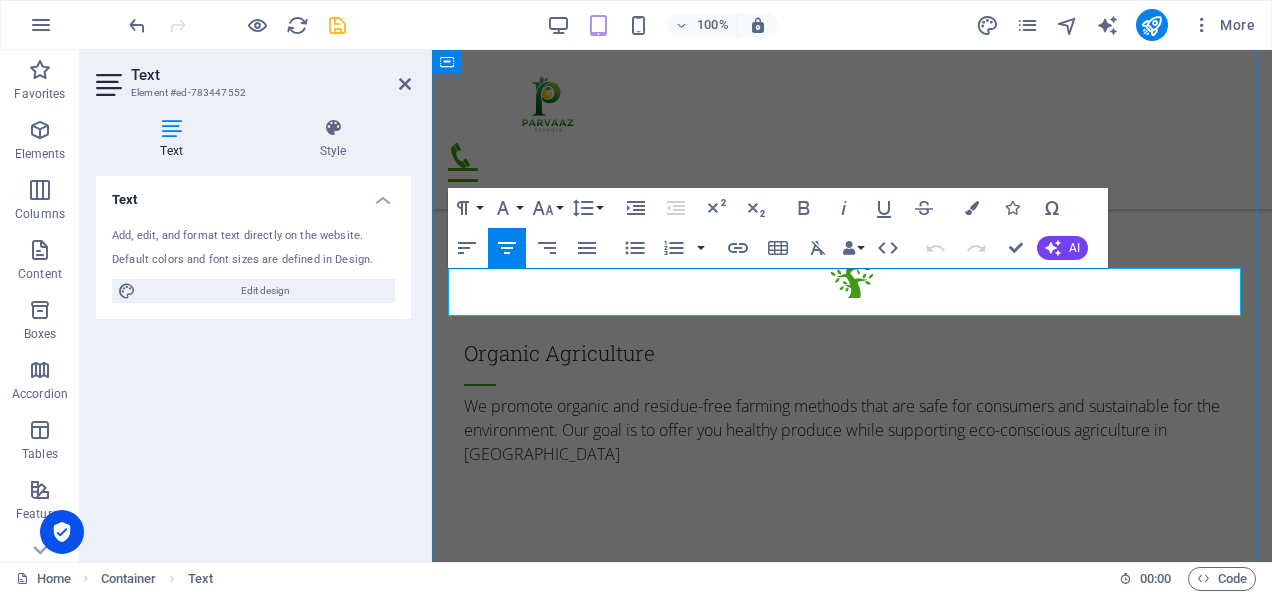 click on "Parvaaz Exports LLP offers a vibrant selection of  premium fresh fruits and vegetables , carefully sourced from [GEOGRAPHIC_DATA]’s top agricultural regions and exported worldwide." at bounding box center [852, 2606] 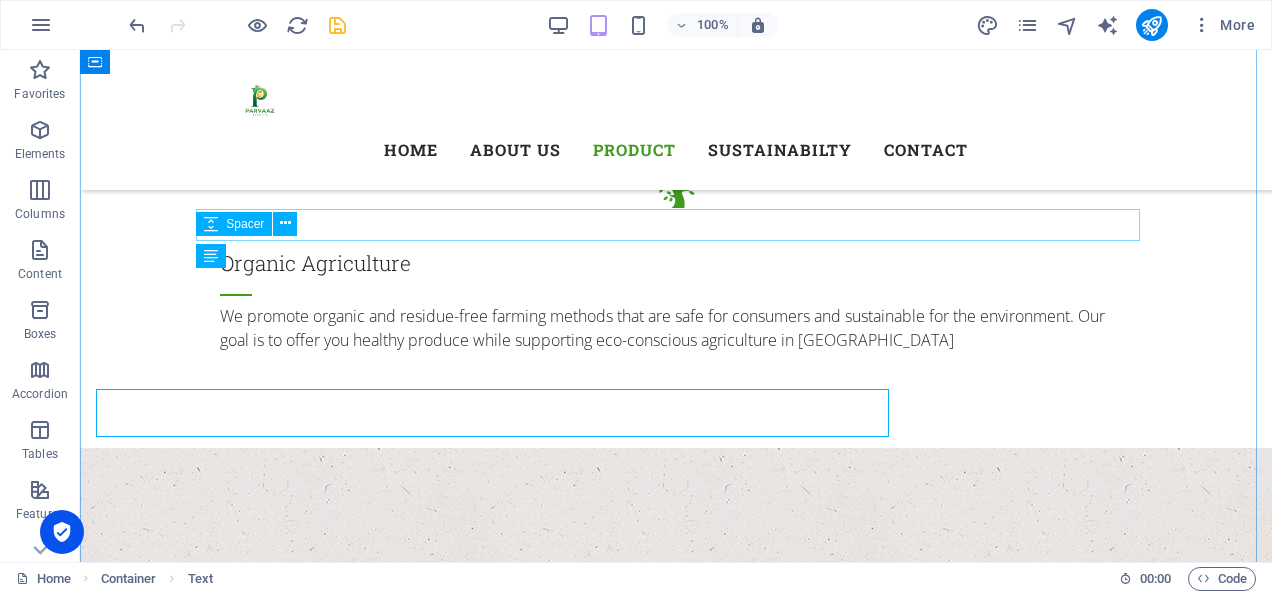 scroll, scrollTop: 2712, scrollLeft: 0, axis: vertical 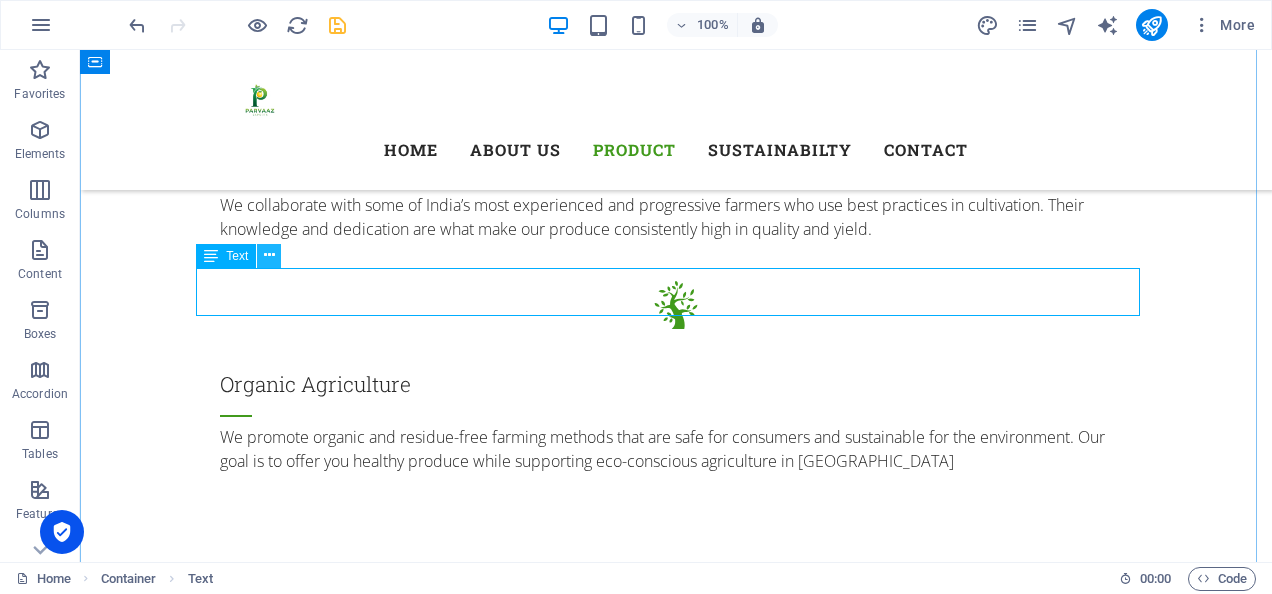 click at bounding box center (269, 256) 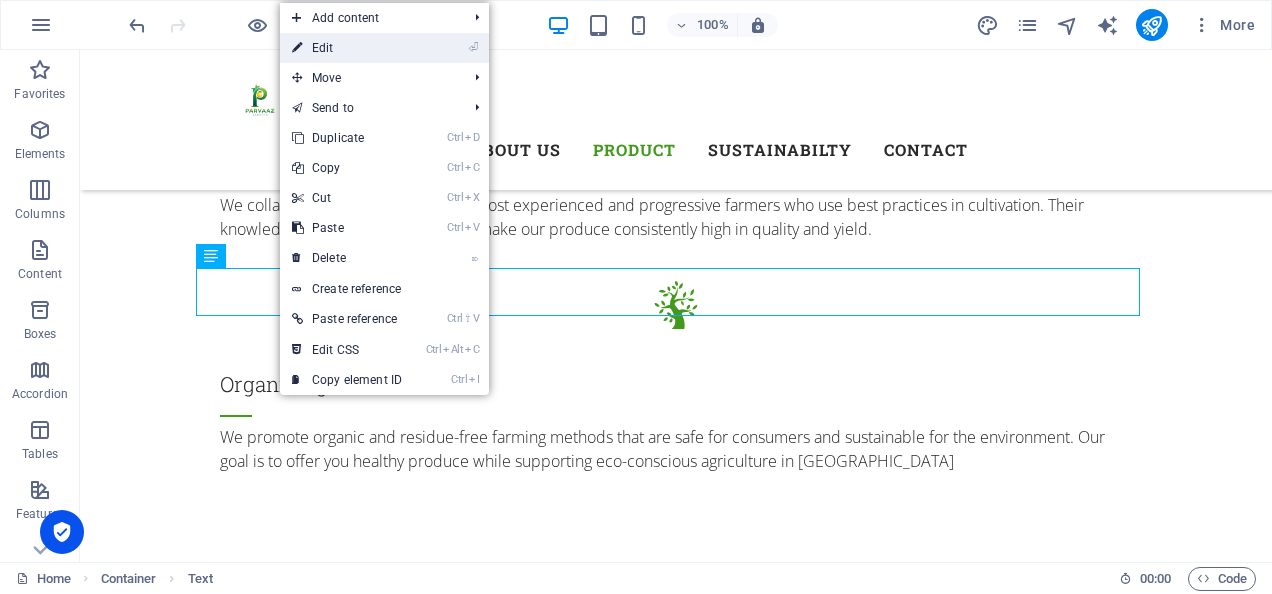 click on "⏎  Edit" at bounding box center [347, 48] 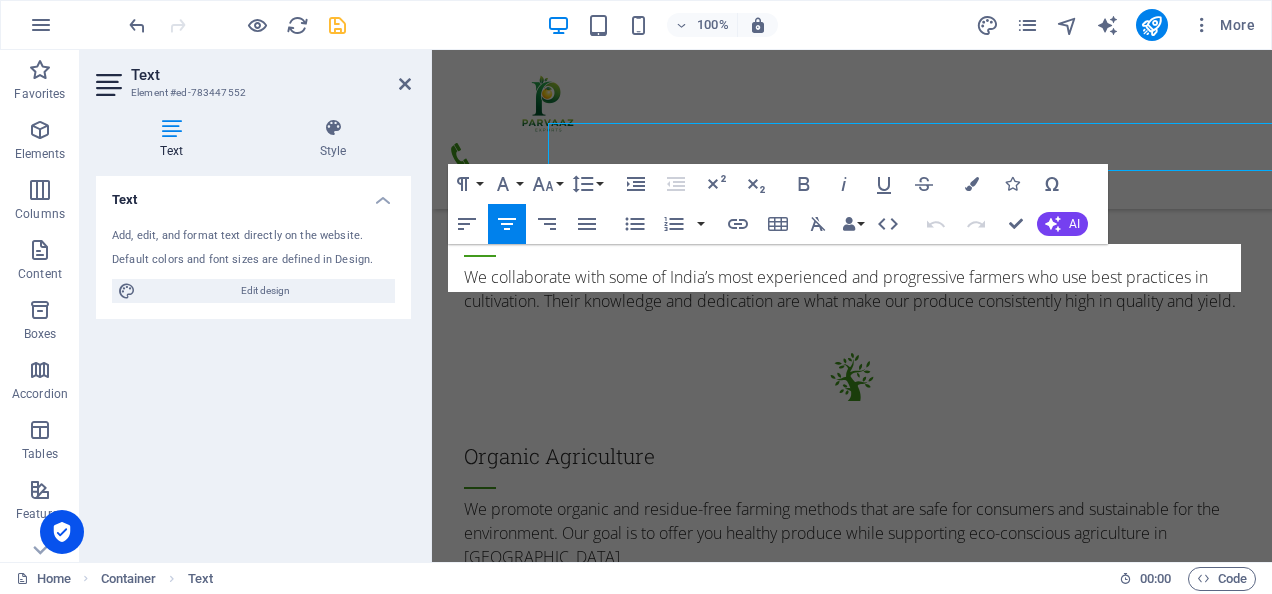 scroll, scrollTop: 2857, scrollLeft: 0, axis: vertical 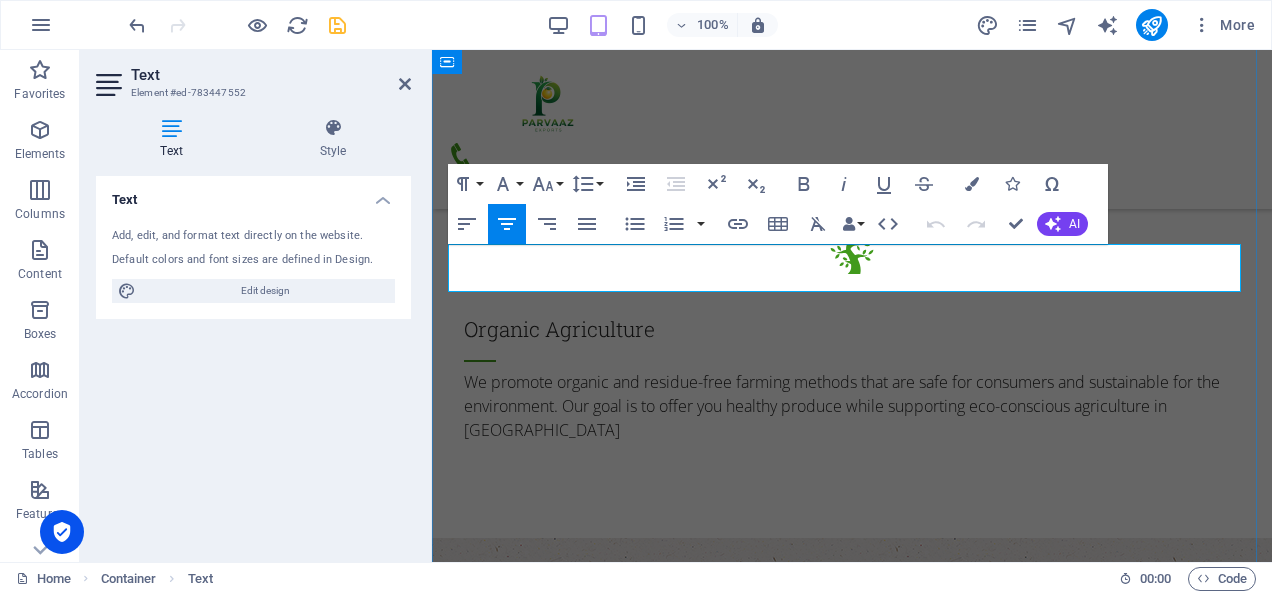 click on "Parvaaz Exports offers a vibrant selection of  premium fresh fruits and vegetables , carefully sourced from [GEOGRAPHIC_DATA]’s top agricultural regions and exported worldwide." at bounding box center (852, 2582) 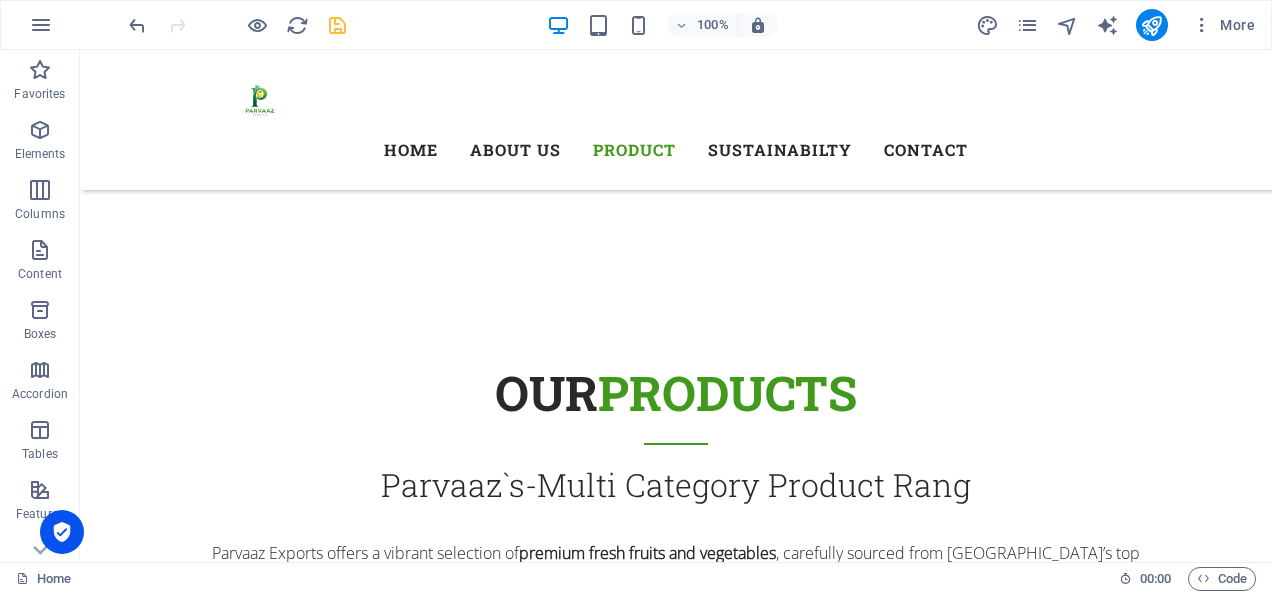 scroll, scrollTop: 4776, scrollLeft: 0, axis: vertical 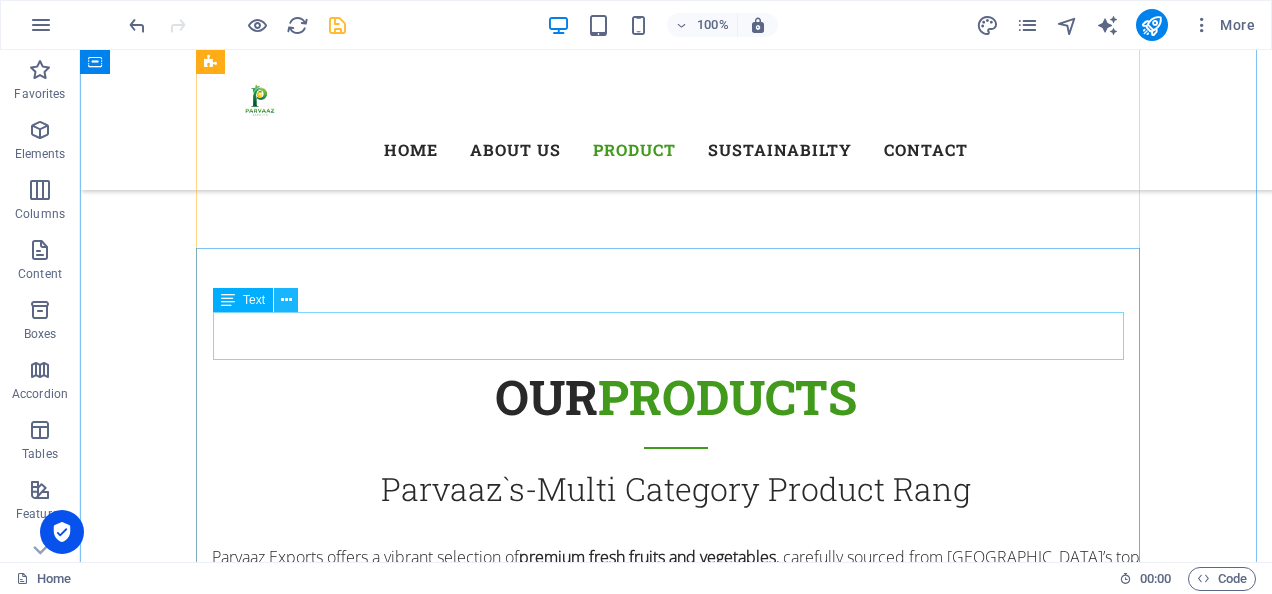 click at bounding box center [286, 300] 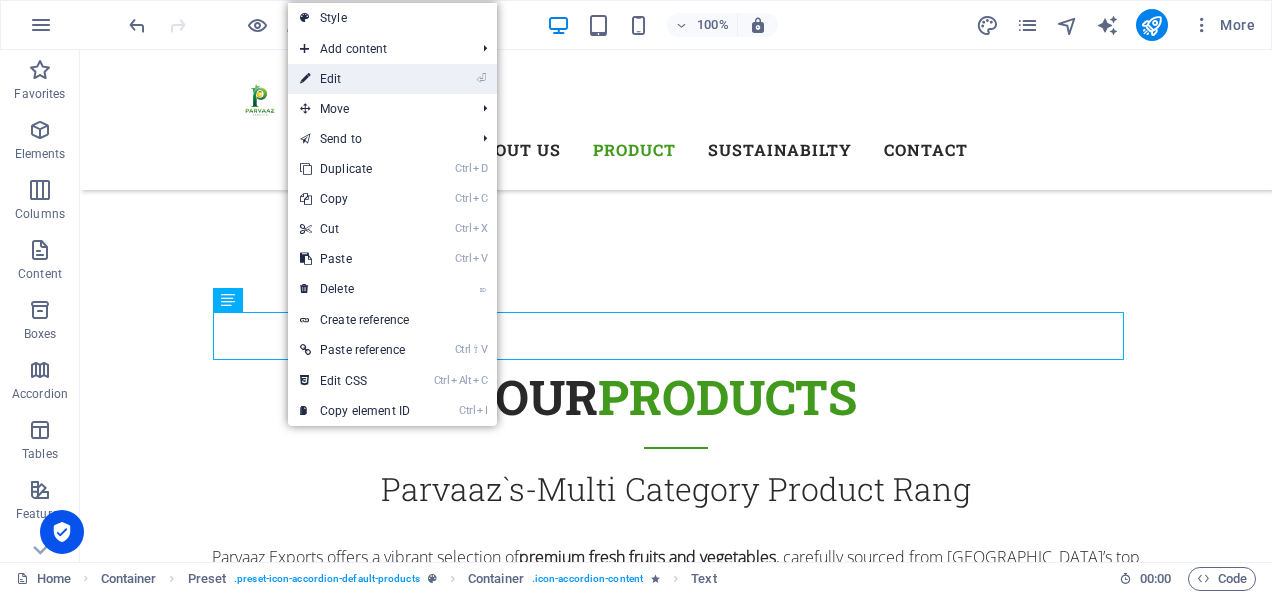 click on "⏎  Edit" at bounding box center [355, 79] 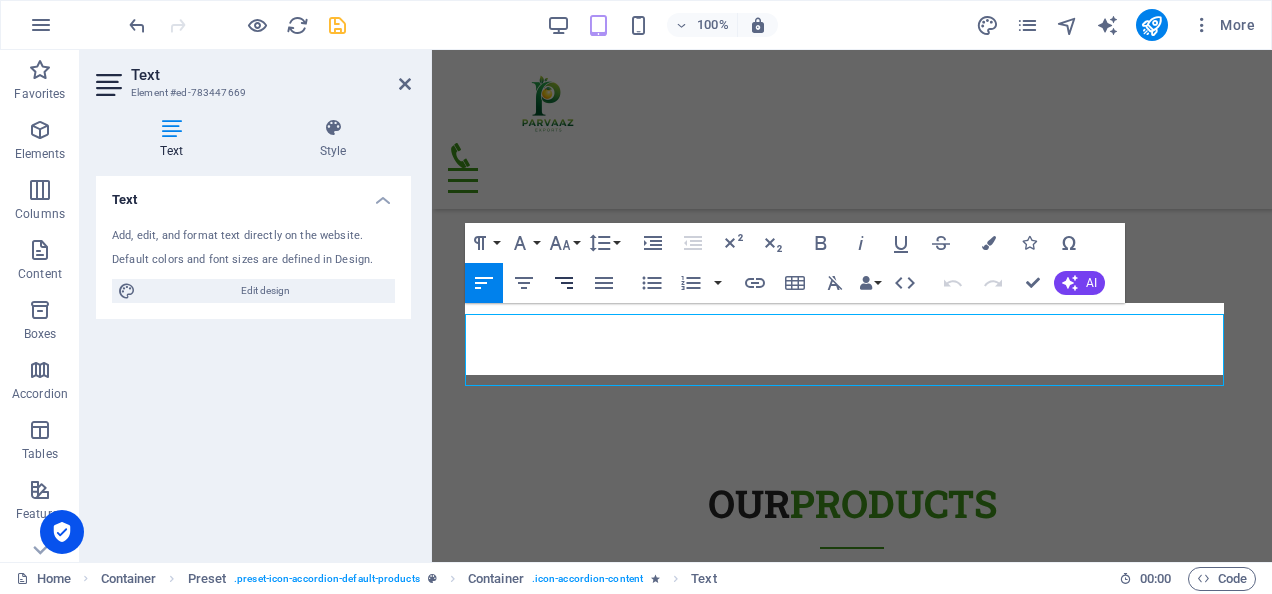 scroll, scrollTop: 4775, scrollLeft: 0, axis: vertical 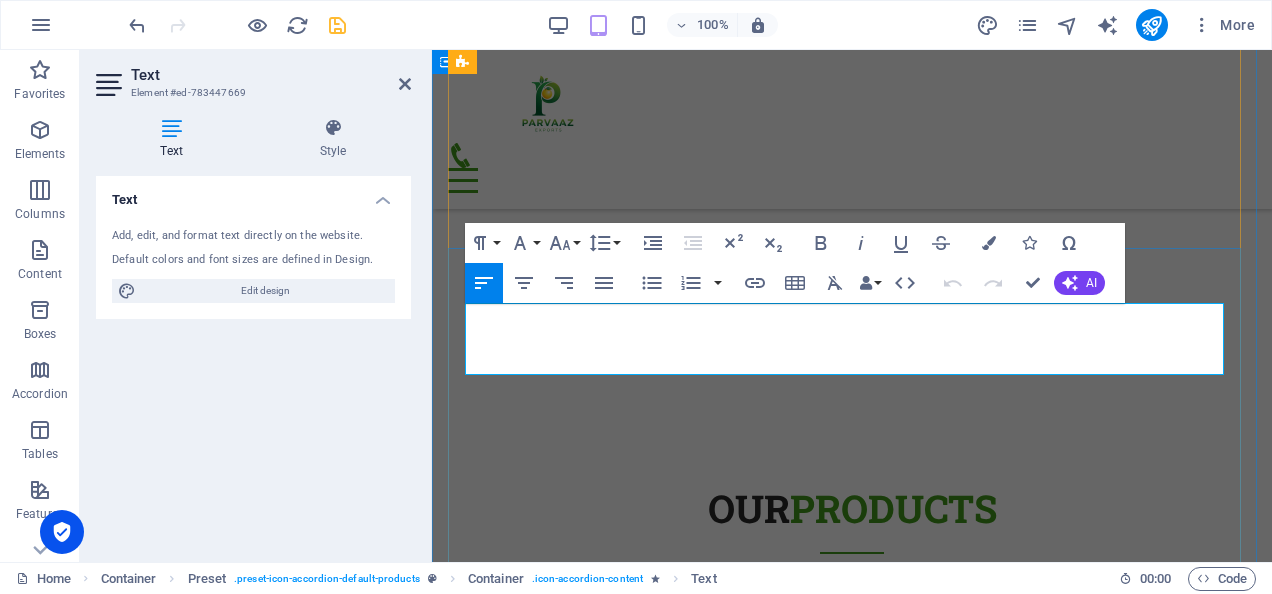 click on "India’s spice legacy is as rich as its cuisine—and  Parvaaz Exports LLP  can tap into this vibrant market with a curated selection of high-demand spices. Here’s a flavorful overview to help you showcase Indian spices on your website or catalog:" at bounding box center (852, 3134) 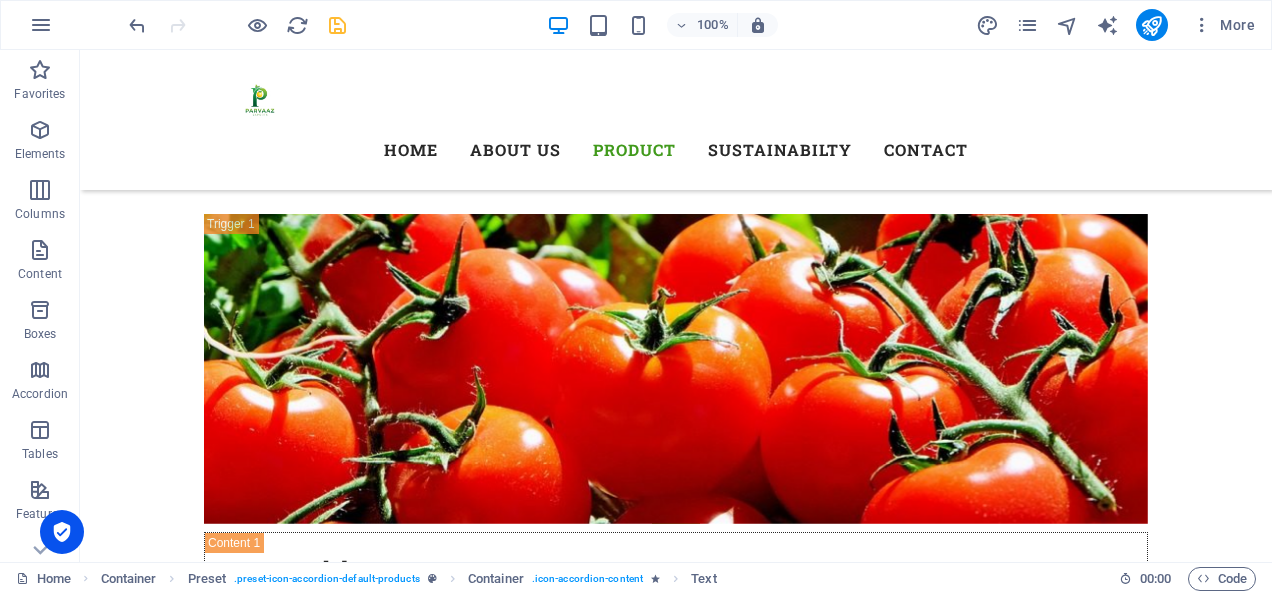 scroll, scrollTop: 5218, scrollLeft: 0, axis: vertical 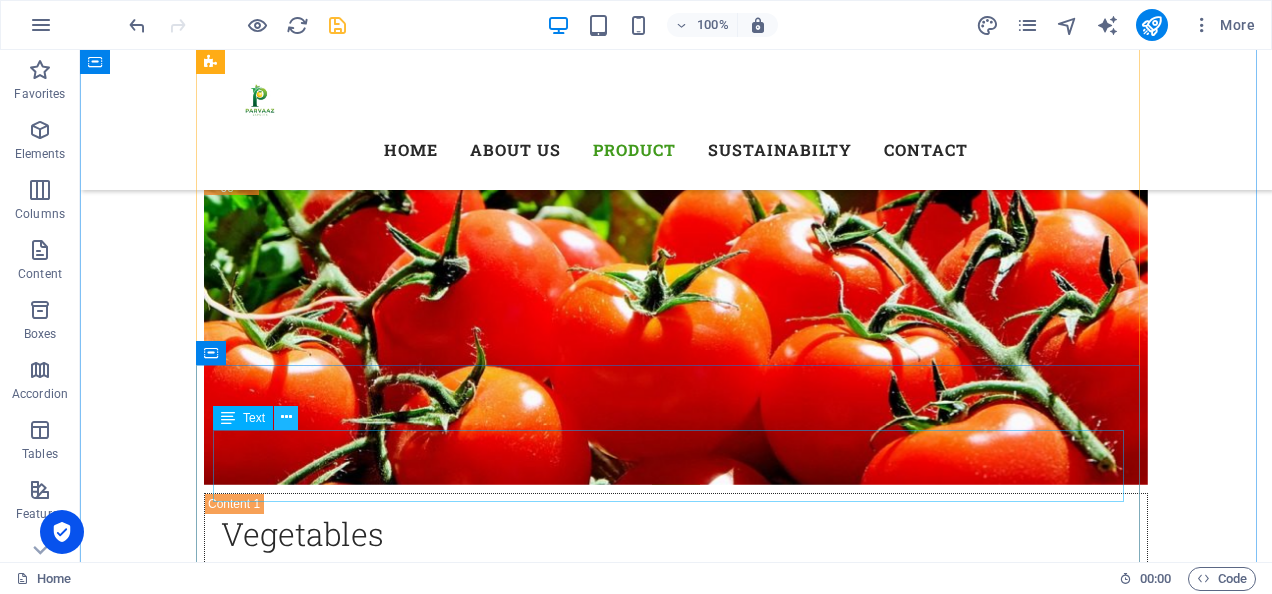 click at bounding box center [286, 417] 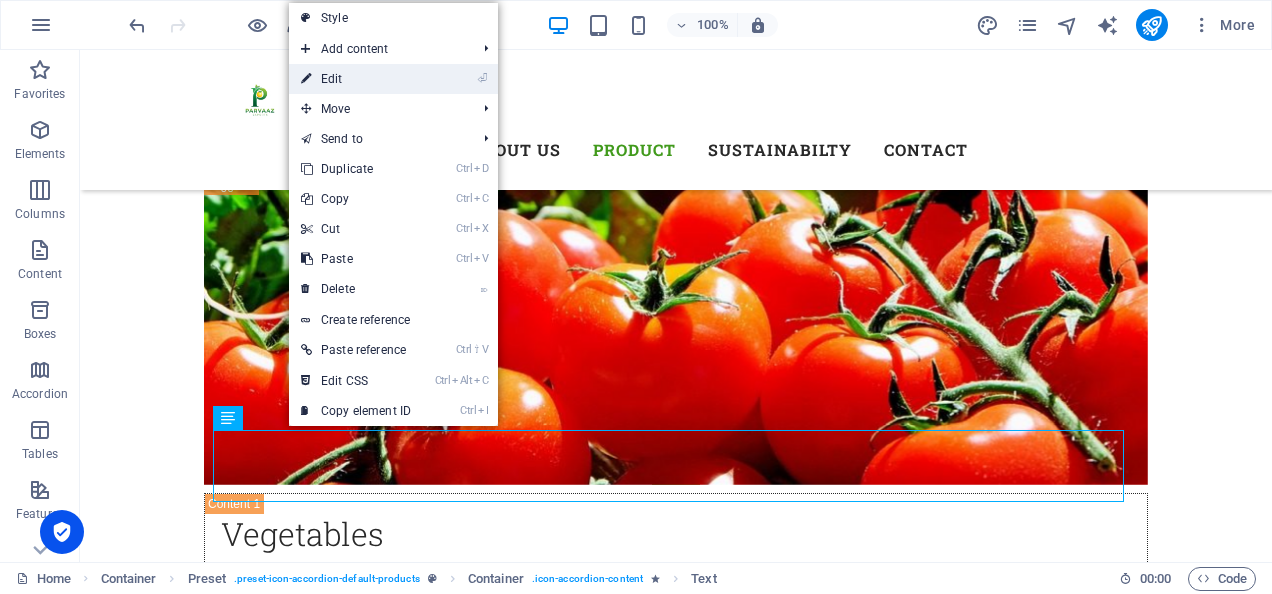 click on "⏎  Edit" at bounding box center (356, 79) 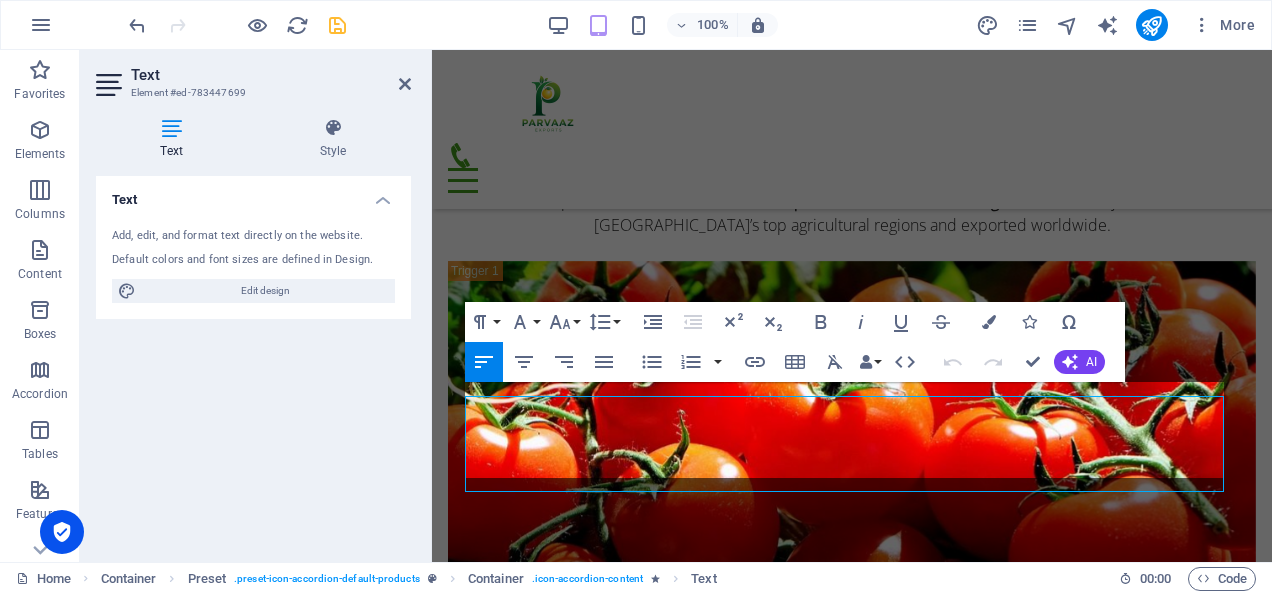 scroll, scrollTop: 5225, scrollLeft: 0, axis: vertical 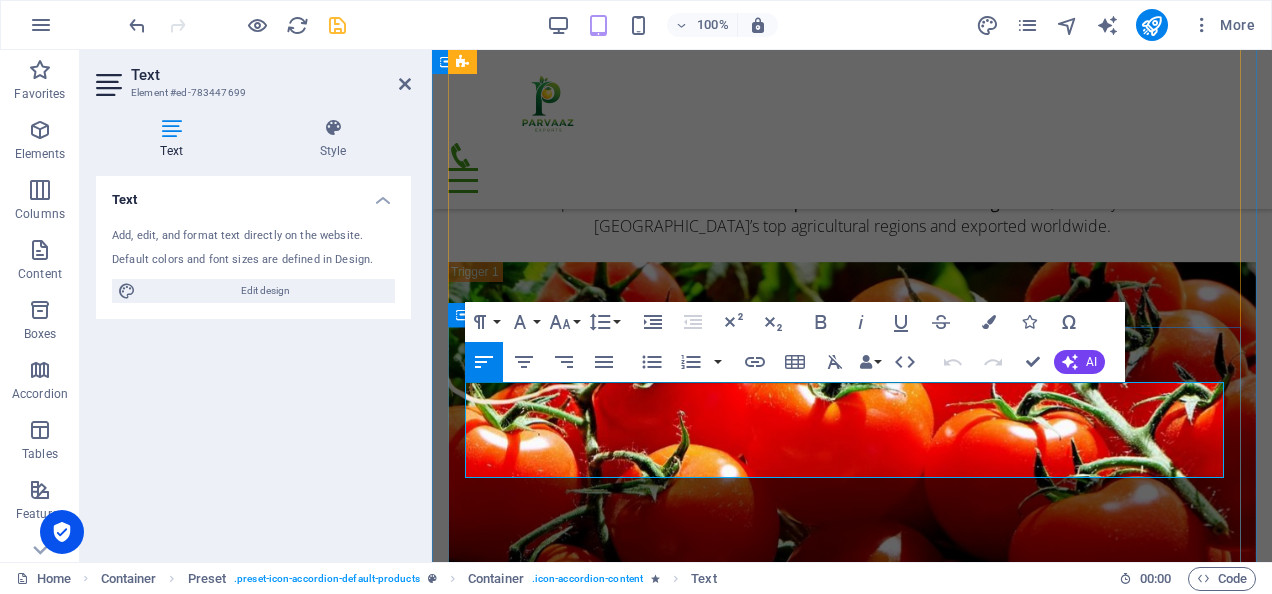 click on "A veggie box from  Parvaaz Exports LLP  could be a curated package of export-grade vegetables, designed for freshness, variety, and international appeal. Here's a concept you might like for showcasing or marketing it:" at bounding box center [852, 3321] 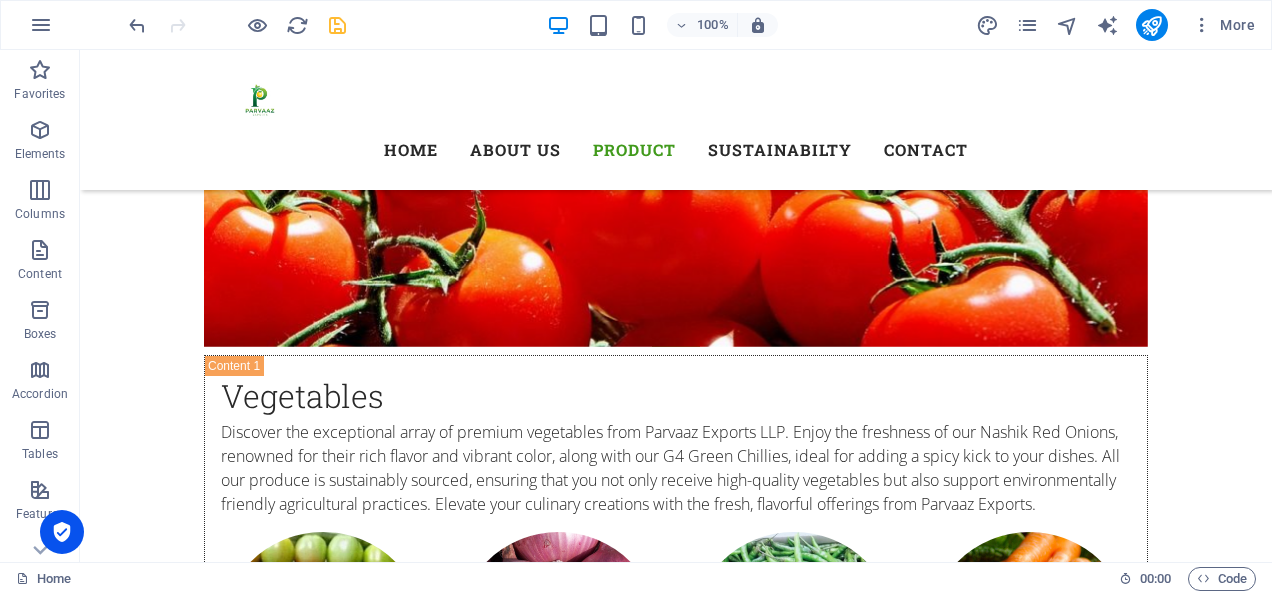 scroll, scrollTop: 5338, scrollLeft: 0, axis: vertical 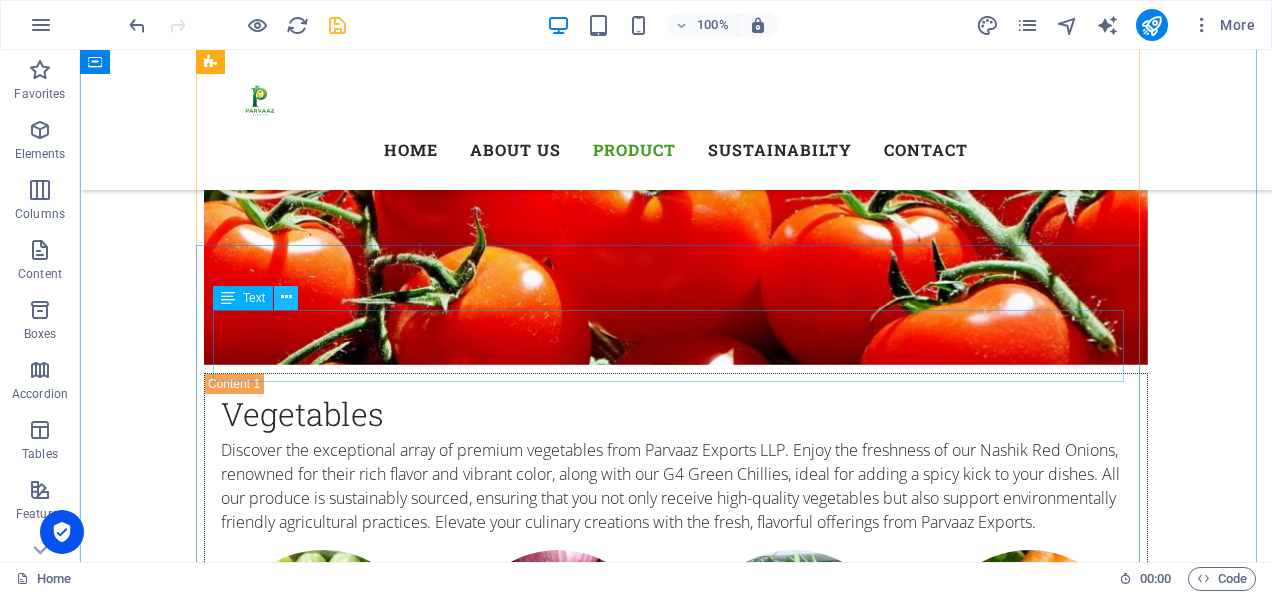 click at bounding box center [286, 297] 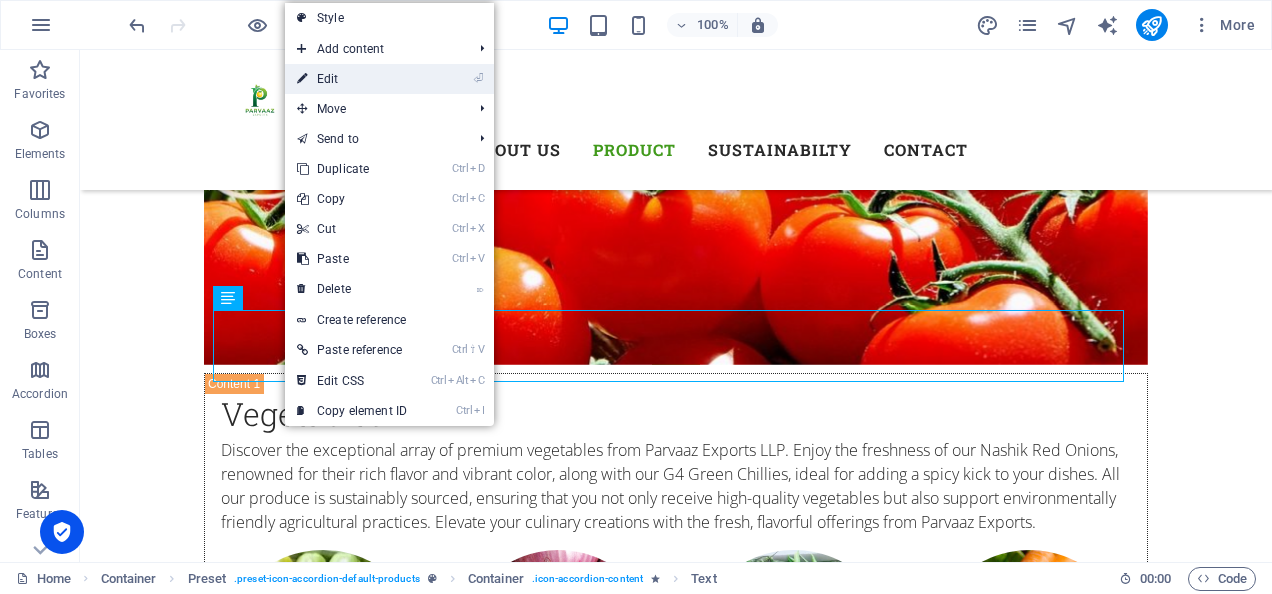 click on "⏎  Edit" at bounding box center [352, 79] 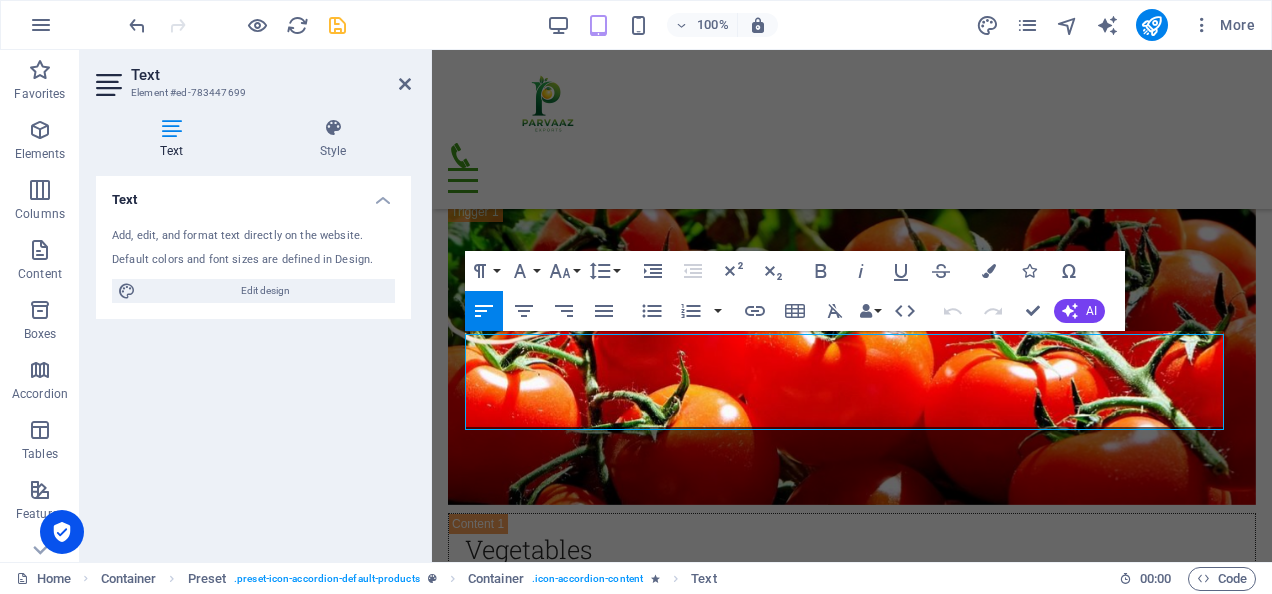 scroll, scrollTop: 5276, scrollLeft: 0, axis: vertical 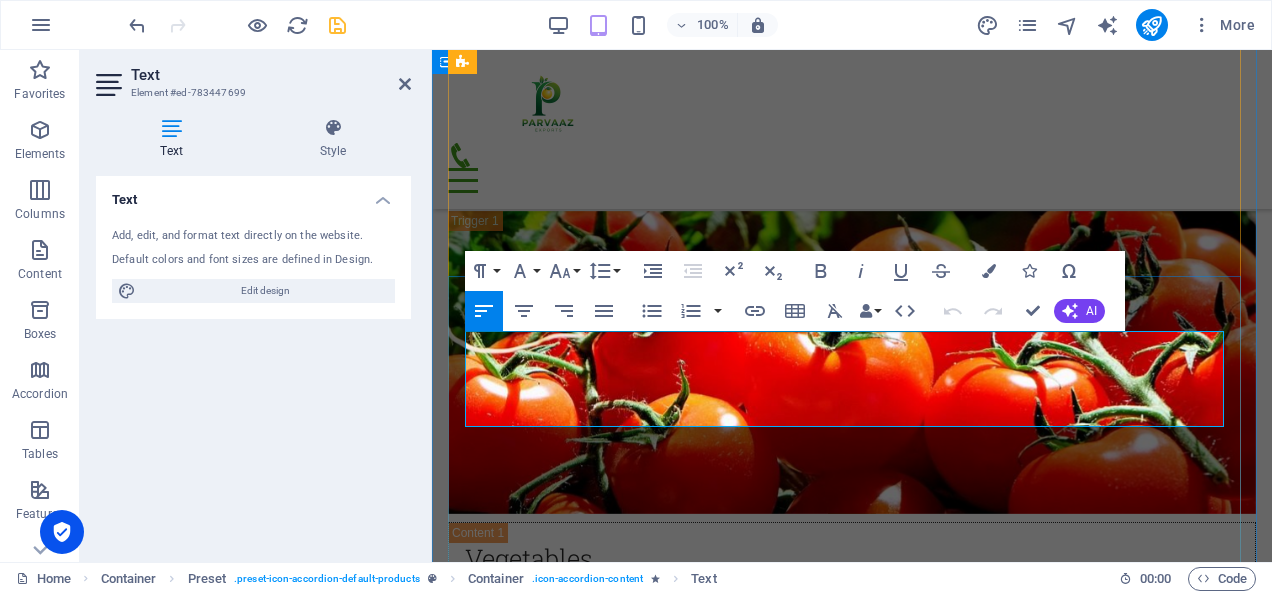 click on "Parvaaz Exports" 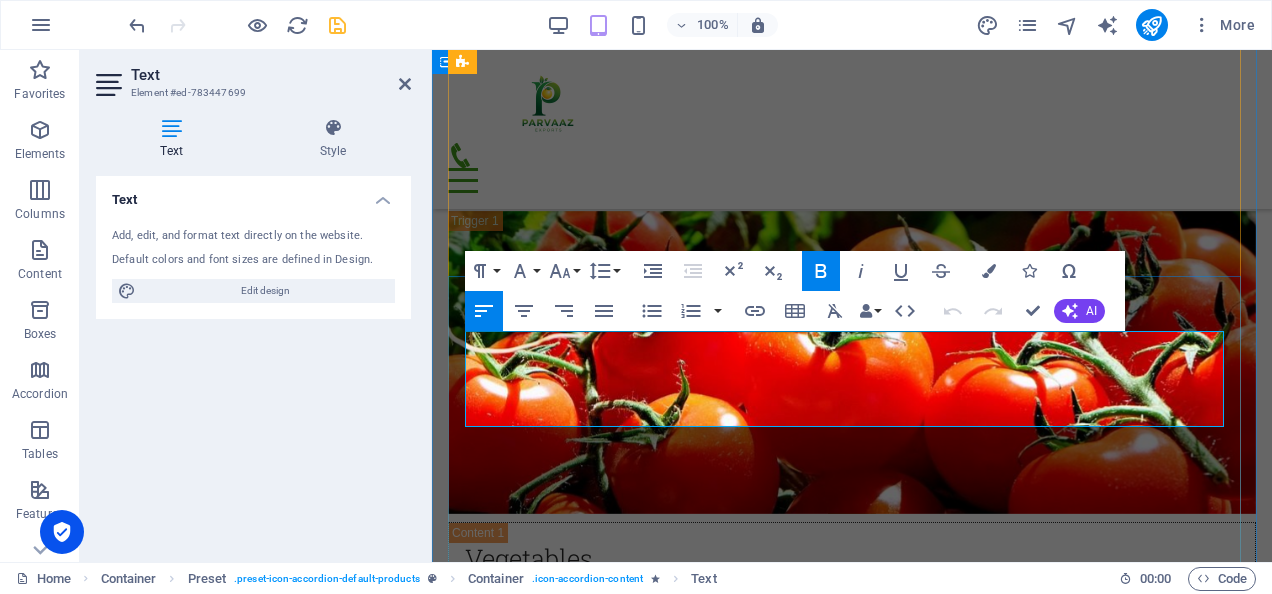 drag, startPoint x: 711, startPoint y: 343, endPoint x: 600, endPoint y: 350, distance: 111.220505 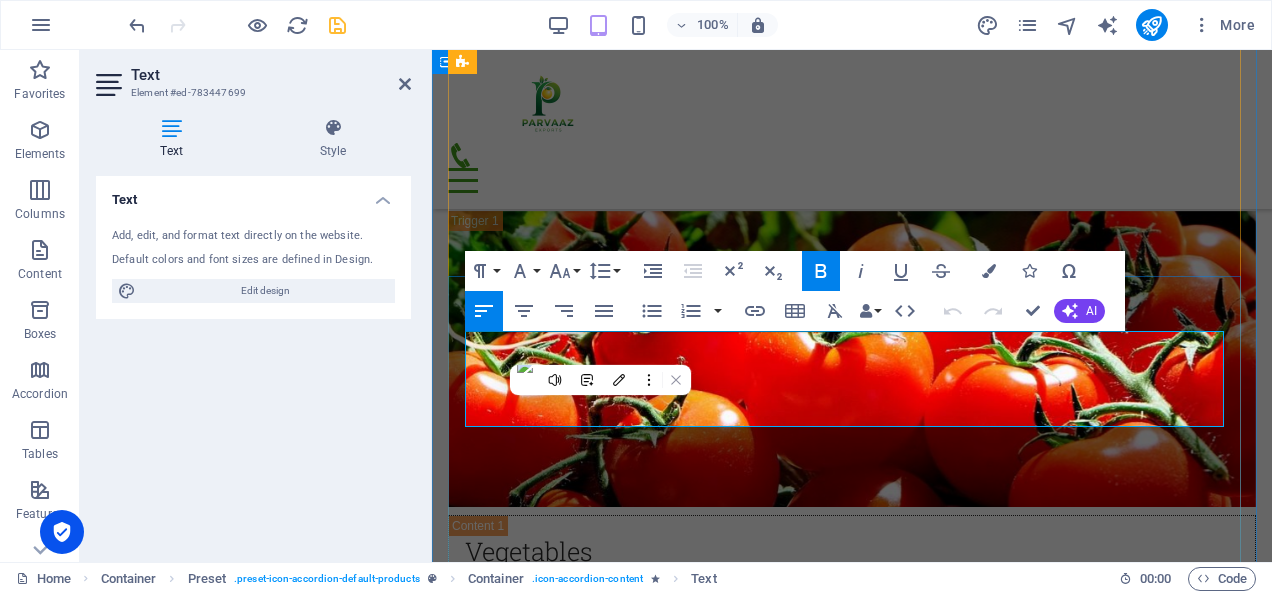 copy on "Parvaaz Exports" 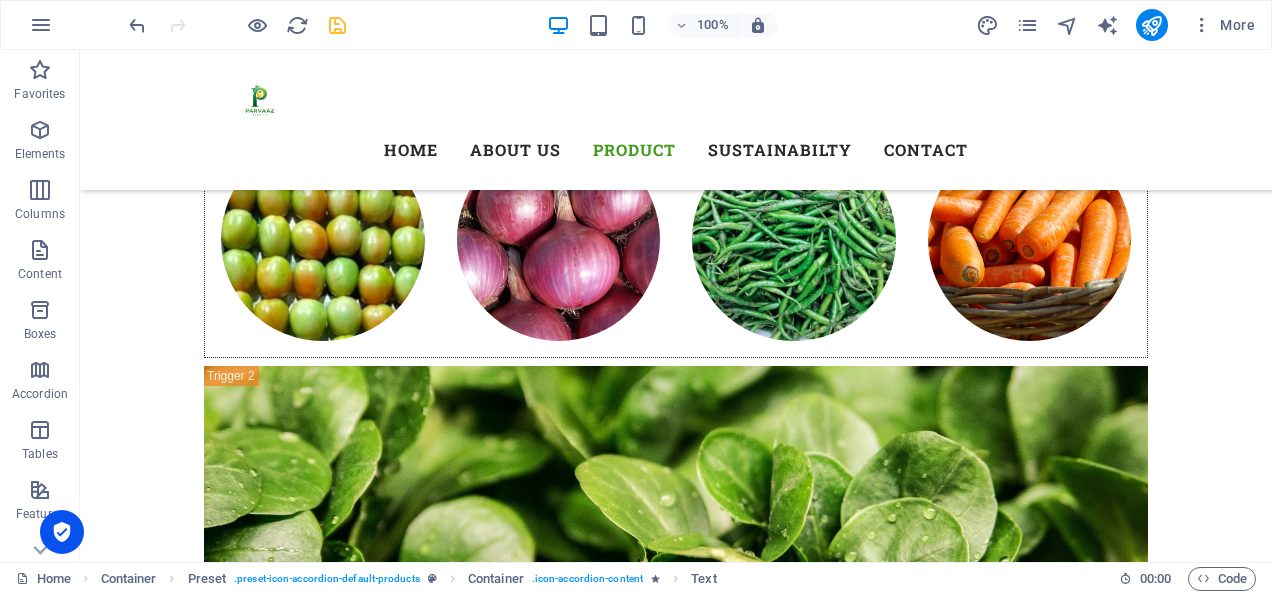 scroll, scrollTop: 5790, scrollLeft: 0, axis: vertical 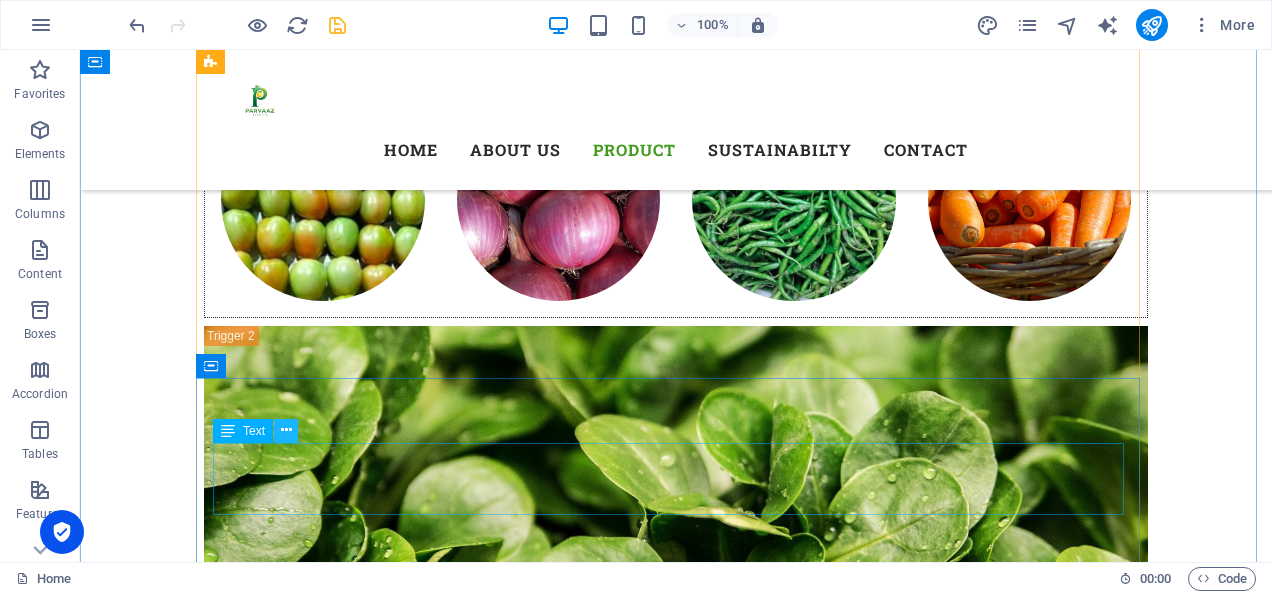 click at bounding box center [286, 430] 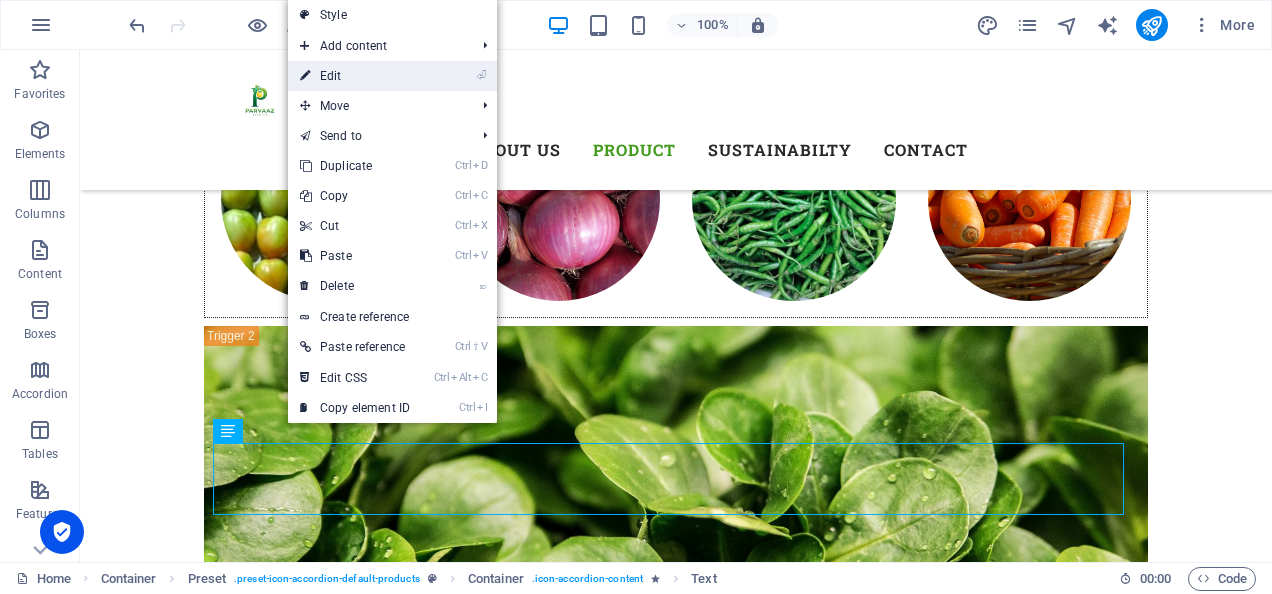 click on "⏎  Edit" at bounding box center [355, 76] 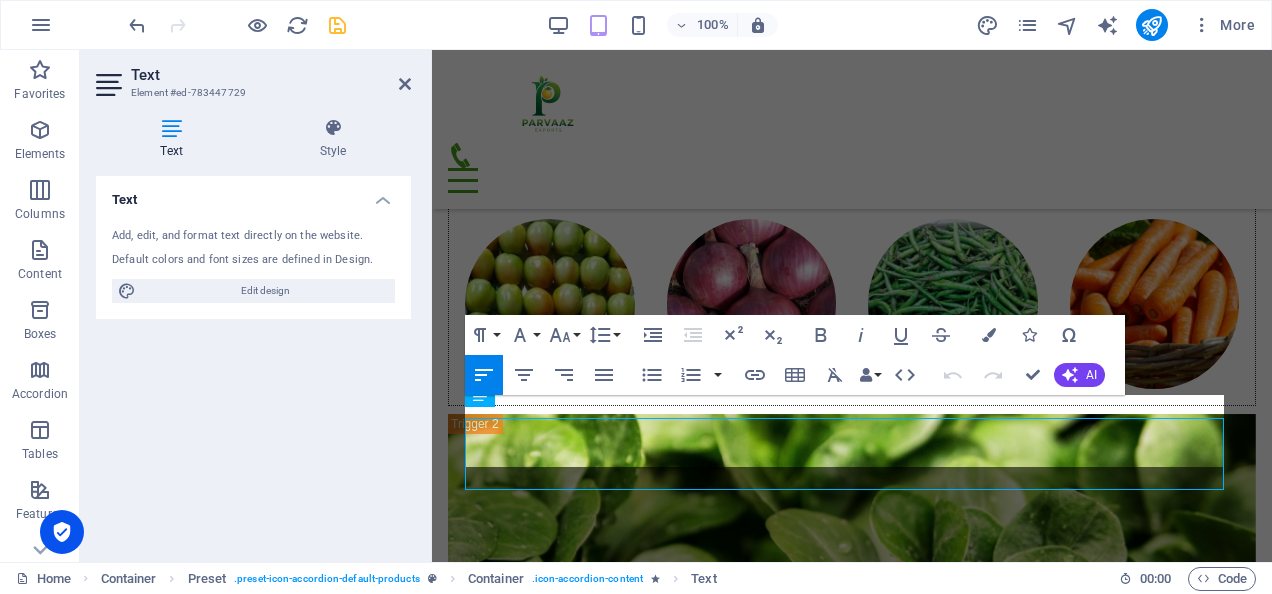 scroll, scrollTop: 5766, scrollLeft: 0, axis: vertical 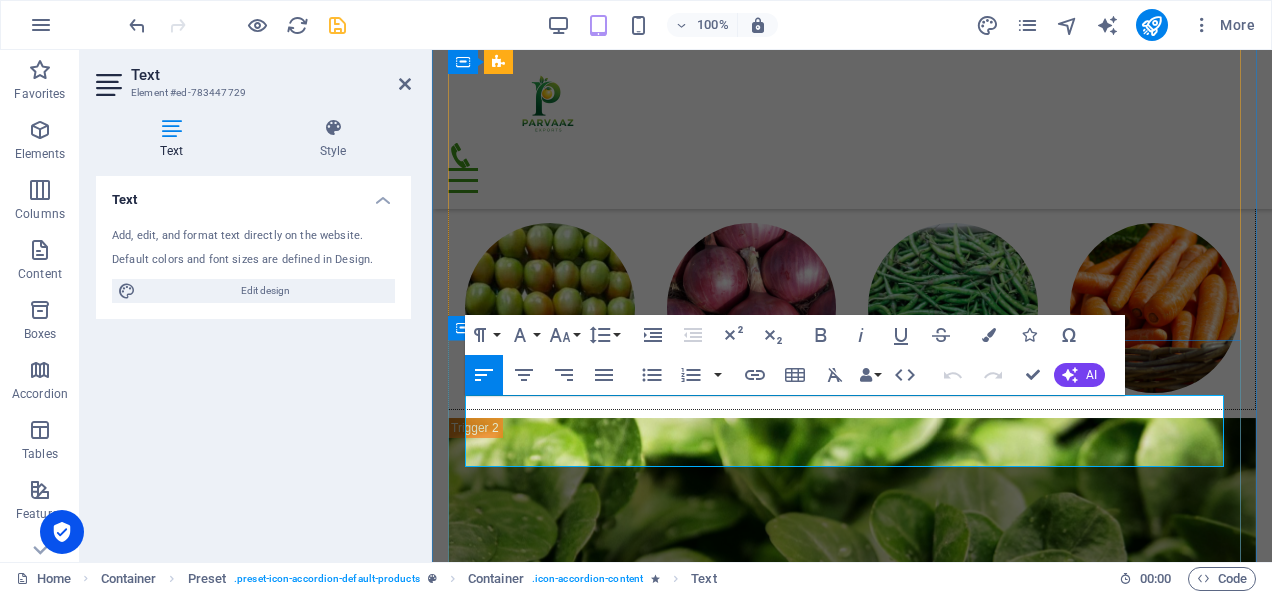 drag, startPoint x: 578, startPoint y: 408, endPoint x: 464, endPoint y: 406, distance: 114.01754 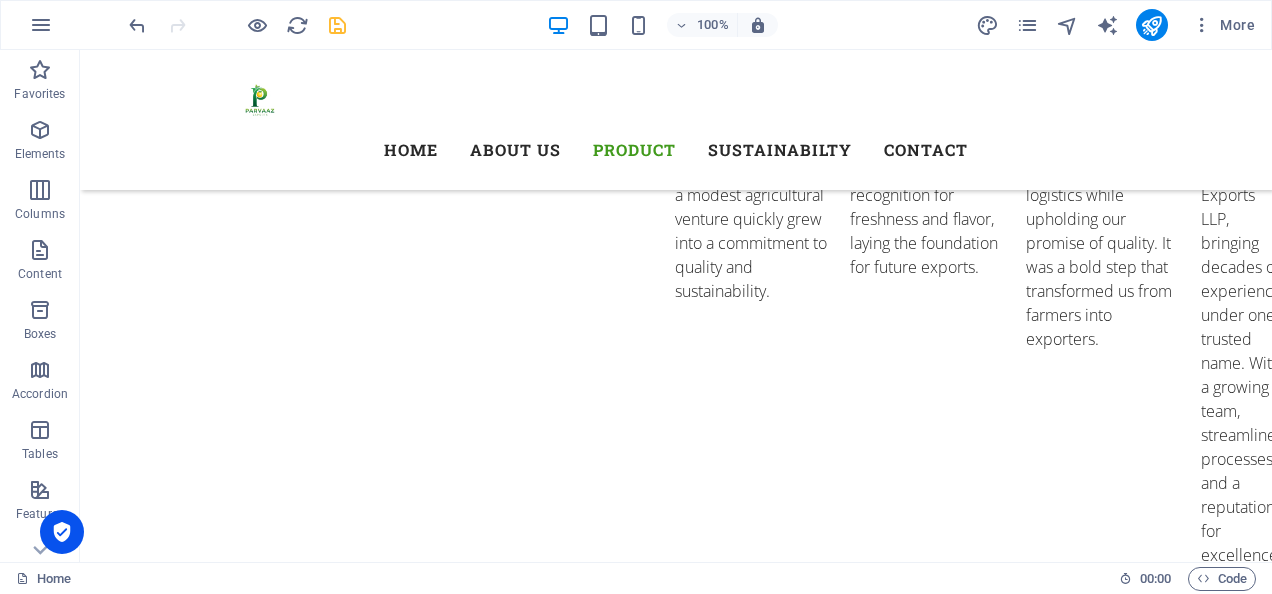 scroll, scrollTop: 4178, scrollLeft: 0, axis: vertical 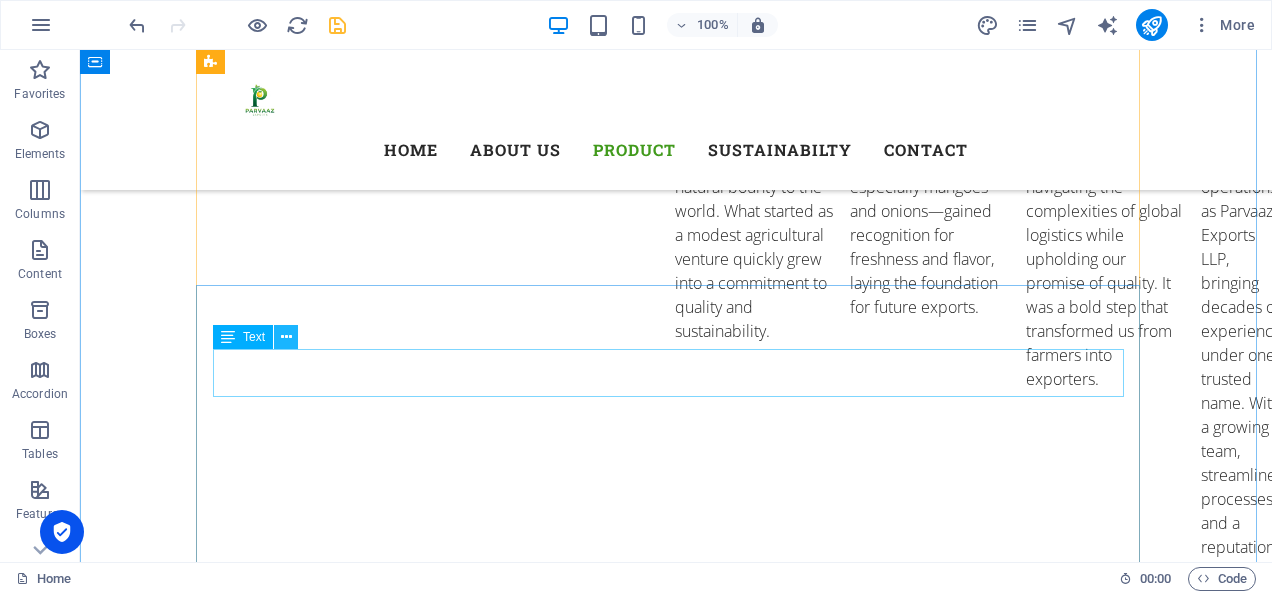 click at bounding box center (286, 337) 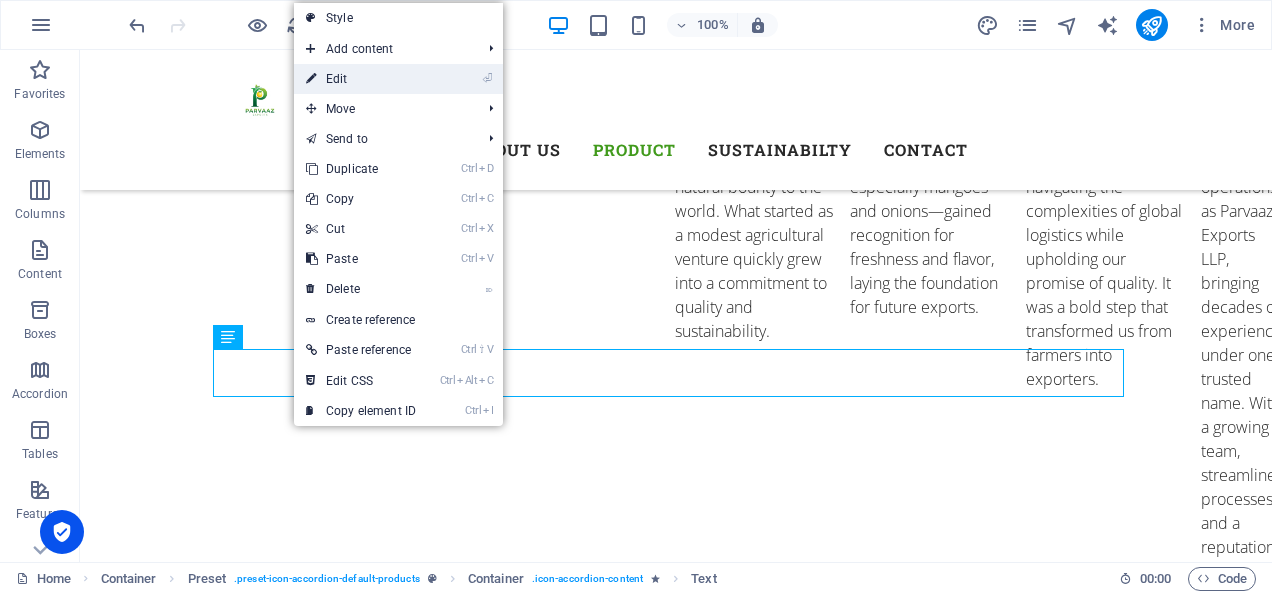 click on "⏎  Edit" at bounding box center (361, 79) 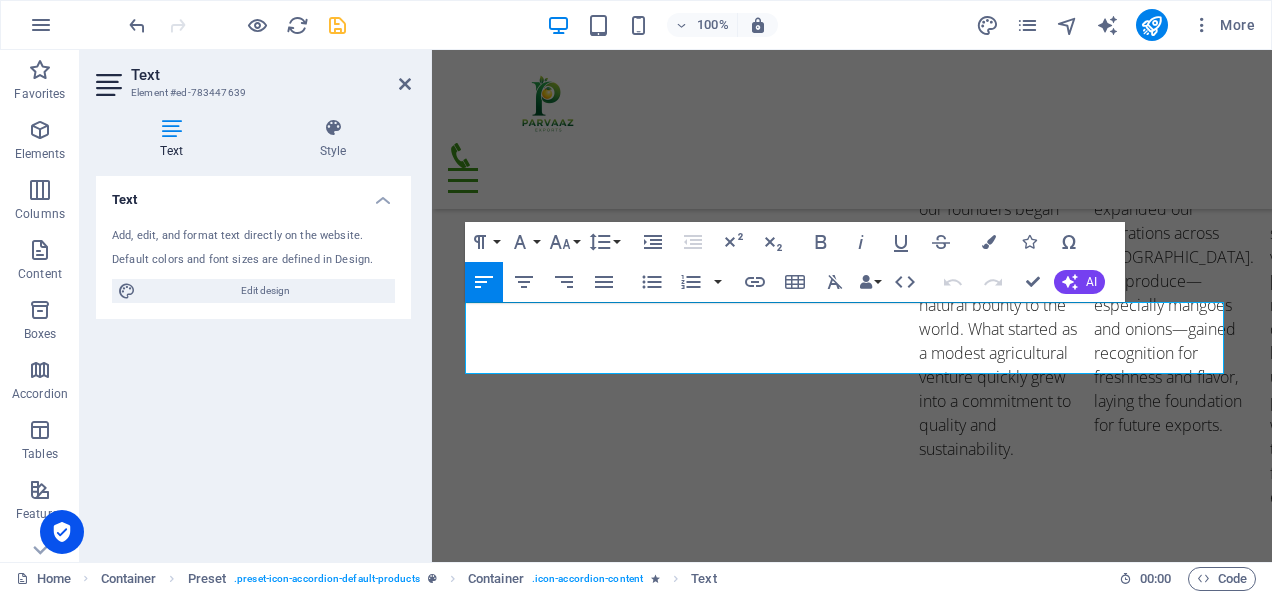 scroll, scrollTop: 4246, scrollLeft: 0, axis: vertical 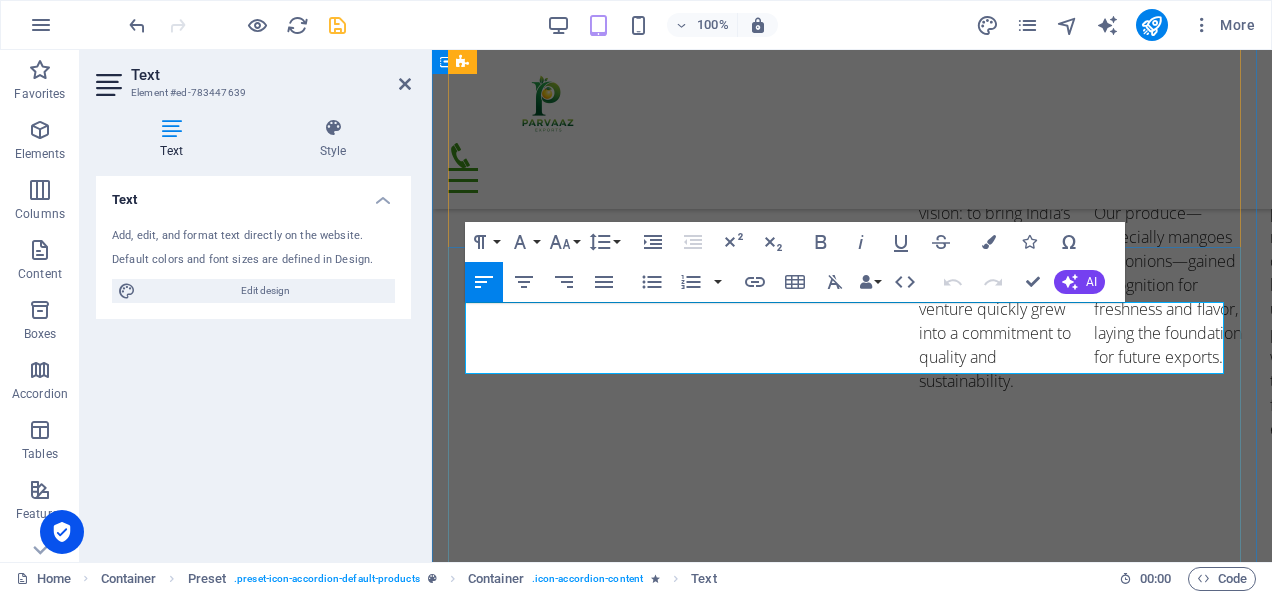 click on "Parvaaz Exports LLP" 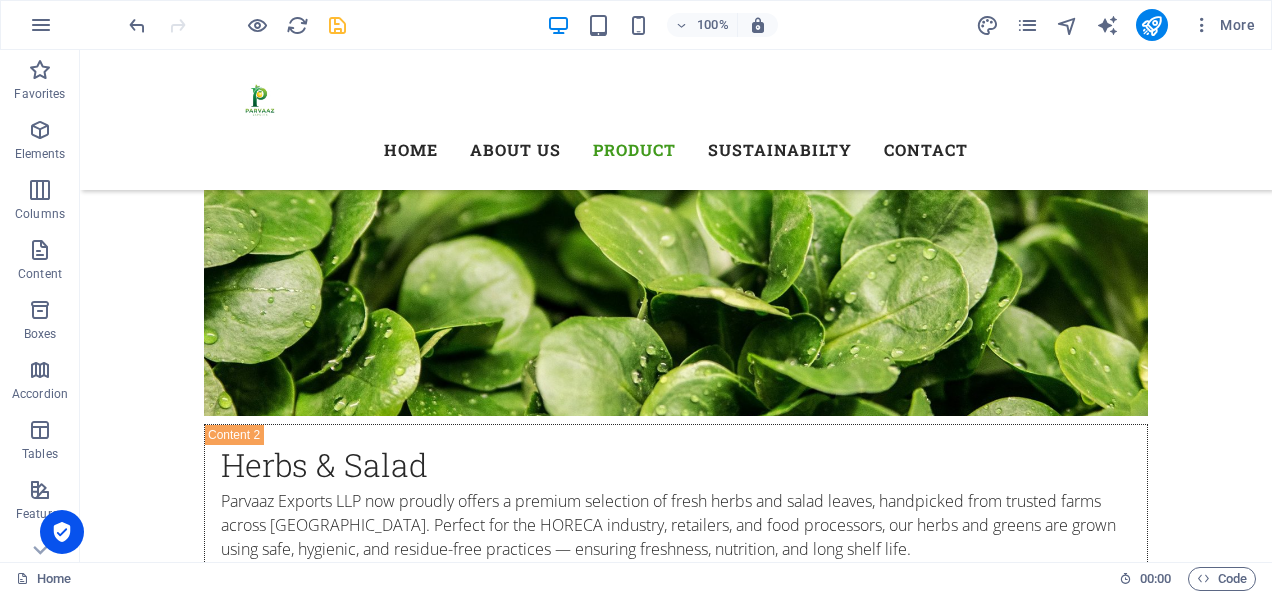 scroll, scrollTop: 6458, scrollLeft: 0, axis: vertical 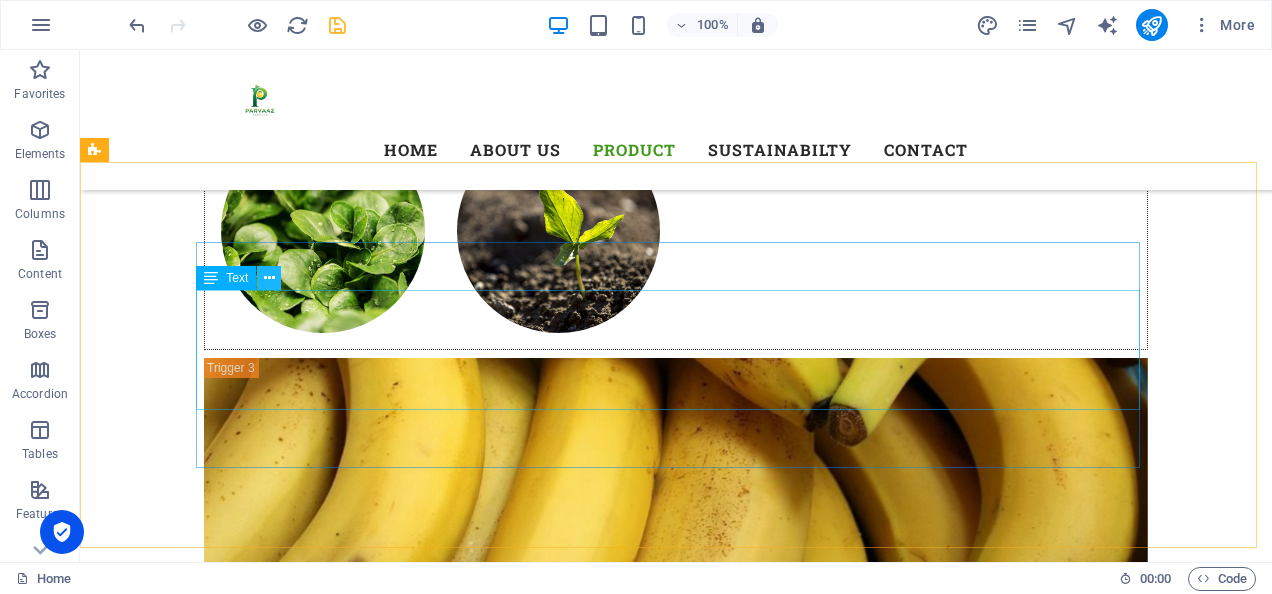 click at bounding box center (269, 278) 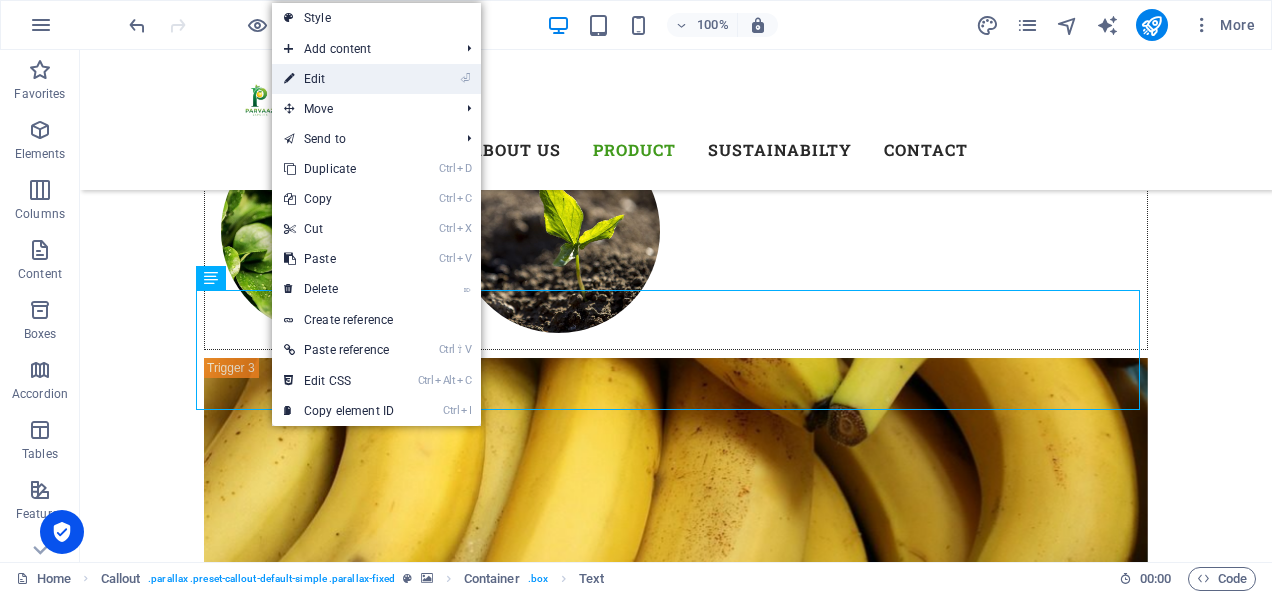 click on "⏎  Edit" at bounding box center [339, 79] 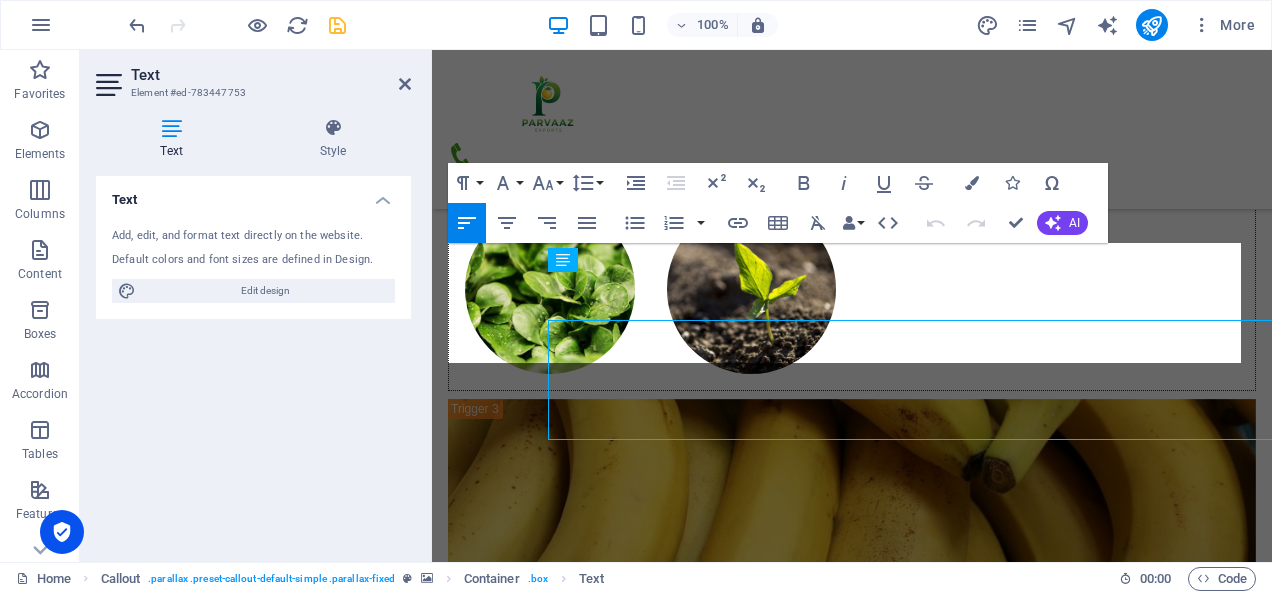 scroll, scrollTop: 6386, scrollLeft: 0, axis: vertical 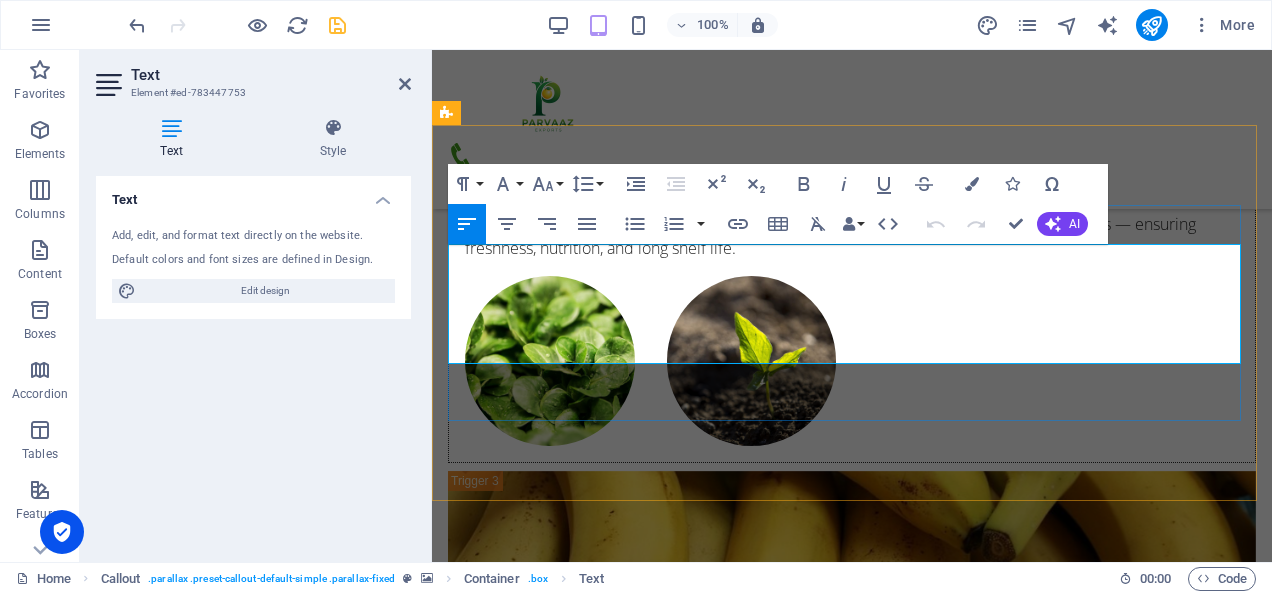 click on "Explore Parvaaz Organic Initiative: Cultivating purity with Mangoes, Chillies, and Pomegranates for global organic standards. Eco-friendly and certified." at bounding box center [852, 3354] 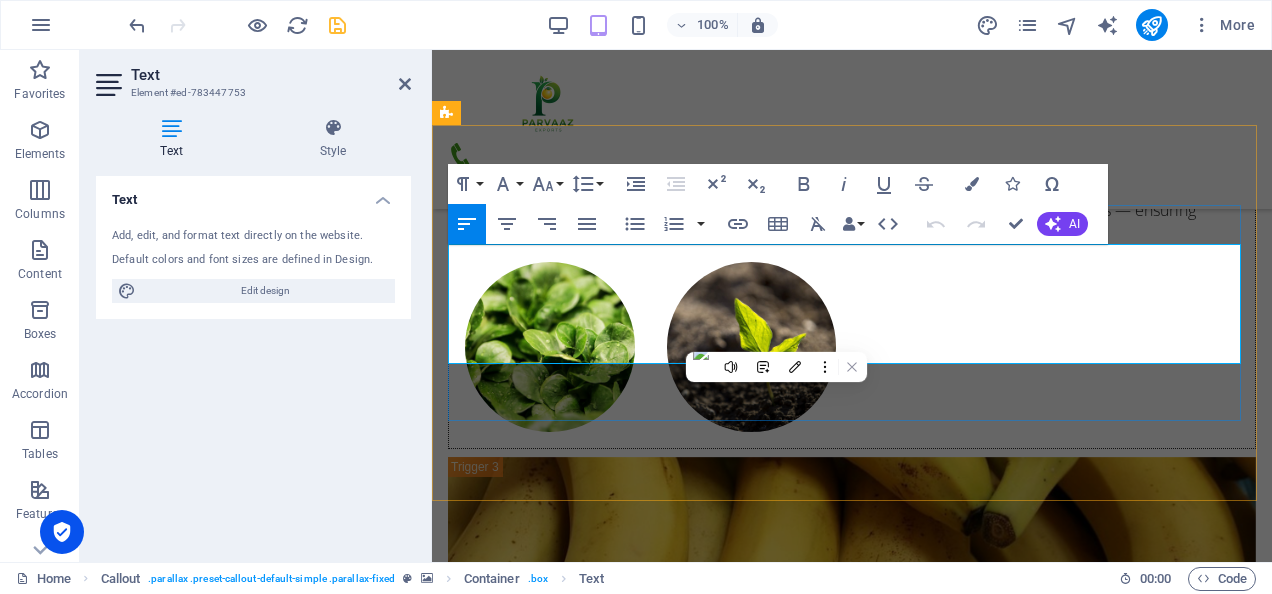 scroll, scrollTop: 12455, scrollLeft: 6, axis: both 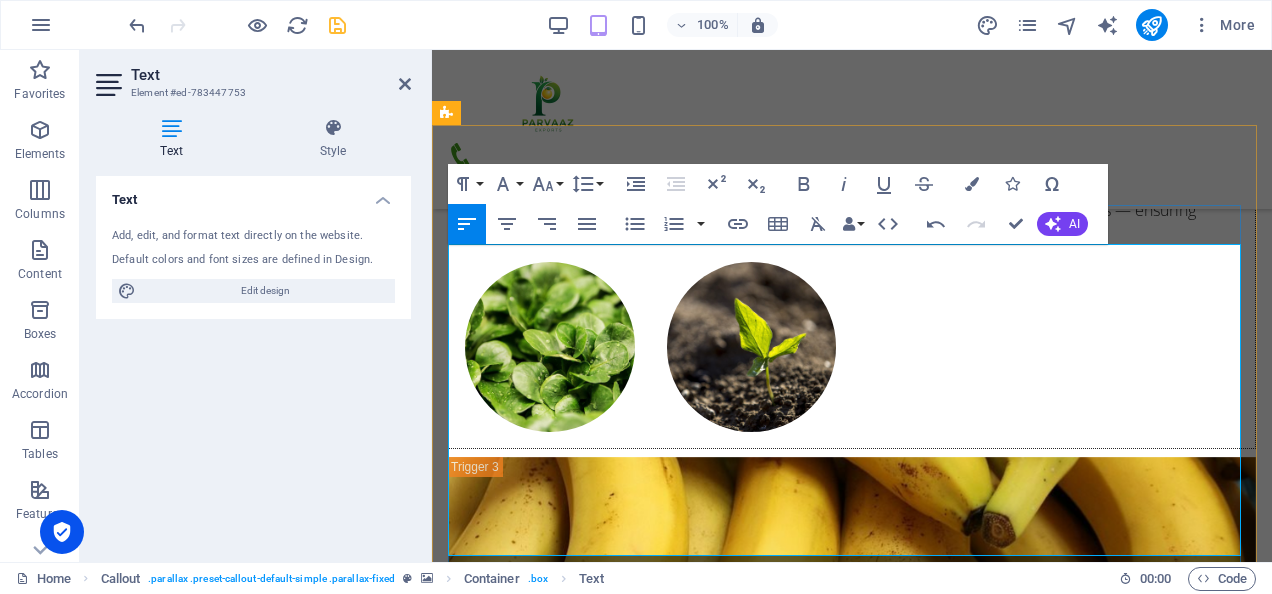 drag, startPoint x: 853, startPoint y: 252, endPoint x: 450, endPoint y: 250, distance: 403.00497 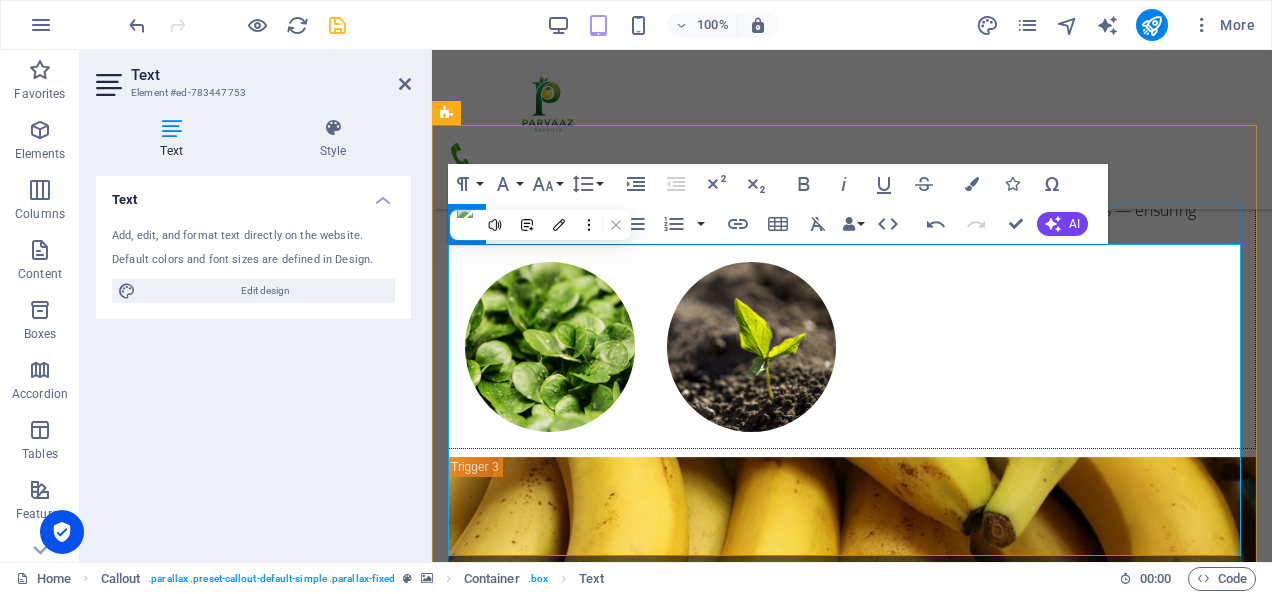 copy on "Looking to Import Fresh Fruits & Vegetables from [GEOGRAPHIC_DATA]?" 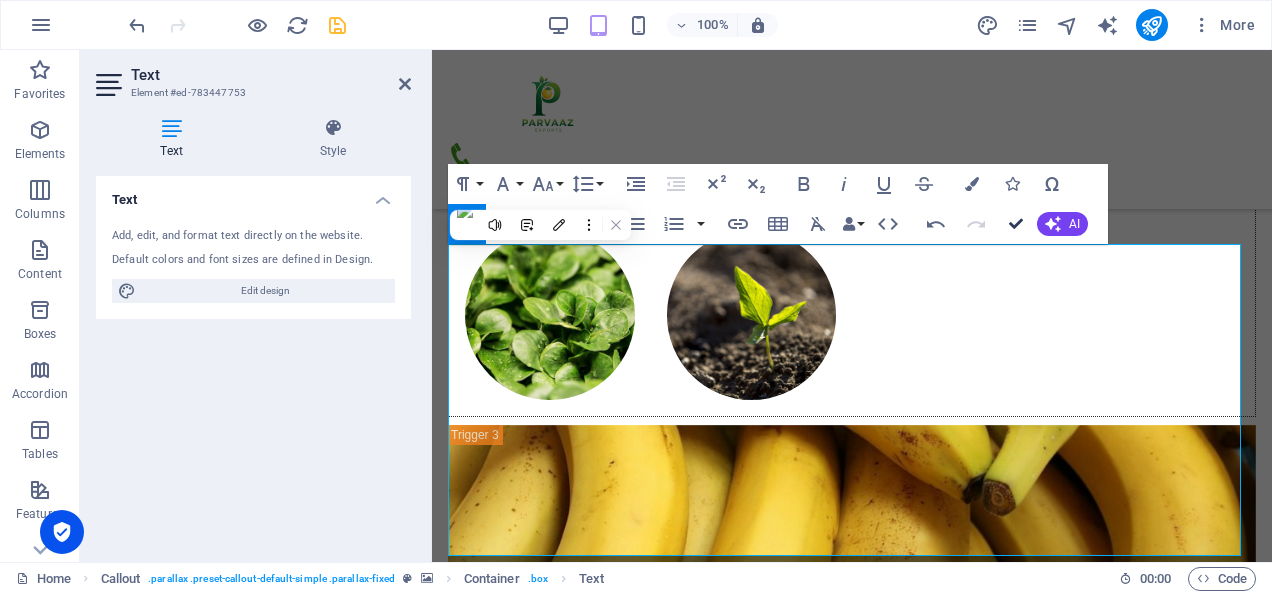 scroll, scrollTop: 6464, scrollLeft: 0, axis: vertical 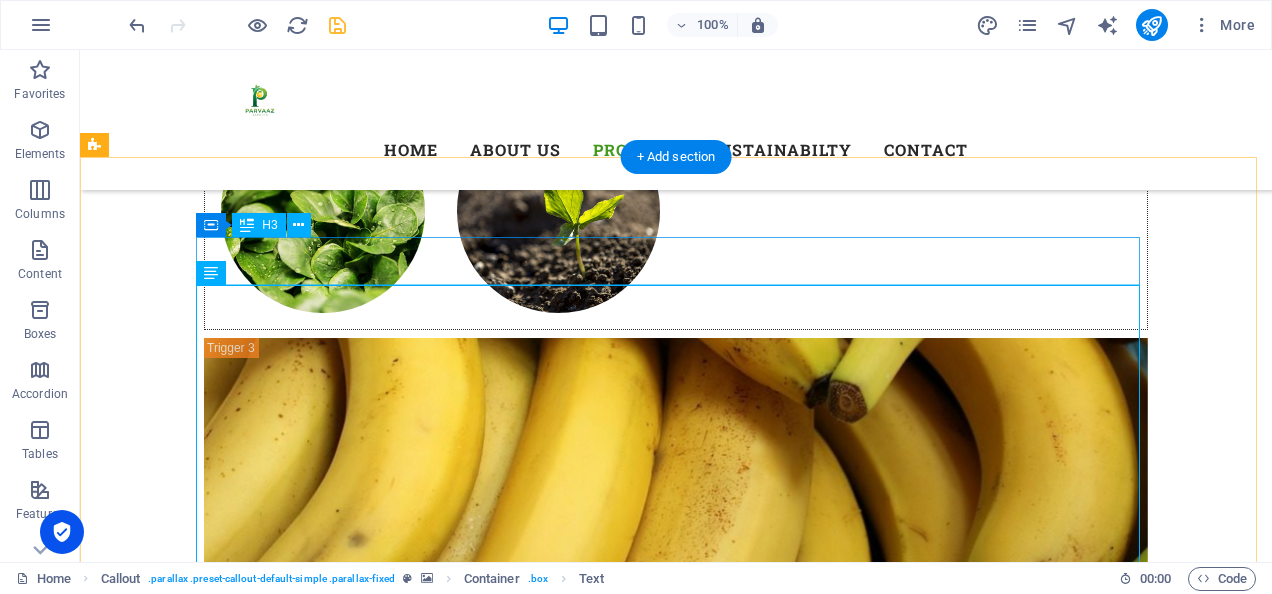 click on "Looking to do Organic Farming?" at bounding box center (676, 3237) 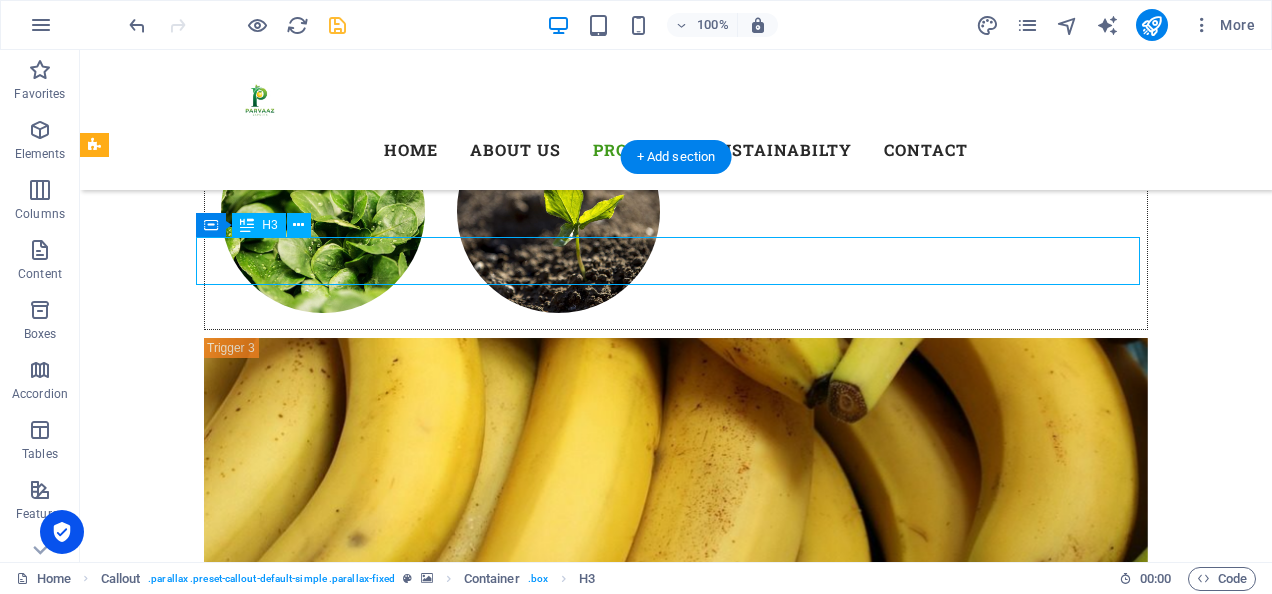 click on "Looking to do Organic Farming?" at bounding box center (676, 3237) 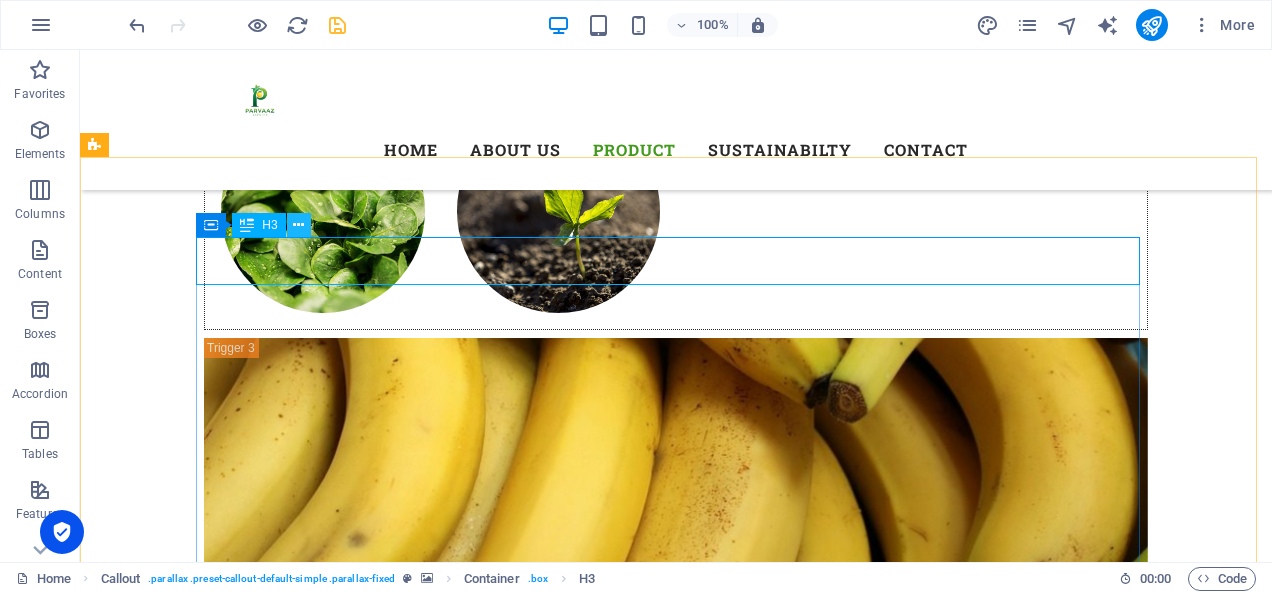 click at bounding box center (298, 225) 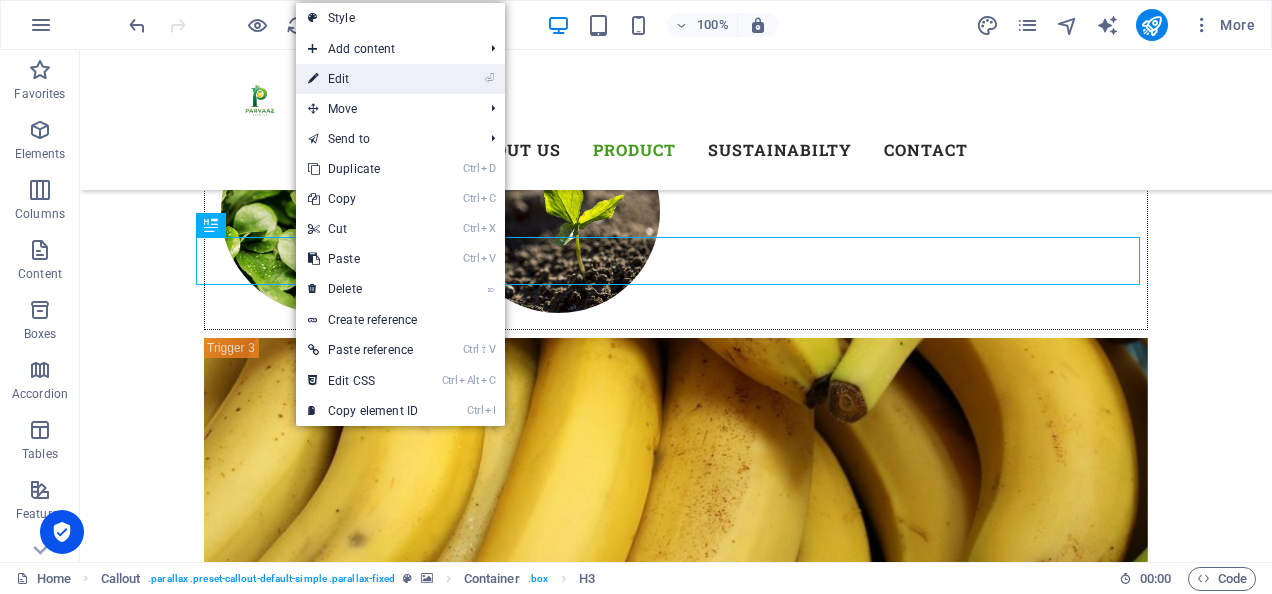 click on "⏎  Edit" at bounding box center (363, 79) 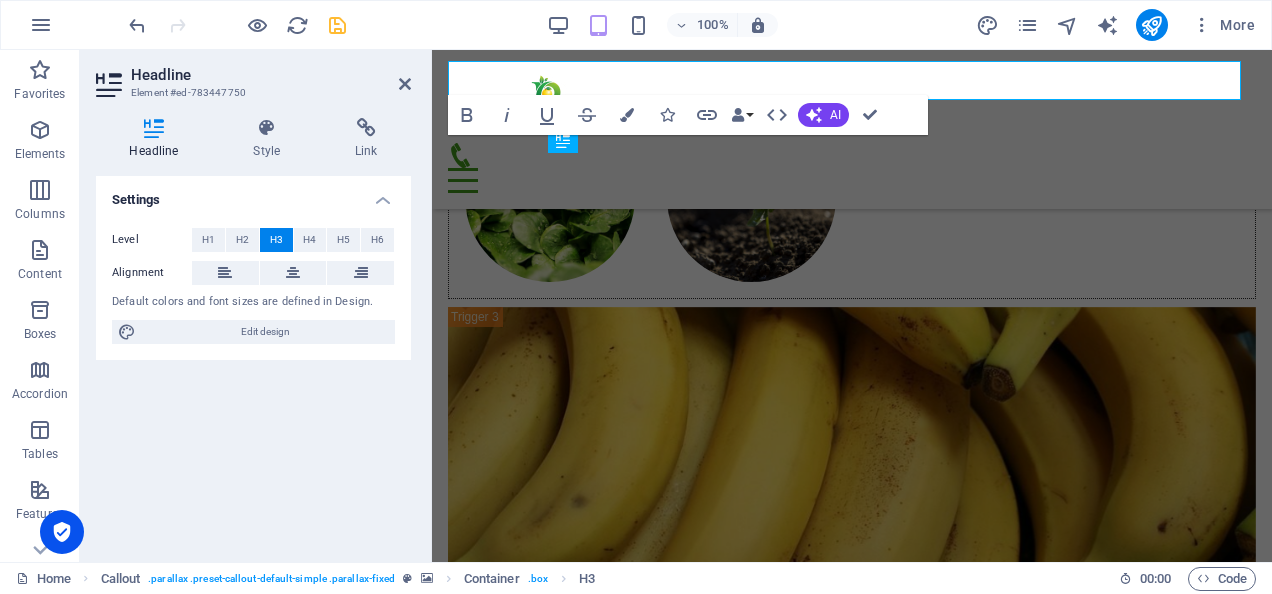 scroll, scrollTop: 6544, scrollLeft: 0, axis: vertical 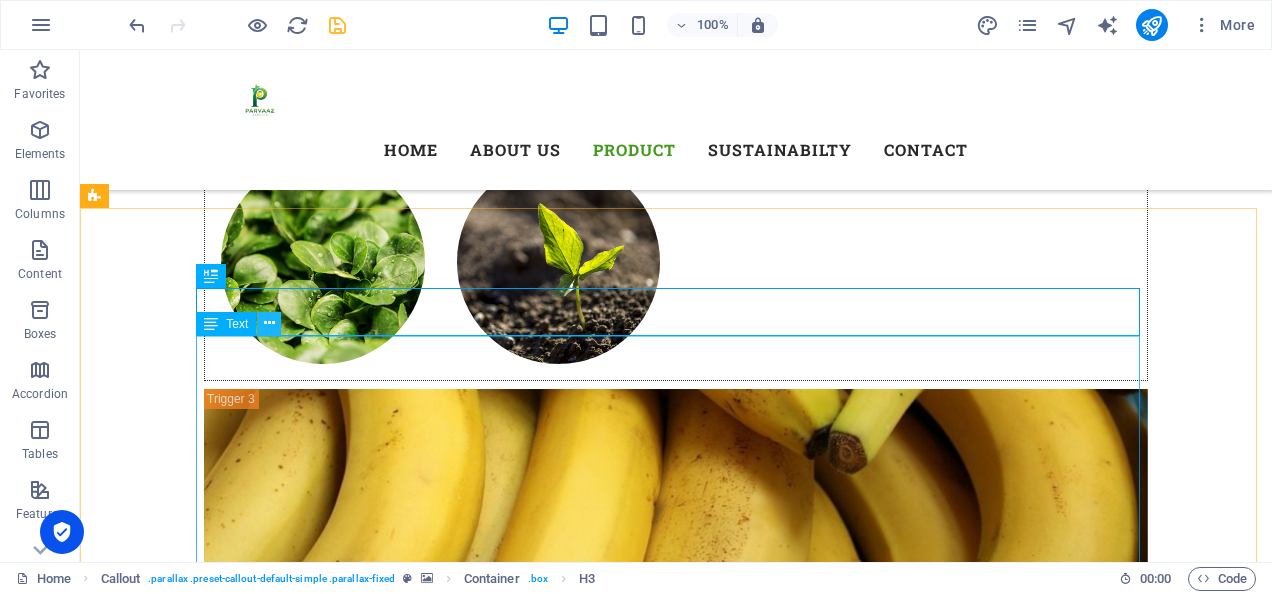 click at bounding box center (269, 323) 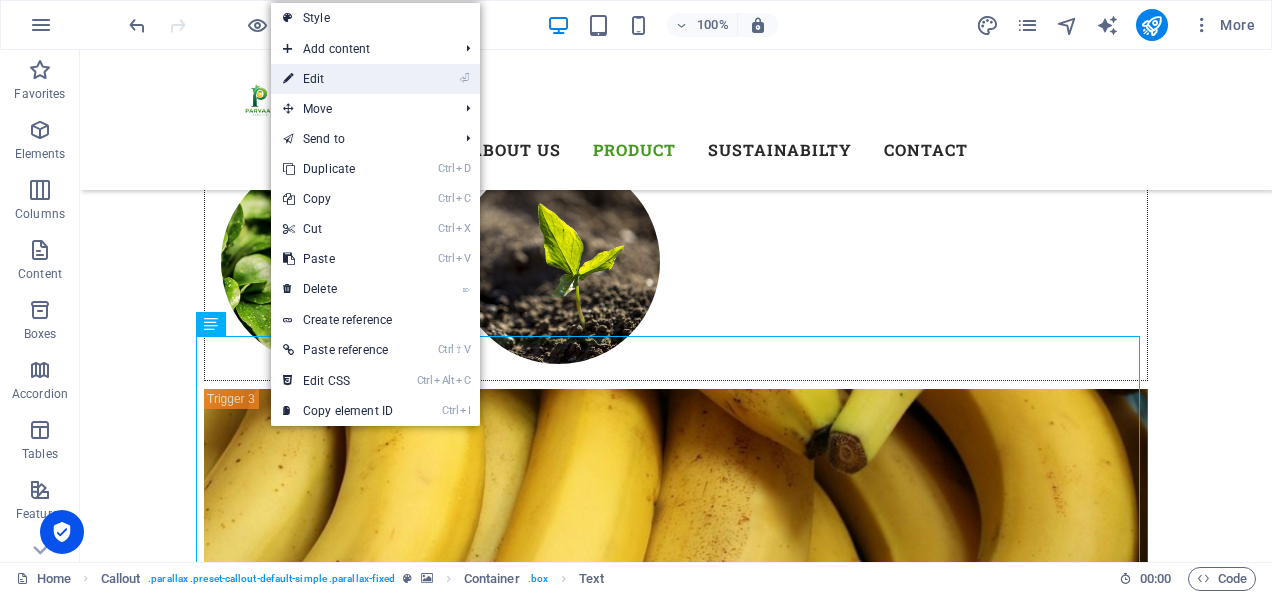click on "⏎  Edit" at bounding box center (338, 79) 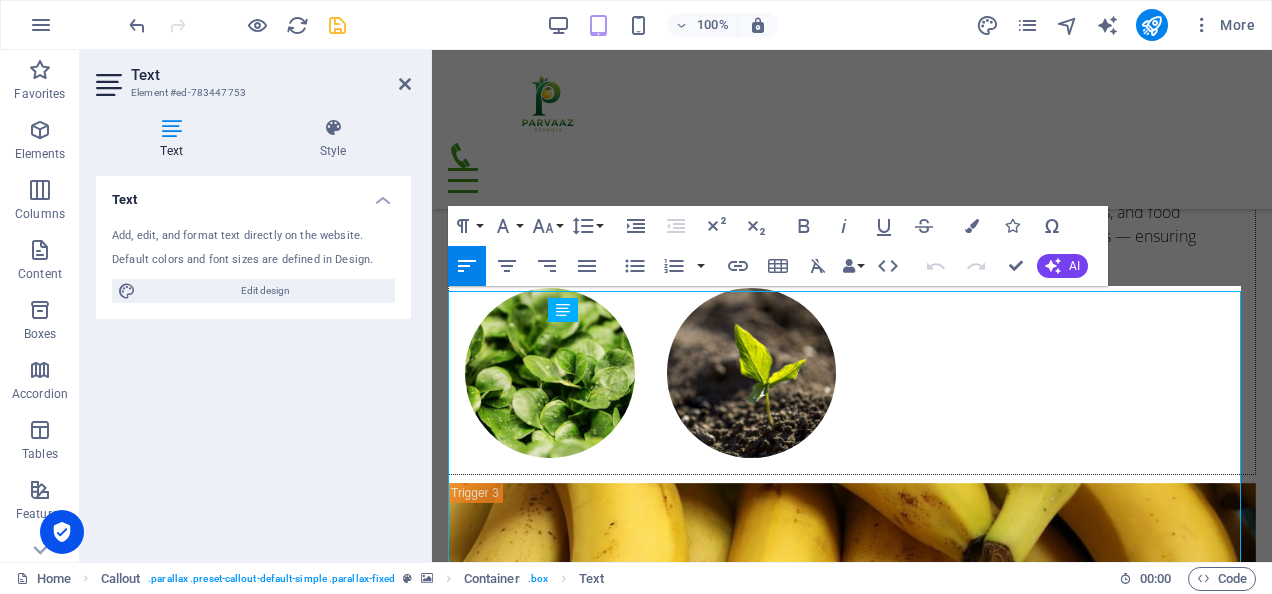 scroll, scrollTop: 6341, scrollLeft: 0, axis: vertical 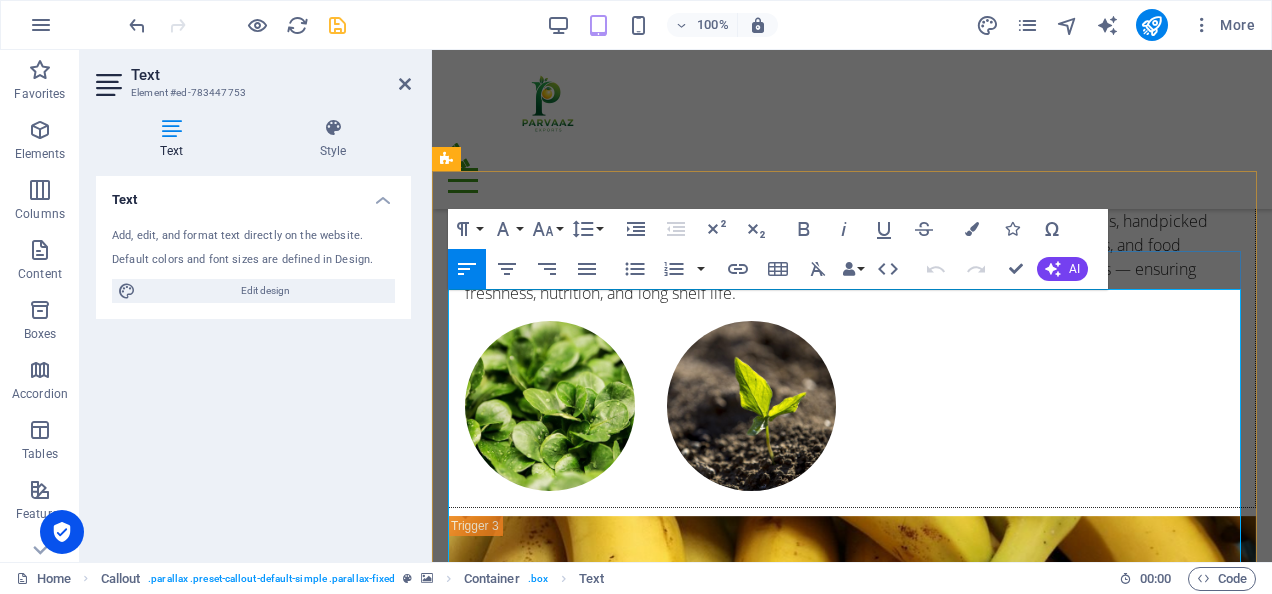 click at bounding box center [852, 3377] 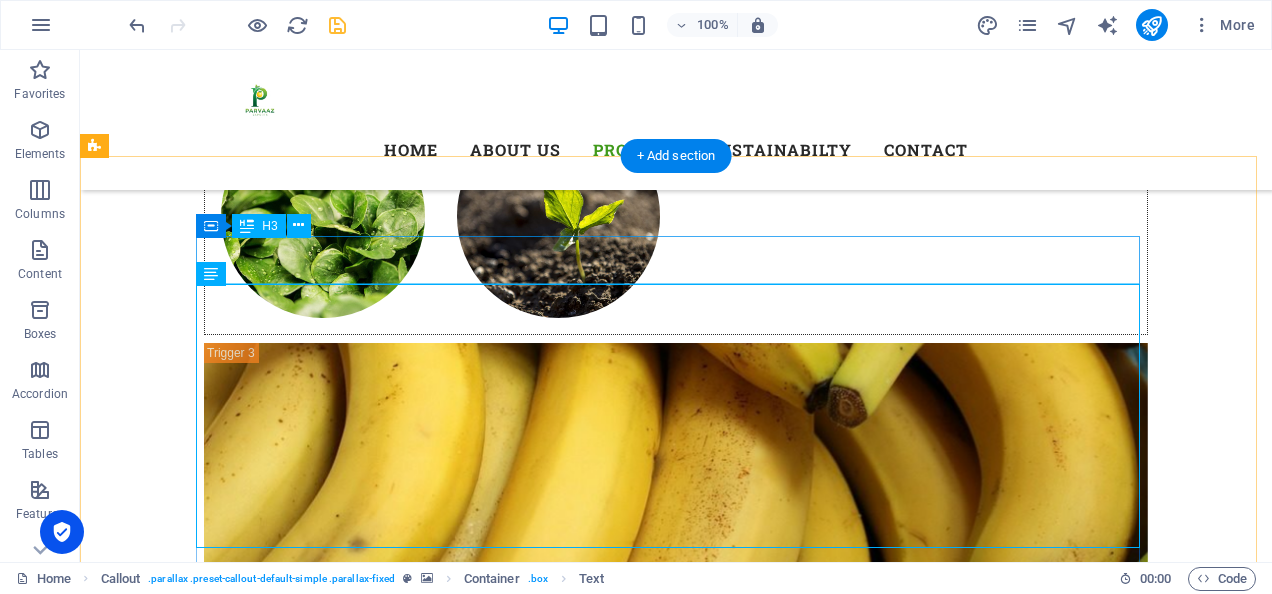 scroll, scrollTop: 6460, scrollLeft: 0, axis: vertical 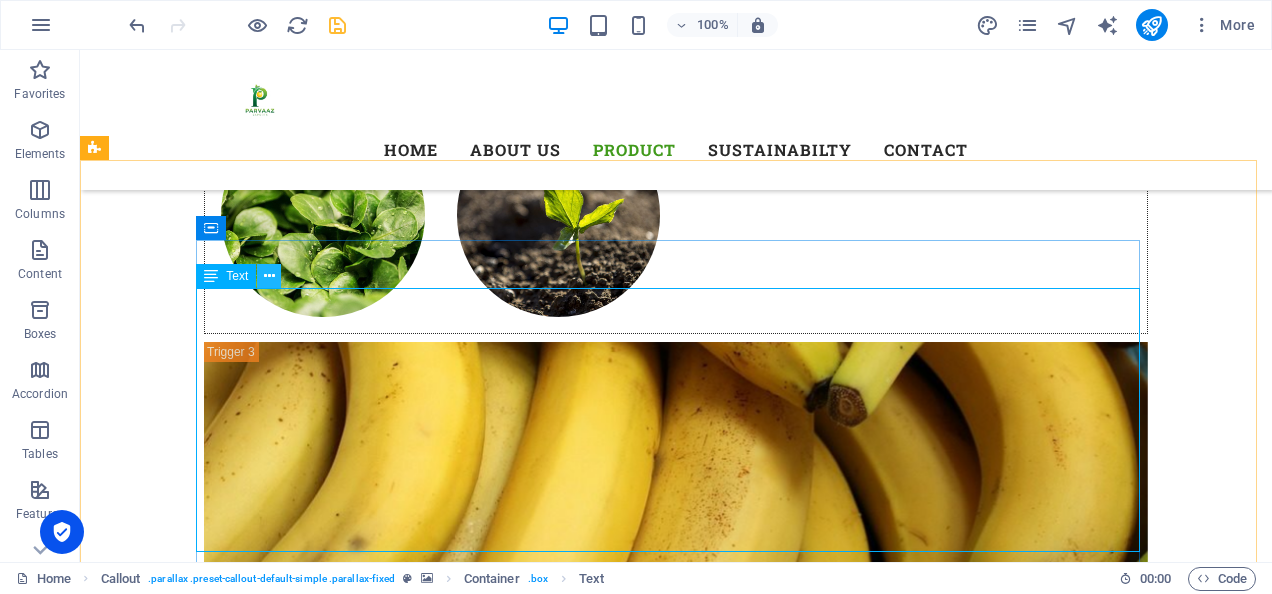 click at bounding box center (269, 276) 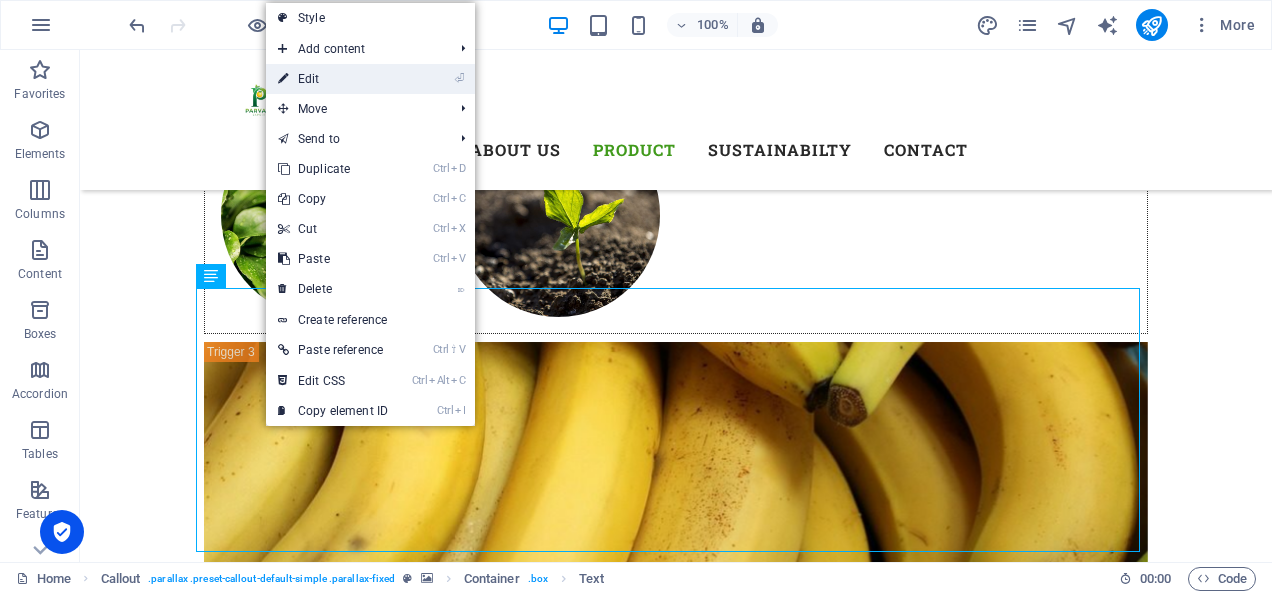 click on "⏎  Edit" at bounding box center (333, 79) 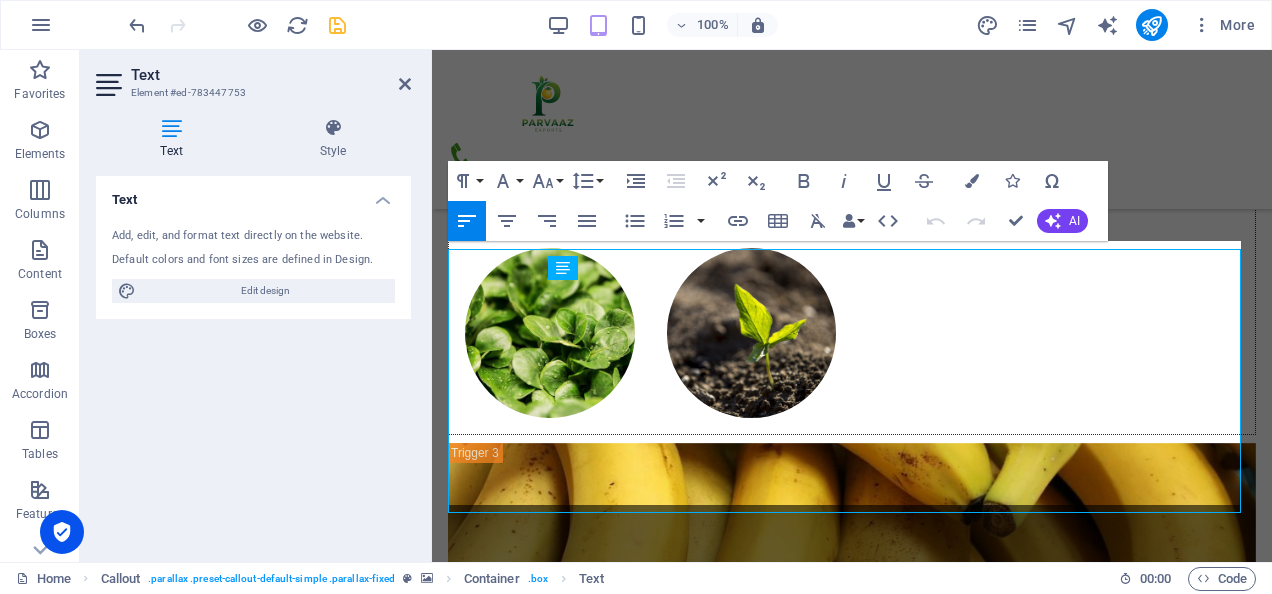 scroll, scrollTop: 6388, scrollLeft: 0, axis: vertical 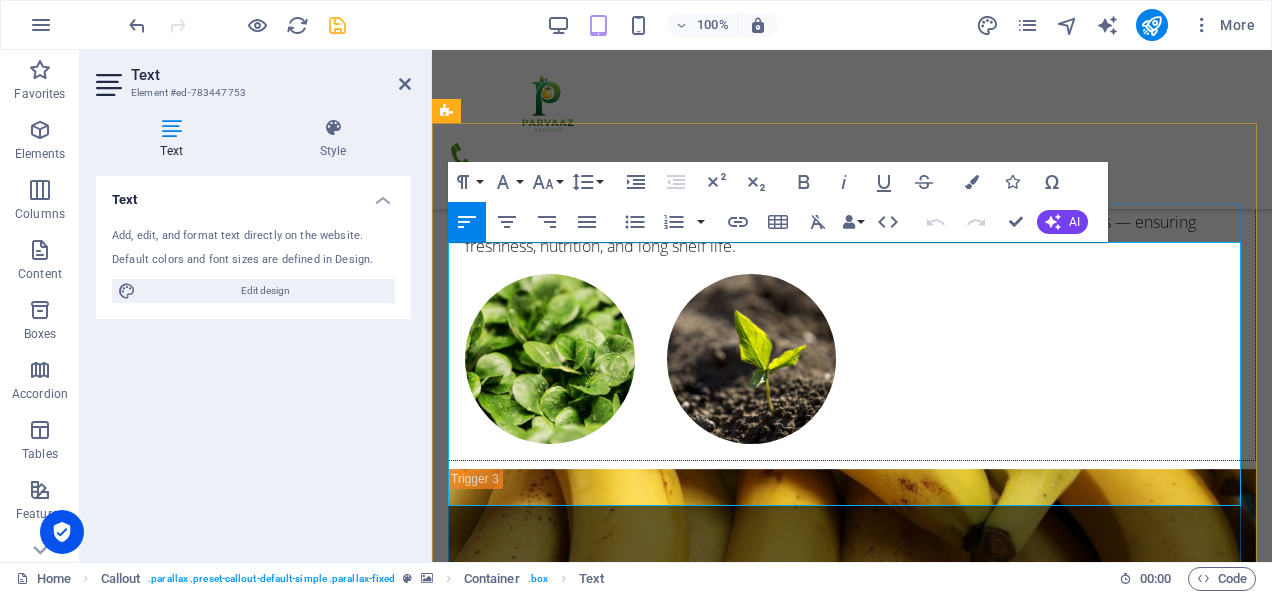 click at bounding box center [852, 3426] 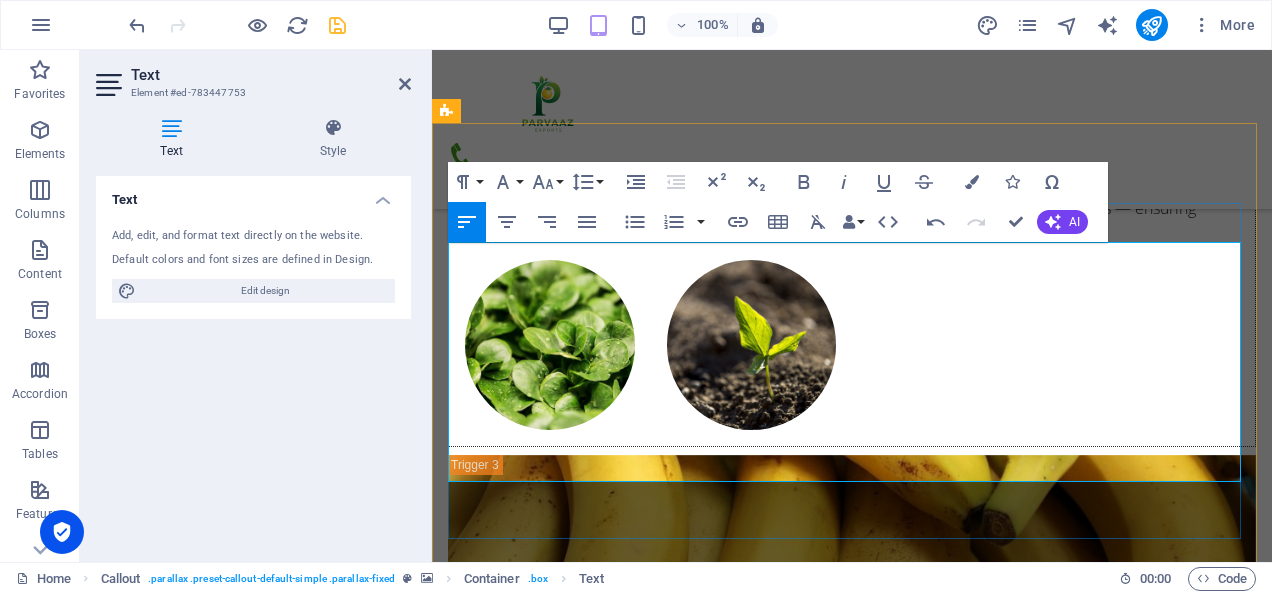 click at bounding box center [852, 3336] 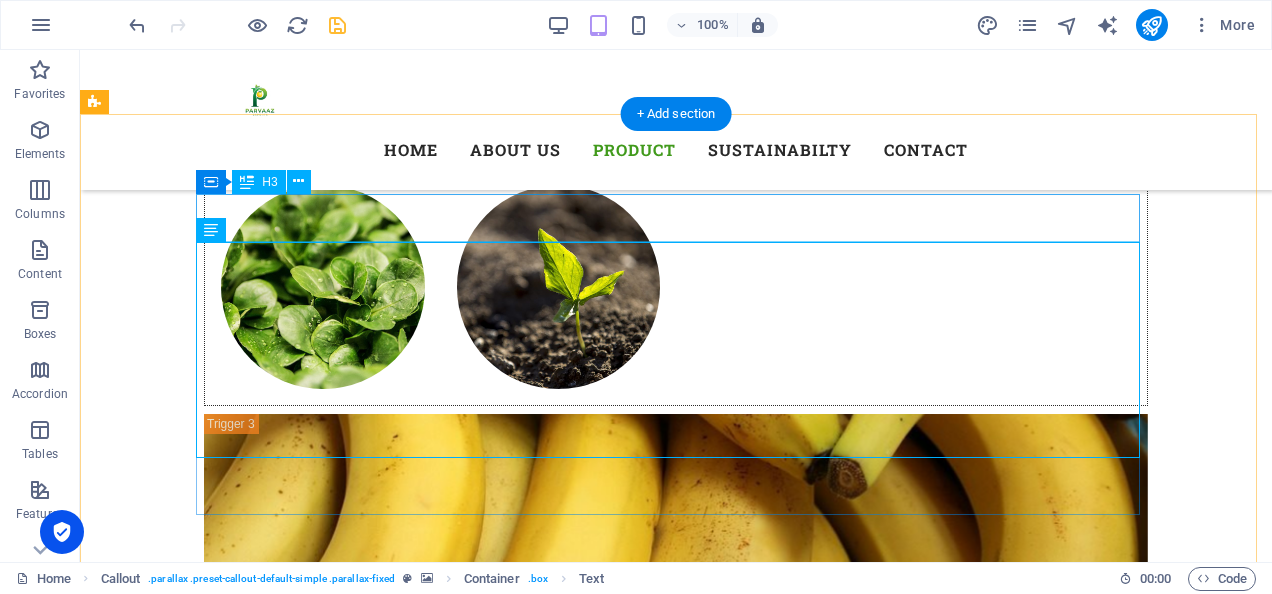 scroll, scrollTop: 6466, scrollLeft: 0, axis: vertical 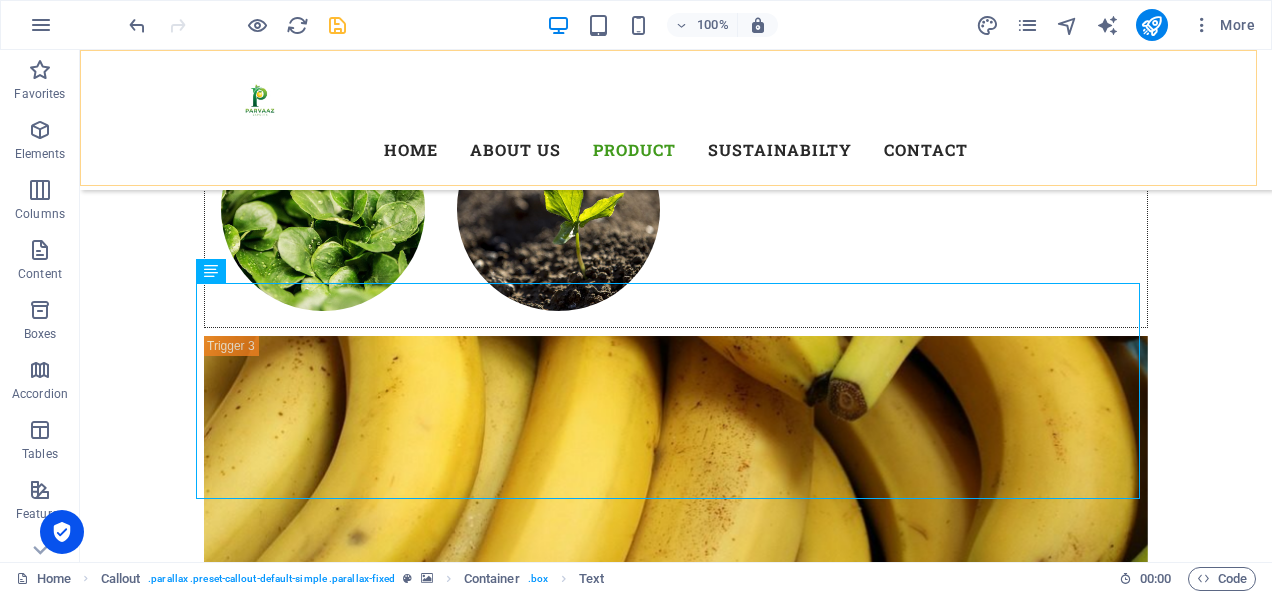 click on "Menu HOME ABOUT US PRODUCT SUSTAINABILTY CONTACT" at bounding box center [676, 120] 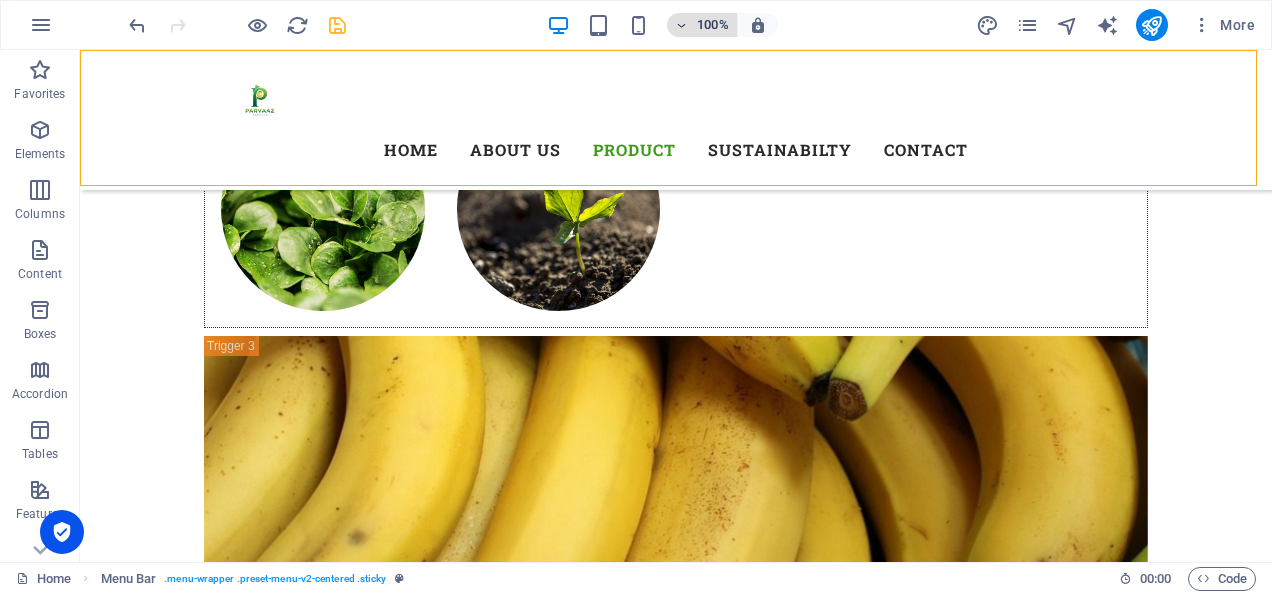 click at bounding box center [682, 25] 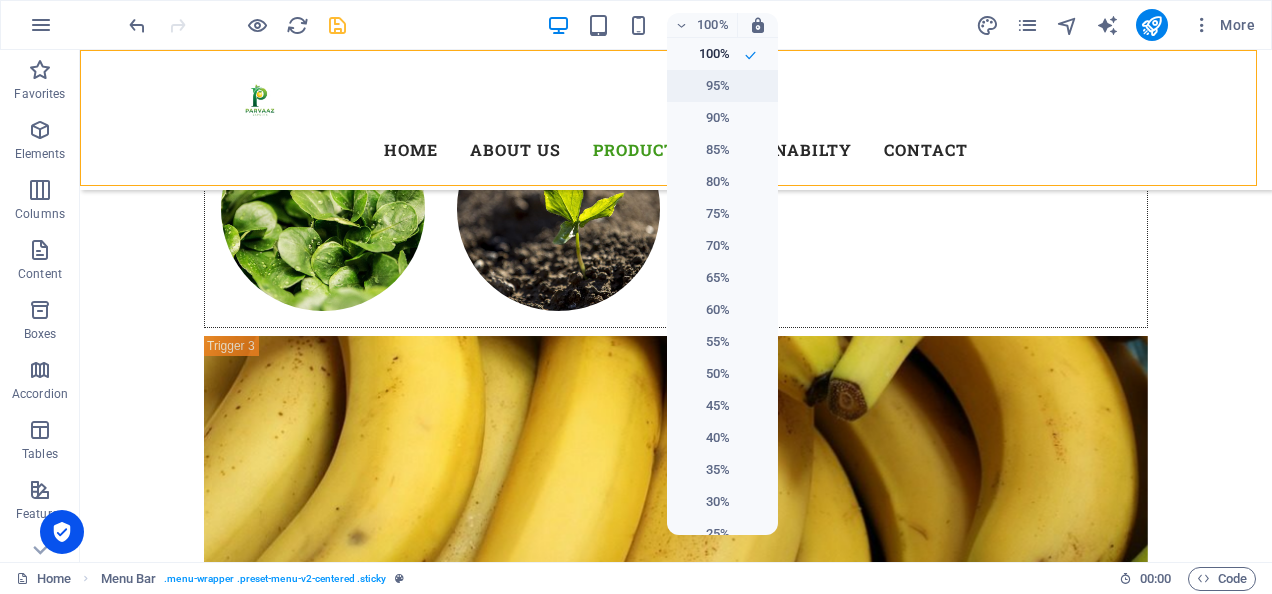 click on "95%" at bounding box center [704, 86] 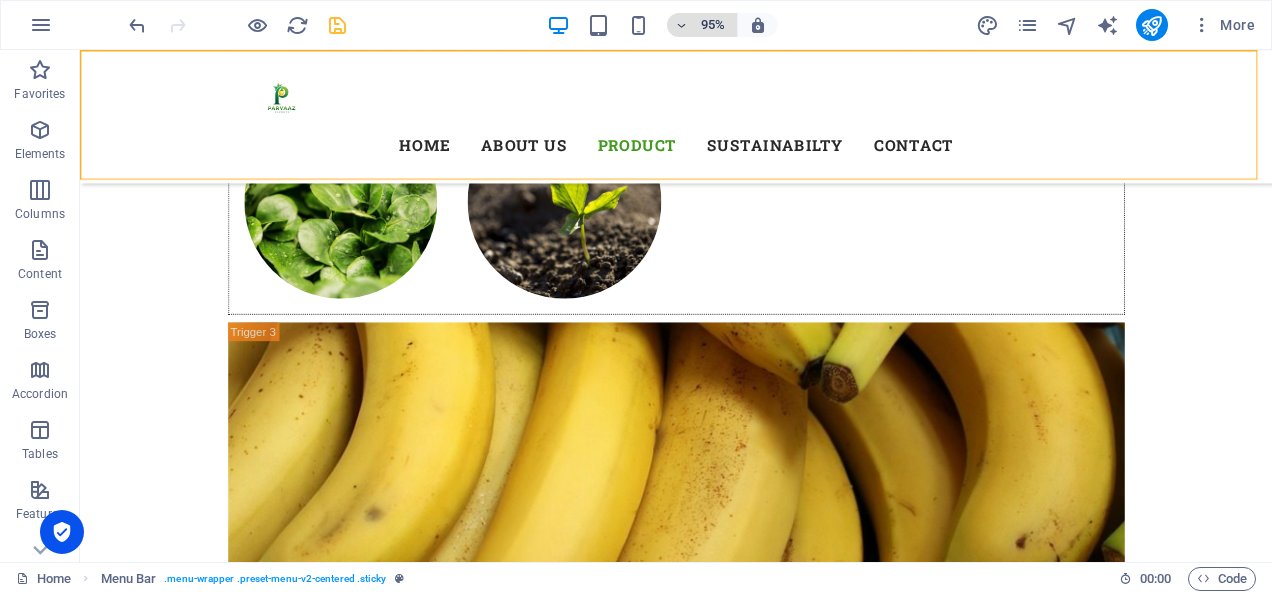 click on "95%" at bounding box center [713, 25] 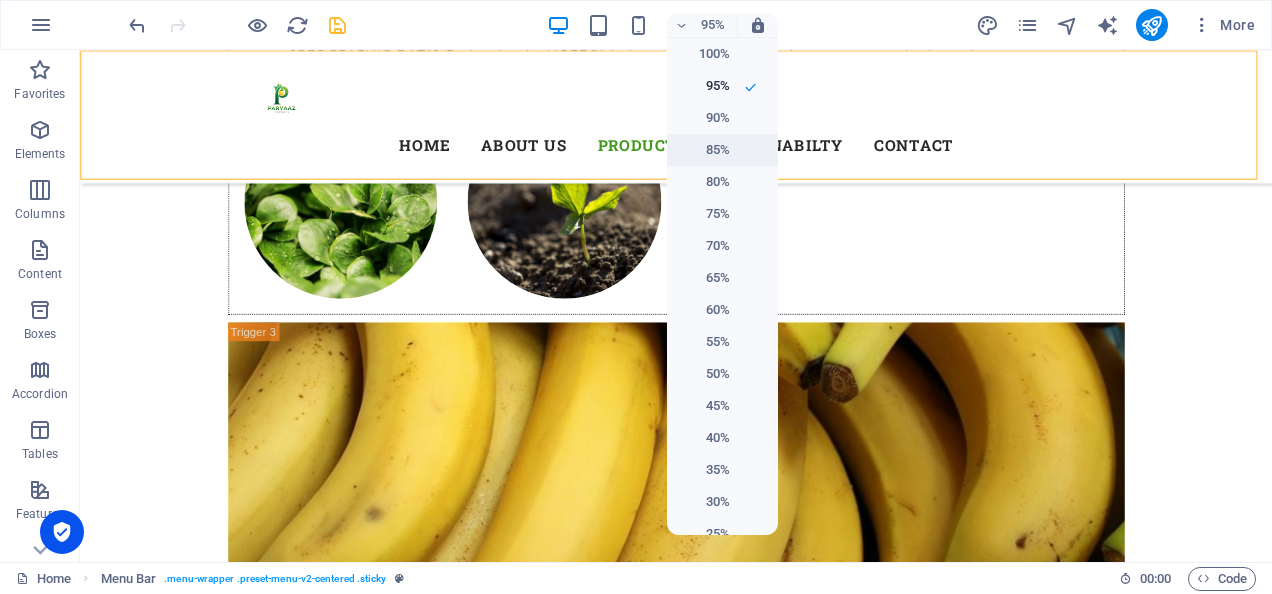 click on "85%" at bounding box center [704, 150] 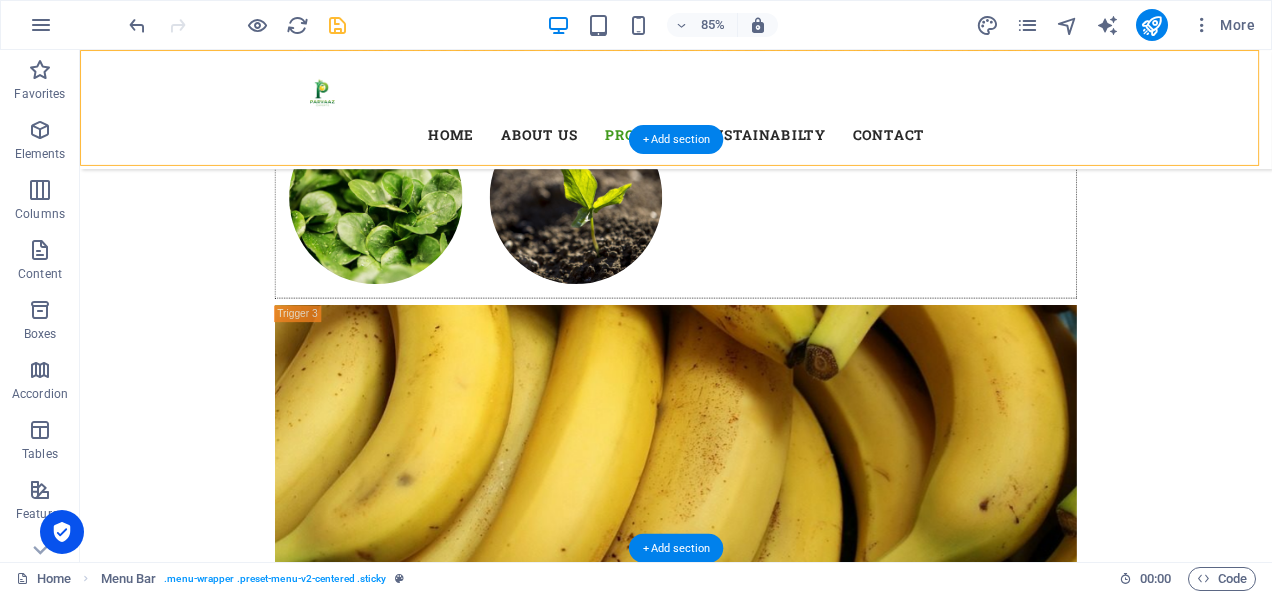 click at bounding box center [781, 3474] 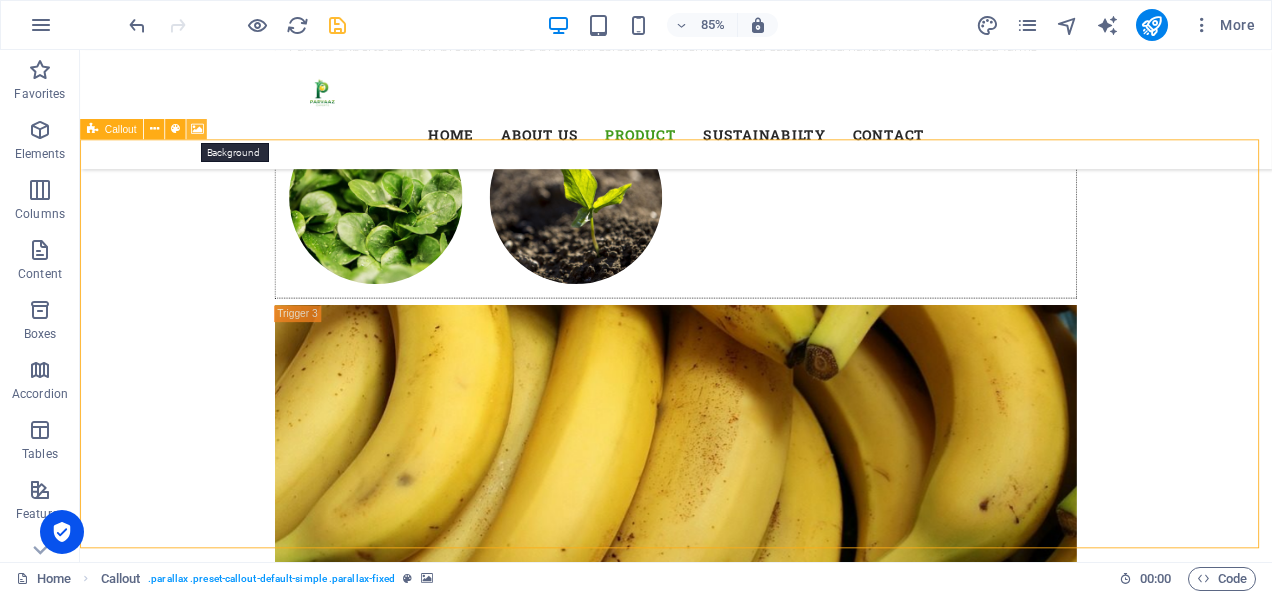 click at bounding box center (197, 129) 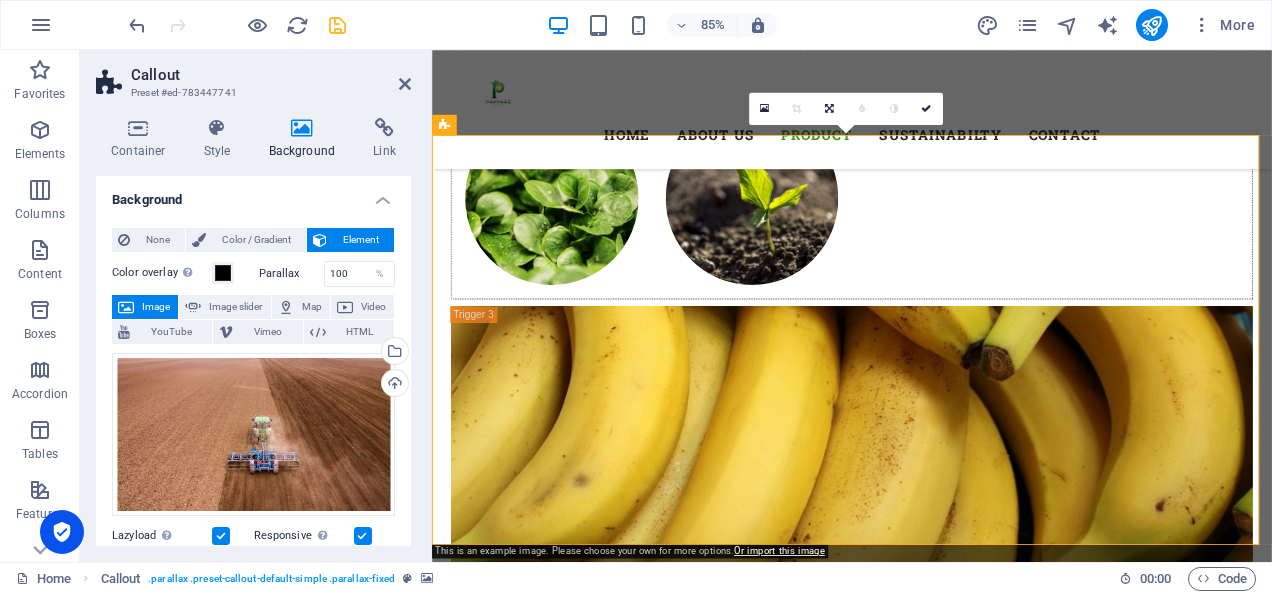 scroll, scrollTop: 6472, scrollLeft: 0, axis: vertical 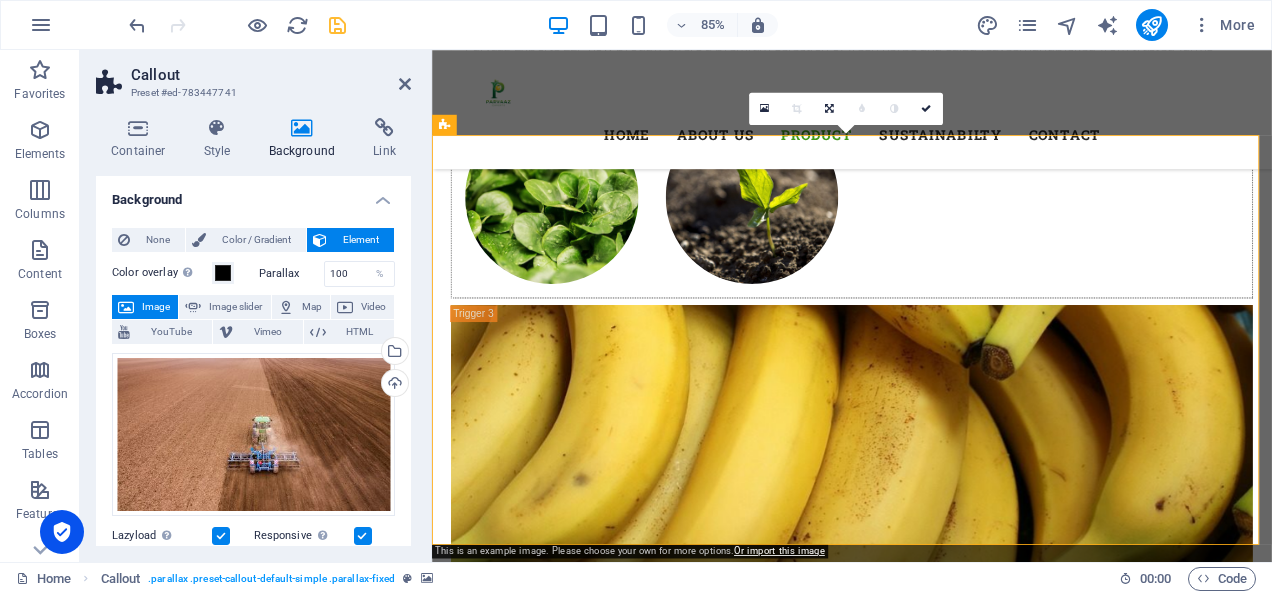 drag, startPoint x: 412, startPoint y: 342, endPoint x: 410, endPoint y: 360, distance: 18.110771 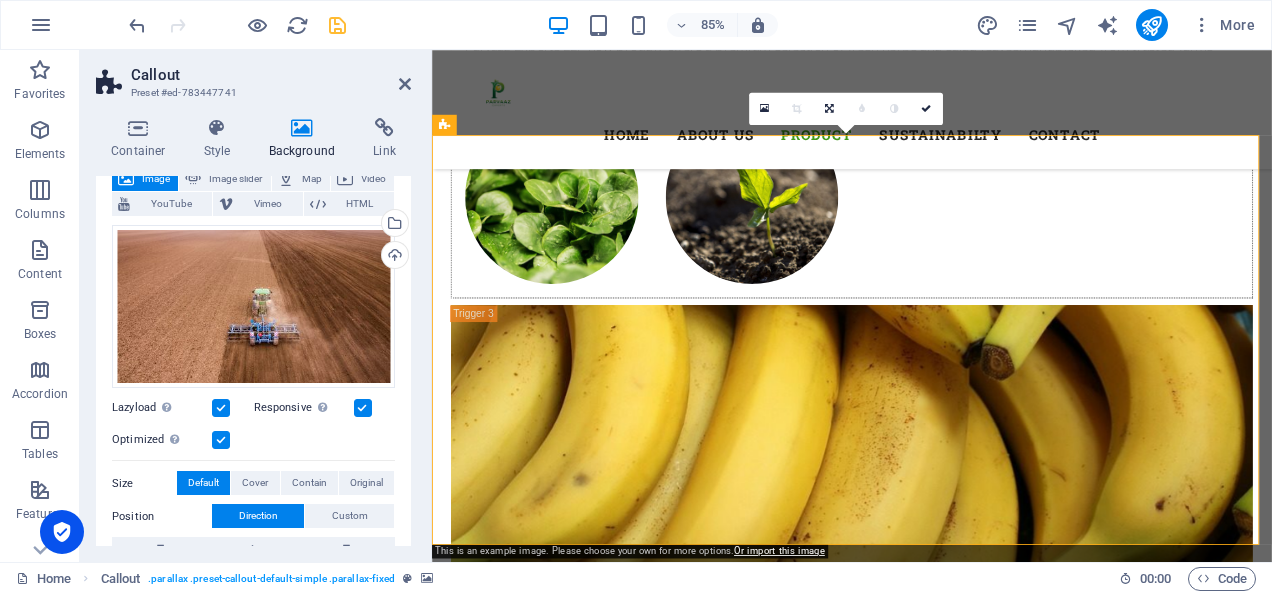 scroll, scrollTop: 111, scrollLeft: 0, axis: vertical 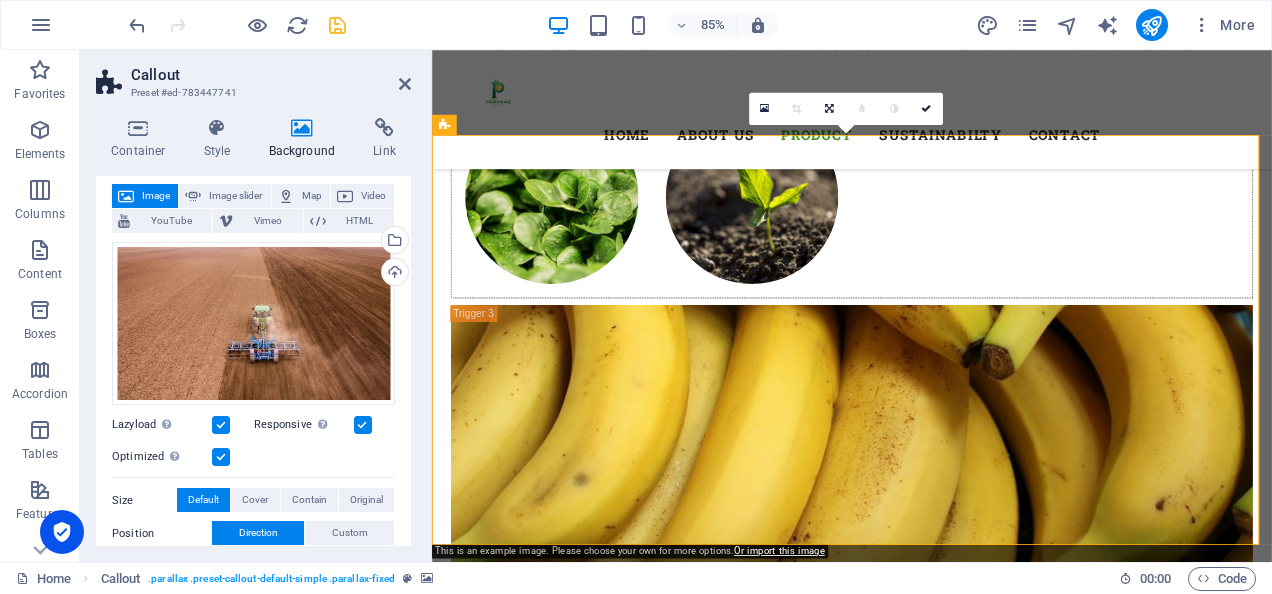 click on "Image" at bounding box center (156, 196) 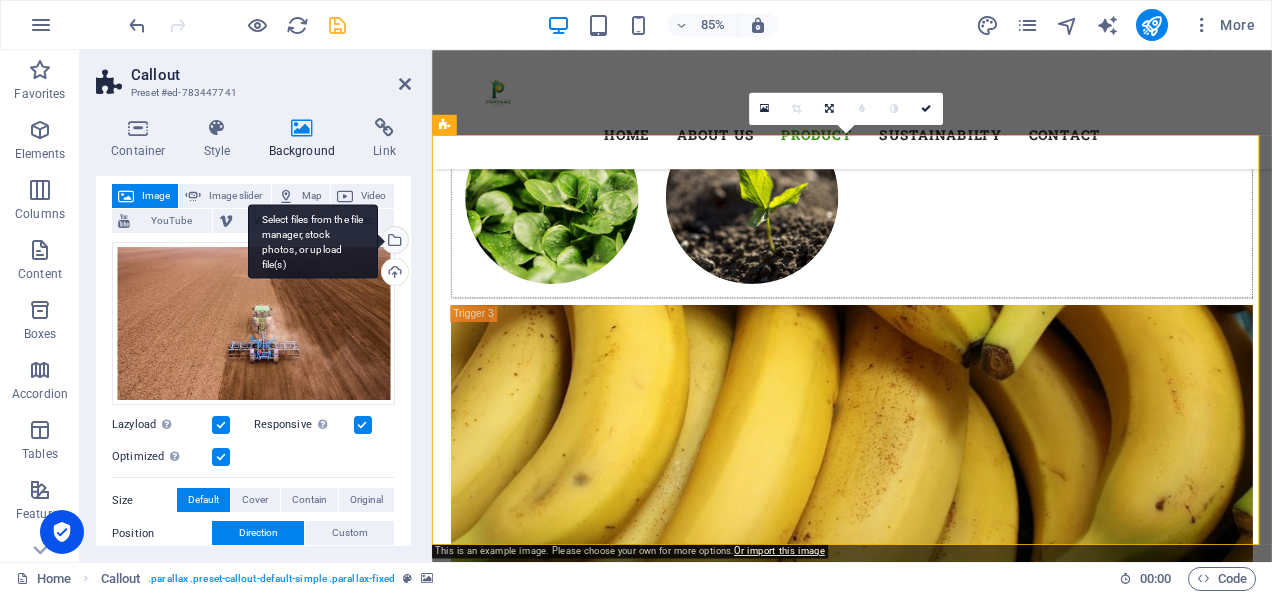 click on "Select files from the file manager, stock photos, or upload file(s)" at bounding box center [313, 241] 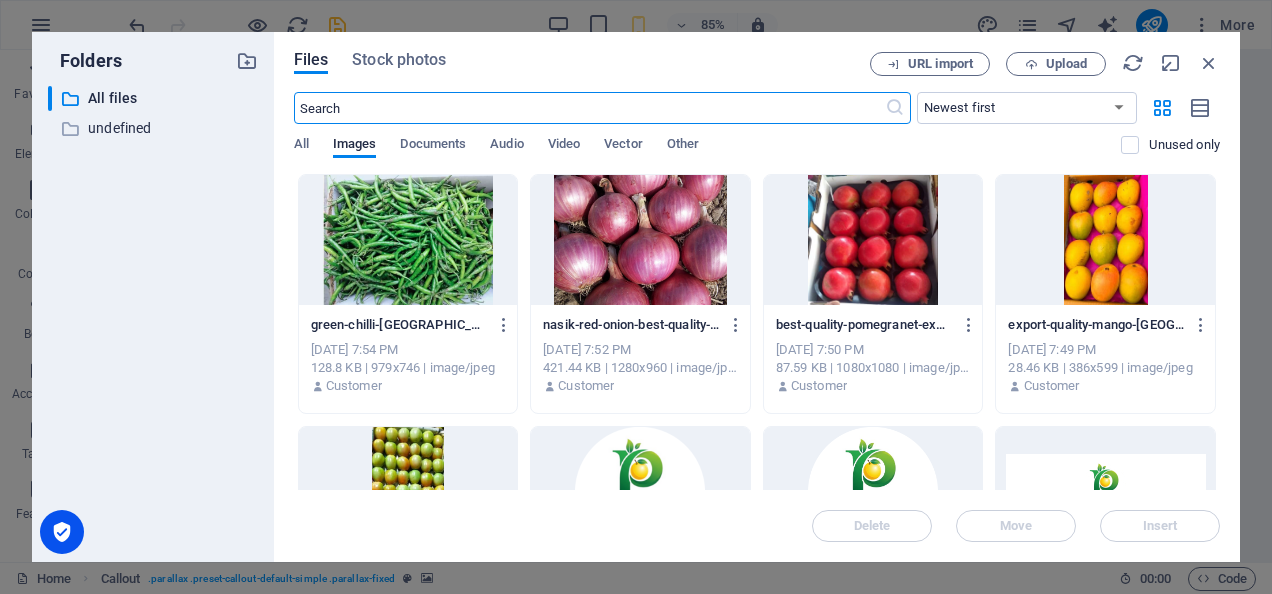 scroll, scrollTop: 9641, scrollLeft: 0, axis: vertical 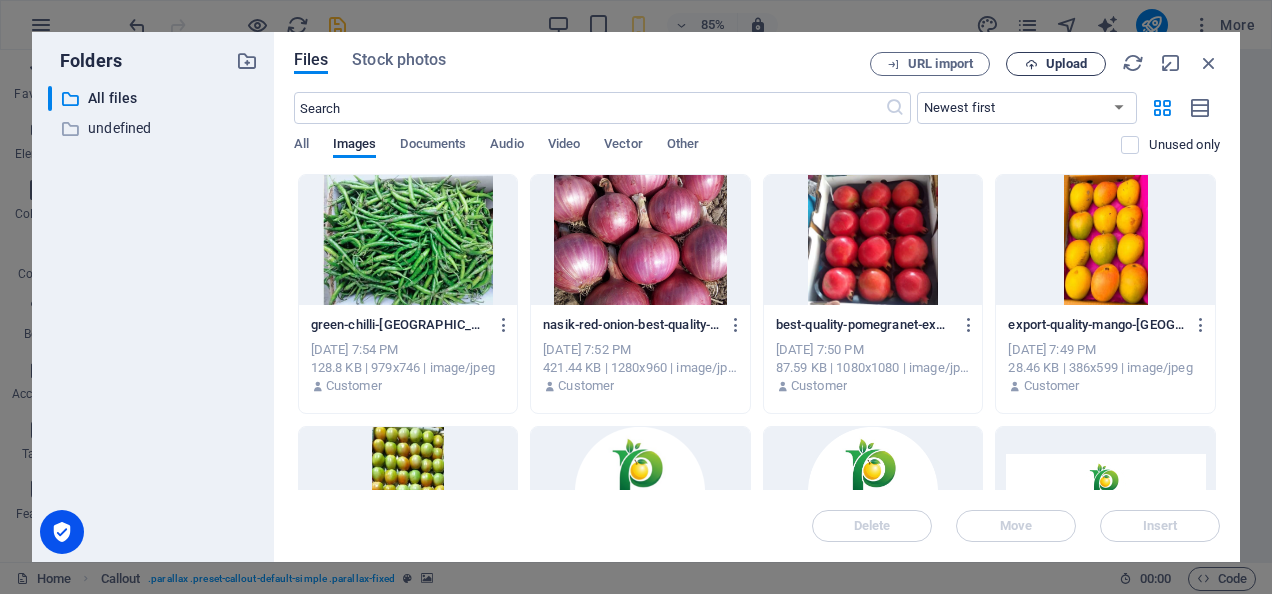 click on "Upload" at bounding box center (1066, 64) 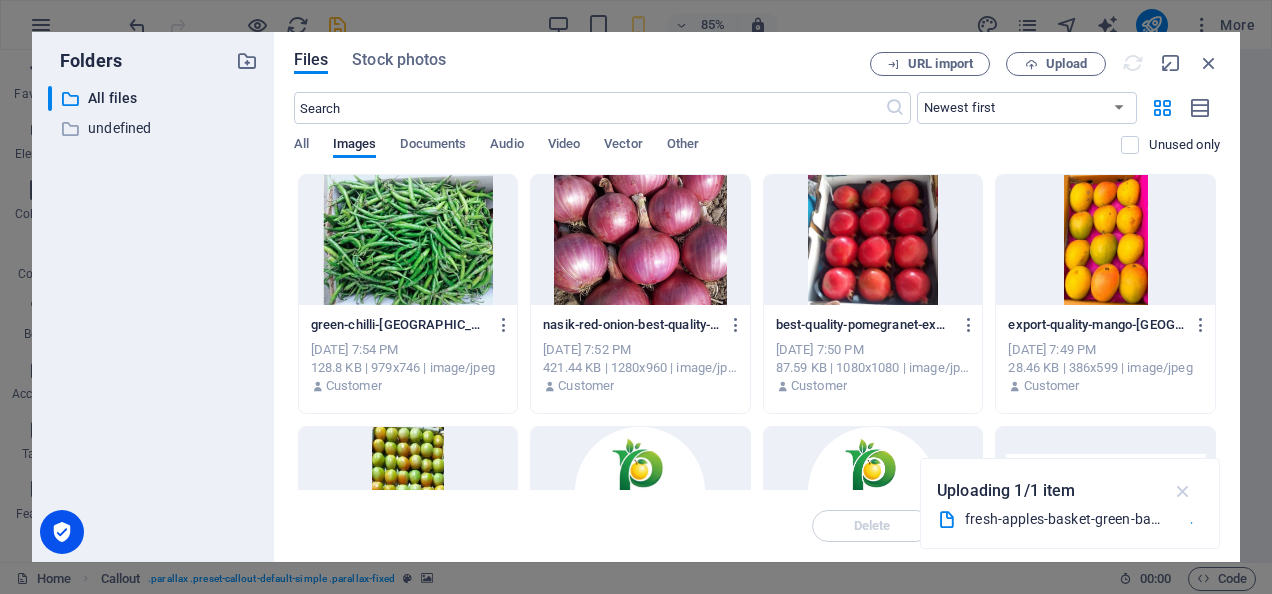 click at bounding box center (1183, 491) 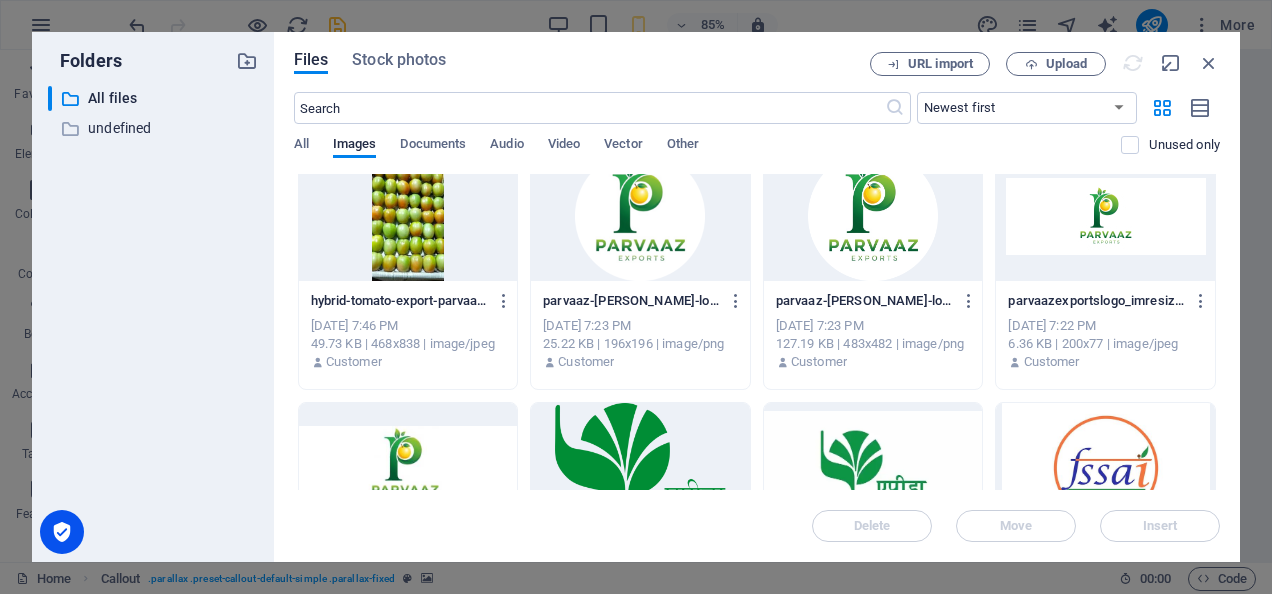 scroll, scrollTop: 553, scrollLeft: 0, axis: vertical 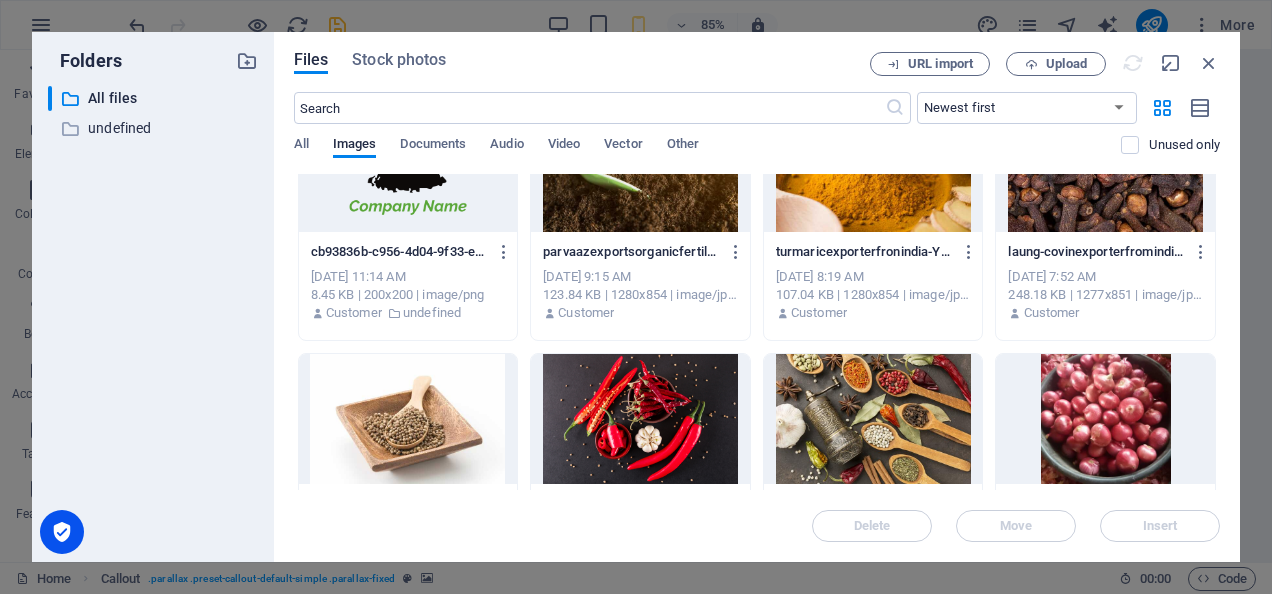 click on "Files Stock photos URL import Upload ​ Newest first Oldest first Name (A-Z) Name (Z-A) Size (0-9) Size (9-0) Resolution (0-9) Resolution (9-0) All Images Documents Audio Video Vector Other Unused only Drop files here to upload them instantly green-chilli-[GEOGRAPHIC_DATA]-best-quality-export-Qcqocaxp1RVS1jCa3uN1eg.jpeg green-chilli-[GEOGRAPHIC_DATA]-best-quality-export-Qcqocaxp1RVS1jCa3uN1eg.jpeg [DATE] 7:54 PM 128.8 KB | 979x746 | image/jpeg Customer nasik-red-onion-best-quality-export-hind-[GEOGRAPHIC_DATA]-HwCN-xrSUurNio1MfIDMpA.jpeg nasik-red-onion-best-quality-export-hind-[GEOGRAPHIC_DATA]-HwCN-xrSUurNio1MfIDMpA.jpeg [DATE] 7:52 PM 421.44 KB | 1280x960 | image/jpeg Customer best-quality-pomegranet-export-[GEOGRAPHIC_DATA]-[GEOGRAPHIC_DATA]jpeg best-quality-pomegranet-export-[GEOGRAPHIC_DATA]-[GEOGRAPHIC_DATA]jpeg [DATE] 7:50 PM 87.59 KB | 1080x1080 | image/jpeg Customer export-quality-mango-[GEOGRAPHIC_DATA]-rVE2aGRGtNVNacNn2_FIww.jpeg export-quality-mango-[GEOGRAPHIC_DATA]-rVE2aGRGtNVNacNn2_FIww.jpeg [DATE] 7:49 PM 28.46 KB | 386x599 | image/jpeg Customer Move" at bounding box center [757, 297] 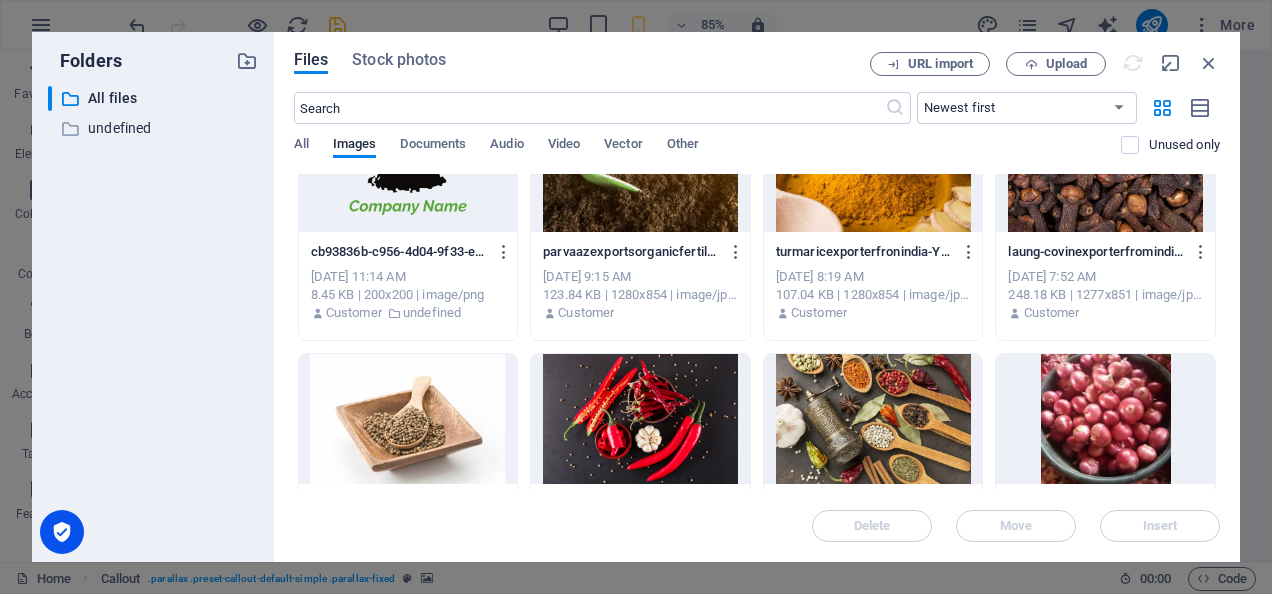 click on "Files Stock photos URL import Upload ​ Newest first Oldest first Name (A-Z) Name (Z-A) Size (0-9) Size (9-0) Resolution (0-9) Resolution (9-0) All Images Documents Audio Video Vector Other Unused only Drop files here to upload them instantly green-chilli-[GEOGRAPHIC_DATA]-best-quality-export-Qcqocaxp1RVS1jCa3uN1eg.jpeg green-chilli-[GEOGRAPHIC_DATA]-best-quality-export-Qcqocaxp1RVS1jCa3uN1eg.jpeg [DATE] 7:54 PM 128.8 KB | 979x746 | image/jpeg Customer nasik-red-onion-best-quality-export-hind-[GEOGRAPHIC_DATA]-HwCN-xrSUurNio1MfIDMpA.jpeg nasik-red-onion-best-quality-export-hind-[GEOGRAPHIC_DATA]-HwCN-xrSUurNio1MfIDMpA.jpeg [DATE] 7:52 PM 421.44 KB | 1280x960 | image/jpeg Customer best-quality-pomegranet-export-[GEOGRAPHIC_DATA]-[GEOGRAPHIC_DATA]jpeg best-quality-pomegranet-export-[GEOGRAPHIC_DATA]-[GEOGRAPHIC_DATA]jpeg [DATE] 7:50 PM 87.59 KB | 1080x1080 | image/jpeg Customer export-quality-mango-[GEOGRAPHIC_DATA]-rVE2aGRGtNVNacNn2_FIww.jpeg export-quality-mango-[GEOGRAPHIC_DATA]-rVE2aGRGtNVNacNn2_FIww.jpeg [DATE] 7:49 PM 28.46 KB | 386x599 | image/jpeg Customer Move" at bounding box center [757, 297] 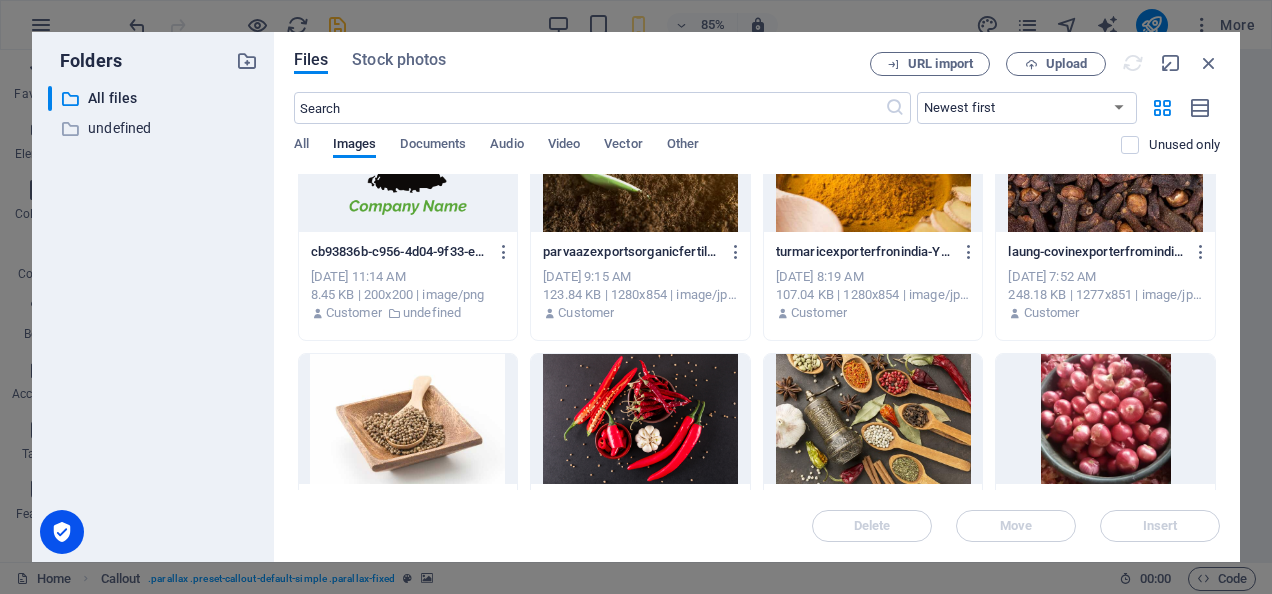 click on "Files Stock photos URL import Upload ​ Newest first Oldest first Name (A-Z) Name (Z-A) Size (0-9) Size (9-0) Resolution (0-9) Resolution (9-0) All Images Documents Audio Video Vector Other Unused only Drop files here to upload them instantly green-chilli-[GEOGRAPHIC_DATA]-best-quality-export-Qcqocaxp1RVS1jCa3uN1eg.jpeg green-chilli-[GEOGRAPHIC_DATA]-best-quality-export-Qcqocaxp1RVS1jCa3uN1eg.jpeg [DATE] 7:54 PM 128.8 KB | 979x746 | image/jpeg Customer nasik-red-onion-best-quality-export-hind-[GEOGRAPHIC_DATA]-HwCN-xrSUurNio1MfIDMpA.jpeg nasik-red-onion-best-quality-export-hind-[GEOGRAPHIC_DATA]-HwCN-xrSUurNio1MfIDMpA.jpeg [DATE] 7:52 PM 421.44 KB | 1280x960 | image/jpeg Customer best-quality-pomegranet-export-[GEOGRAPHIC_DATA]-[GEOGRAPHIC_DATA]jpeg best-quality-pomegranet-export-[GEOGRAPHIC_DATA]-[GEOGRAPHIC_DATA]jpeg [DATE] 7:50 PM 87.59 KB | 1080x1080 | image/jpeg Customer export-quality-mango-[GEOGRAPHIC_DATA]-rVE2aGRGtNVNacNn2_FIww.jpeg export-quality-mango-[GEOGRAPHIC_DATA]-rVE2aGRGtNVNacNn2_FIww.jpeg [DATE] 7:49 PM 28.46 KB | 386x599 | image/jpeg Customer Move" at bounding box center (757, 297) 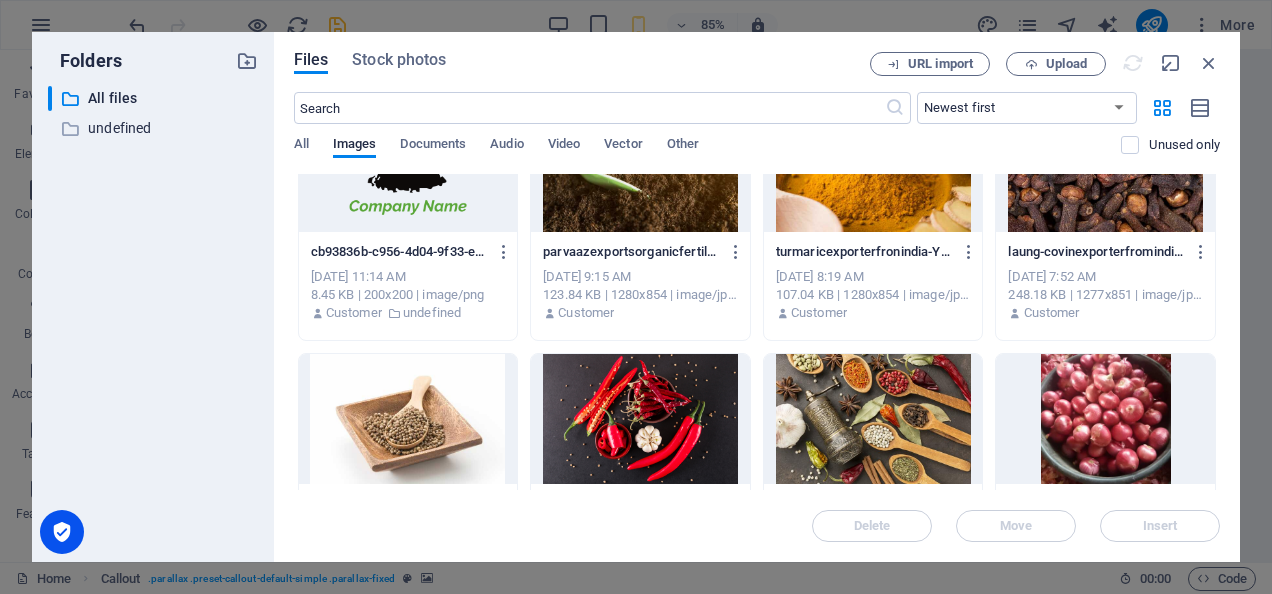 click on "Files Stock photos URL import Upload ​ Newest first Oldest first Name (A-Z) Name (Z-A) Size (0-9) Size (9-0) Resolution (0-9) Resolution (9-0) All Images Documents Audio Video Vector Other Unused only Drop files here to upload them instantly green-chilli-[GEOGRAPHIC_DATA]-best-quality-export-Qcqocaxp1RVS1jCa3uN1eg.jpeg green-chilli-[GEOGRAPHIC_DATA]-best-quality-export-Qcqocaxp1RVS1jCa3uN1eg.jpeg [DATE] 7:54 PM 128.8 KB | 979x746 | image/jpeg Customer nasik-red-onion-best-quality-export-hind-[GEOGRAPHIC_DATA]-HwCN-xrSUurNio1MfIDMpA.jpeg nasik-red-onion-best-quality-export-hind-[GEOGRAPHIC_DATA]-HwCN-xrSUurNio1MfIDMpA.jpeg [DATE] 7:52 PM 421.44 KB | 1280x960 | image/jpeg Customer best-quality-pomegranet-export-[GEOGRAPHIC_DATA]-[GEOGRAPHIC_DATA]jpeg best-quality-pomegranet-export-[GEOGRAPHIC_DATA]-[GEOGRAPHIC_DATA]jpeg [DATE] 7:50 PM 87.59 KB | 1080x1080 | image/jpeg Customer export-quality-mango-[GEOGRAPHIC_DATA]-rVE2aGRGtNVNacNn2_FIww.jpeg export-quality-mango-[GEOGRAPHIC_DATA]-rVE2aGRGtNVNacNn2_FIww.jpeg [DATE] 7:49 PM 28.46 KB | 386x599 | image/jpeg Customer Move" at bounding box center [757, 297] 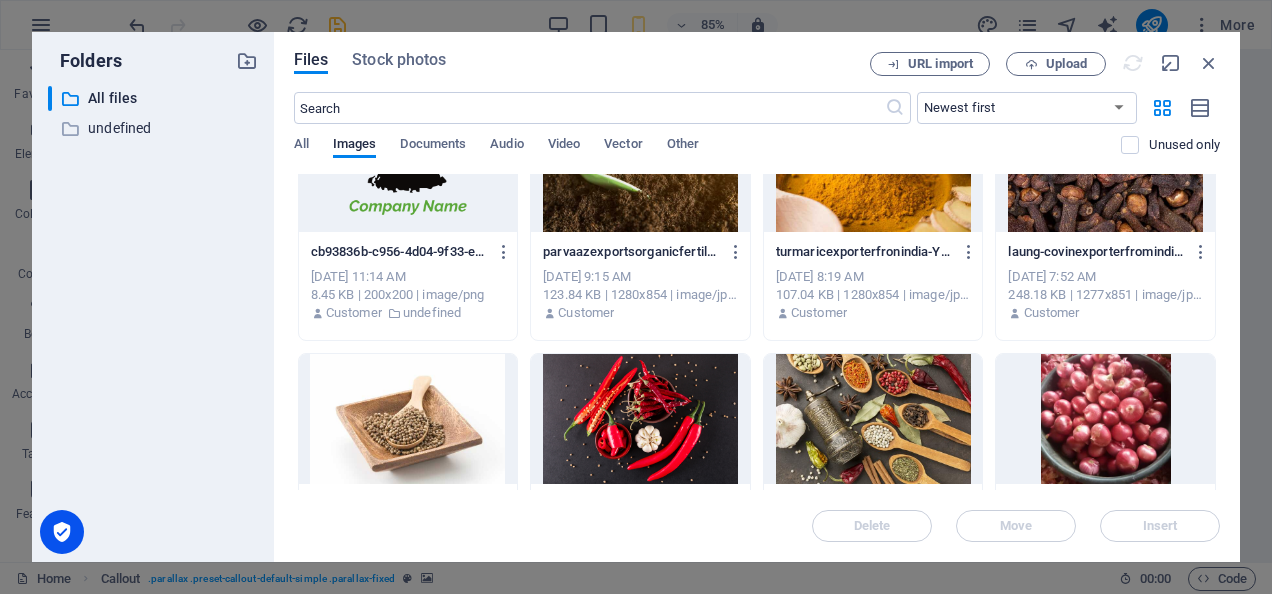 click on "Files Stock photos URL import Upload ​ Newest first Oldest first Name (A-Z) Name (Z-A) Size (0-9) Size (9-0) Resolution (0-9) Resolution (9-0) All Images Documents Audio Video Vector Other Unused only Drop files here to upload them instantly green-chilli-[GEOGRAPHIC_DATA]-best-quality-export-Qcqocaxp1RVS1jCa3uN1eg.jpeg green-chilli-[GEOGRAPHIC_DATA]-best-quality-export-Qcqocaxp1RVS1jCa3uN1eg.jpeg [DATE] 7:54 PM 128.8 KB | 979x746 | image/jpeg Customer nasik-red-onion-best-quality-export-hind-[GEOGRAPHIC_DATA]-HwCN-xrSUurNio1MfIDMpA.jpeg nasik-red-onion-best-quality-export-hind-[GEOGRAPHIC_DATA]-HwCN-xrSUurNio1MfIDMpA.jpeg [DATE] 7:52 PM 421.44 KB | 1280x960 | image/jpeg Customer best-quality-pomegranet-export-[GEOGRAPHIC_DATA]-[GEOGRAPHIC_DATA]jpeg best-quality-pomegranet-export-[GEOGRAPHIC_DATA]-[GEOGRAPHIC_DATA]jpeg [DATE] 7:50 PM 87.59 KB | 1080x1080 | image/jpeg Customer export-quality-mango-[GEOGRAPHIC_DATA]-rVE2aGRGtNVNacNn2_FIww.jpeg export-quality-mango-[GEOGRAPHIC_DATA]-rVE2aGRGtNVNacNn2_FIww.jpeg [DATE] 7:49 PM 28.46 KB | 386x599 | image/jpeg Customer Move" at bounding box center (757, 297) 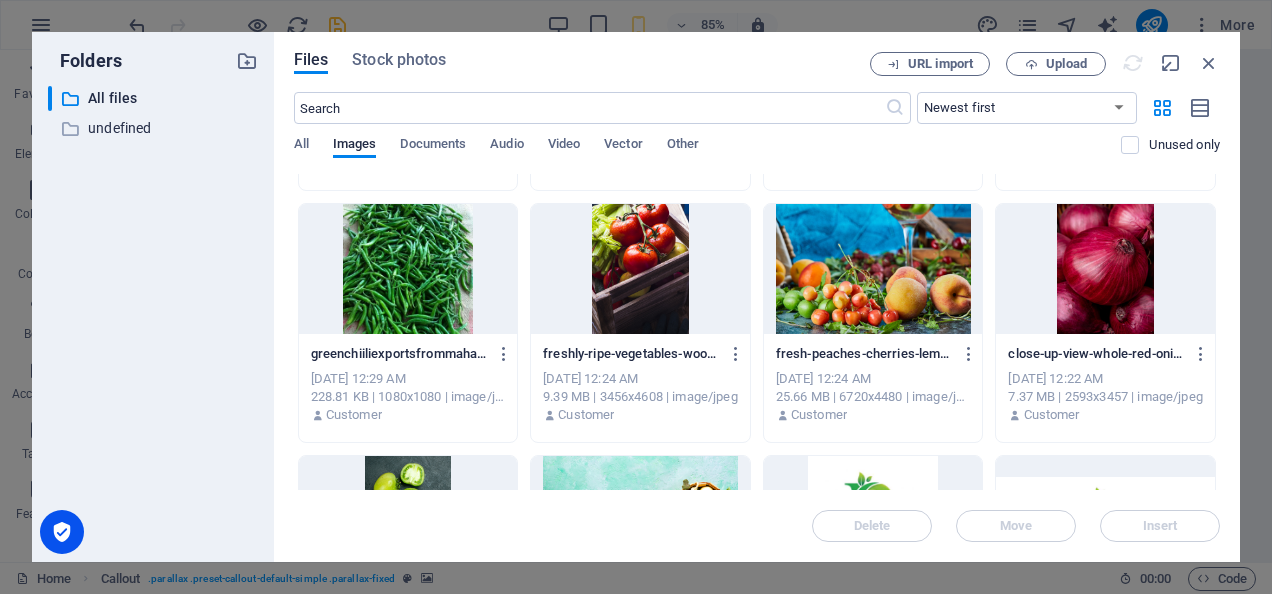 scroll, scrollTop: 1273, scrollLeft: 0, axis: vertical 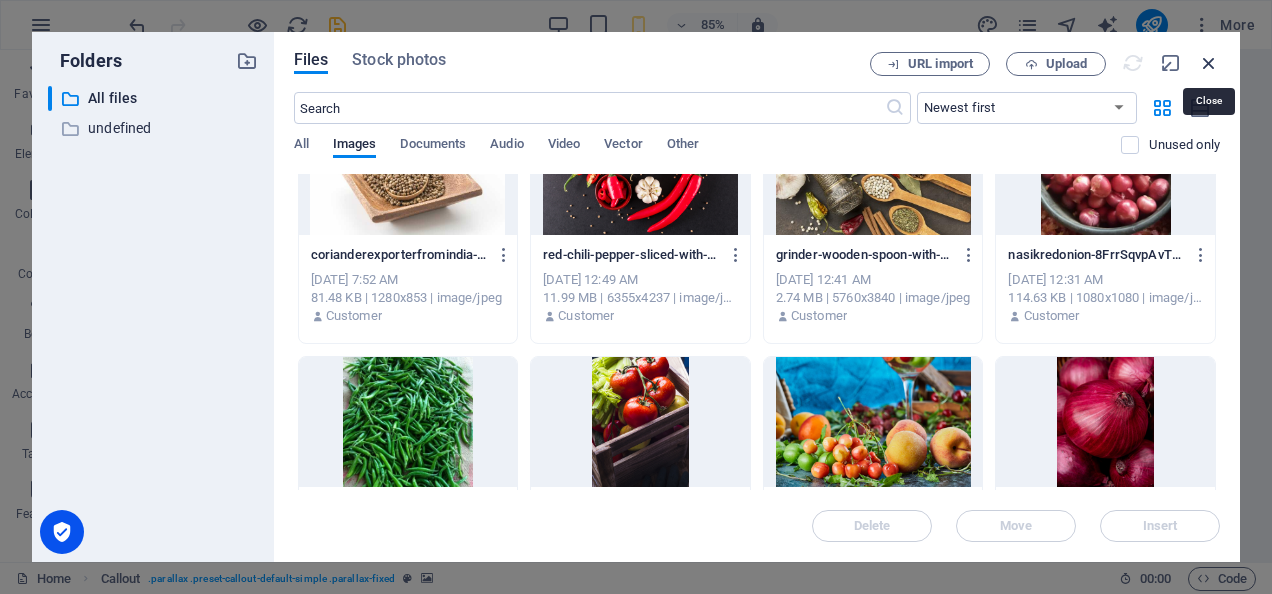 click at bounding box center (1209, 63) 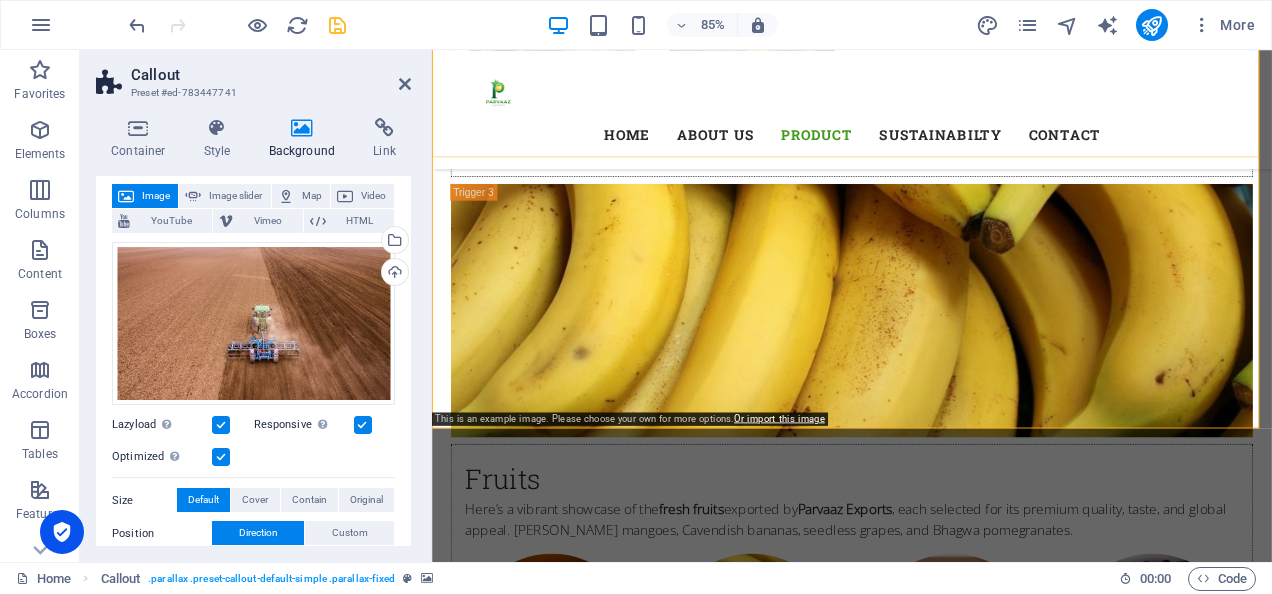 scroll, scrollTop: 6599, scrollLeft: 0, axis: vertical 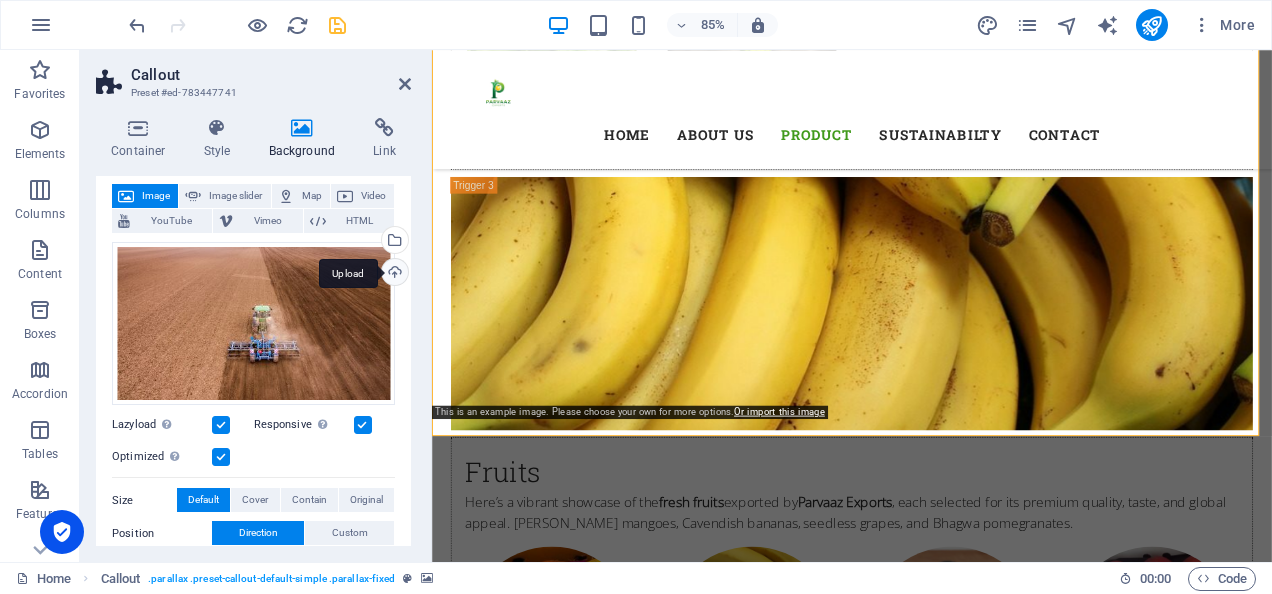 click on "Upload" at bounding box center (393, 274) 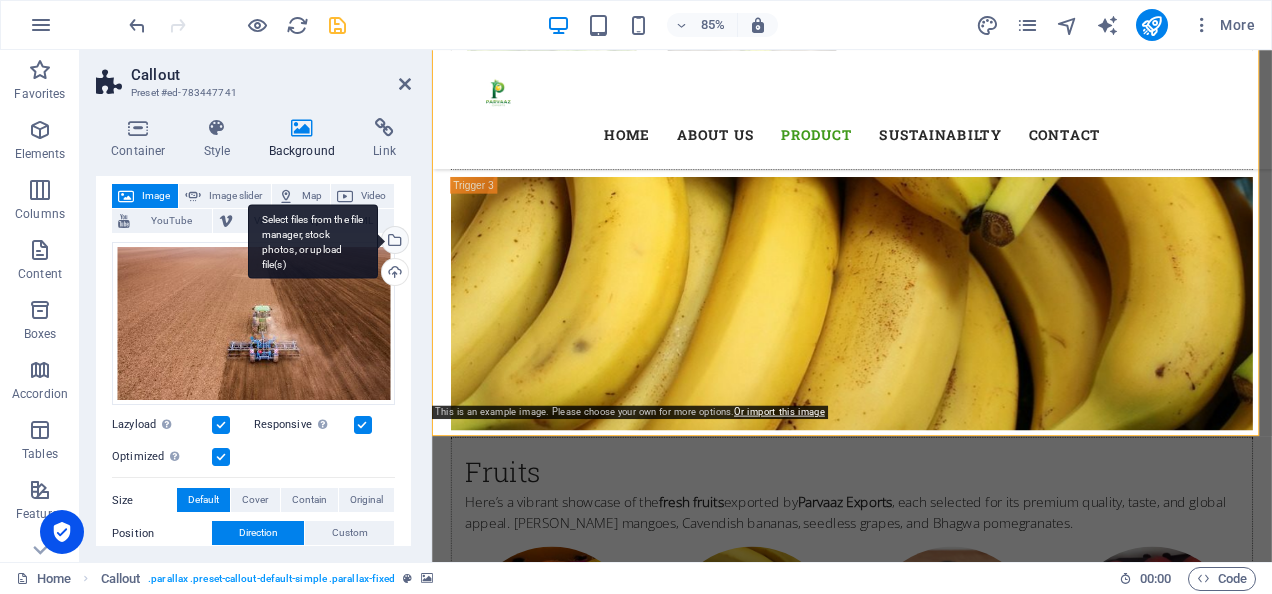 click on "Select files from the file manager, stock photos, or upload file(s)" at bounding box center (393, 242) 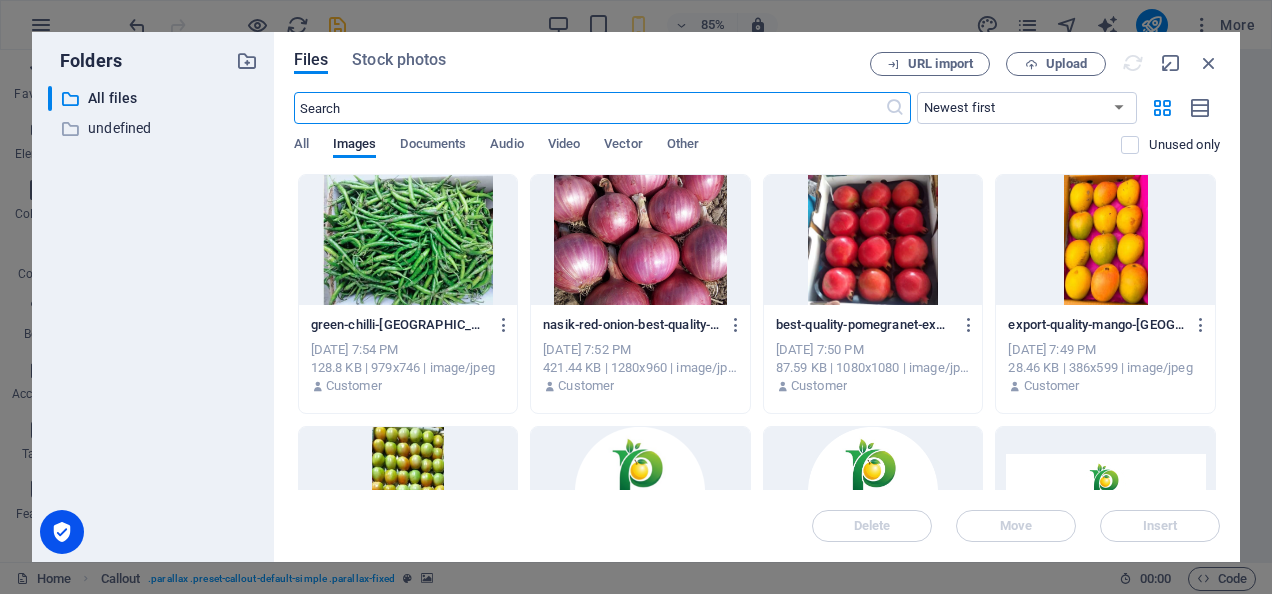 scroll, scrollTop: 9641, scrollLeft: 0, axis: vertical 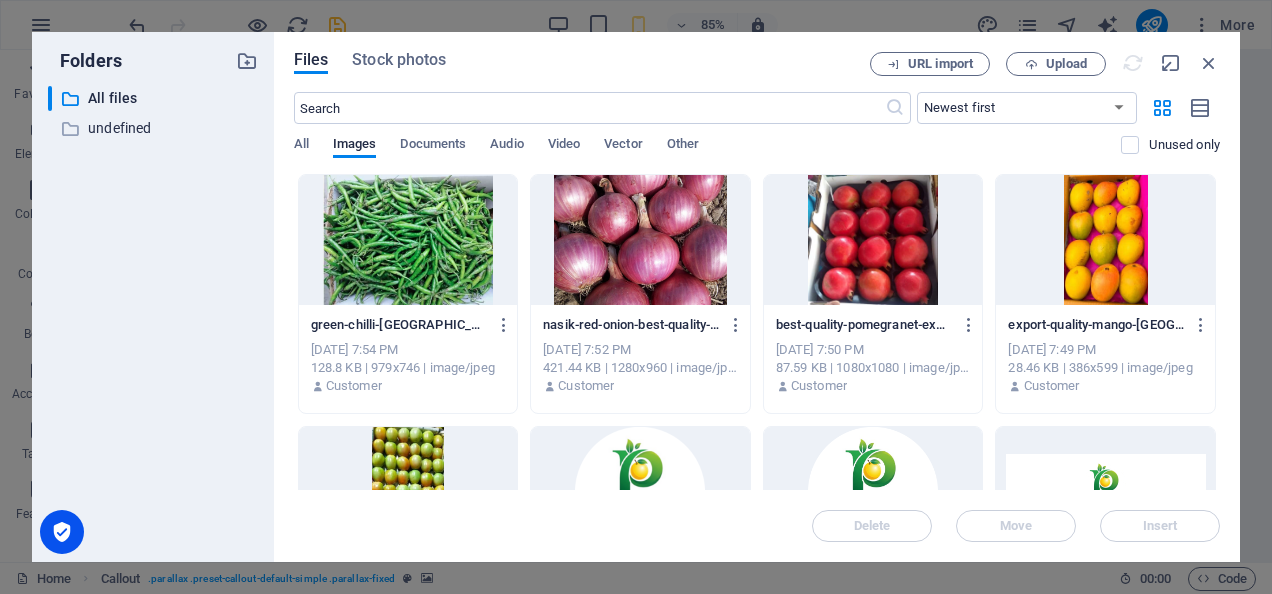 click on "Files Stock photos URL import Upload ​ Newest first Oldest first Name (A-Z) Name (Z-A) Size (0-9) Size (9-0) Resolution (0-9) Resolution (9-0) All Images Documents Audio Video Vector Other Unused only Drop files here to upload them instantly green-chilli-[GEOGRAPHIC_DATA]-best-quality-export-Qcqocaxp1RVS1jCa3uN1eg.jpeg green-chilli-[GEOGRAPHIC_DATA]-best-quality-export-Qcqocaxp1RVS1jCa3uN1eg.jpeg [DATE] 7:54 PM 128.8 KB | 979x746 | image/jpeg Customer nasik-red-onion-best-quality-export-hind-[GEOGRAPHIC_DATA]-HwCN-xrSUurNio1MfIDMpA.jpeg nasik-red-onion-best-quality-export-hind-[GEOGRAPHIC_DATA]-HwCN-xrSUurNio1MfIDMpA.jpeg [DATE] 7:52 PM 421.44 KB | 1280x960 | image/jpeg Customer best-quality-pomegranet-export-[GEOGRAPHIC_DATA]-[GEOGRAPHIC_DATA]jpeg best-quality-pomegranet-export-[GEOGRAPHIC_DATA]-[GEOGRAPHIC_DATA]jpeg [DATE] 7:50 PM 87.59 KB | 1080x1080 | image/jpeg Customer export-quality-mango-[GEOGRAPHIC_DATA]-rVE2aGRGtNVNacNn2_FIww.jpeg export-quality-mango-[GEOGRAPHIC_DATA]-rVE2aGRGtNVNacNn2_FIww.jpeg [DATE] 7:49 PM 28.46 KB | 386x599 | image/jpeg Customer Move" at bounding box center (757, 297) 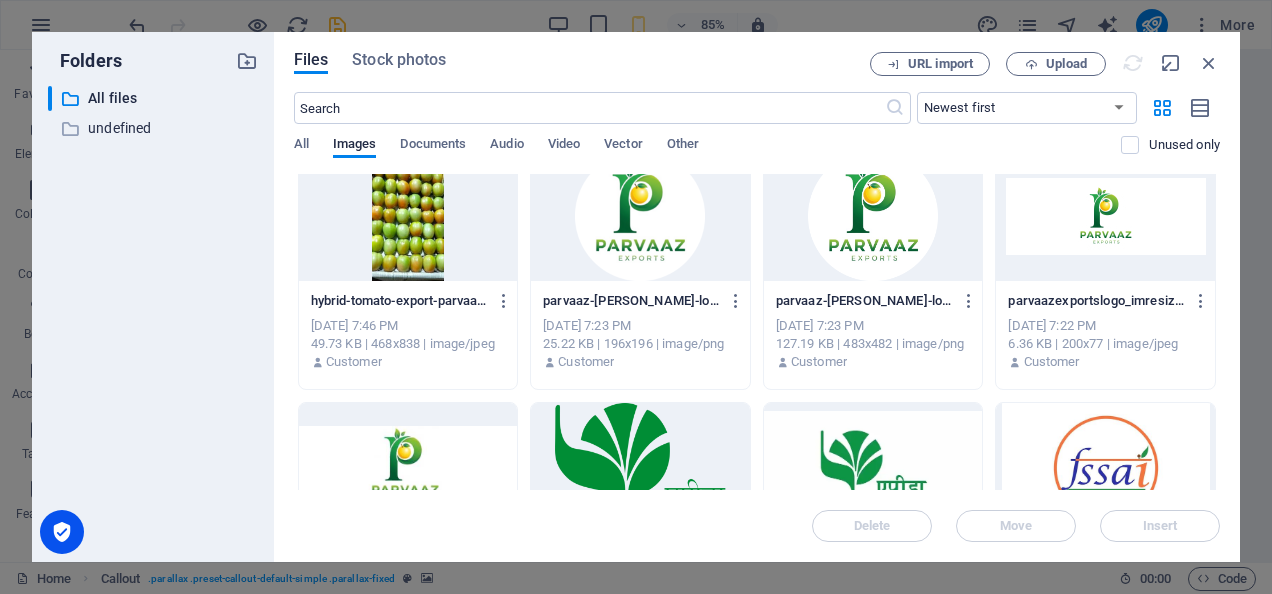 scroll, scrollTop: 553, scrollLeft: 0, axis: vertical 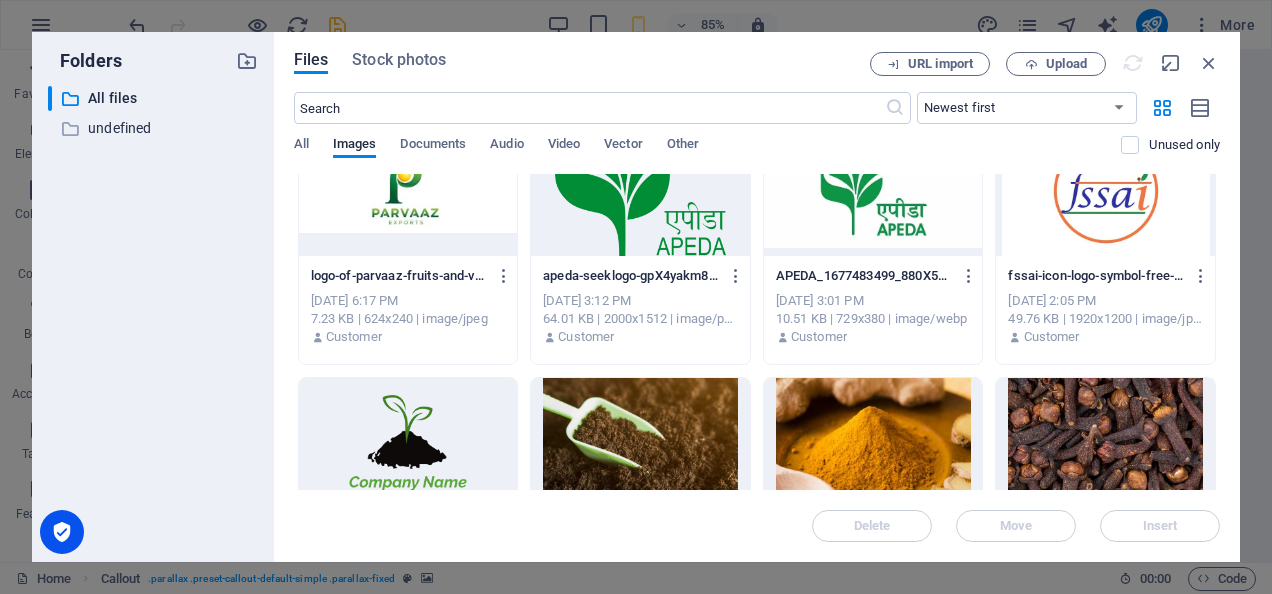 click on "Files Stock photos URL import Upload ​ Newest first Oldest first Name (A-Z) Name (Z-A) Size (0-9) Size (9-0) Resolution (0-9) Resolution (9-0) All Images Documents Audio Video Vector Other Unused only Drop files here to upload them instantly green-chilli-[GEOGRAPHIC_DATA]-best-quality-export-Qcqocaxp1RVS1jCa3uN1eg.jpeg green-chilli-[GEOGRAPHIC_DATA]-best-quality-export-Qcqocaxp1RVS1jCa3uN1eg.jpeg [DATE] 7:54 PM 128.8 KB | 979x746 | image/jpeg Customer nasik-red-onion-best-quality-export-hind-[GEOGRAPHIC_DATA]-HwCN-xrSUurNio1MfIDMpA.jpeg nasik-red-onion-best-quality-export-hind-[GEOGRAPHIC_DATA]-HwCN-xrSUurNio1MfIDMpA.jpeg [DATE] 7:52 PM 421.44 KB | 1280x960 | image/jpeg Customer best-quality-pomegranet-export-[GEOGRAPHIC_DATA]-[GEOGRAPHIC_DATA]jpeg best-quality-pomegranet-export-[GEOGRAPHIC_DATA]-[GEOGRAPHIC_DATA]jpeg [DATE] 7:50 PM 87.59 KB | 1080x1080 | image/jpeg Customer export-quality-mango-[GEOGRAPHIC_DATA]-rVE2aGRGtNVNacNn2_FIww.jpeg export-quality-mango-[GEOGRAPHIC_DATA]-rVE2aGRGtNVNacNn2_FIww.jpeg [DATE] 7:49 PM 28.46 KB | 386x599 | image/jpeg Customer Move" at bounding box center [757, 297] 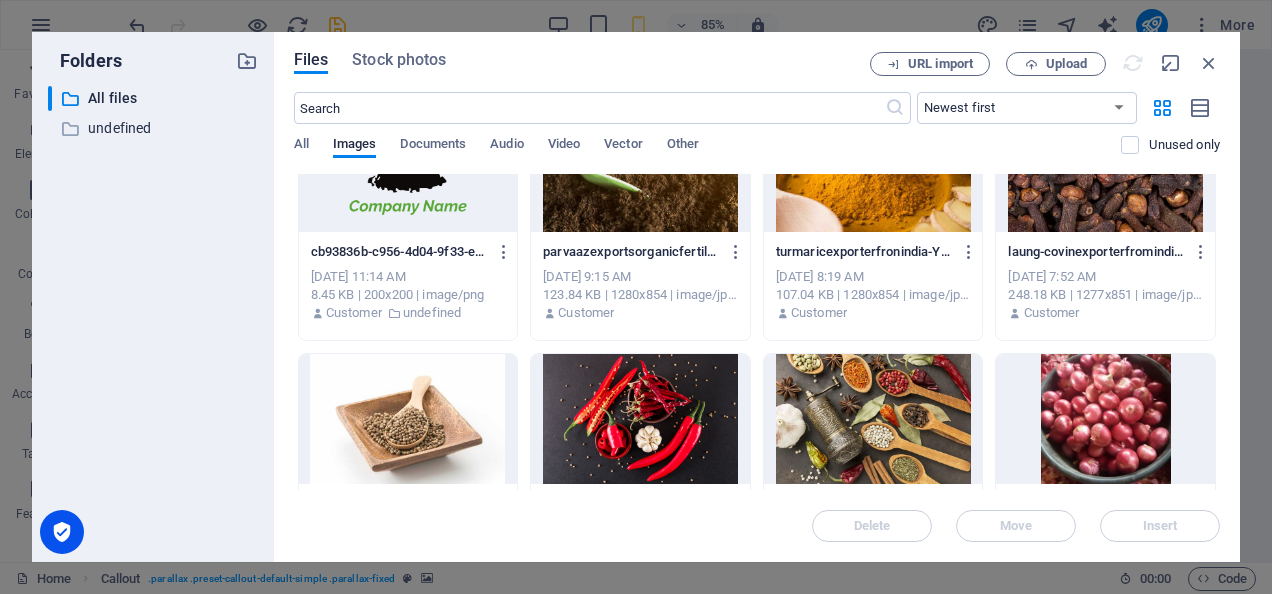 scroll, scrollTop: 1106, scrollLeft: 0, axis: vertical 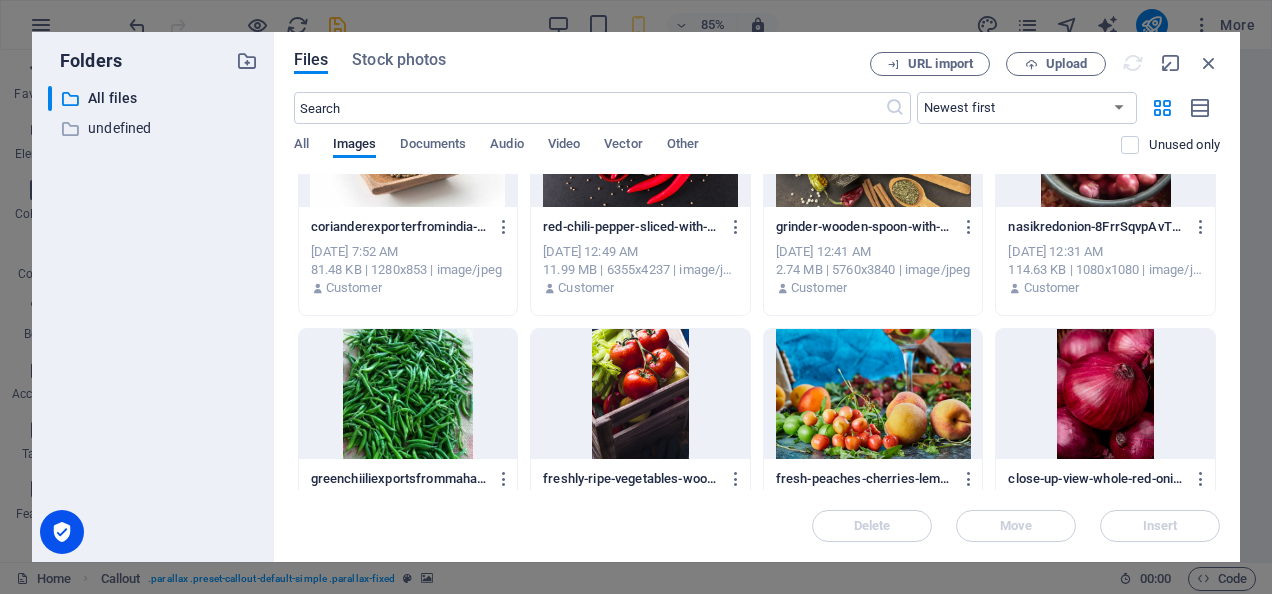 click at bounding box center (873, 394) 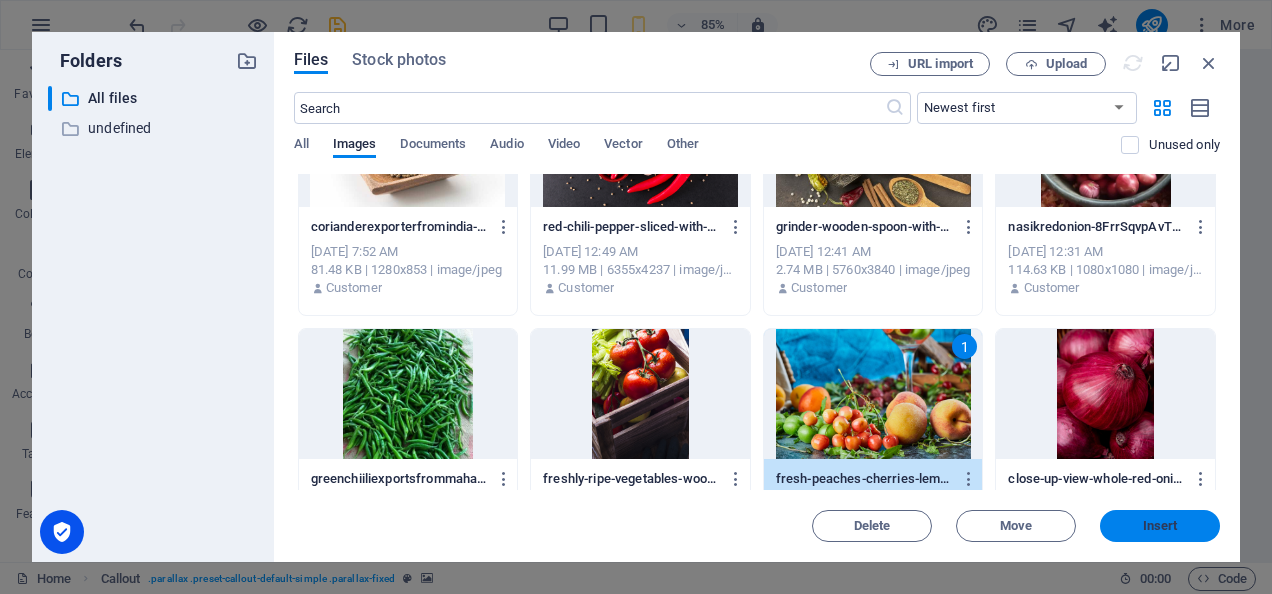 click on "Insert" at bounding box center [1160, 526] 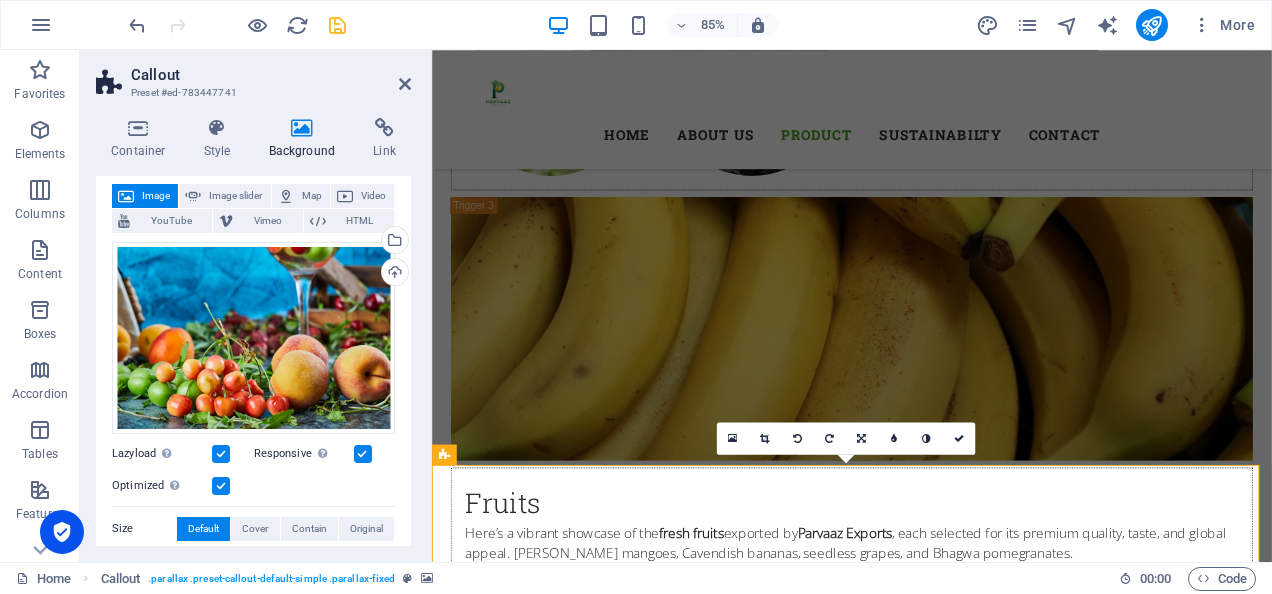 scroll, scrollTop: 6072, scrollLeft: 0, axis: vertical 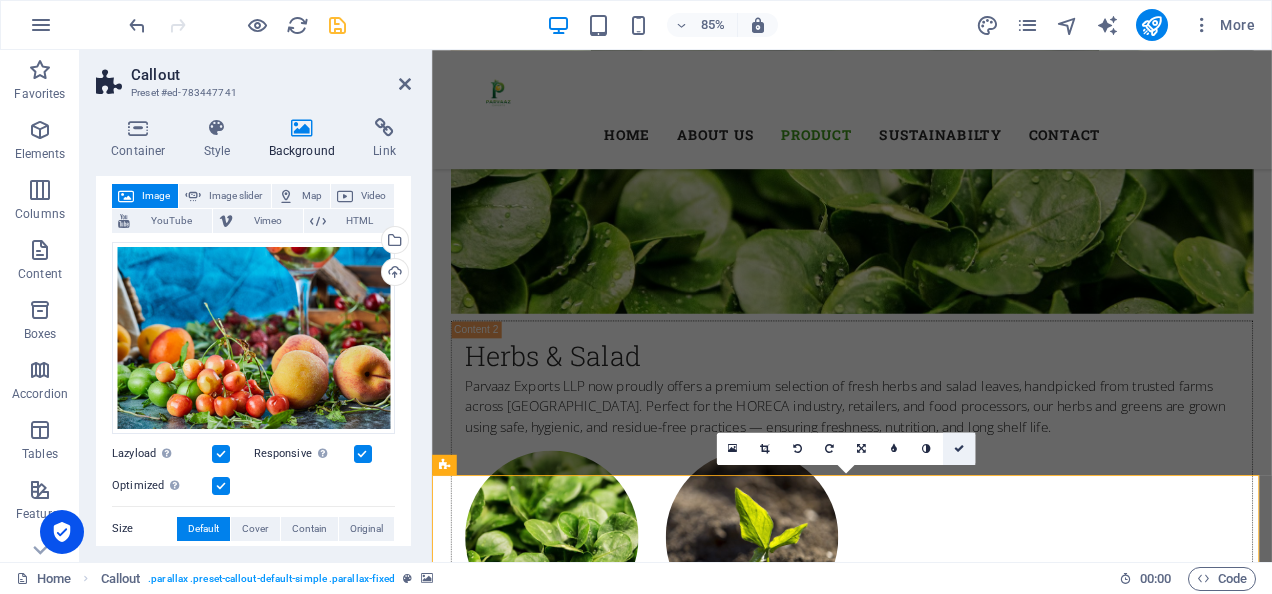 click at bounding box center [958, 449] 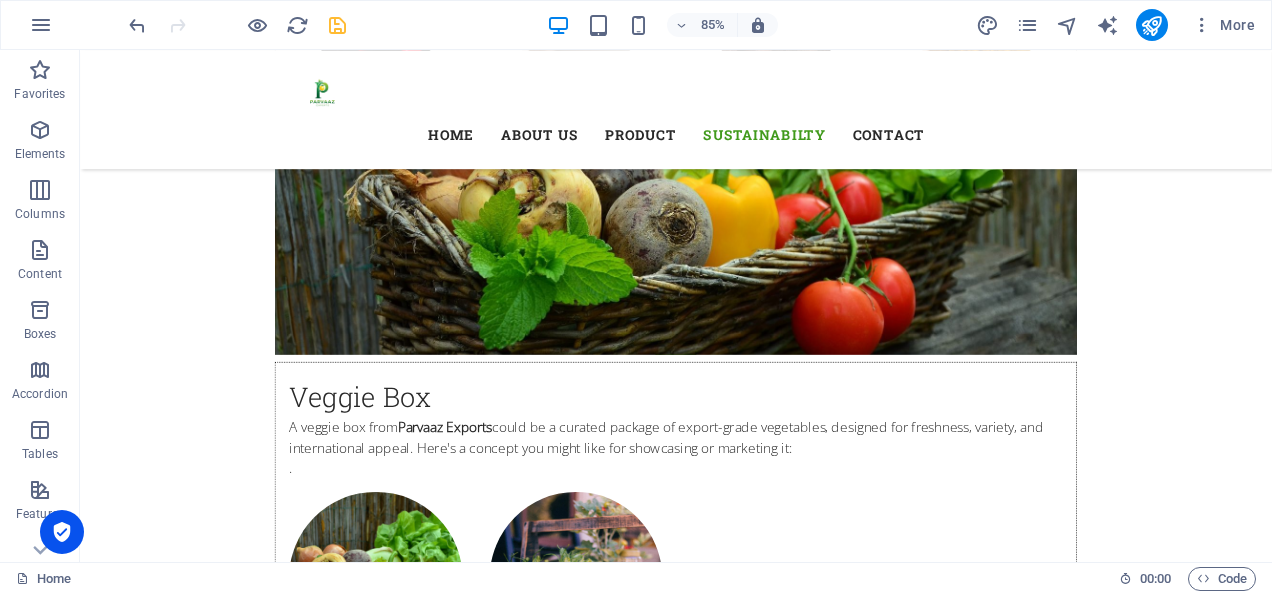 scroll, scrollTop: 8112, scrollLeft: 0, axis: vertical 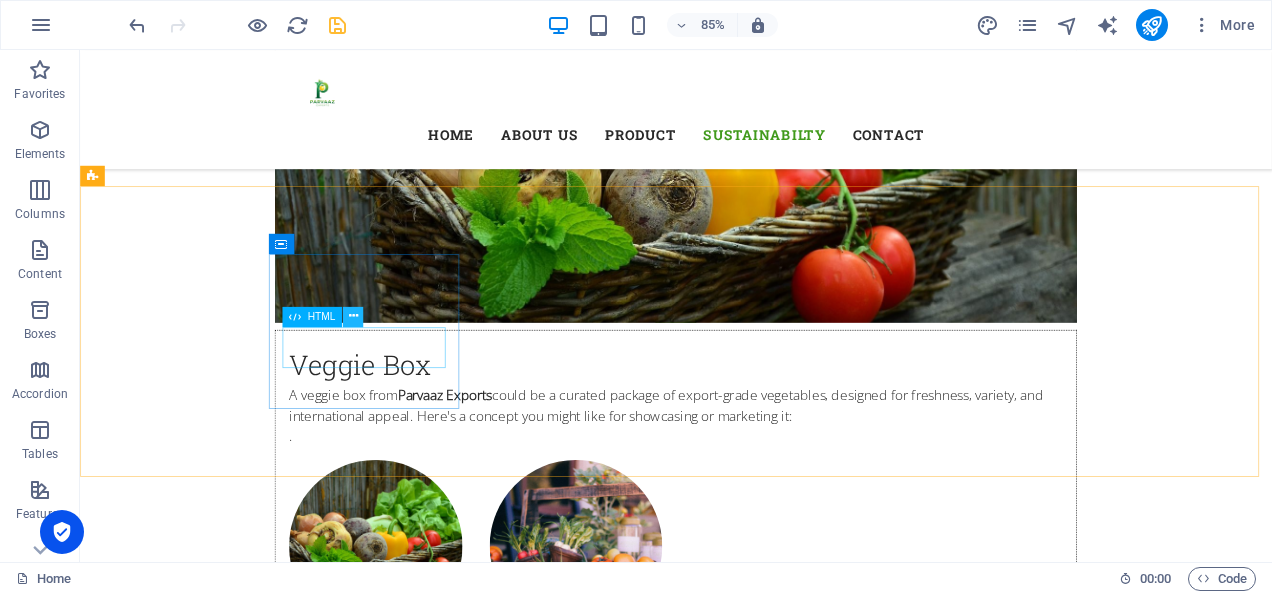 click at bounding box center (352, 317) 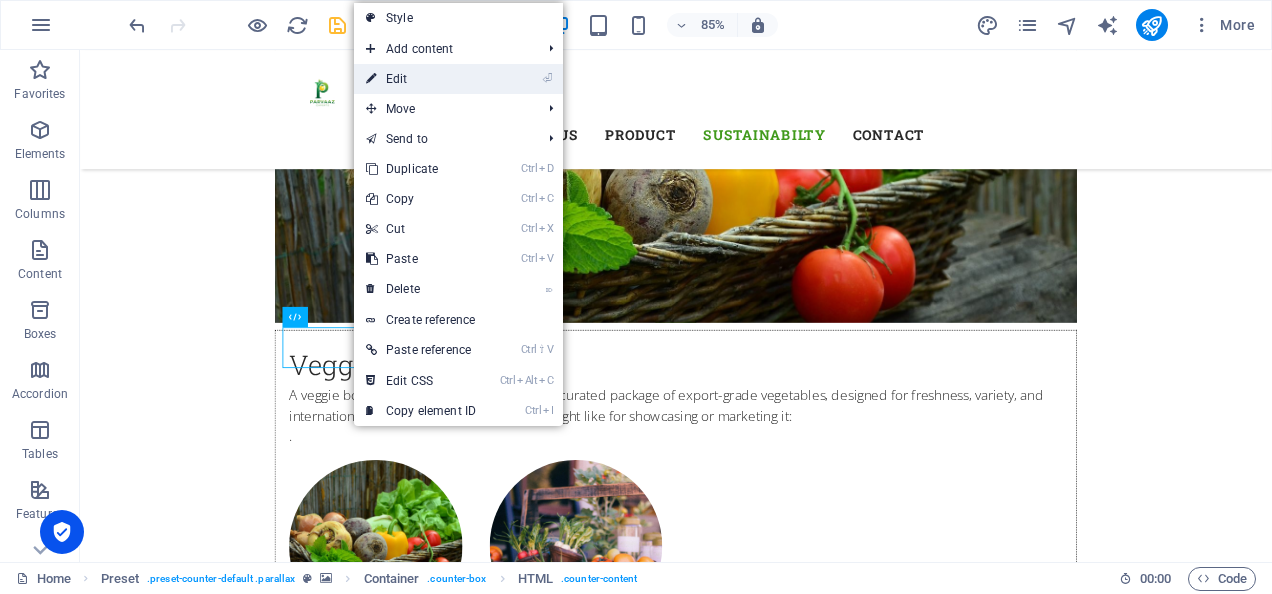 click on "⏎  Edit" at bounding box center (421, 79) 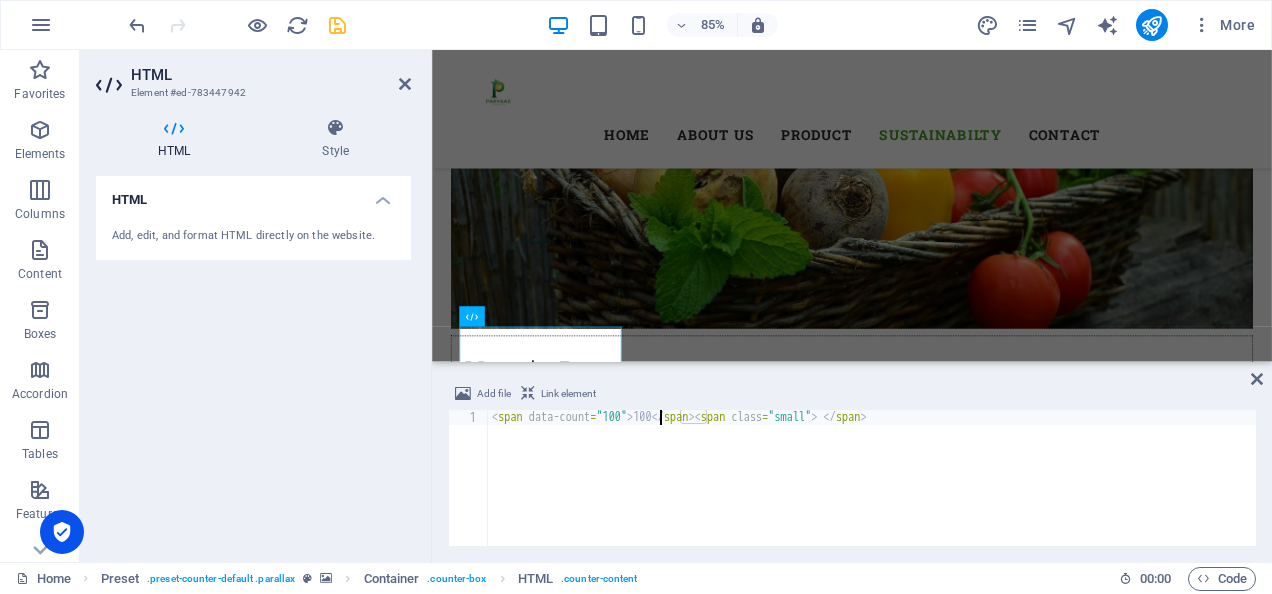 click on "< span   data-count = "100" > 100 </ span > < span   class = "small" >   </ span >" at bounding box center [872, 493] 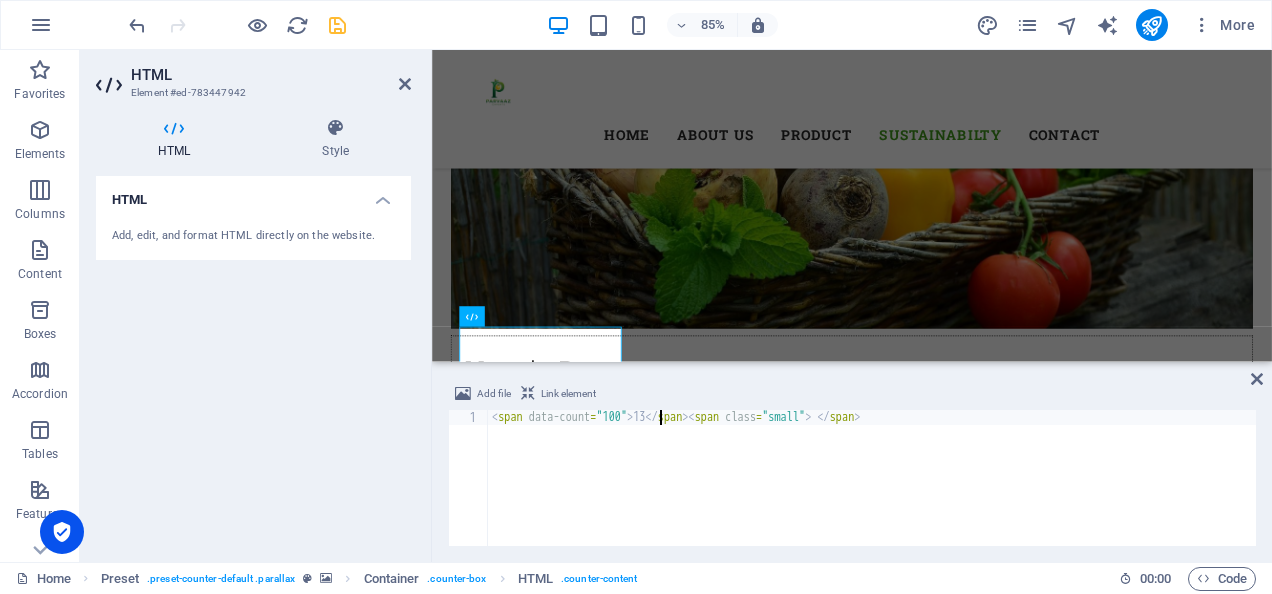scroll, scrollTop: 0, scrollLeft: 14, axis: horizontal 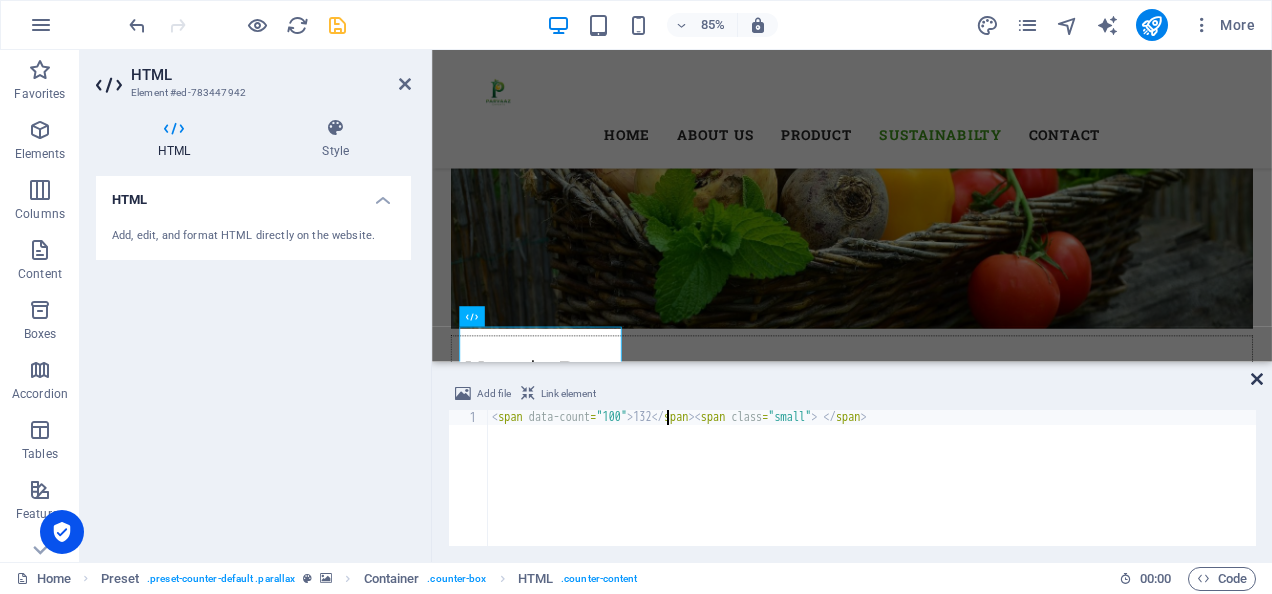 type on "<span data-count="100">132</span><span class="small"> </span>" 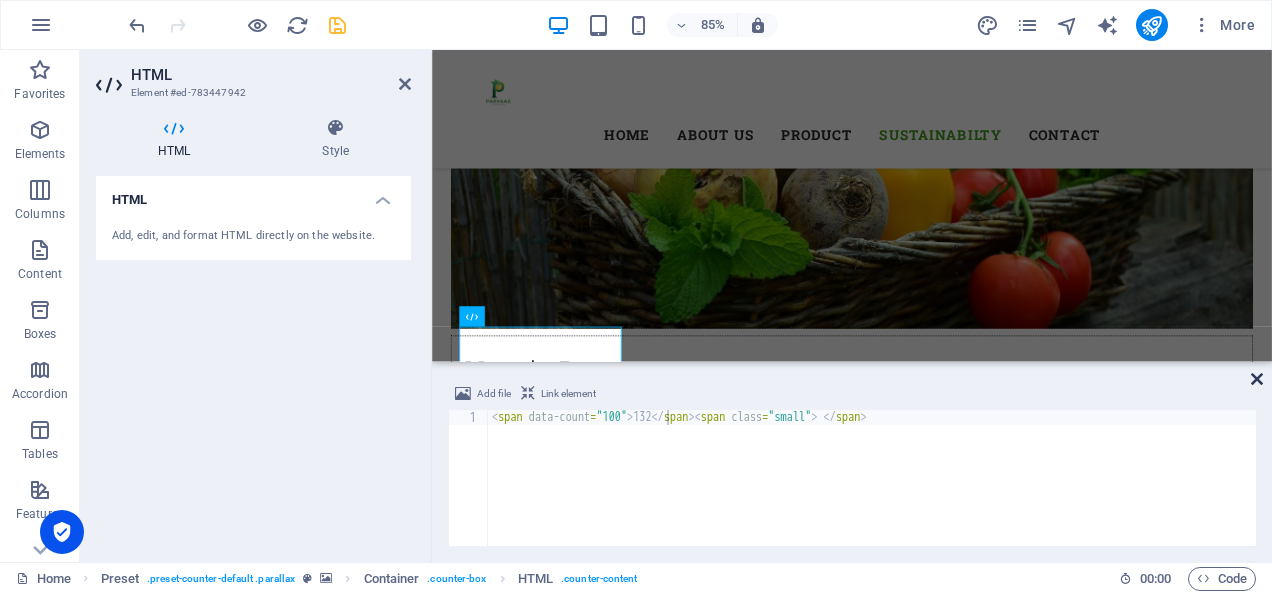 click at bounding box center [1257, 379] 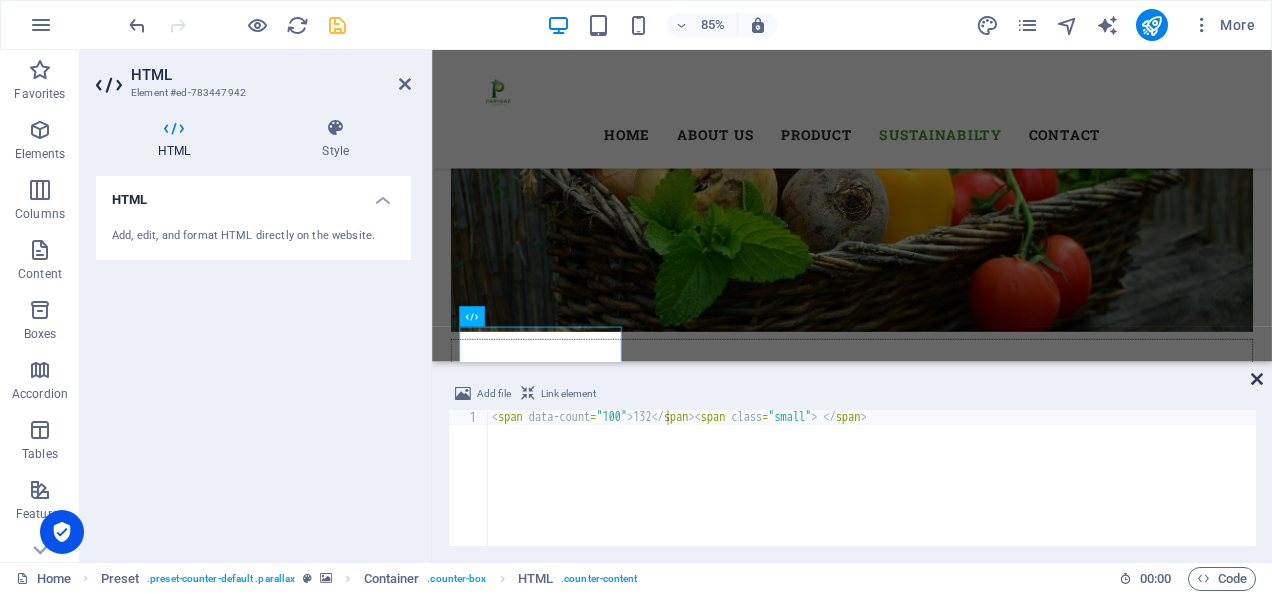 scroll, scrollTop: 8112, scrollLeft: 0, axis: vertical 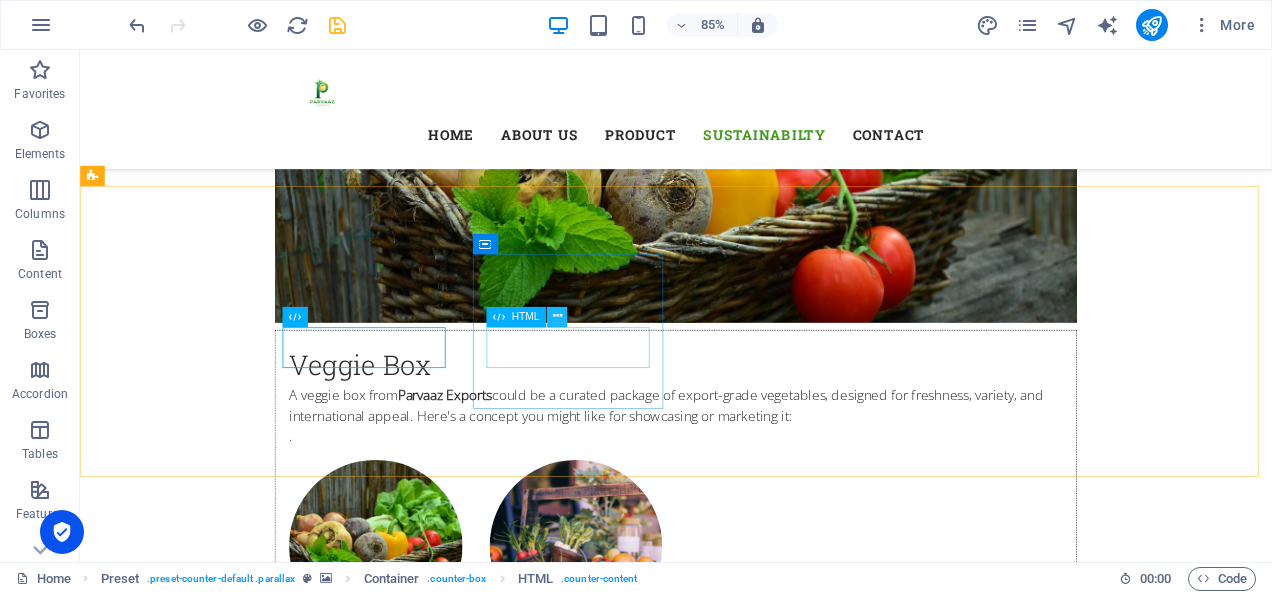 click at bounding box center (556, 317) 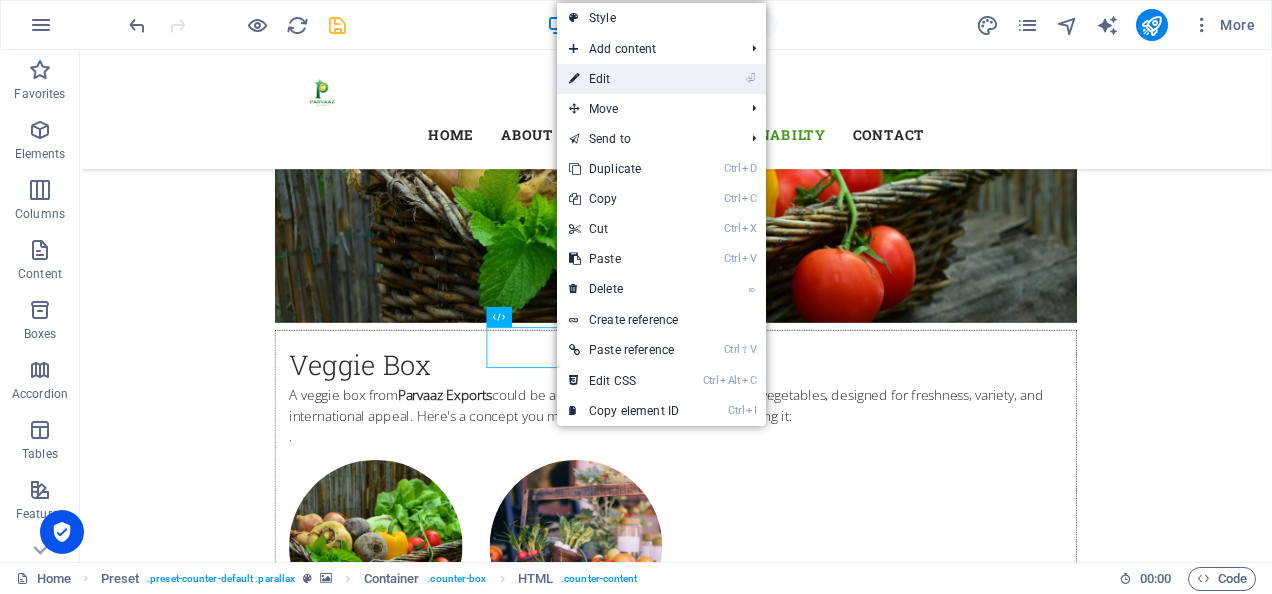 click on "⏎  Edit" at bounding box center [624, 79] 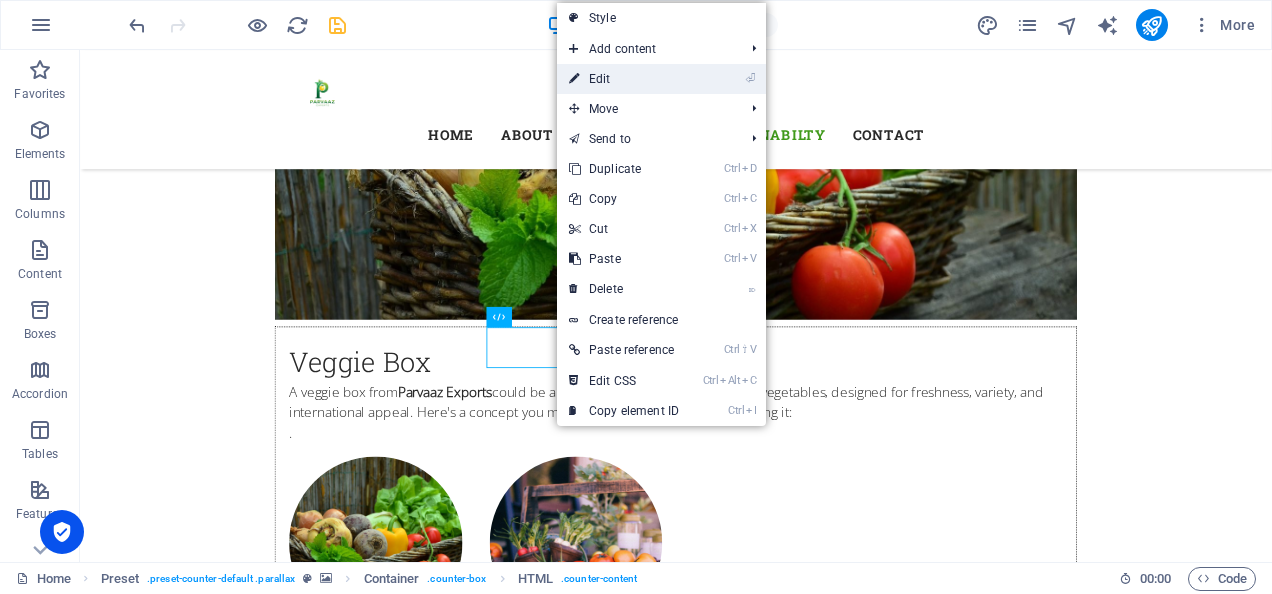 scroll, scrollTop: 8101, scrollLeft: 0, axis: vertical 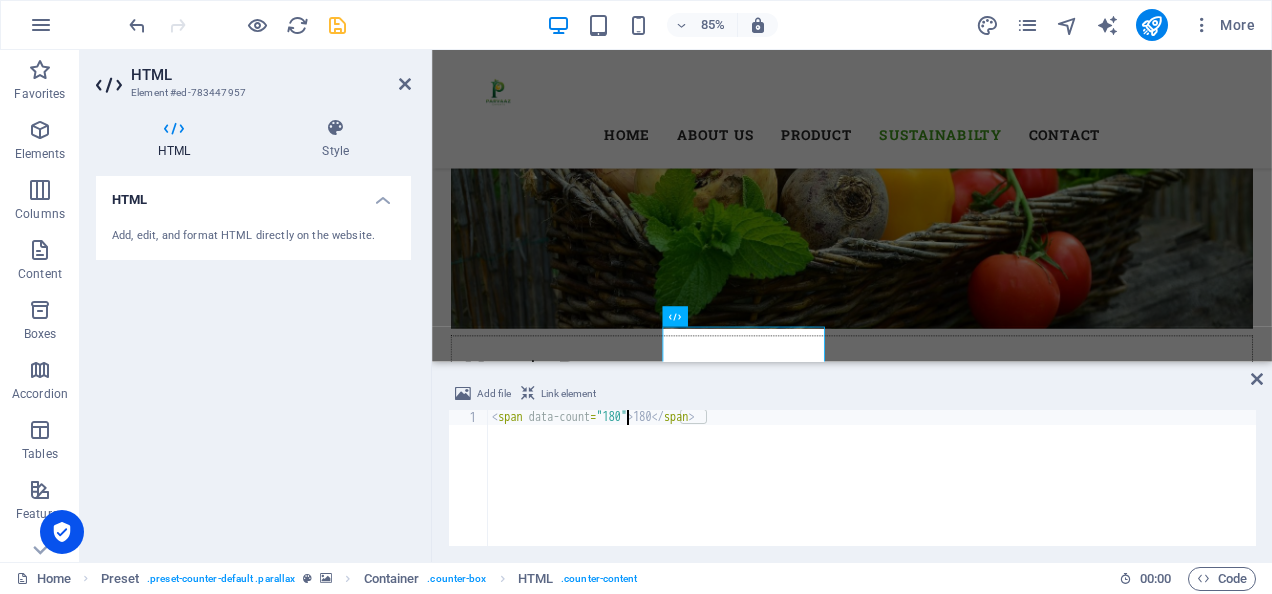 click on "< span   data-count = "180" > 180 </ span >" at bounding box center [872, 493] 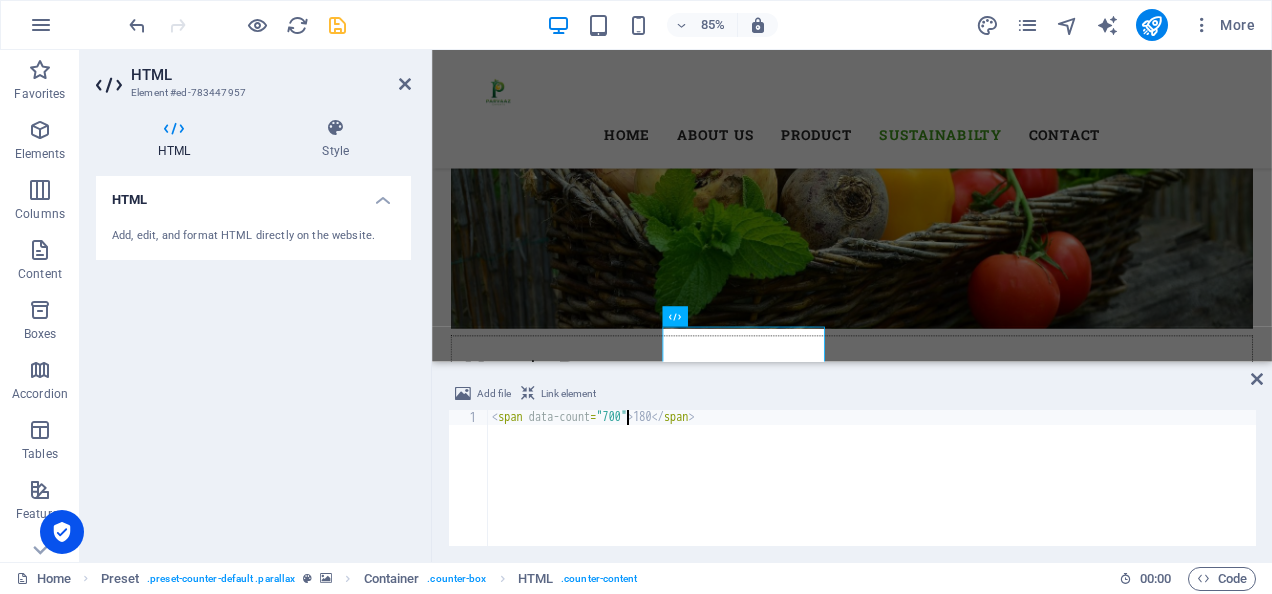 scroll, scrollTop: 0, scrollLeft: 11, axis: horizontal 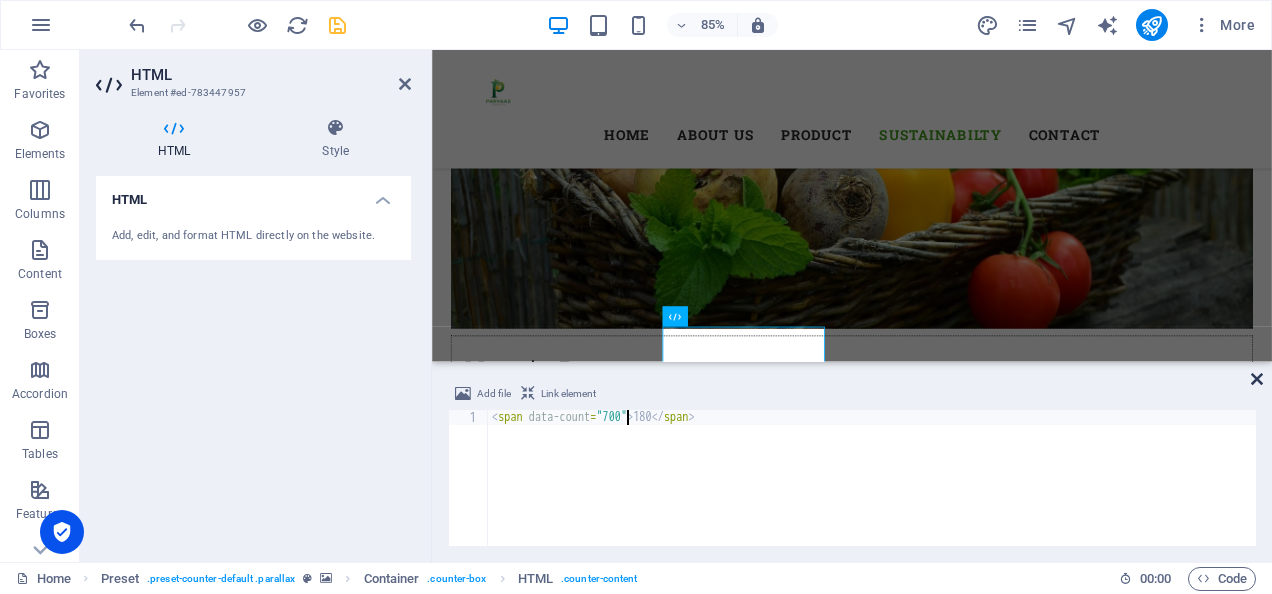 type on "<span data-count="700">180</span>" 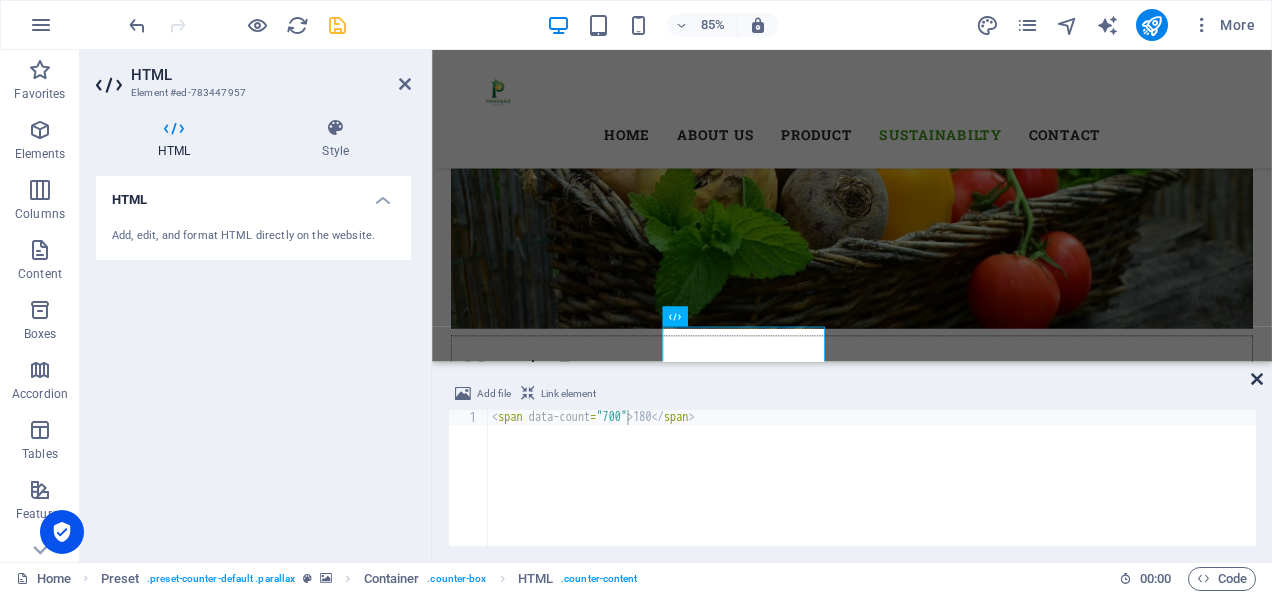 click at bounding box center [1257, 379] 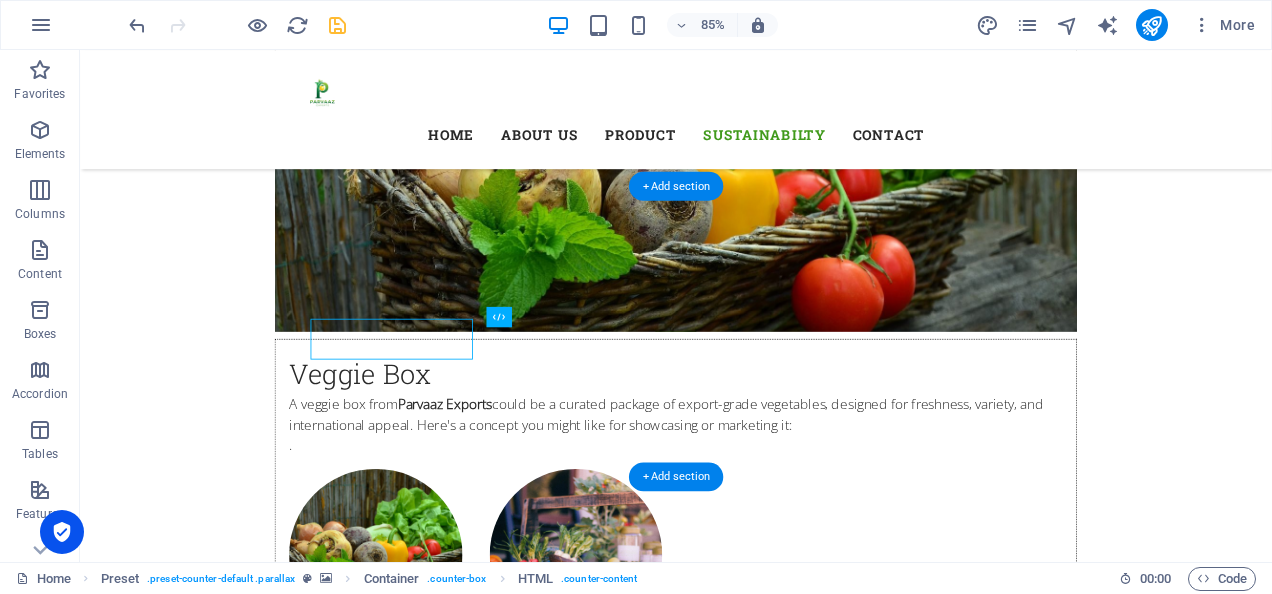 scroll, scrollTop: 8112, scrollLeft: 0, axis: vertical 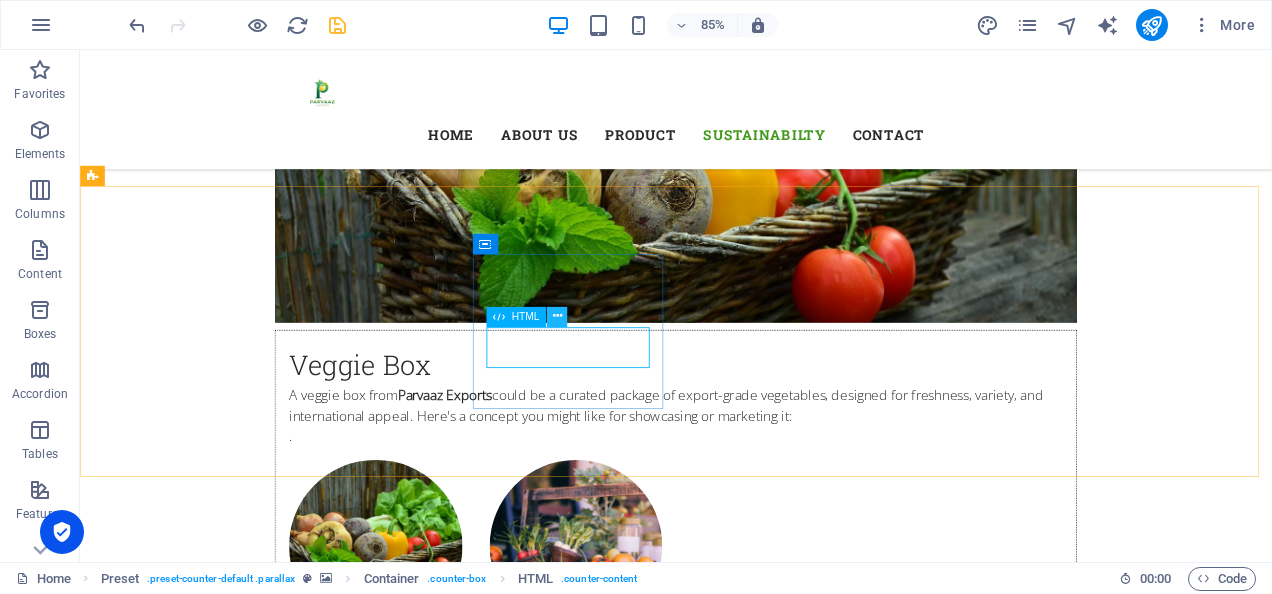click at bounding box center [556, 317] 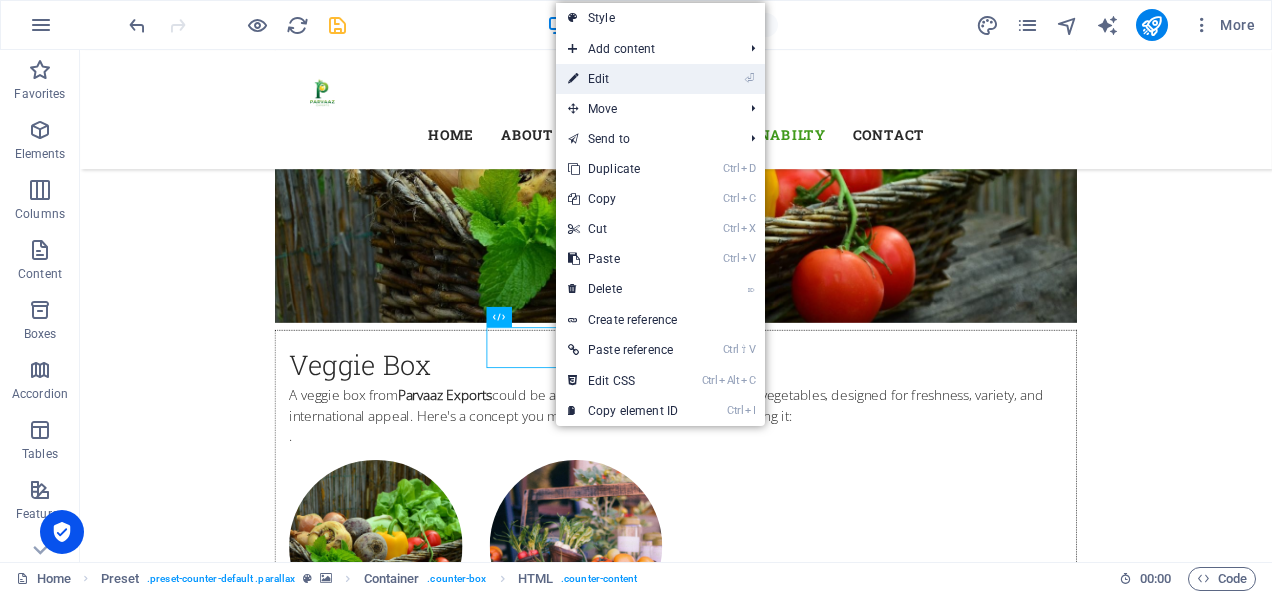 click on "⏎  Edit" at bounding box center [623, 79] 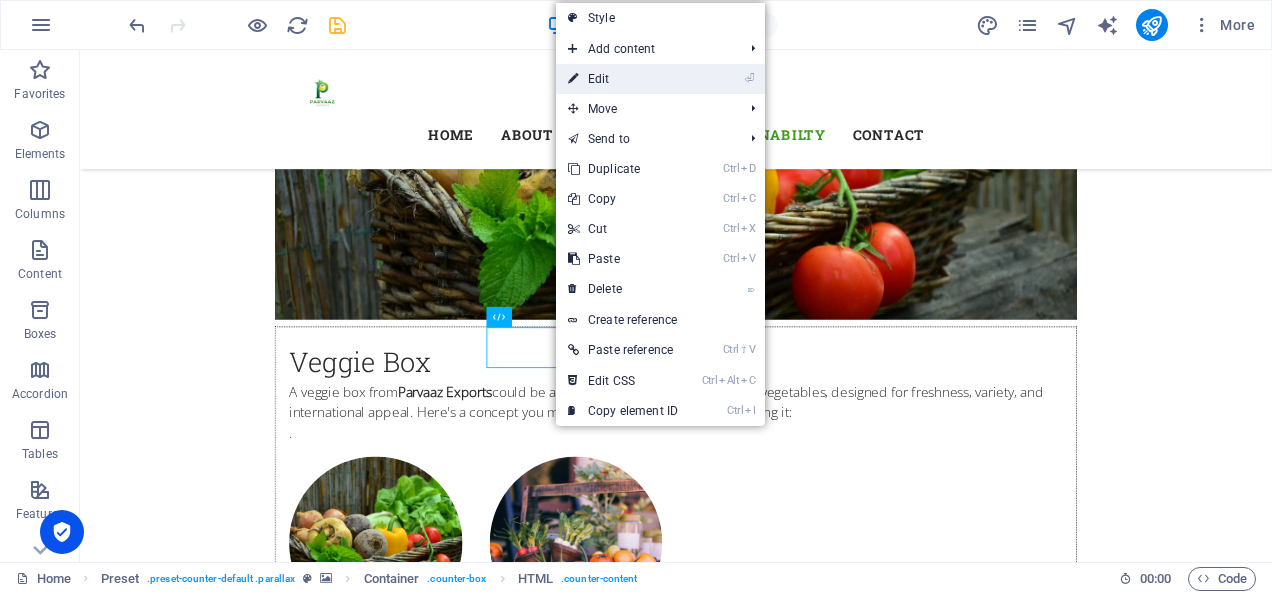scroll, scrollTop: 8101, scrollLeft: 0, axis: vertical 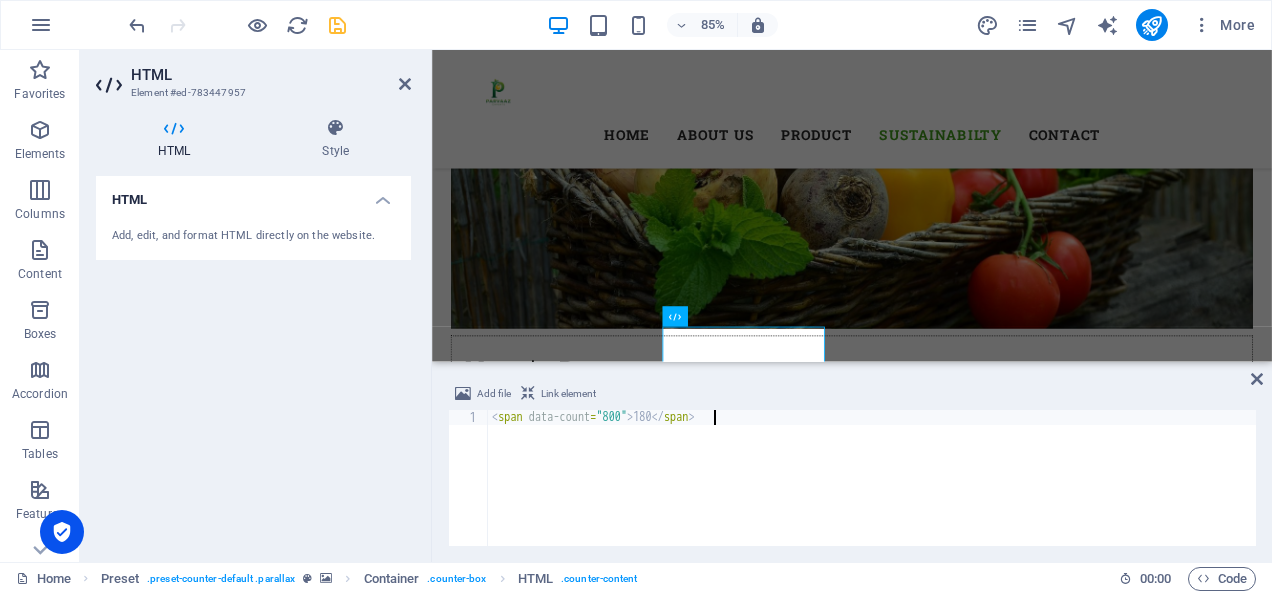 click on "< span   data-count = "800" > 180 </ span >" at bounding box center (872, 493) 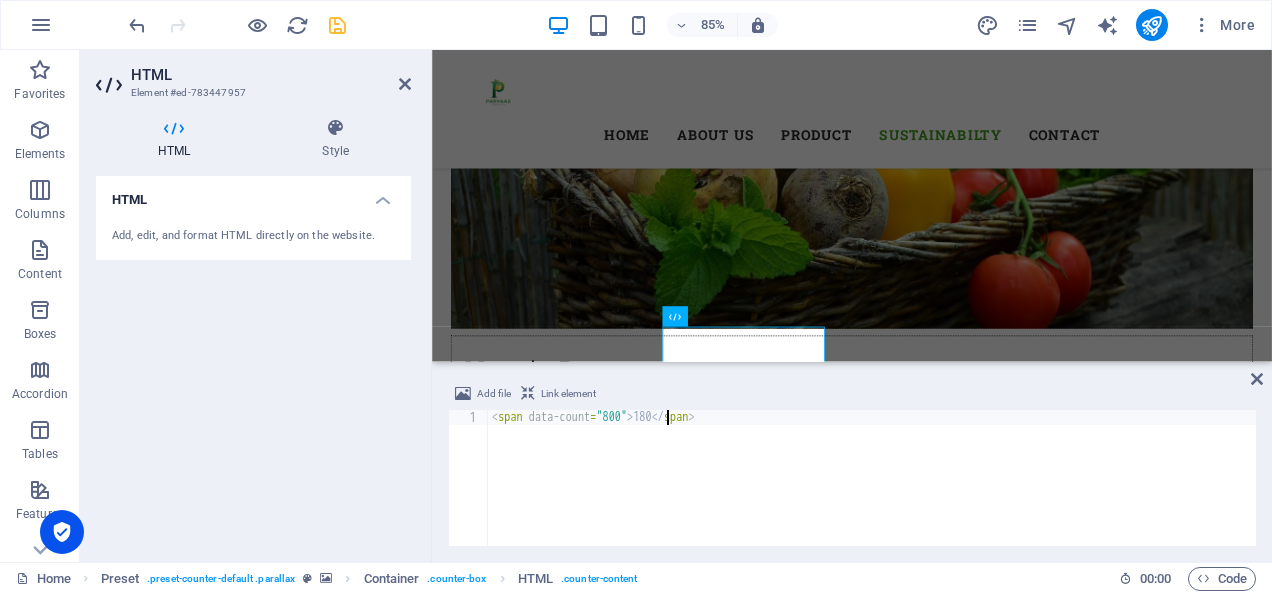 click on "< span   data-count = "800" > 180 </ span >" at bounding box center [872, 493] 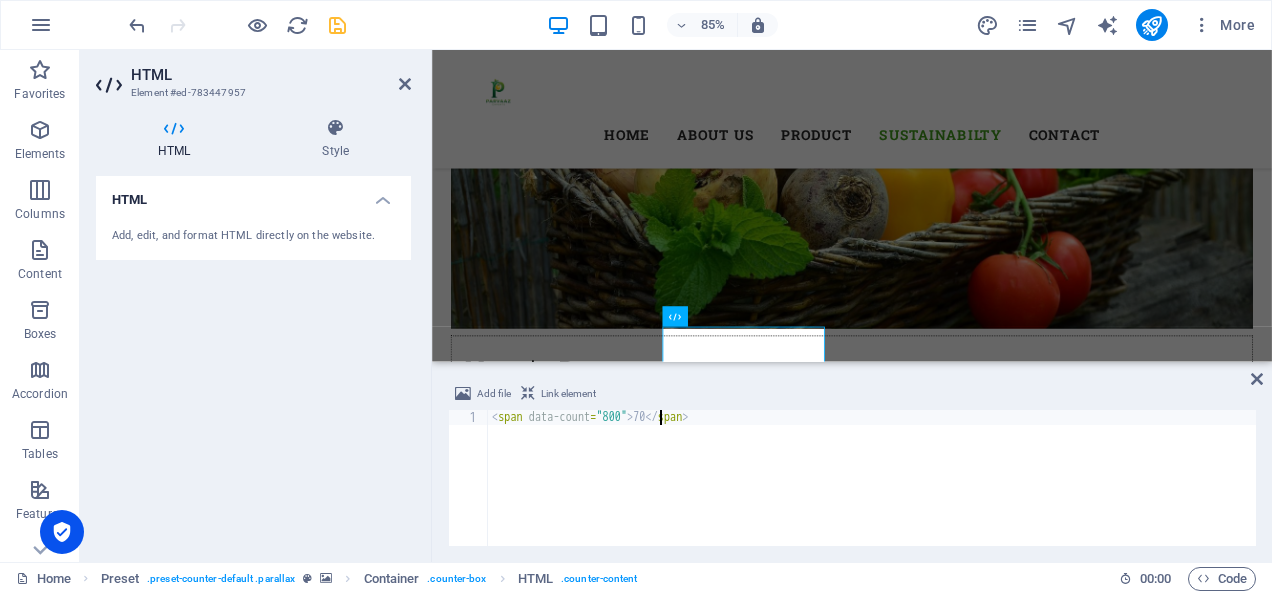 scroll, scrollTop: 0, scrollLeft: 14, axis: horizontal 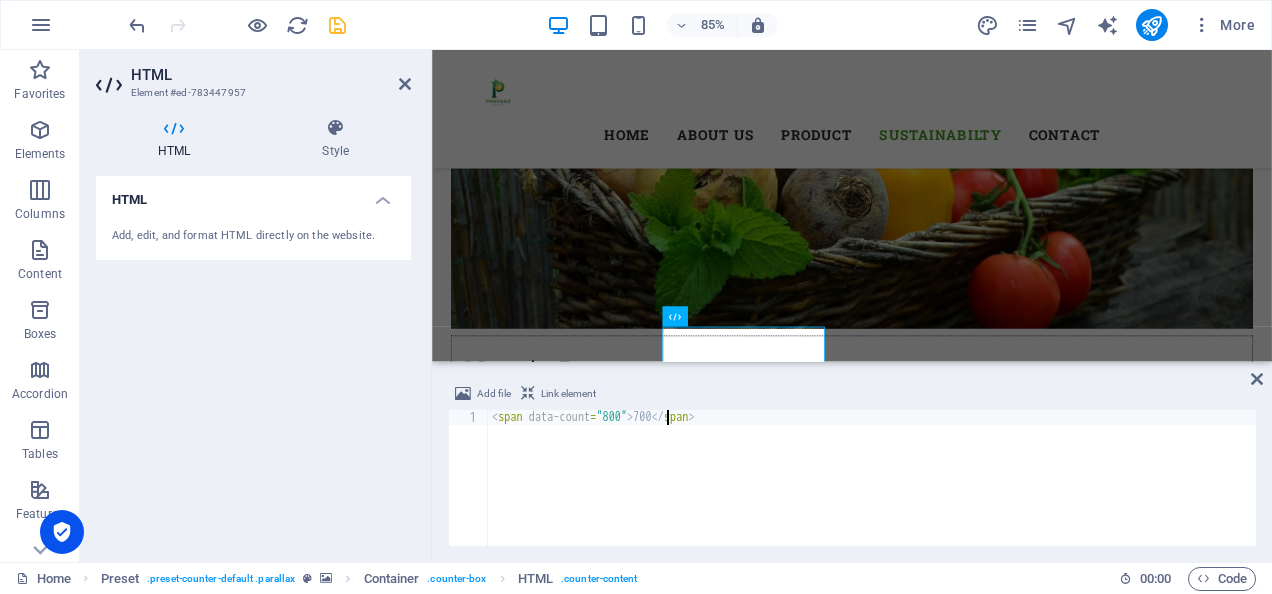 type on "<span data-count="800">700</span>" 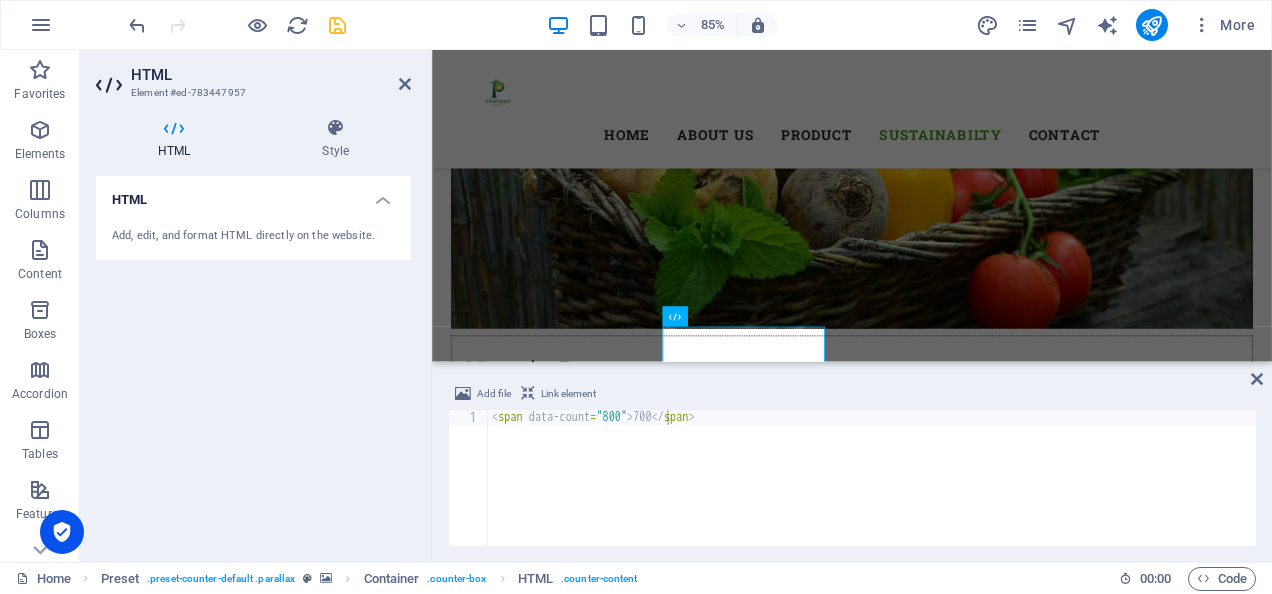 click on "Add file Link element <span data-count="800">700</span> 1 < span   data-count = "800" > 700 </ span >     הההההההההההההההההההההההההההההההההההההההההההההההההההההההההההההההההההההההההההההההההההההההההההההההההההההההההההההההההההההההההההההההההההההההההההההההההההההההההההההההההההההההההההההההההההההההההההההההההההההההההההההההההההההההההההההההההההההההההההההההההההההההההההההההה XXXXXXXXXXXXXXXXXXXXXXXXXXXXXXXXXXXXXXXXXXXXXXXXXXXXXXXXXXXXXXXXXXXXXXXXXXXXXXXXXXXXXXXXXXXXXXXXXXXXXXXXXXXXXXXXXXXXXXXXXXXXXXXXXXXXXXXXXXXXXXXXXXXXXXXXXXXXXXXXXXXXXXXXXXXXXXXXXXXXXXXXXXXXXXXXXXXXXXXXXXXXXXXXXXXXXXXXXXXXXXXXXXXXXXXXXXXXXXXXXXXXXXXXXXXXXXXX" at bounding box center [852, 464] 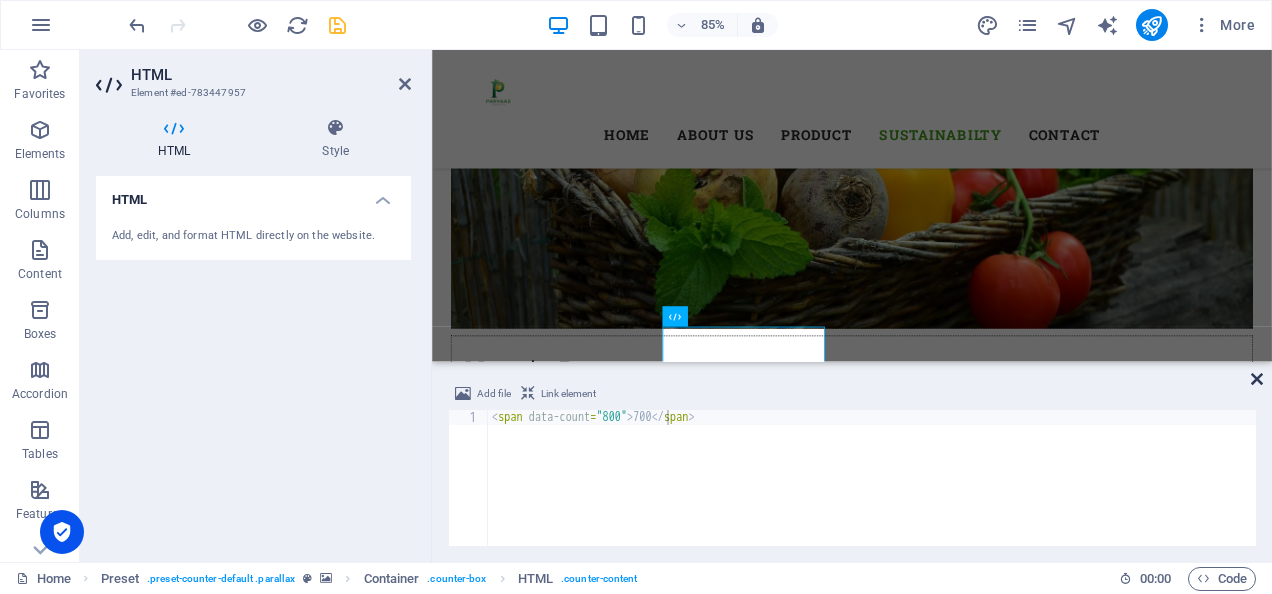 click at bounding box center [1257, 379] 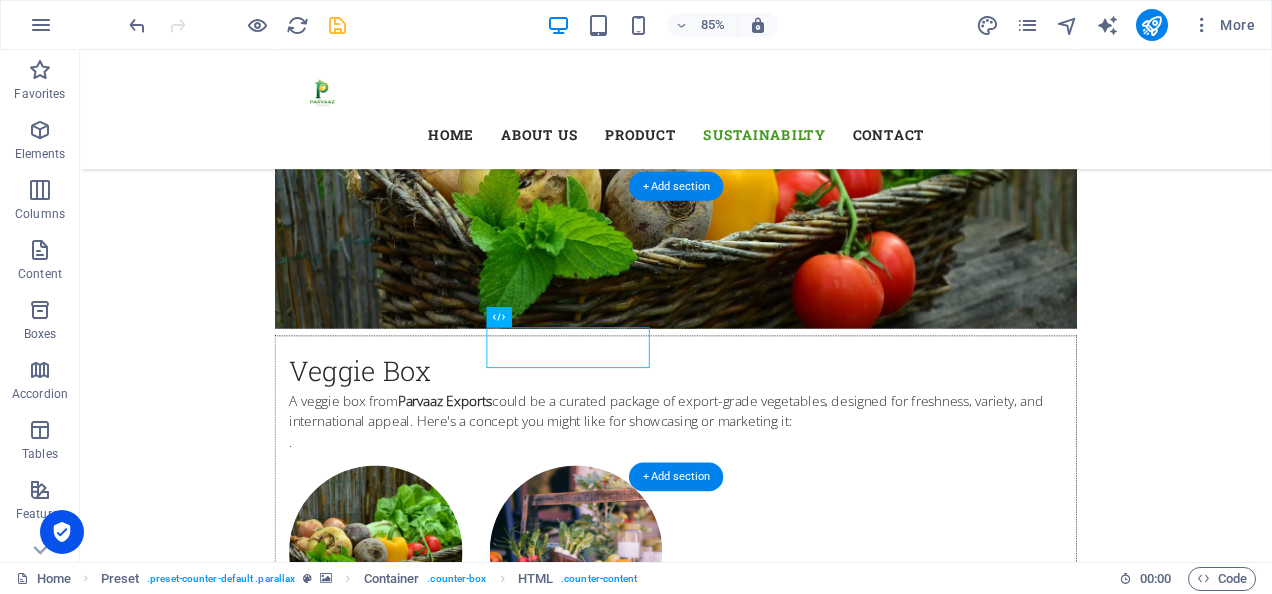 scroll, scrollTop: 8112, scrollLeft: 0, axis: vertical 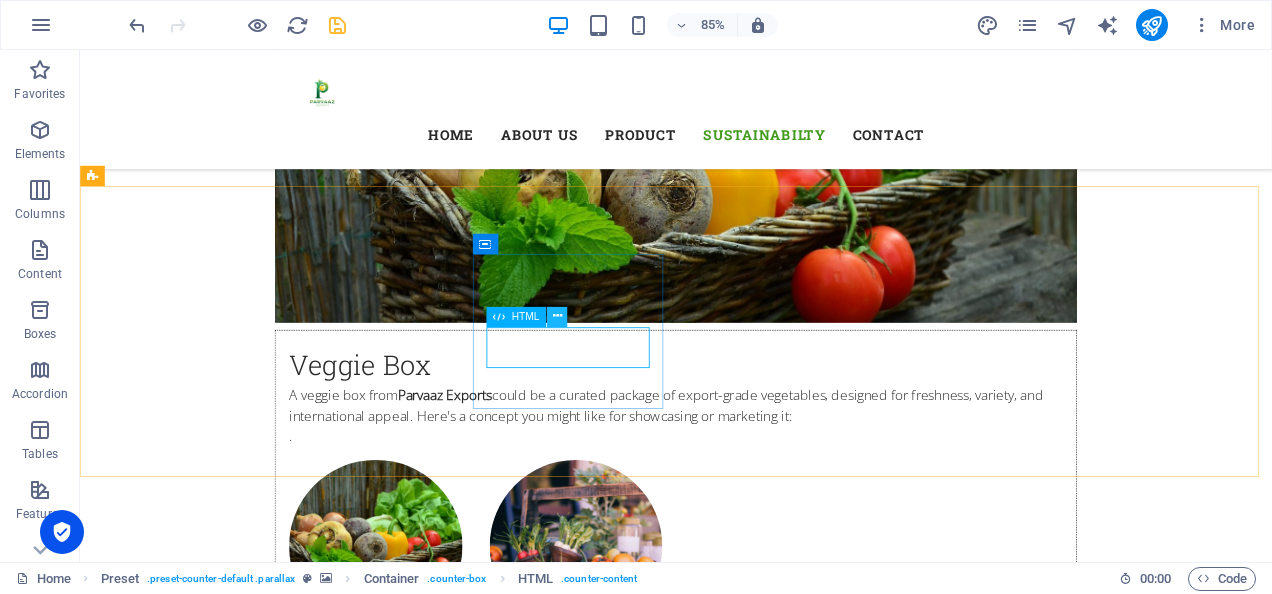 click at bounding box center [556, 317] 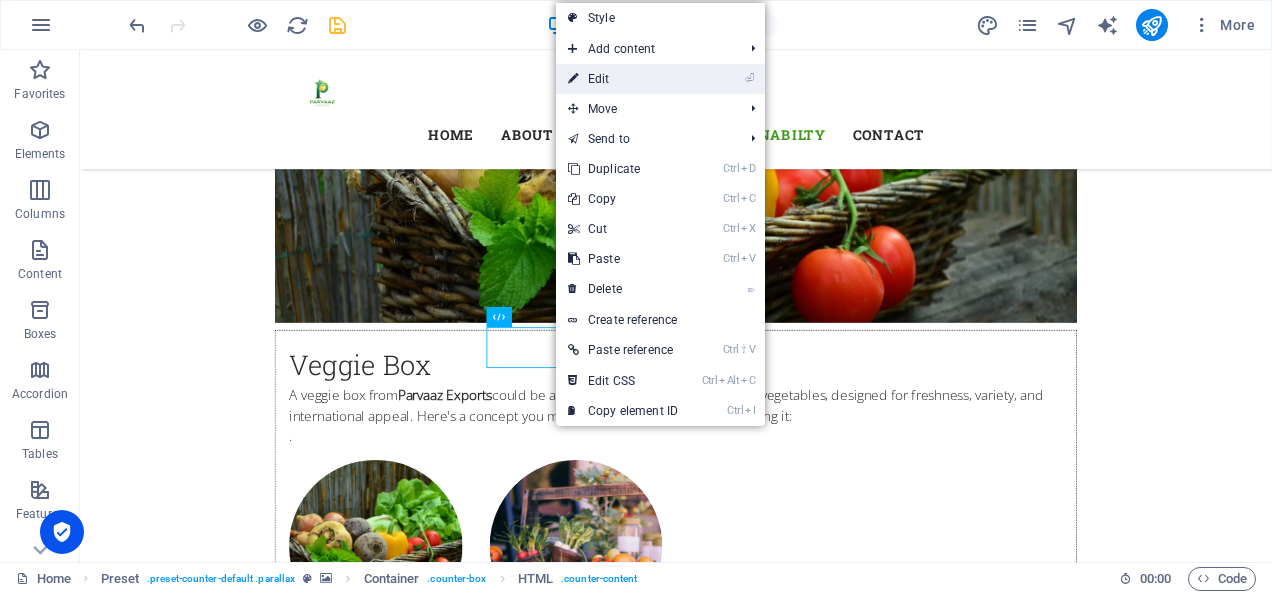 click on "⏎  Edit" at bounding box center [623, 79] 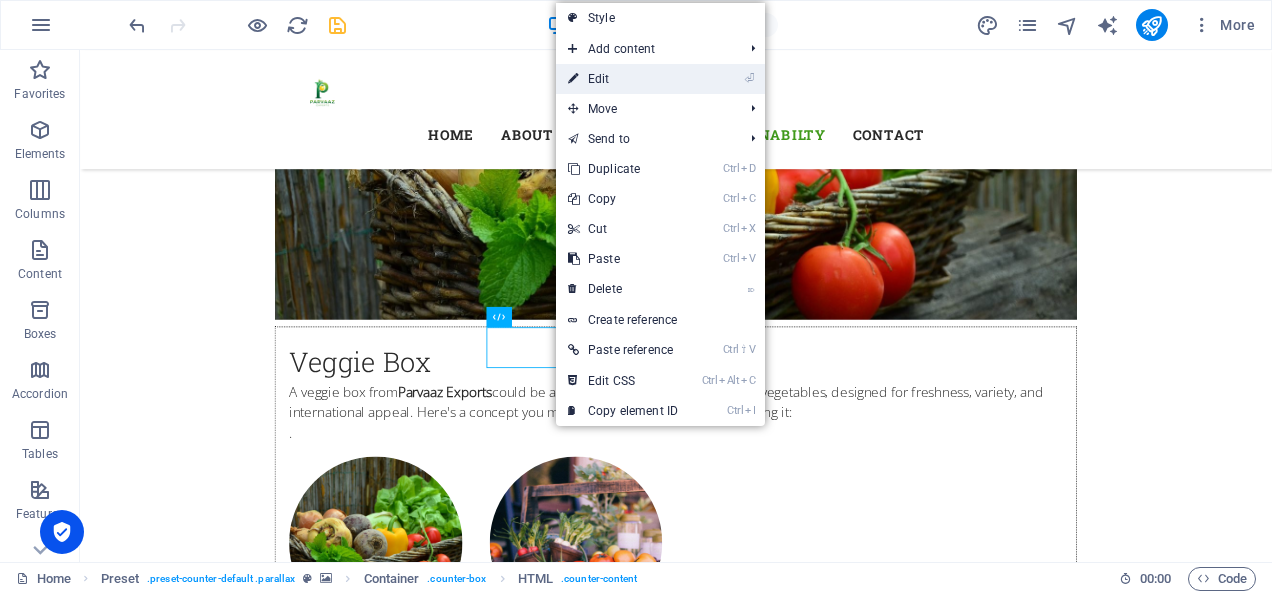 scroll, scrollTop: 8101, scrollLeft: 0, axis: vertical 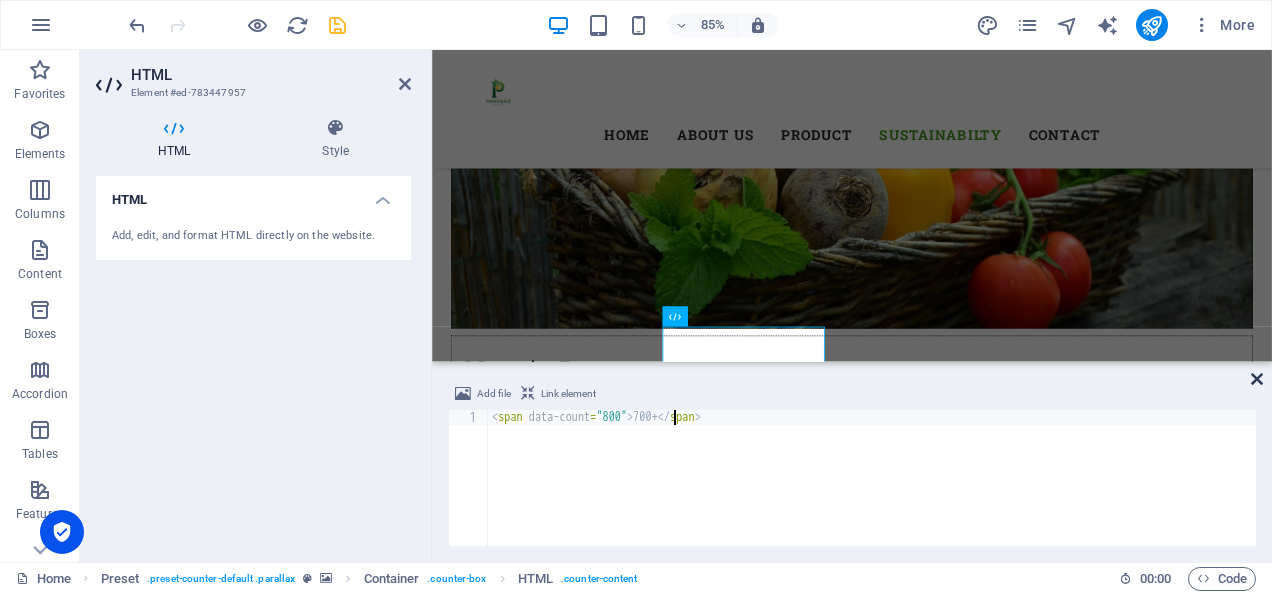 type on "<span data-count="800">700+</span>" 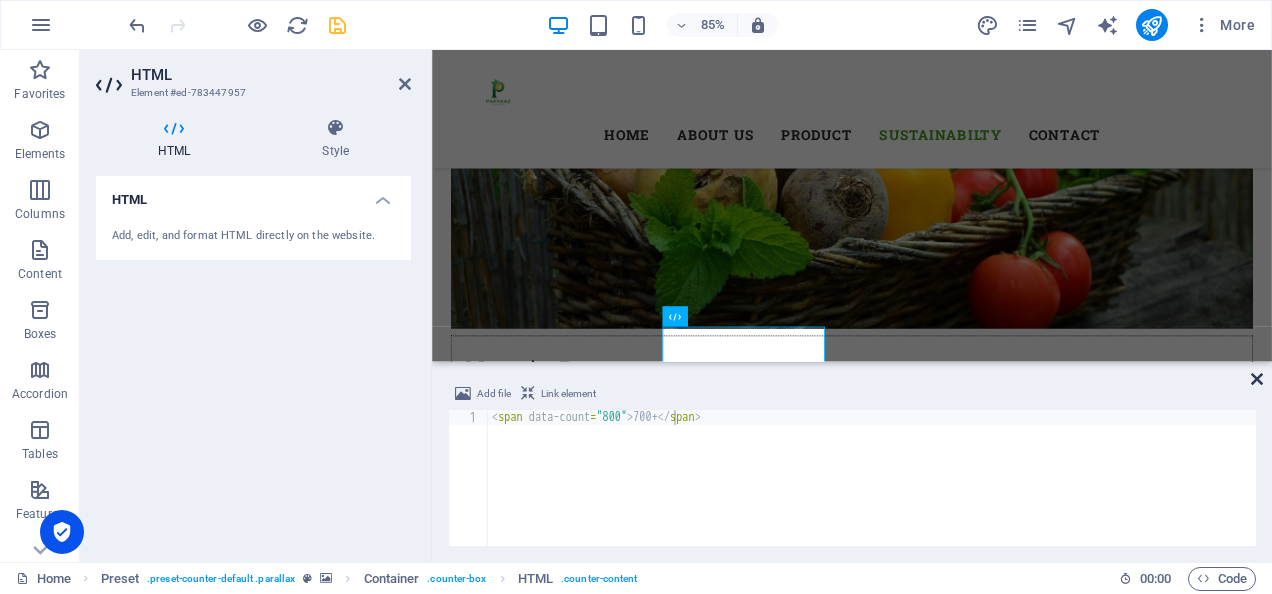 click at bounding box center [1257, 379] 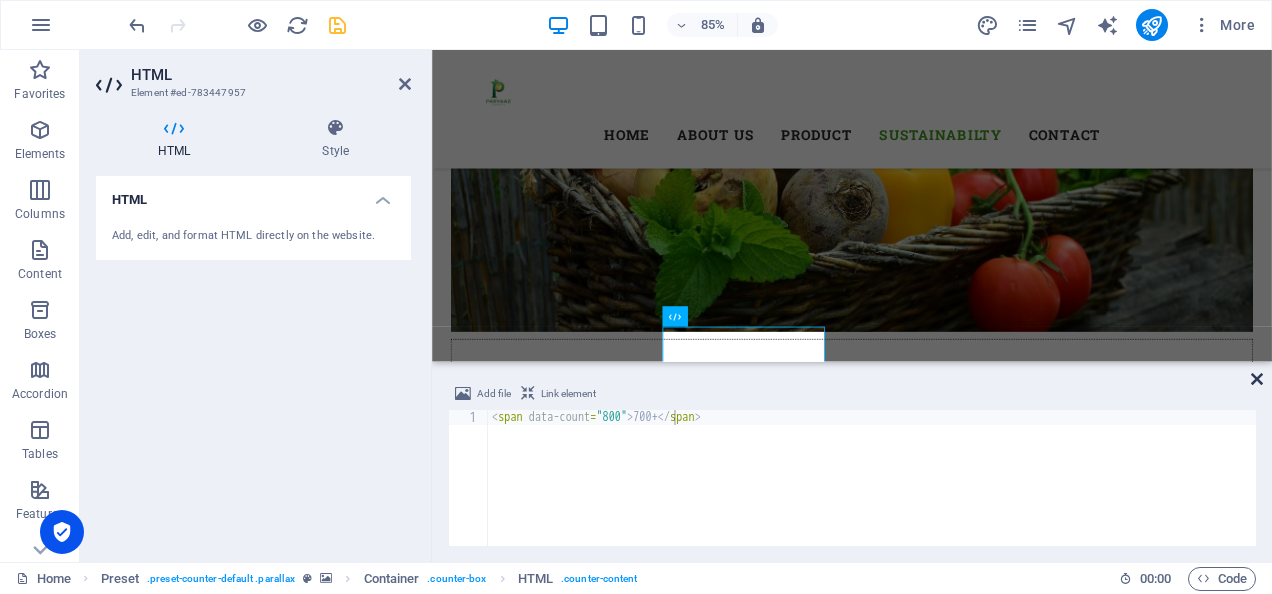scroll, scrollTop: 8112, scrollLeft: 0, axis: vertical 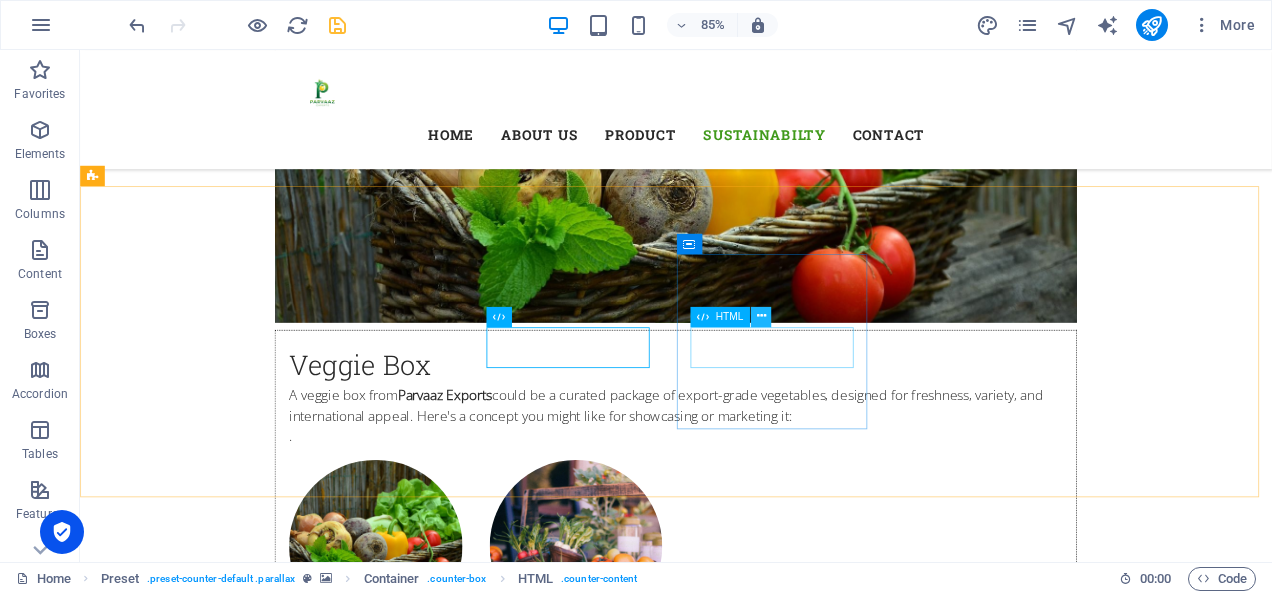 click at bounding box center (760, 317) 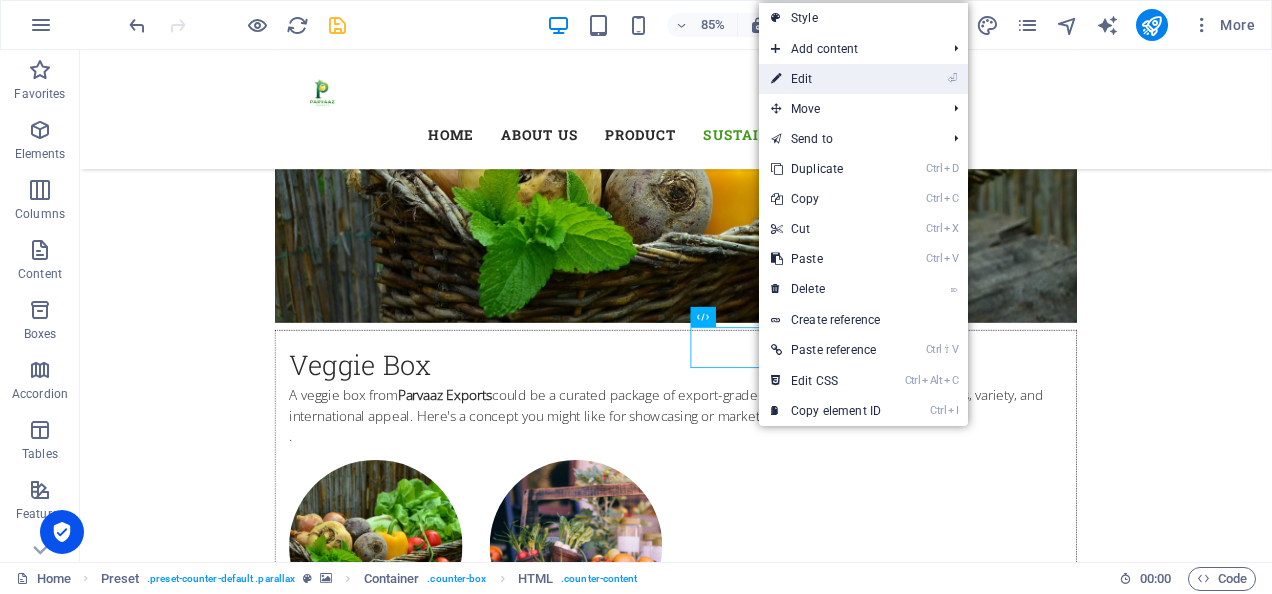 click on "⏎  Edit" at bounding box center [826, 79] 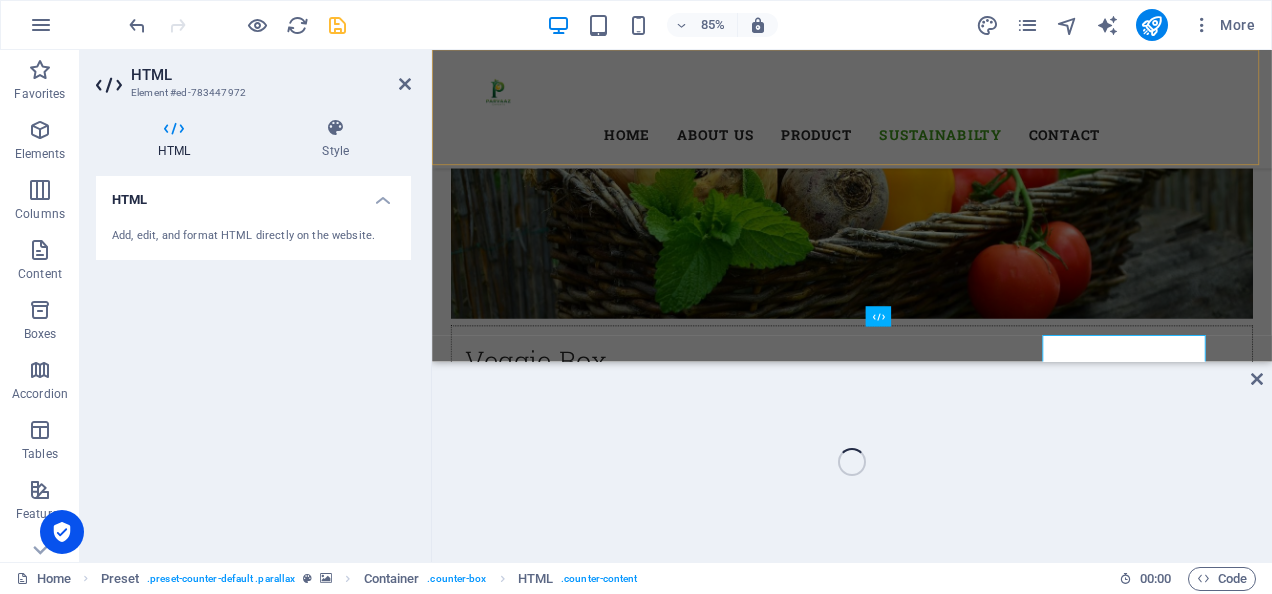 scroll, scrollTop: 8101, scrollLeft: 0, axis: vertical 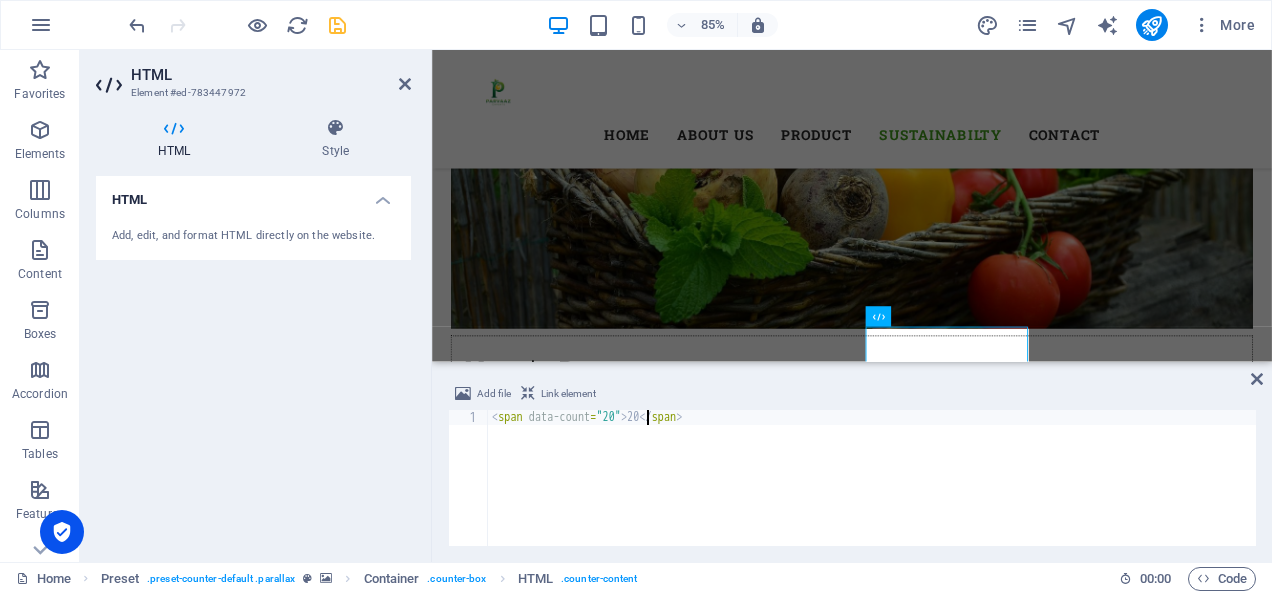 click on "< span   data-count = "20" > 20 </ span >" at bounding box center (872, 493) 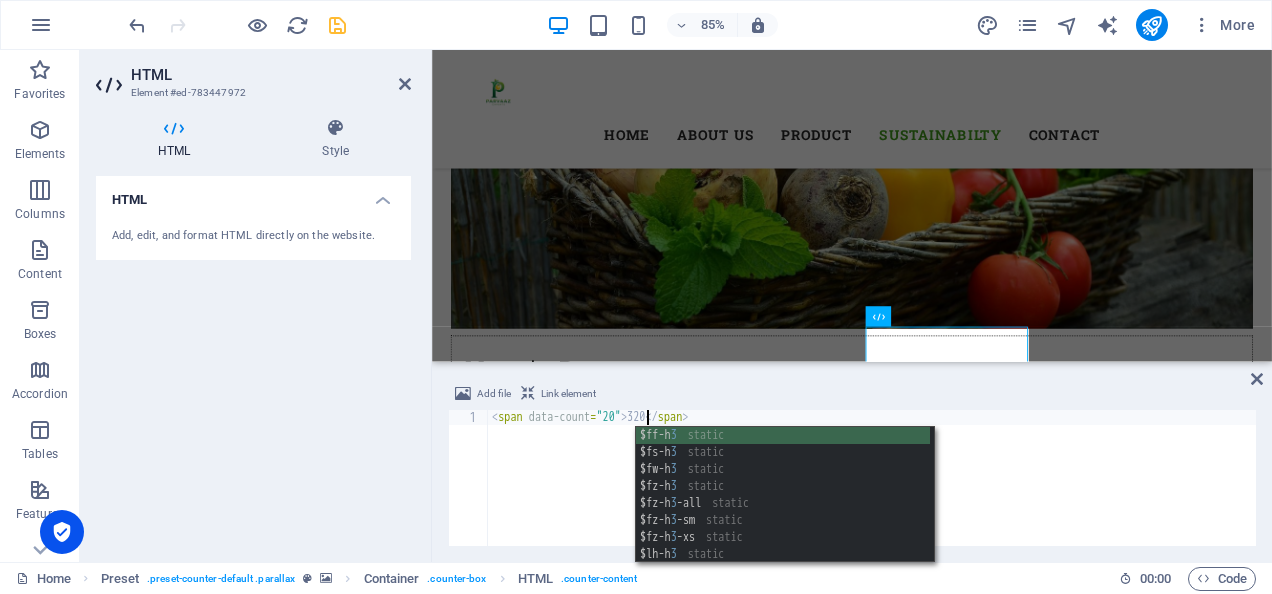 scroll, scrollTop: 0, scrollLeft: 12, axis: horizontal 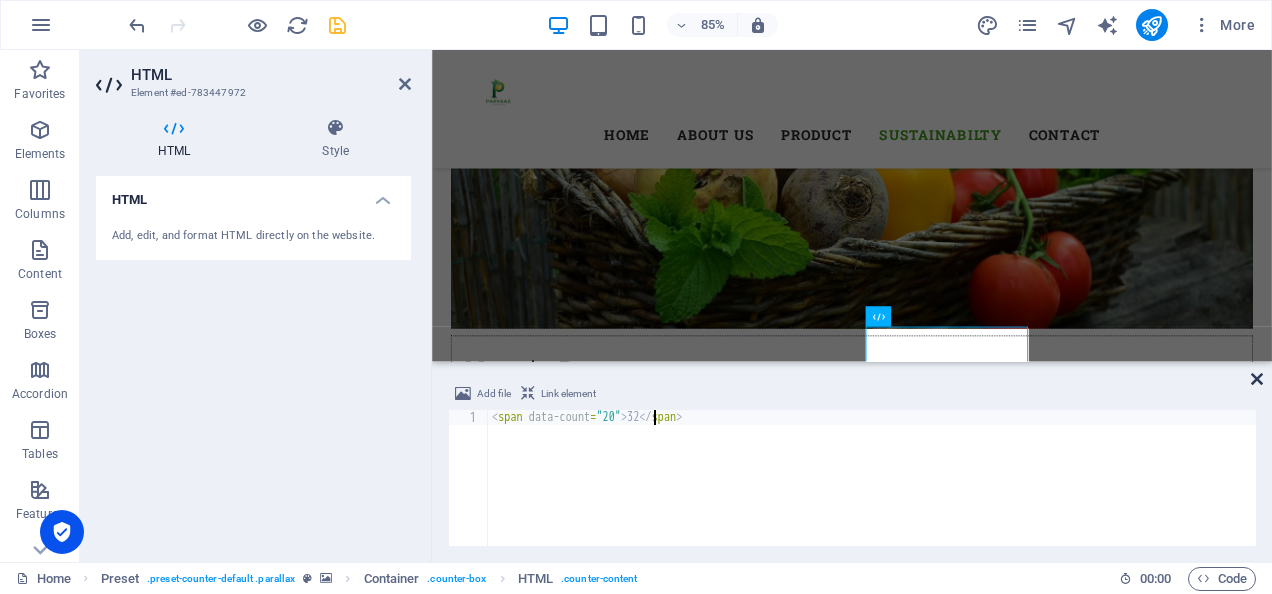 type on "<span data-count="20">32</span>" 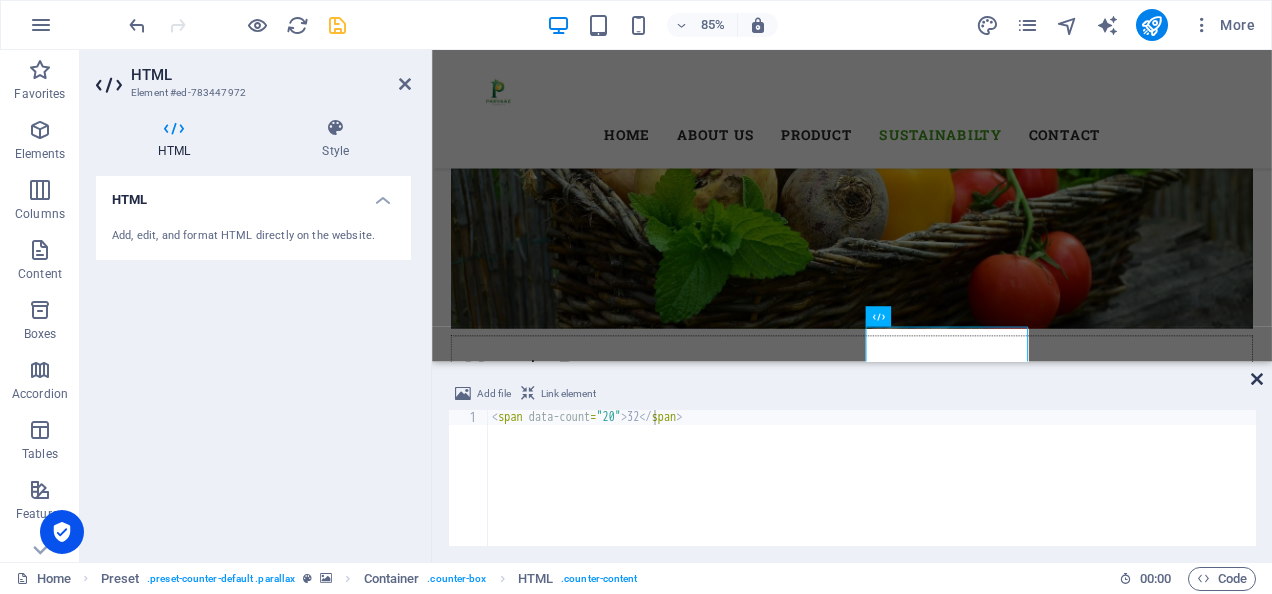 click at bounding box center [1257, 379] 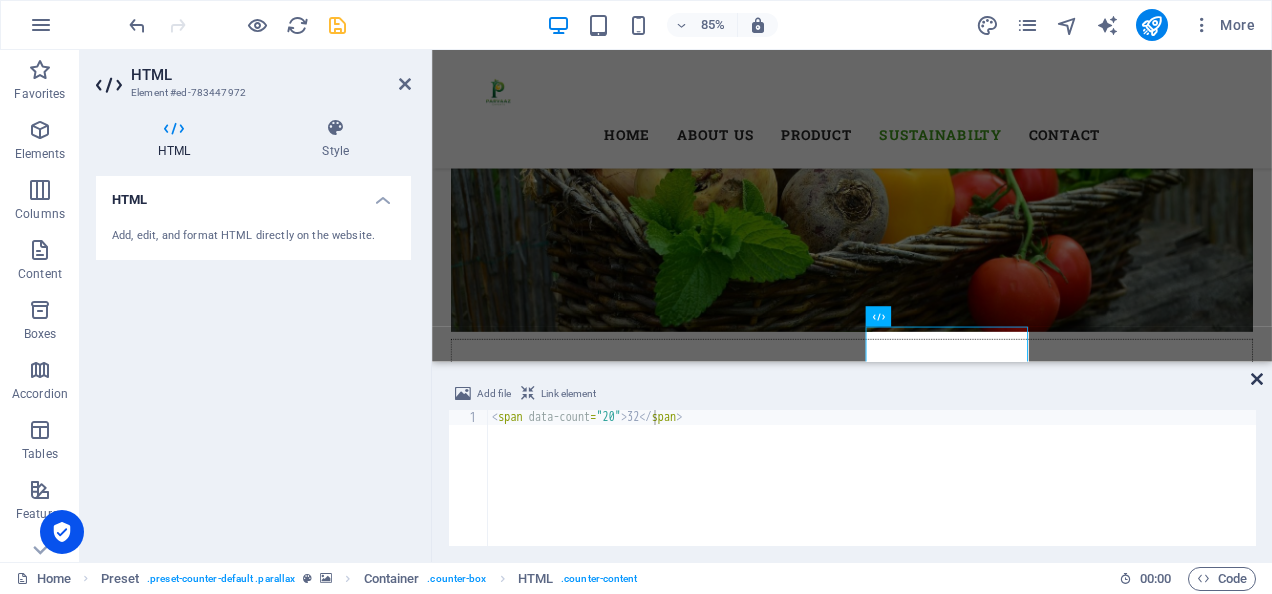 scroll, scrollTop: 8112, scrollLeft: 0, axis: vertical 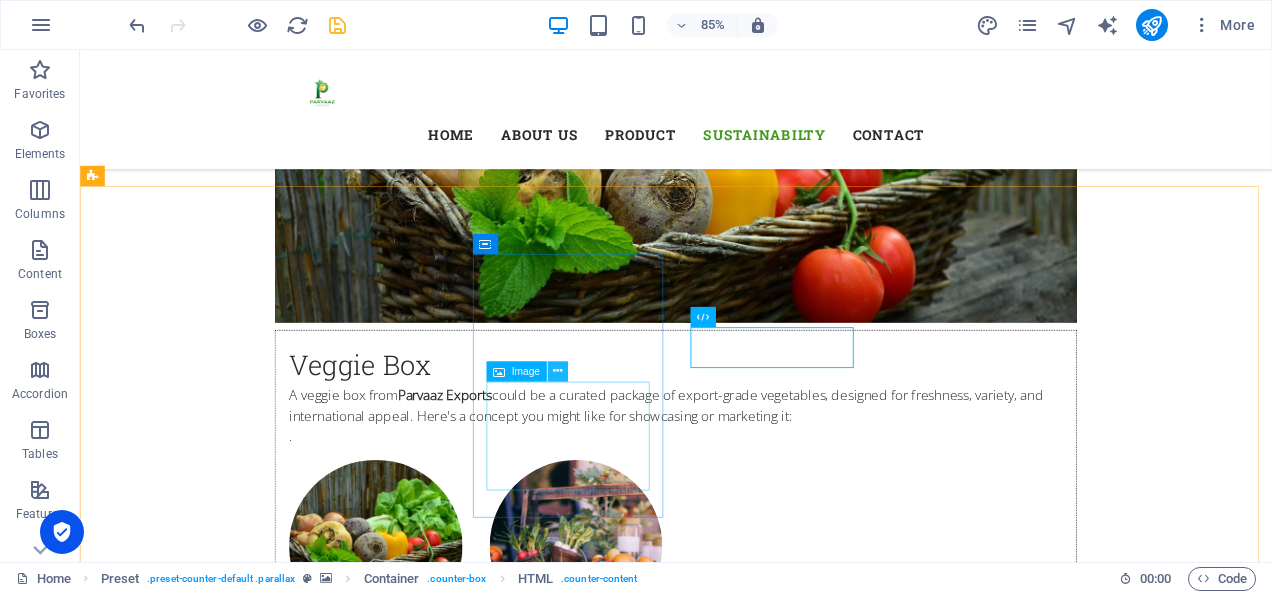 click at bounding box center (557, 371) 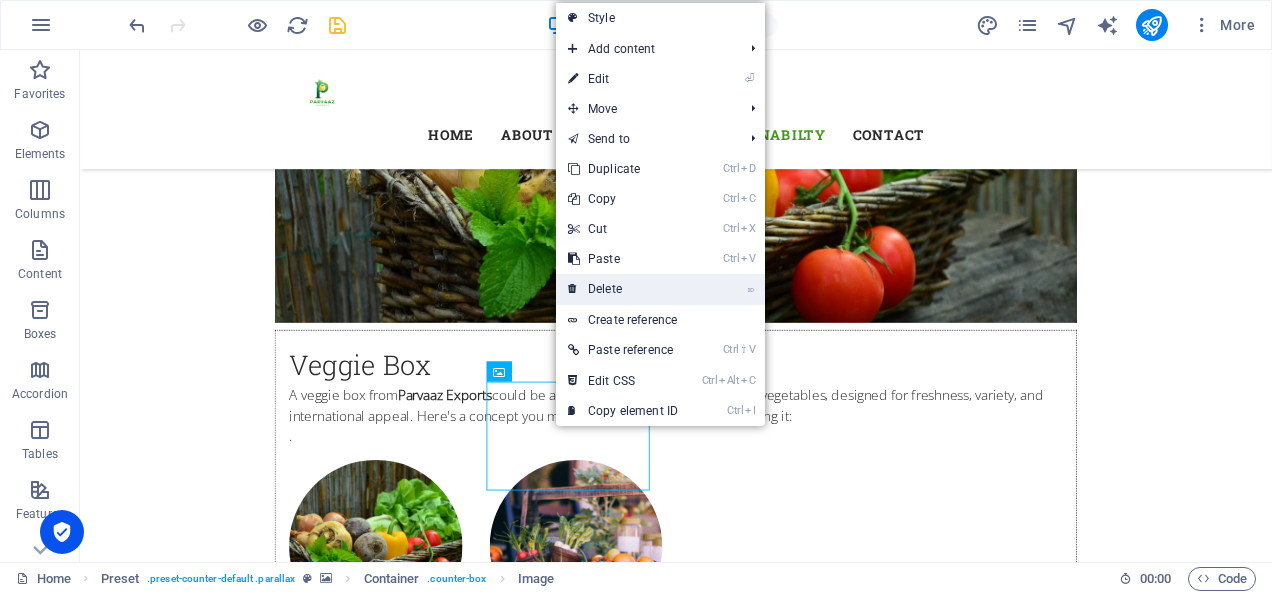 click on "⌦  Delete" at bounding box center [623, 289] 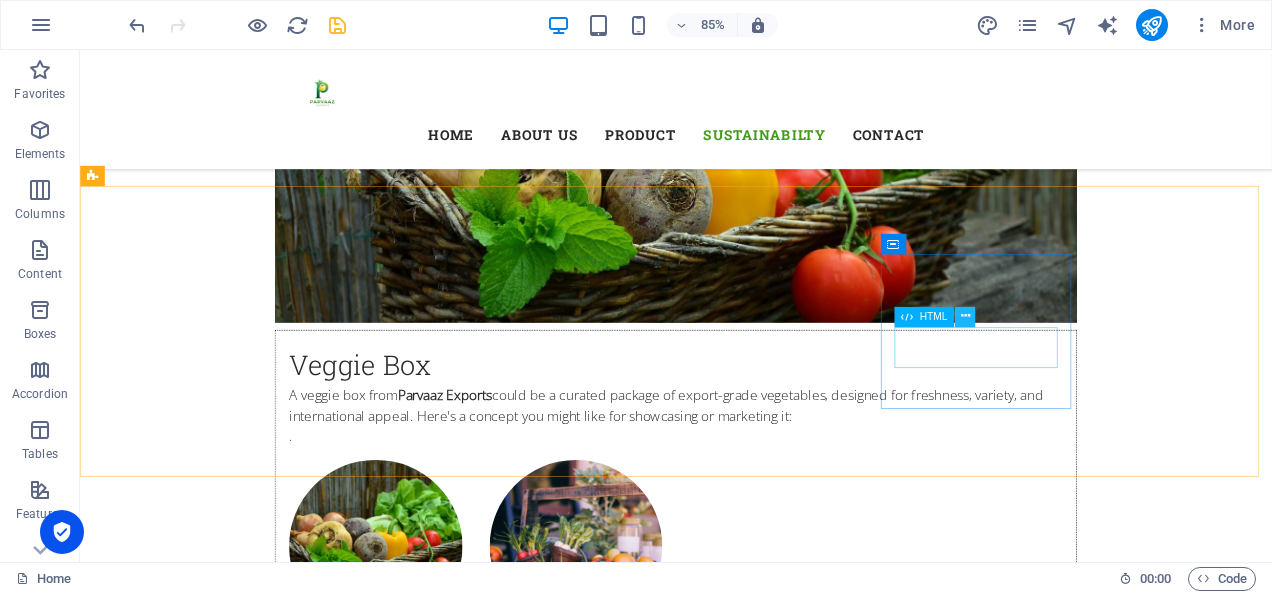 click at bounding box center [964, 317] 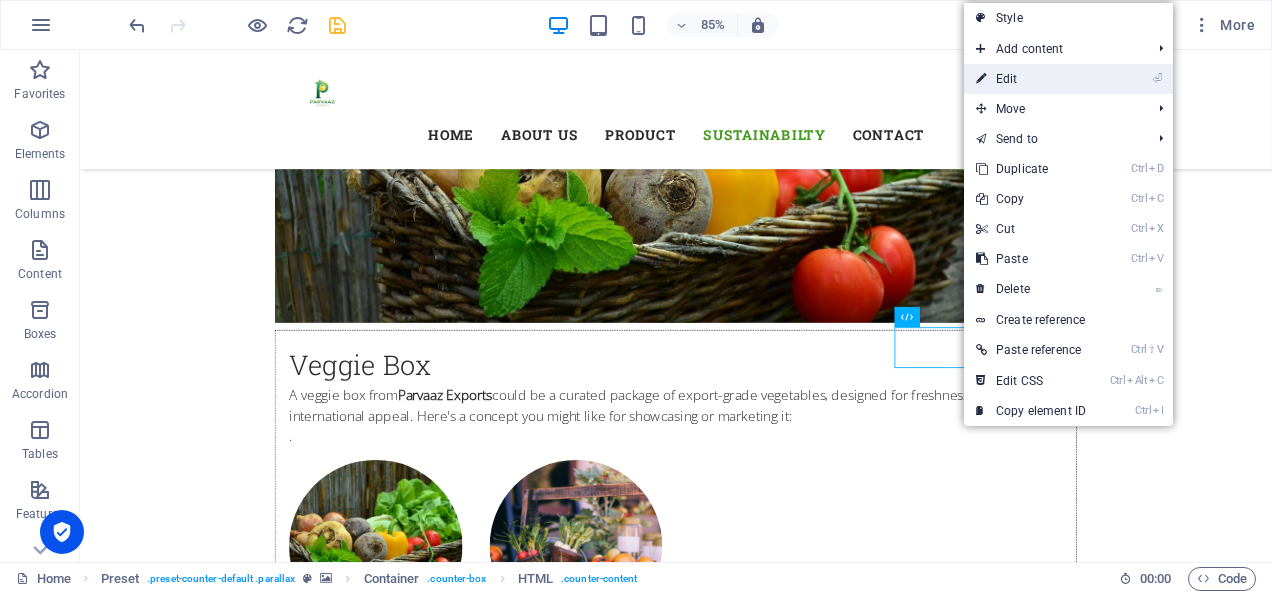 click on "⏎  Edit" at bounding box center [1031, 79] 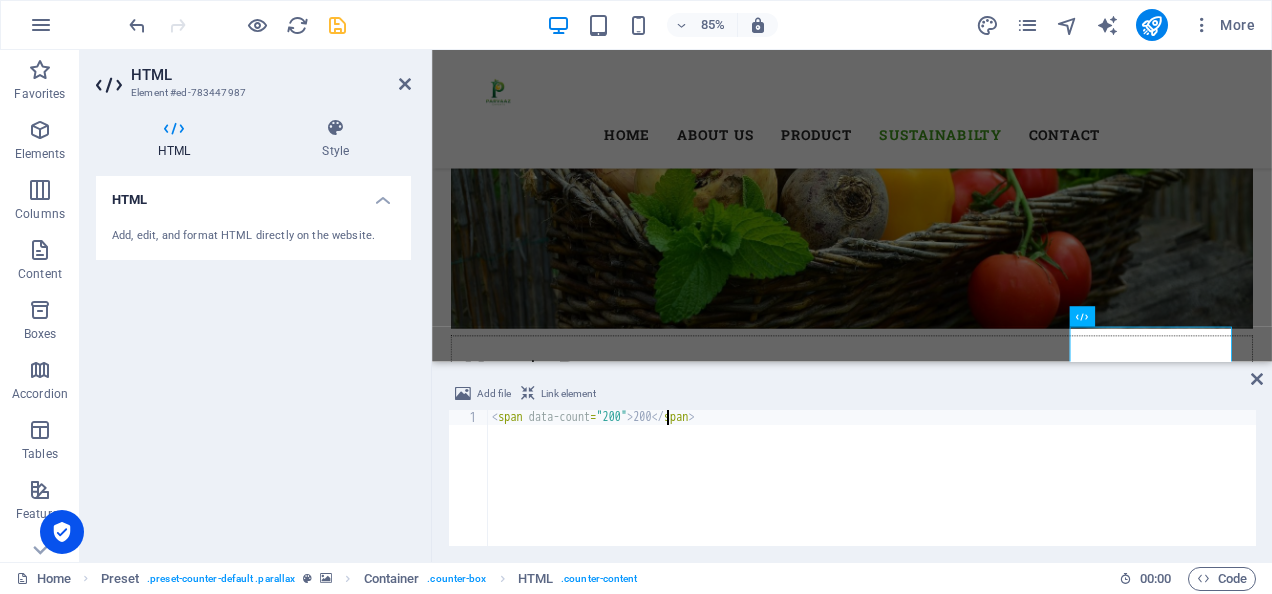 click on "< span   data-count = "200" > 200 </ span >" at bounding box center [872, 493] 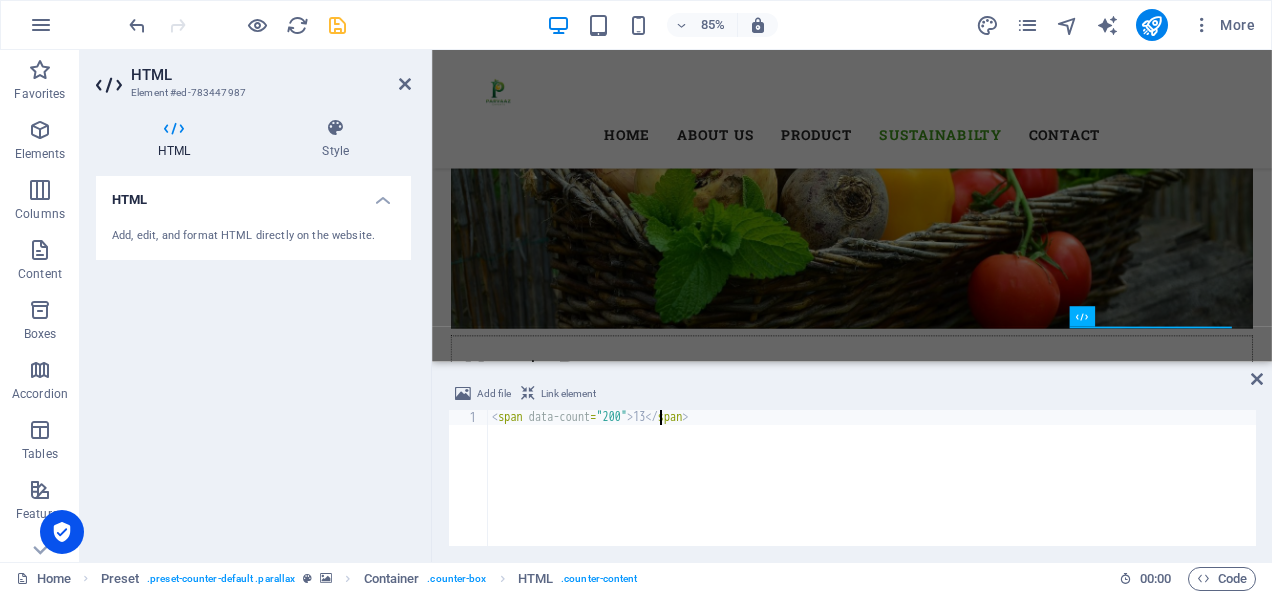 scroll, scrollTop: 0, scrollLeft: 13, axis: horizontal 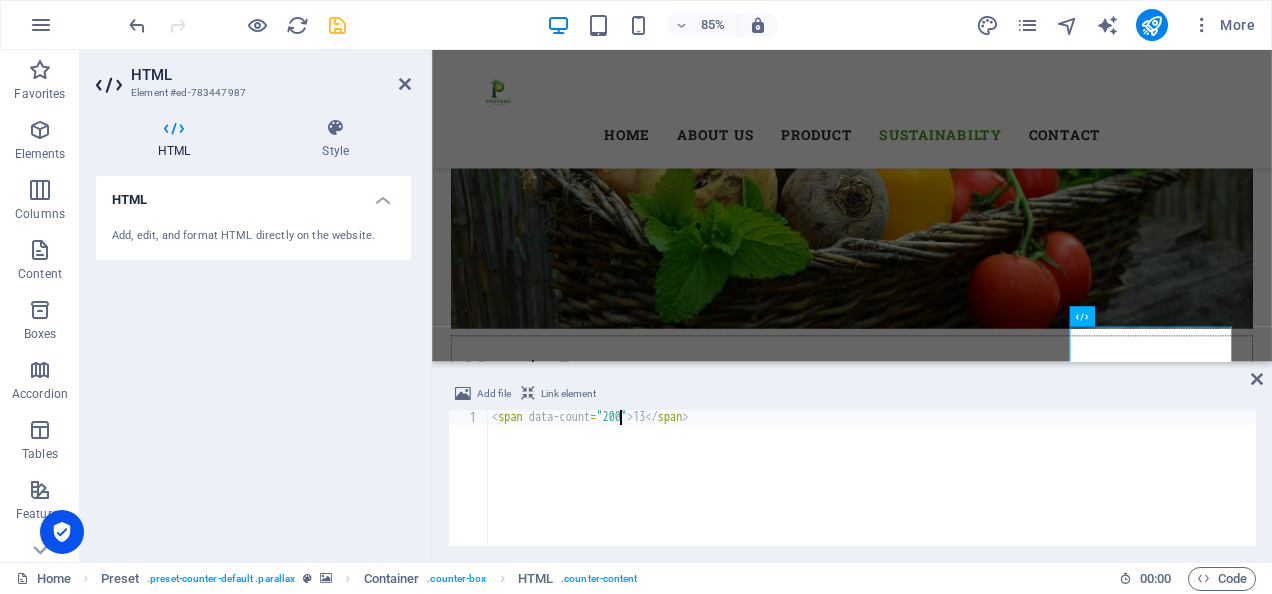 click on "< span   data-count = "200" > 13 </ span >" at bounding box center [872, 493] 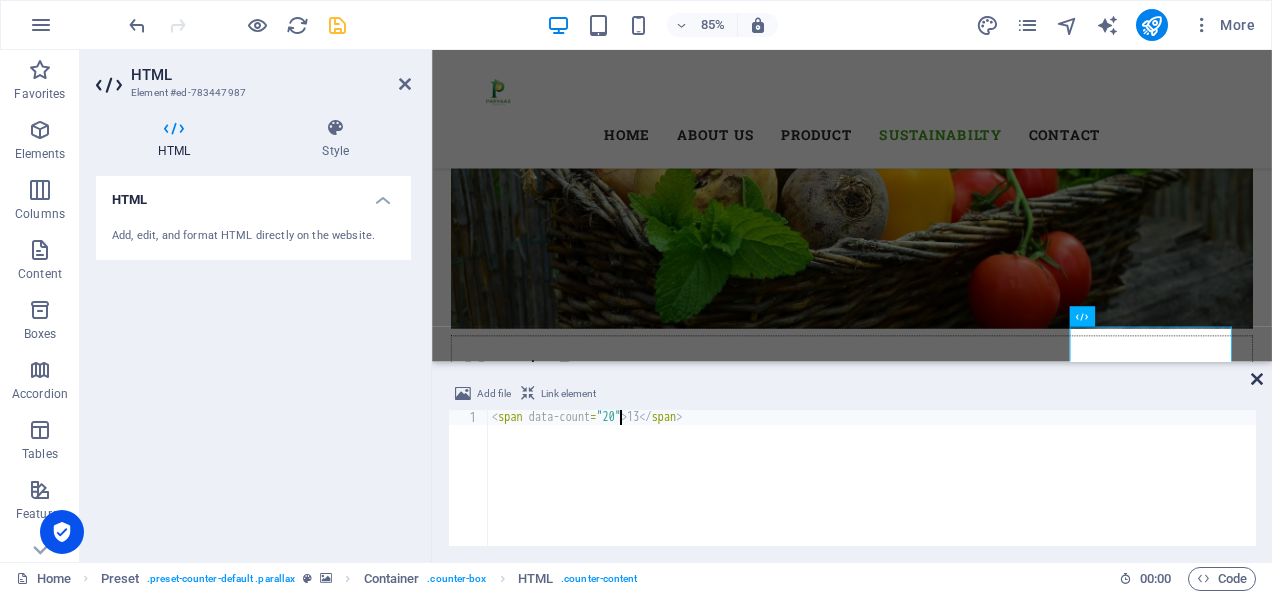 type on "<span data-count="20">13</span>" 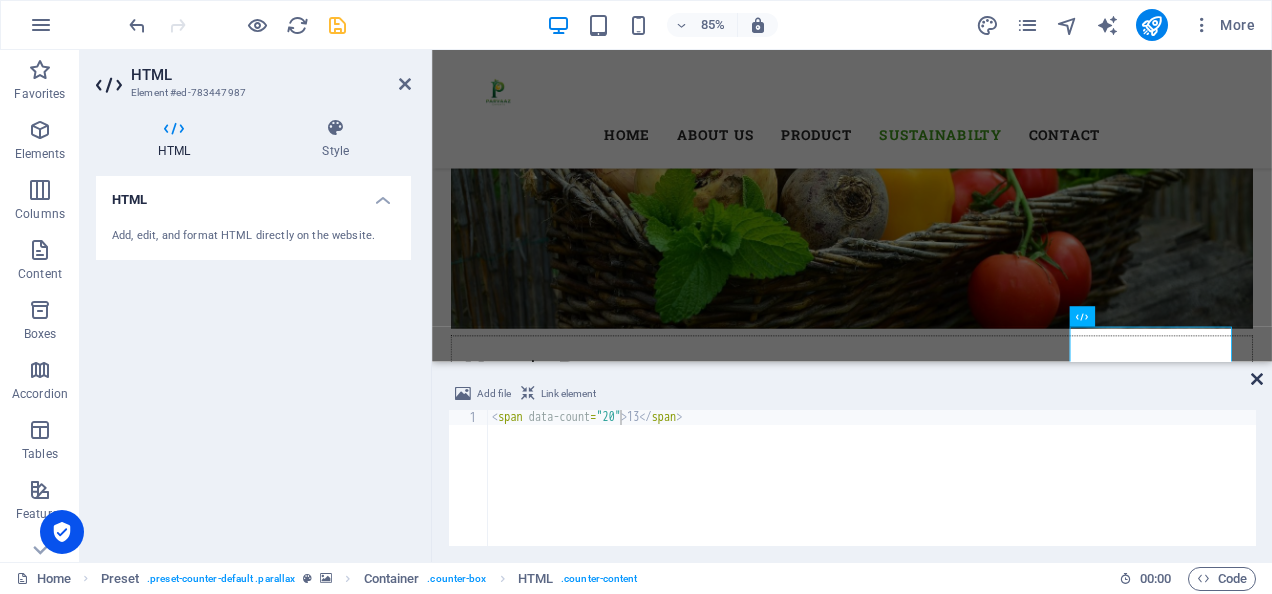 click at bounding box center [1257, 379] 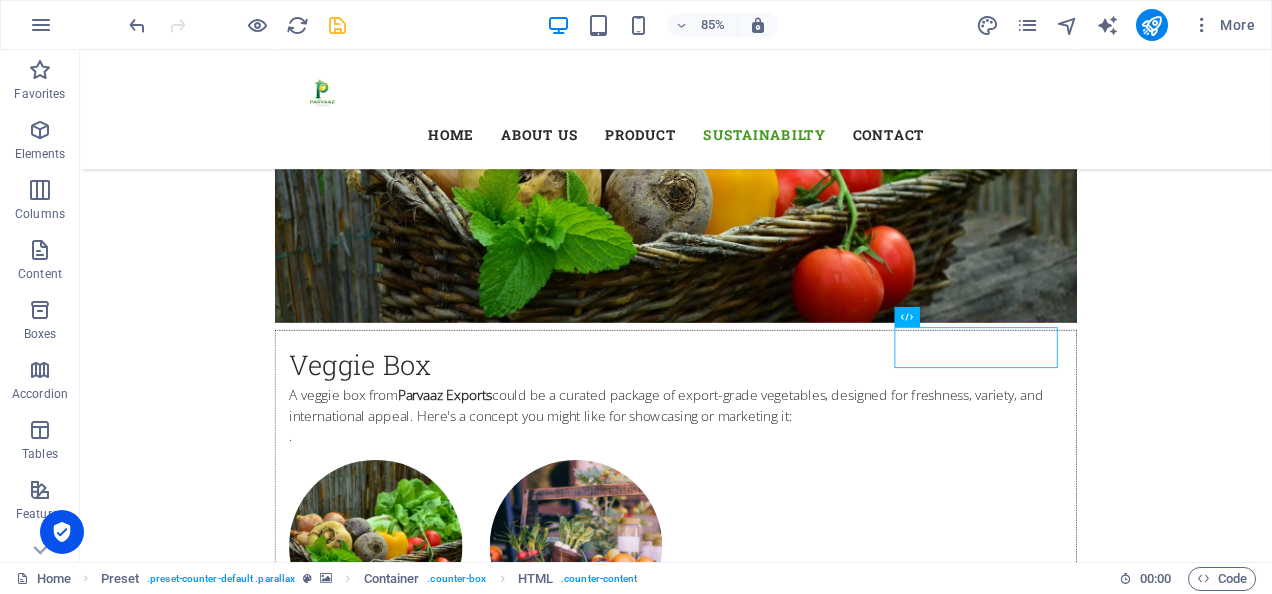 scroll, scrollTop: 7584, scrollLeft: 0, axis: vertical 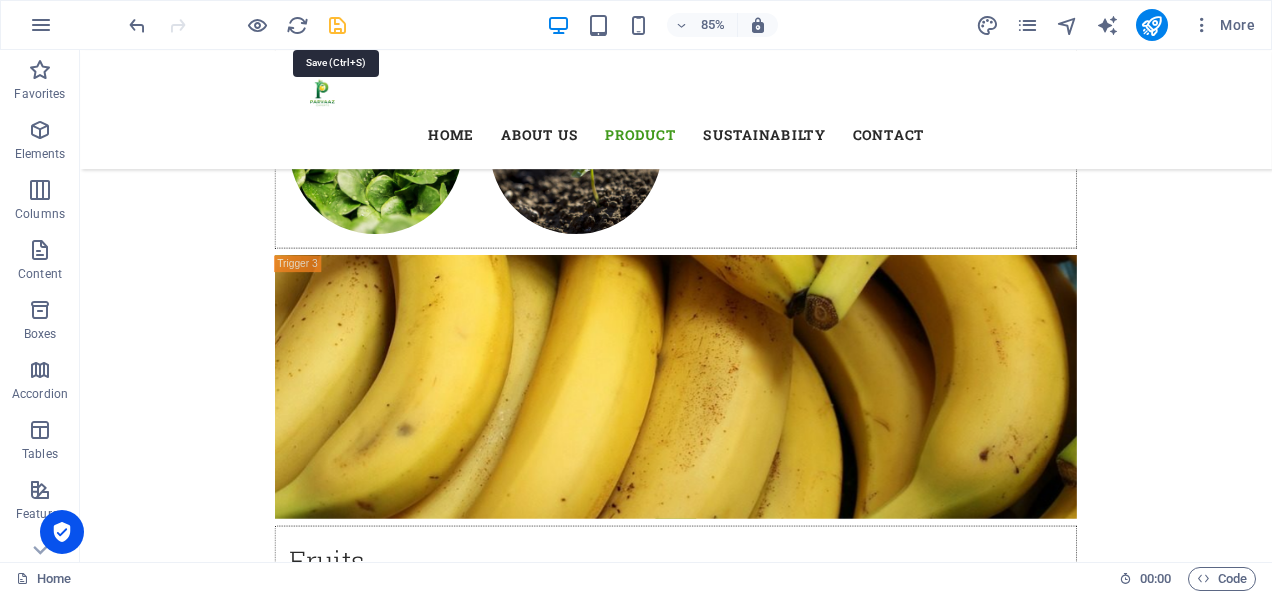 click at bounding box center (337, 25) 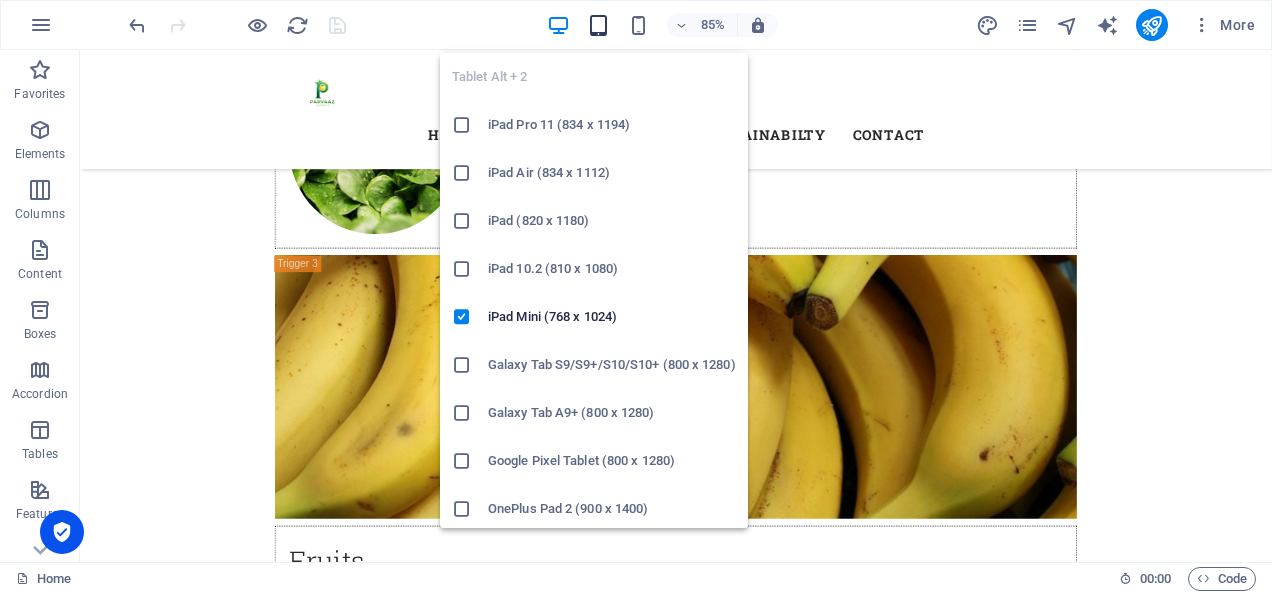 click at bounding box center [598, 25] 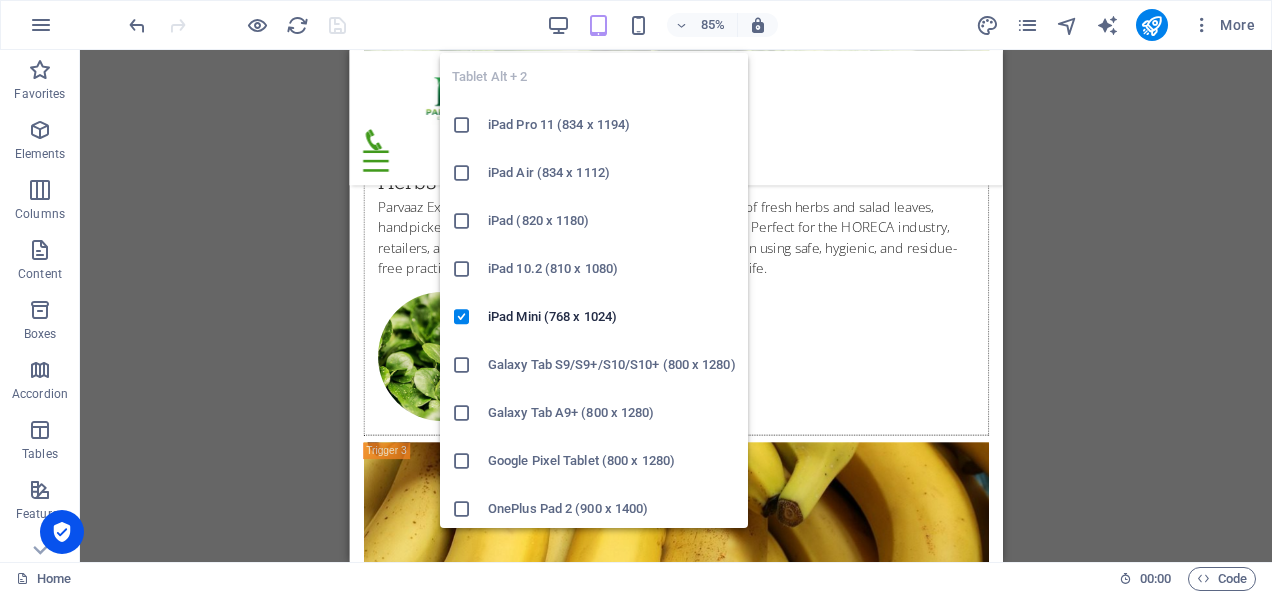 scroll, scrollTop: 6844, scrollLeft: 0, axis: vertical 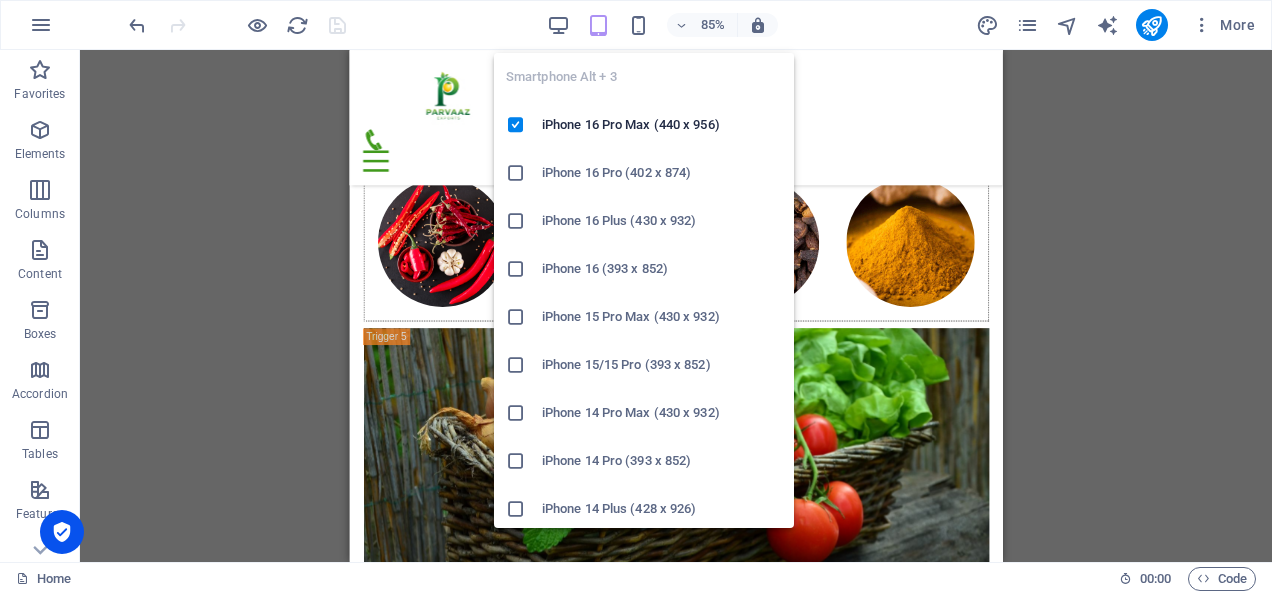click on "iPhone 16 Pro (402 x 874)" at bounding box center [662, 173] 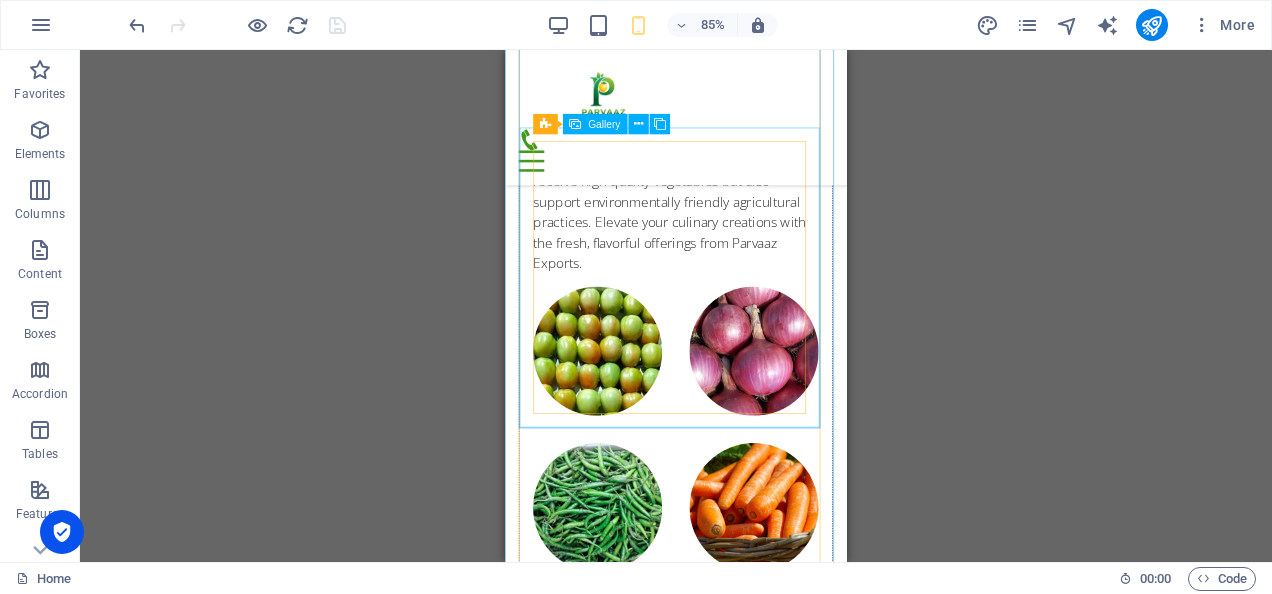 scroll, scrollTop: 7877, scrollLeft: 0, axis: vertical 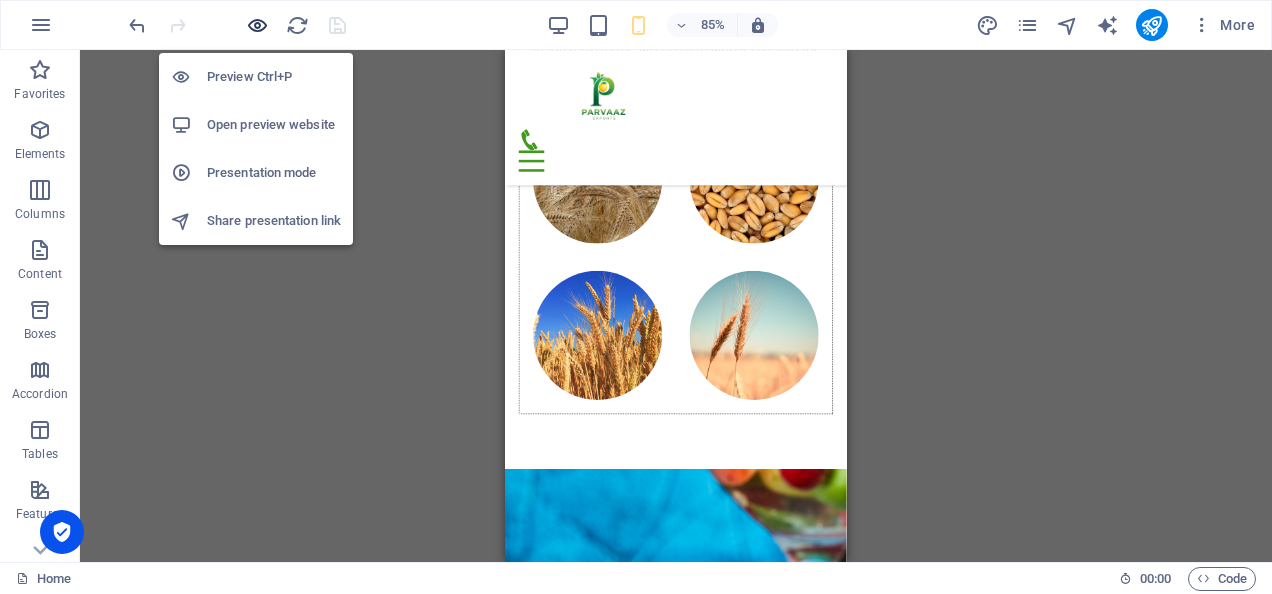 click at bounding box center (257, 25) 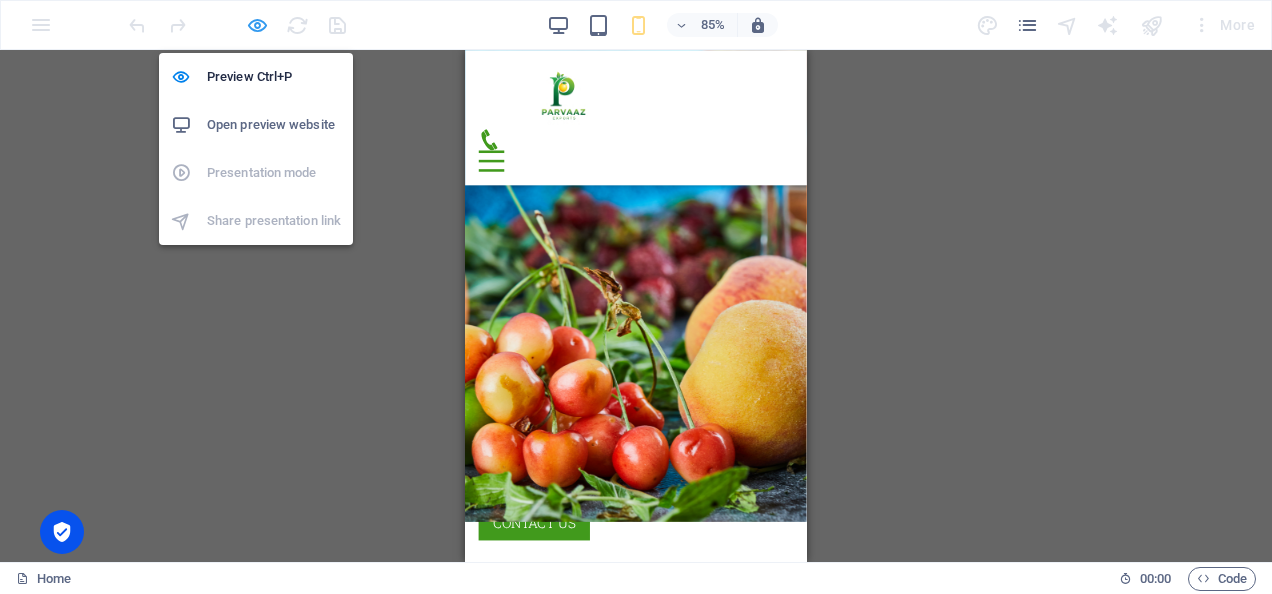 scroll, scrollTop: 8222, scrollLeft: 0, axis: vertical 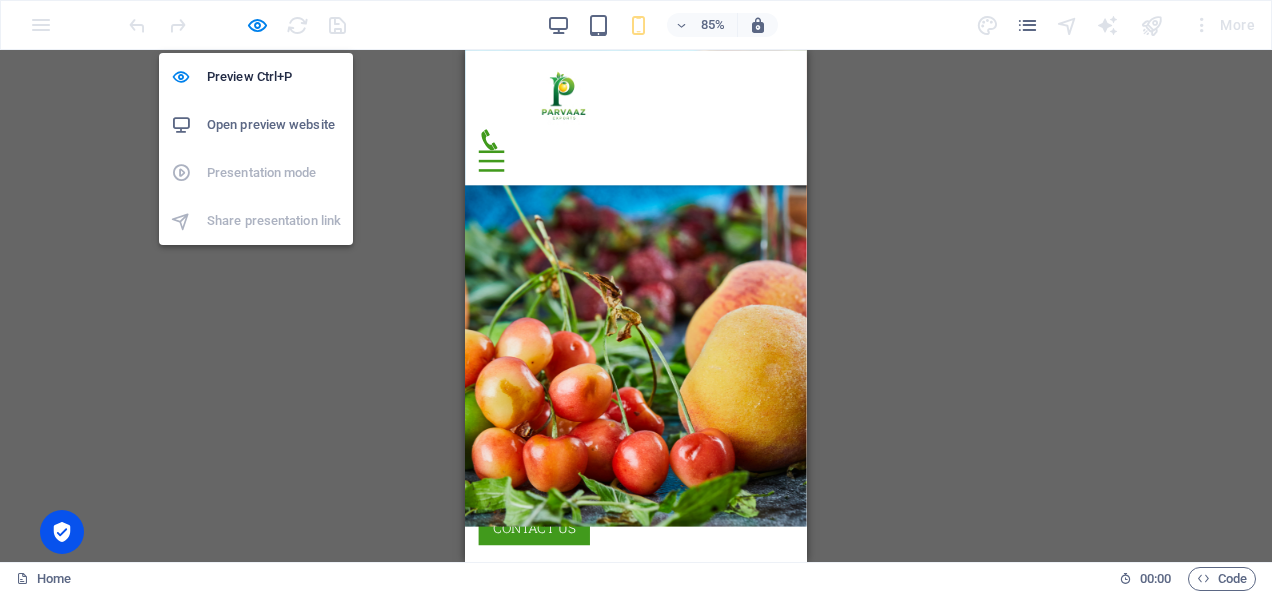click on "Open preview website" at bounding box center (274, 125) 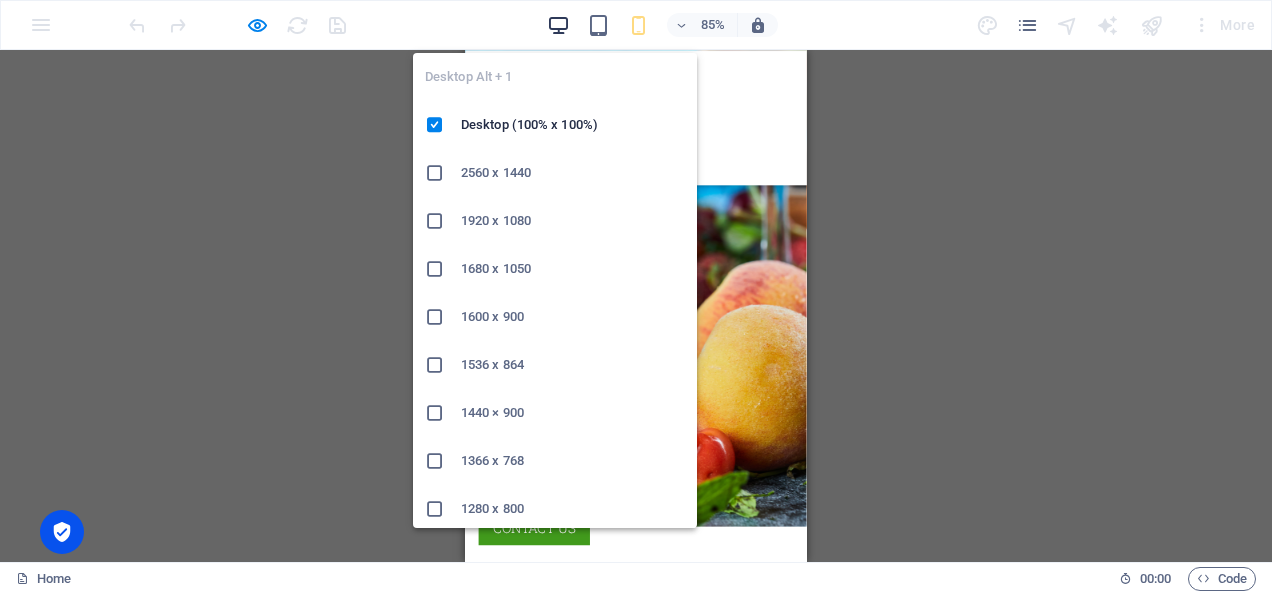 click at bounding box center (558, 25) 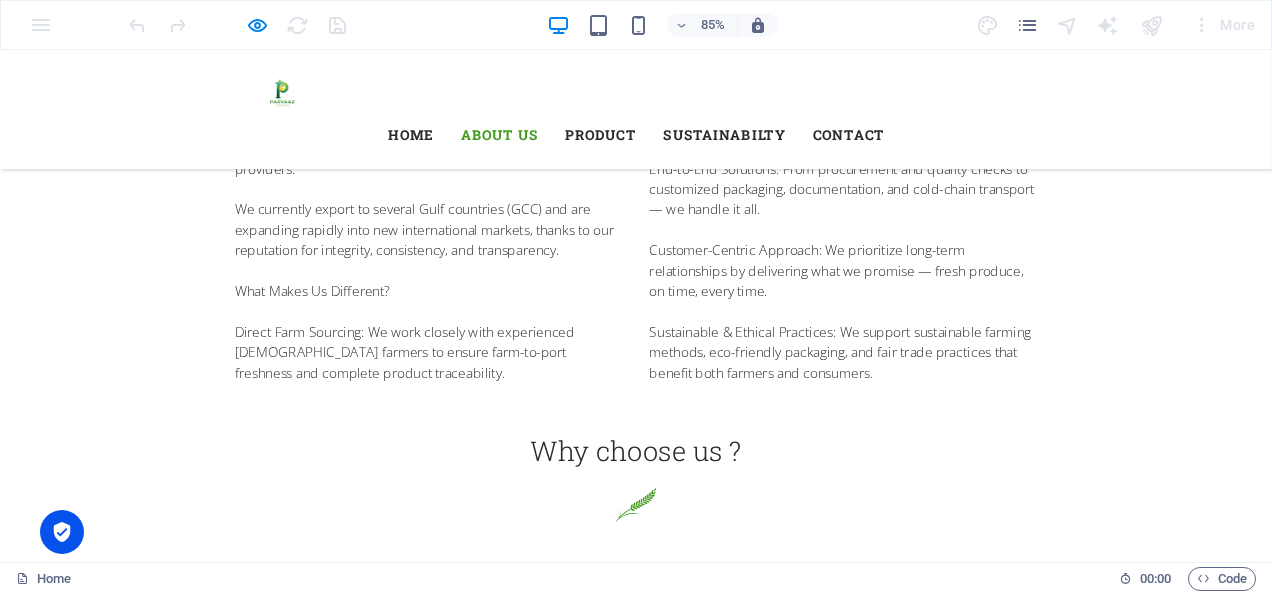 scroll, scrollTop: 1216, scrollLeft: 0, axis: vertical 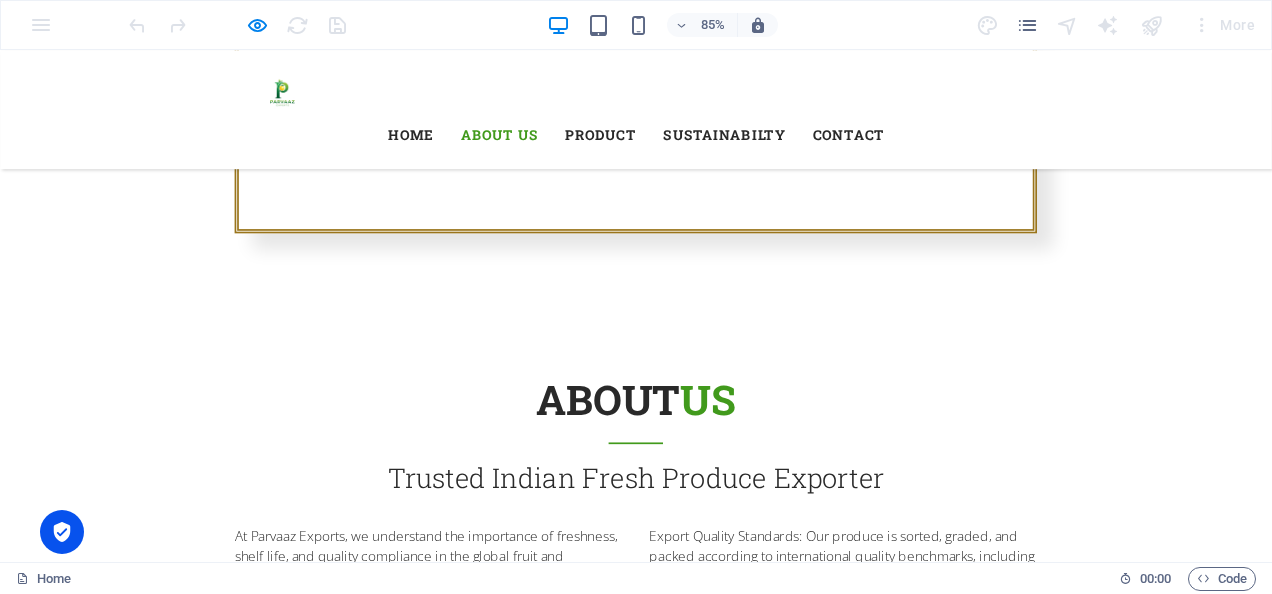 click at bounding box center [1271, 297] 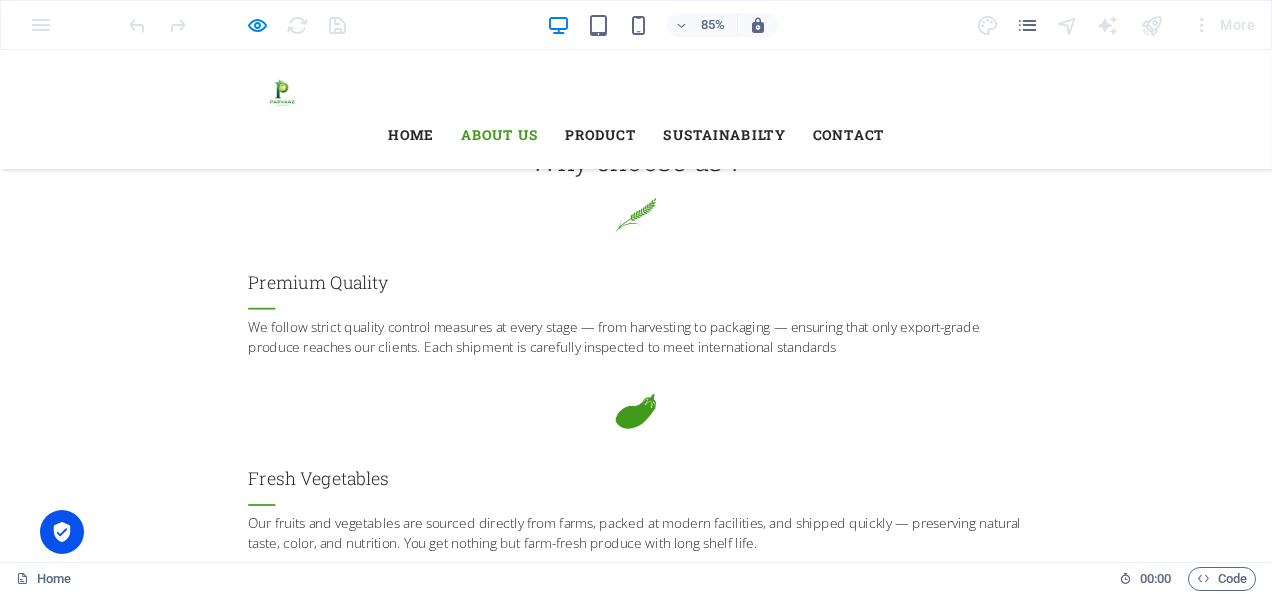 scroll, scrollTop: 2089, scrollLeft: 0, axis: vertical 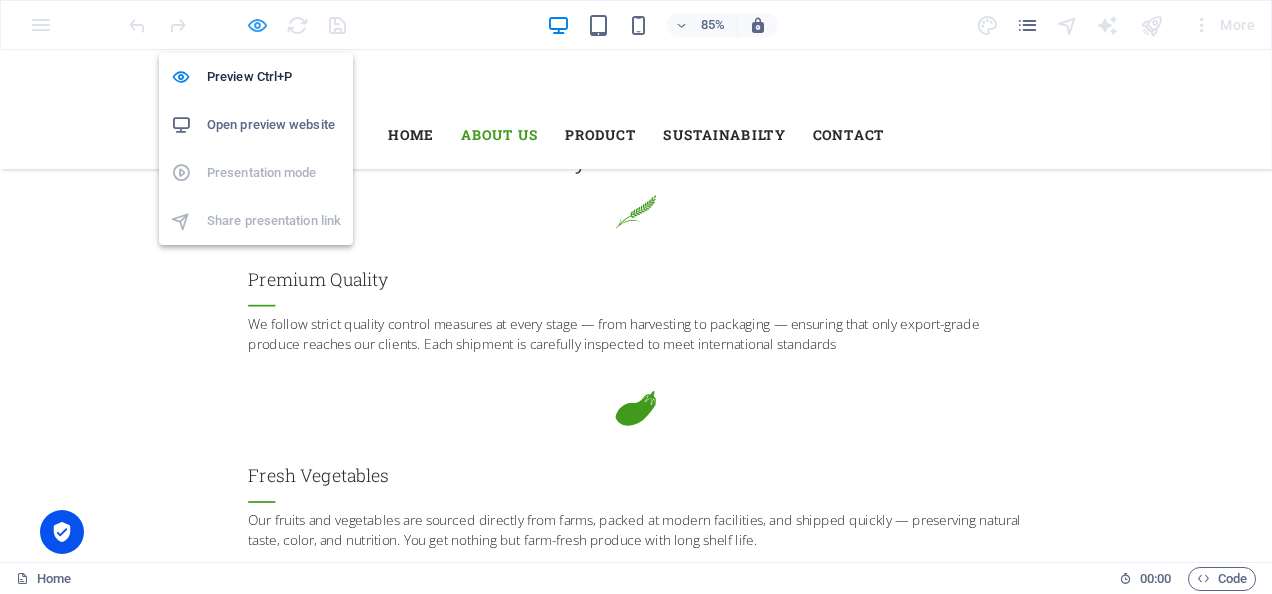 click at bounding box center (257, 25) 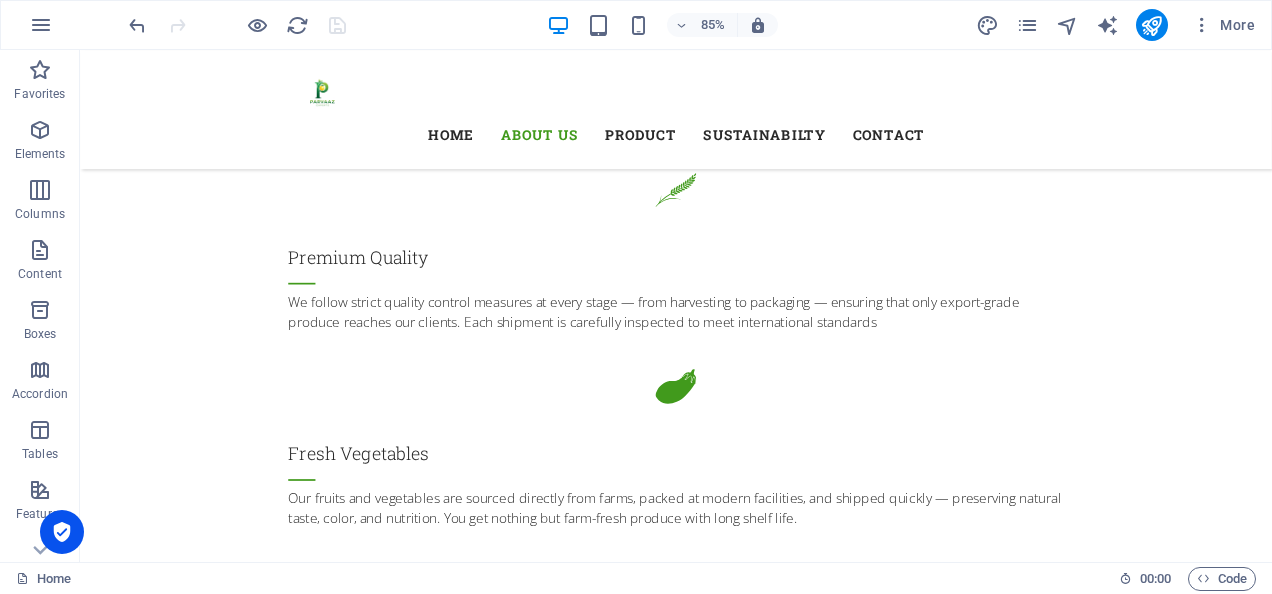 scroll, scrollTop: 2096, scrollLeft: 0, axis: vertical 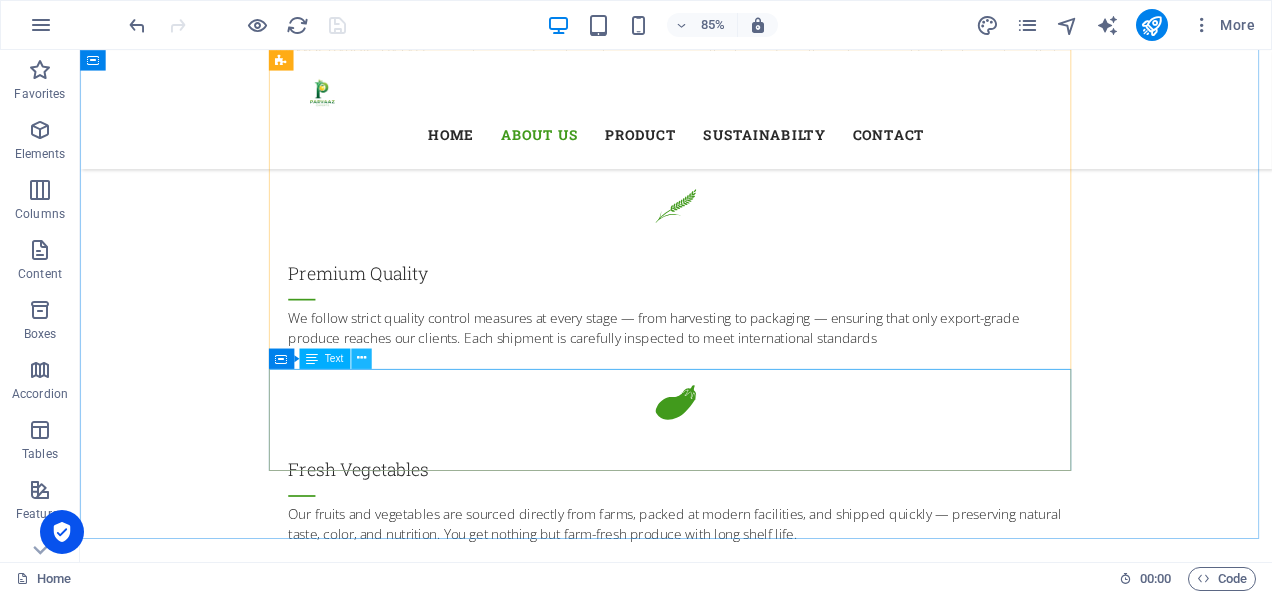click at bounding box center [360, 358] 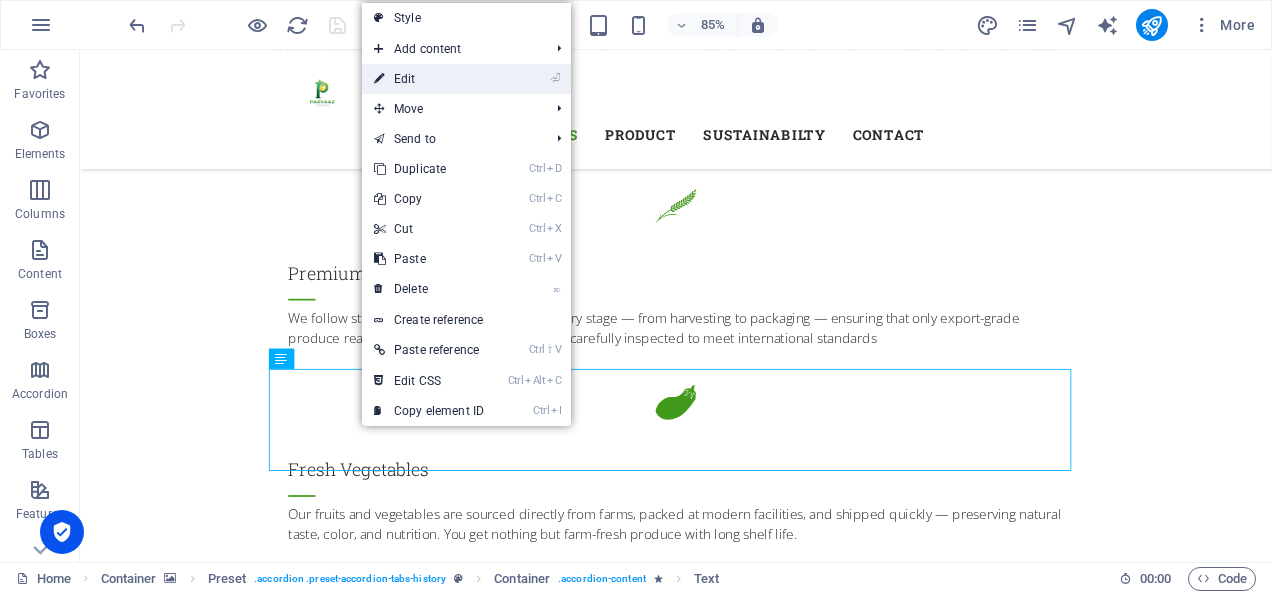 click on "⏎  Edit" at bounding box center (429, 79) 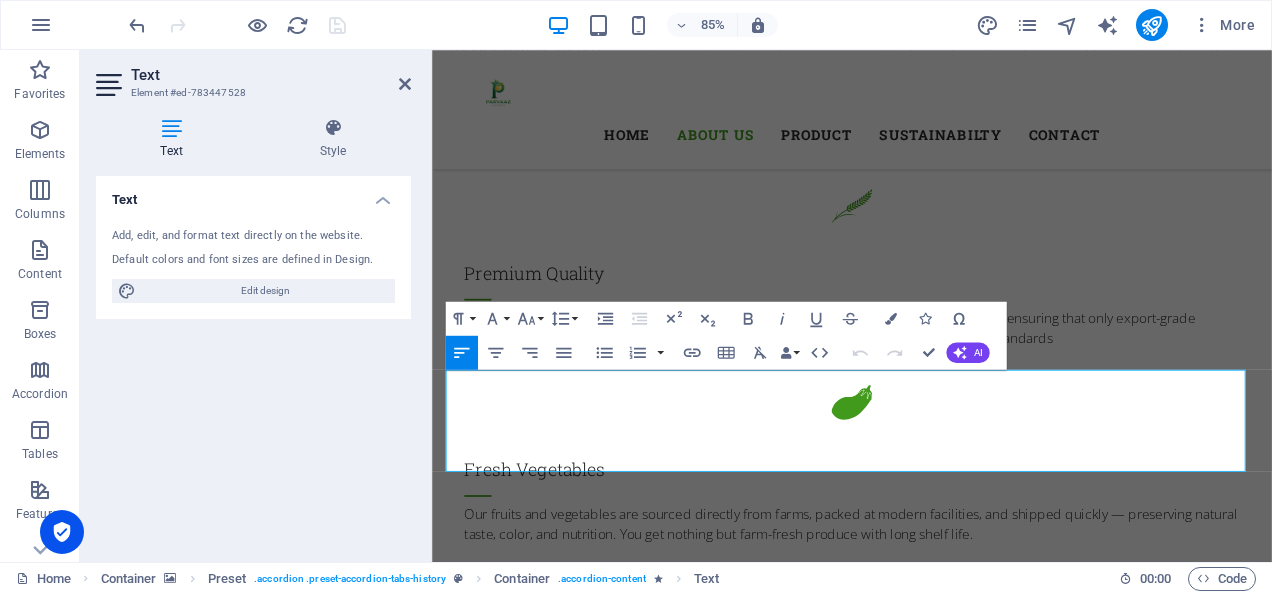 click at bounding box center [926, 1550] 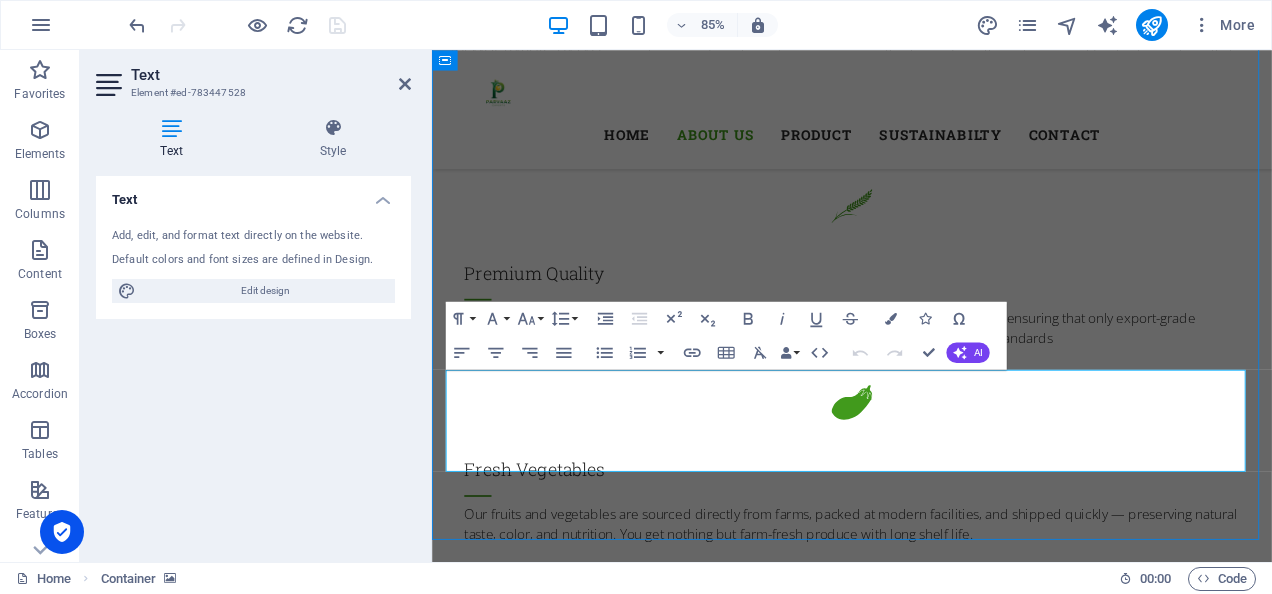 scroll, scrollTop: 2096, scrollLeft: 0, axis: vertical 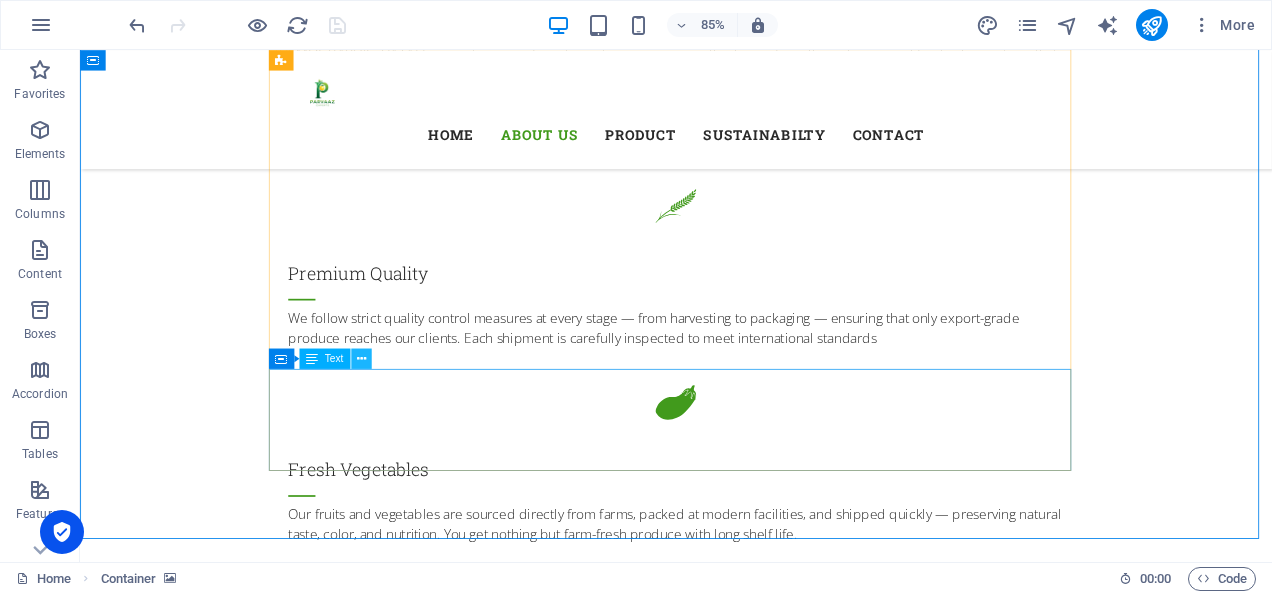 click at bounding box center [360, 359] 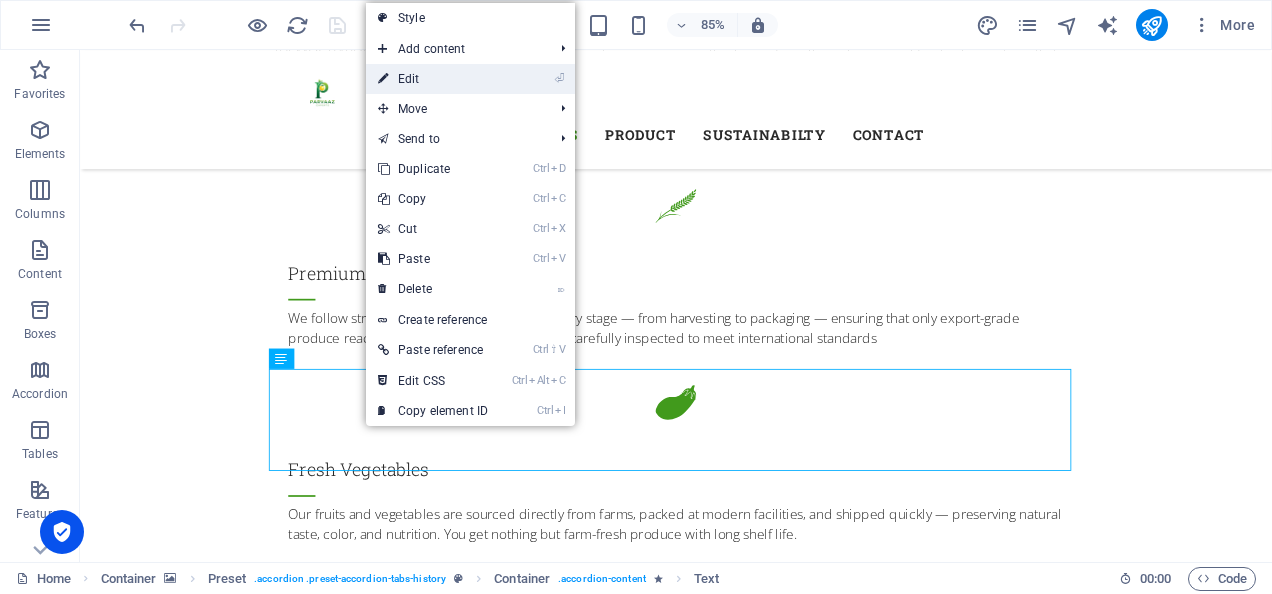 click on "⏎  Edit" at bounding box center [433, 79] 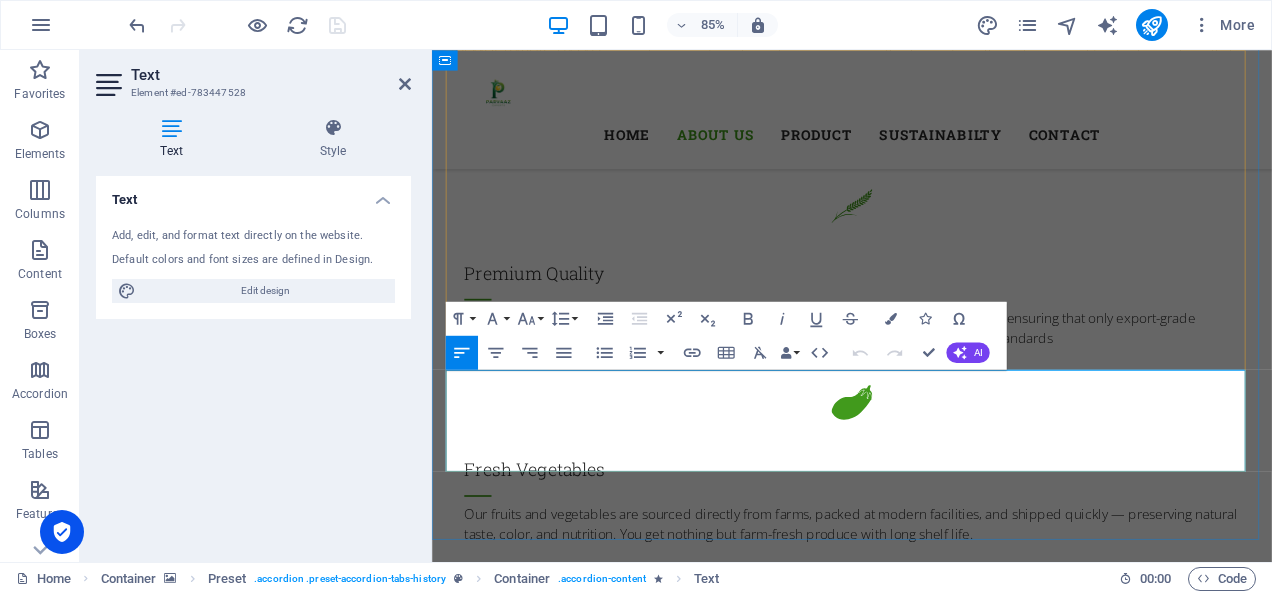click at bounding box center (1493, 2874) 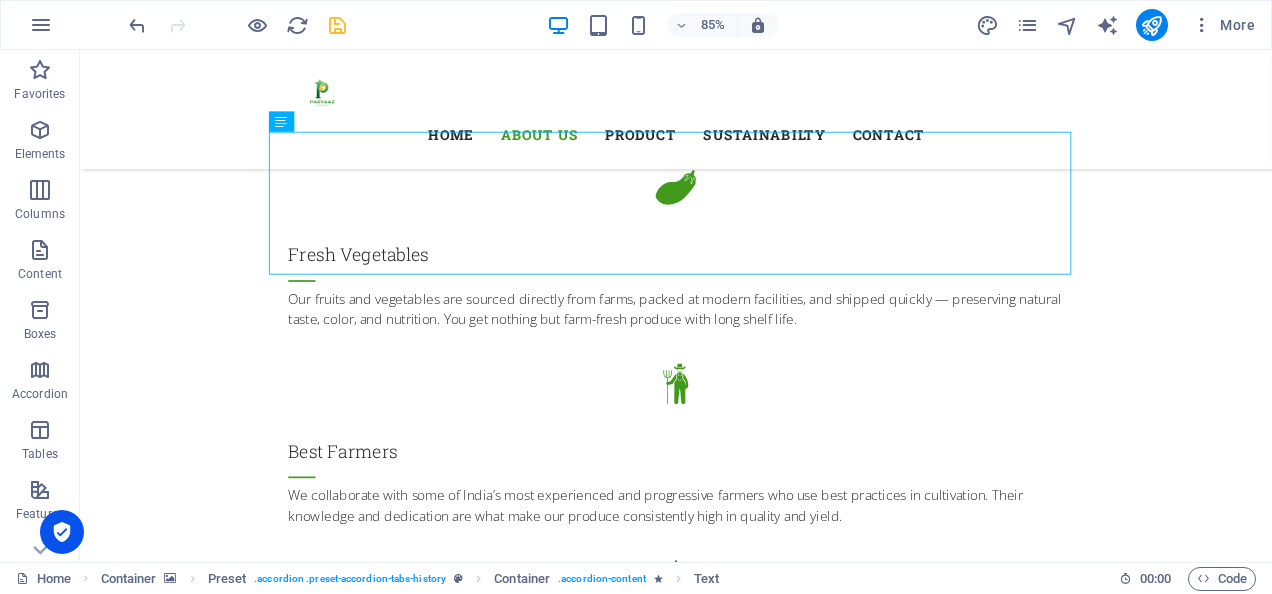 scroll, scrollTop: 2375, scrollLeft: 0, axis: vertical 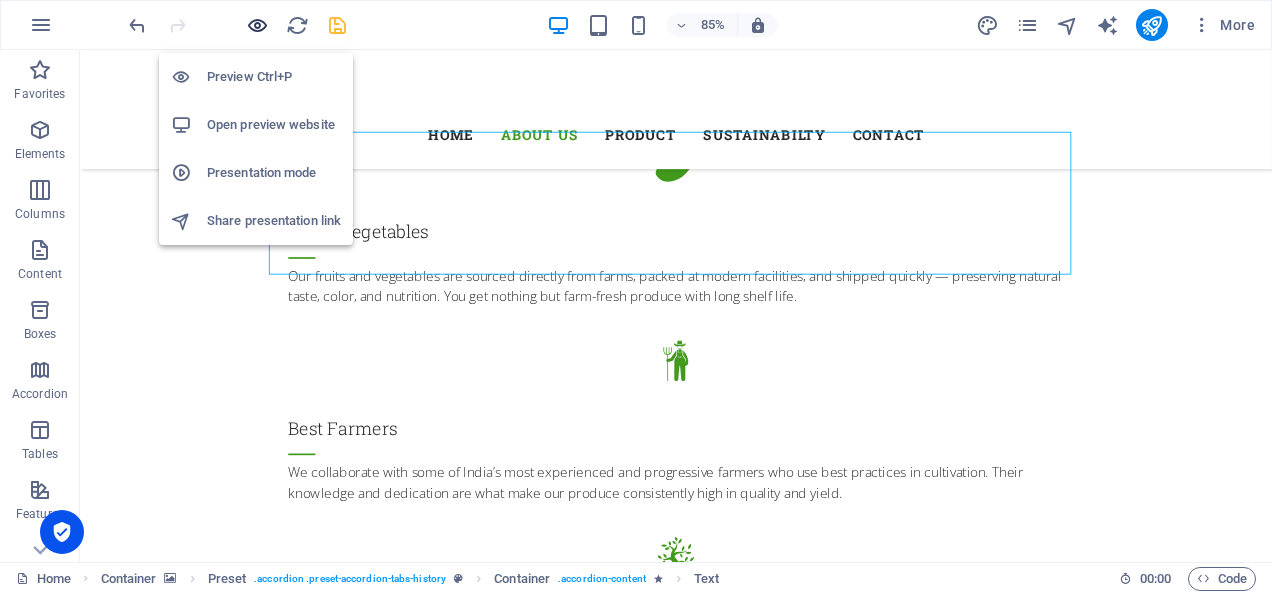 click at bounding box center [257, 25] 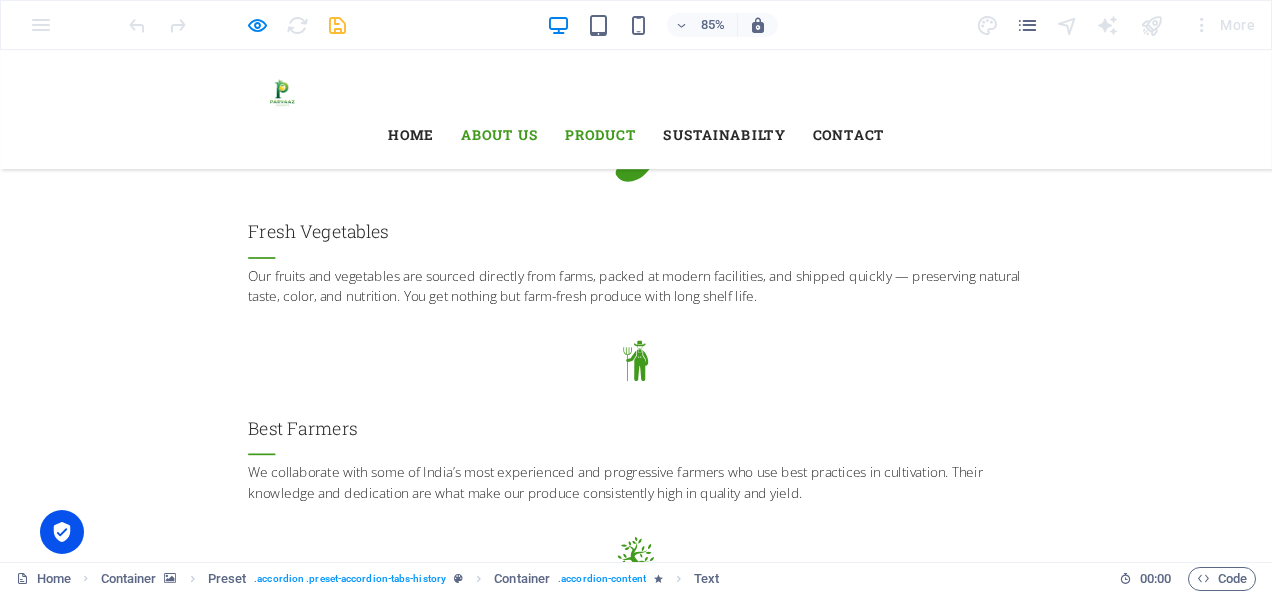 click on "PRODUCT" at bounding box center [706, 150] 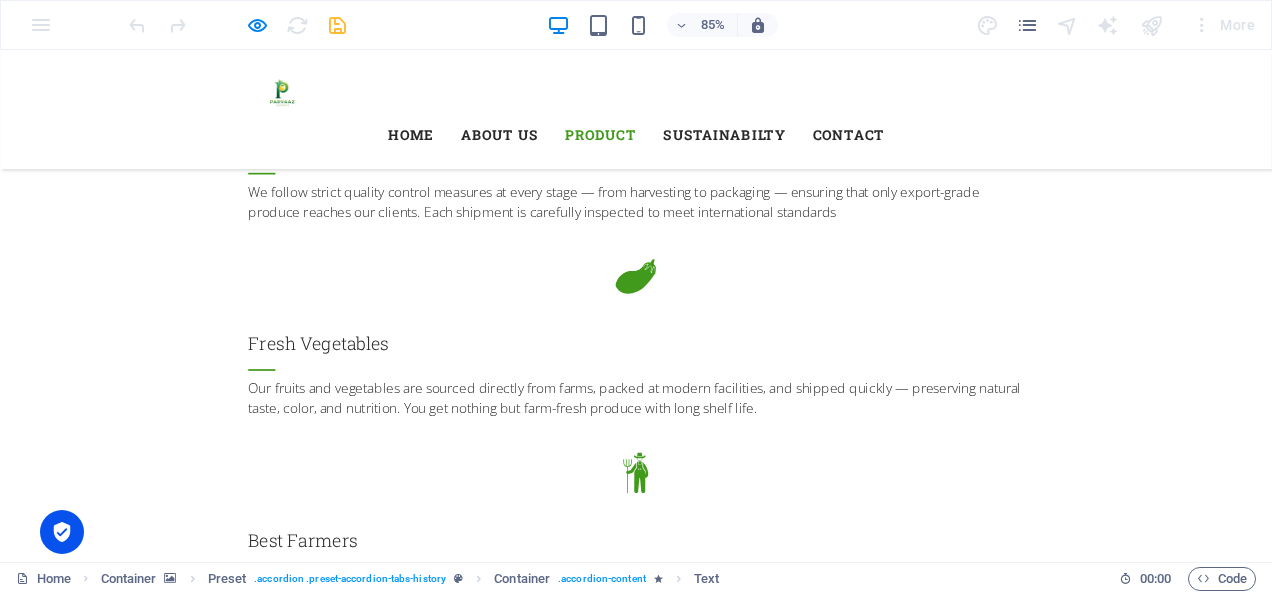 scroll, scrollTop: 2223, scrollLeft: 0, axis: vertical 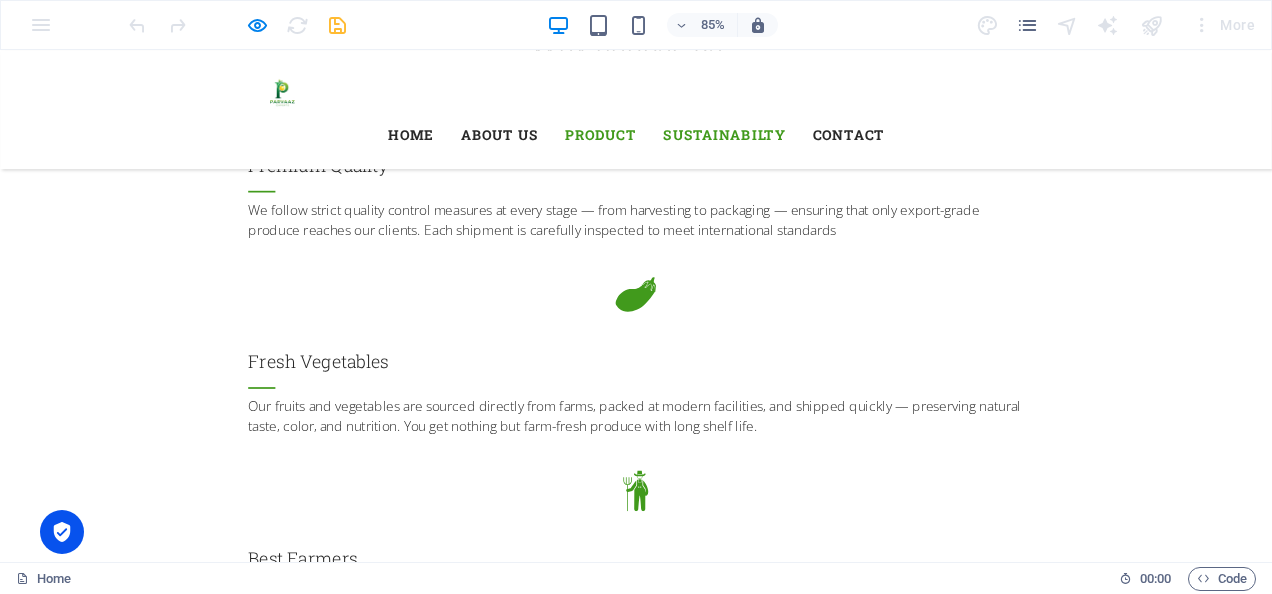 click on "SUSTAINABILTY" at bounding box center [852, 150] 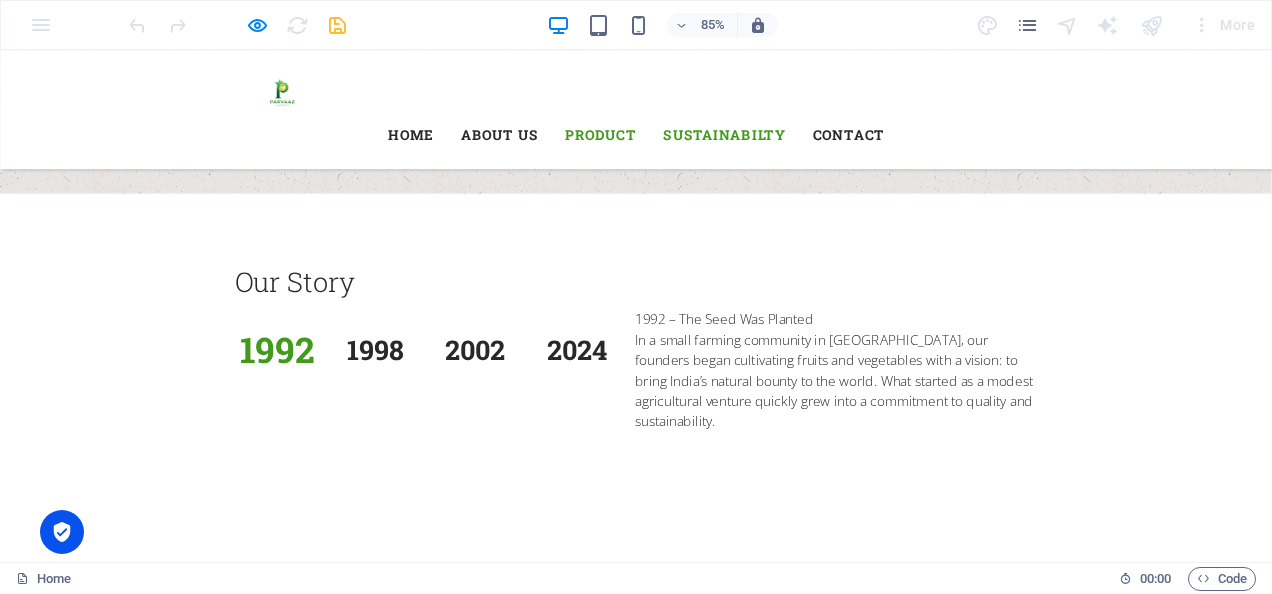 scroll, scrollTop: 3494, scrollLeft: 0, axis: vertical 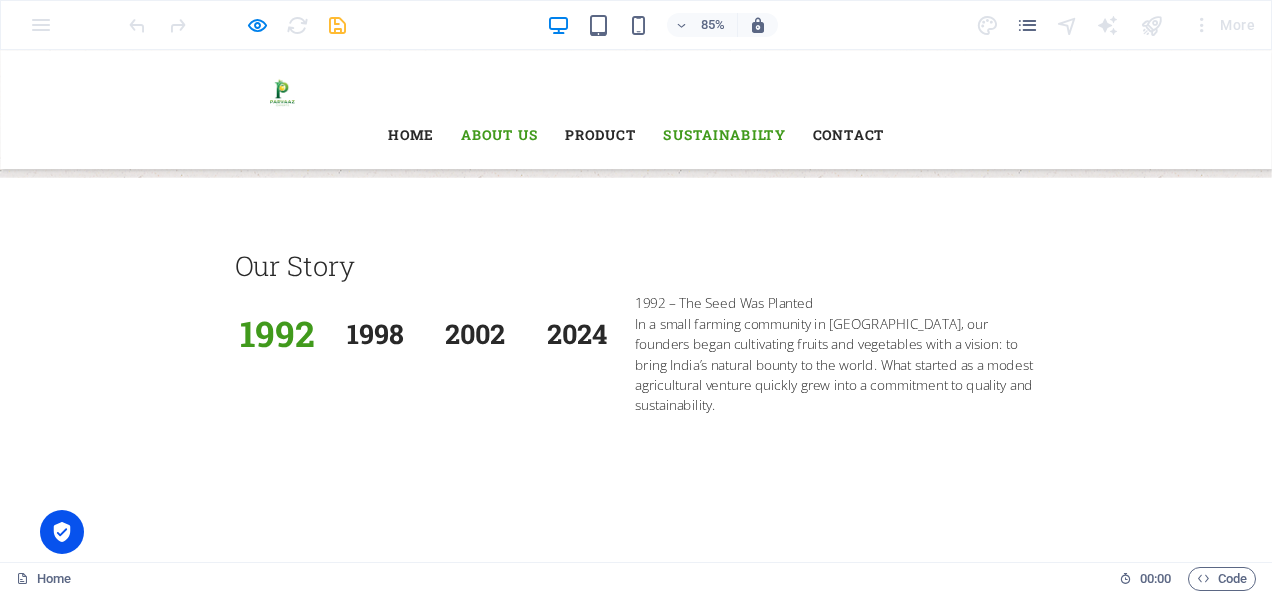 click on "ABOUT US" at bounding box center (587, 150) 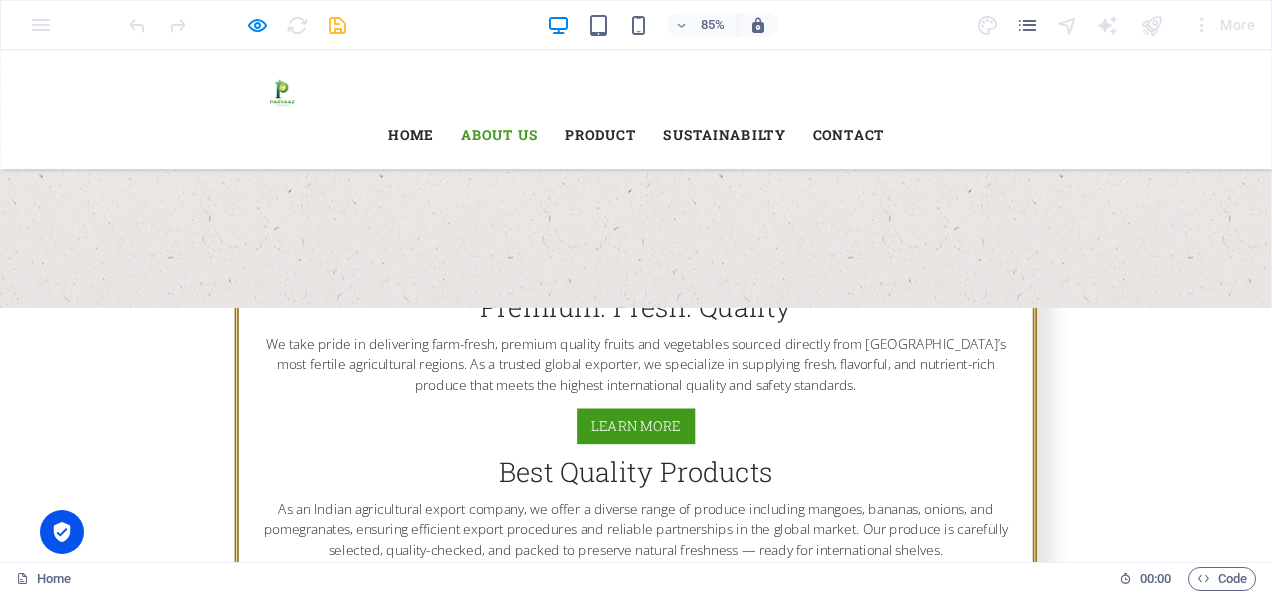 scroll, scrollTop: 640, scrollLeft: 0, axis: vertical 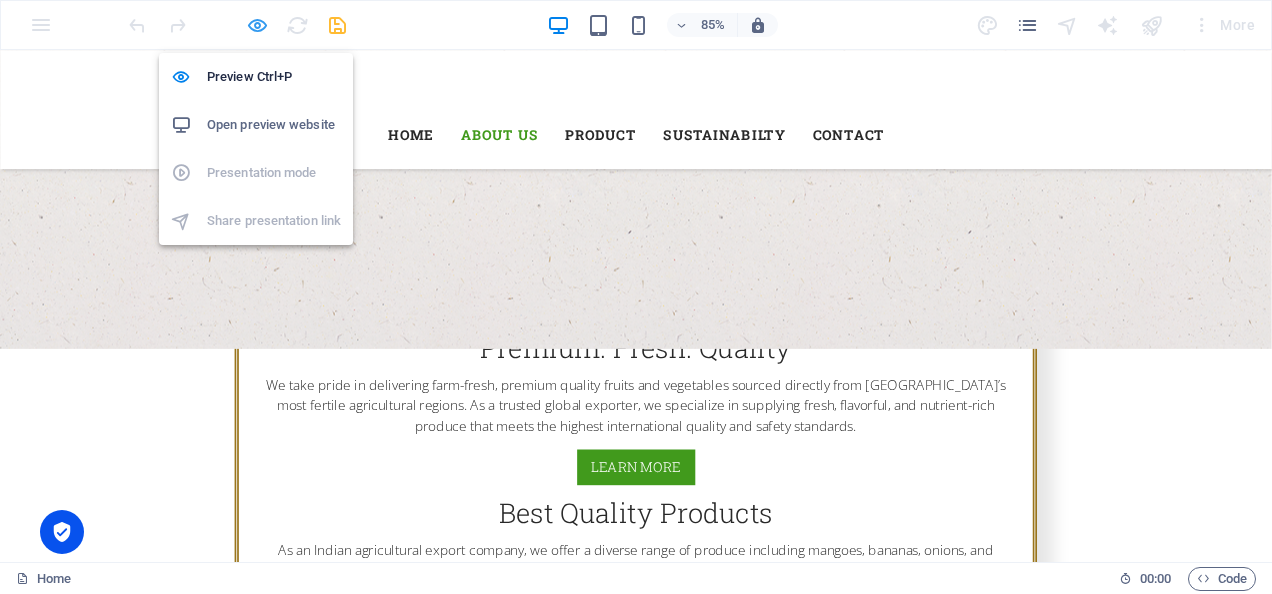 click at bounding box center [257, 25] 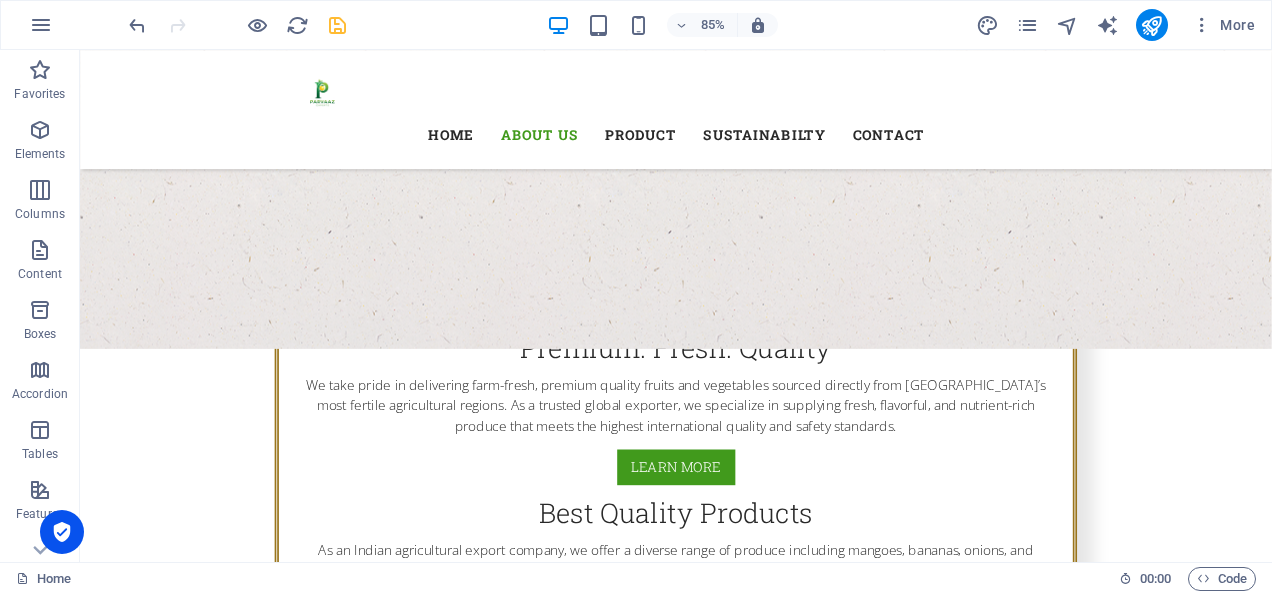 click on "Parvaaz Exports Home Favorites Elements Columns Content Boxes Accordion Tables Features Images Slider Header Footer Forms Marketing Collections
Drag here to replace the existing content. Press “Ctrl” if you want to create a new element.
H1   Container   Container   Image   Menu Bar   Banner   Container   Banner   Menu   Spacer   Spacer   Preset   Container   Text   Container   H3   Container   H2   Spacer   H3   Container   Text   H3   H2   Container   Text   Container   Preset   Container   Preset   Container   Container   Preset   Spacer   Spacer   Icon   H3   Text   Preset   Container   Container   Preset   Gallery   Preset   Spacer   Text   Container   H3   Placeholder   Container   Container   H3   Preset   Gallery   Preset   Container   Text   Container   Icon   Spacer   Spacer   Preset   Gallery   Preset   H3   Container   Icon   Image   Image   Preset   Container   H3   Text   Preset   Gallery" at bounding box center [636, 297] 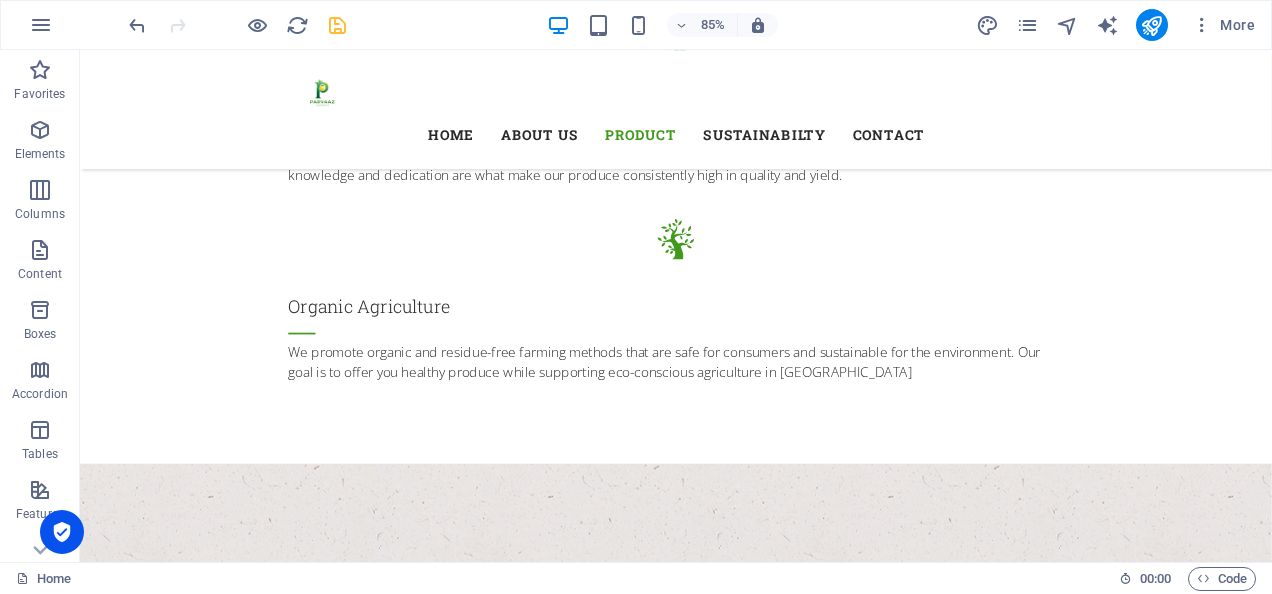 scroll, scrollTop: 2222, scrollLeft: 0, axis: vertical 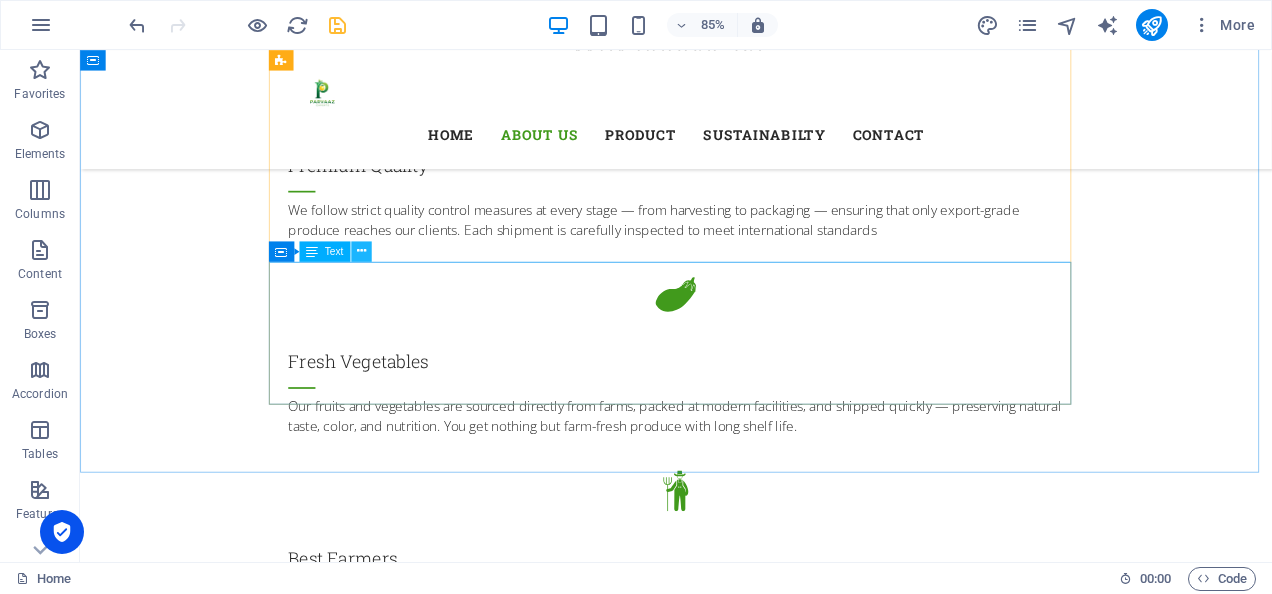 click at bounding box center (360, 251) 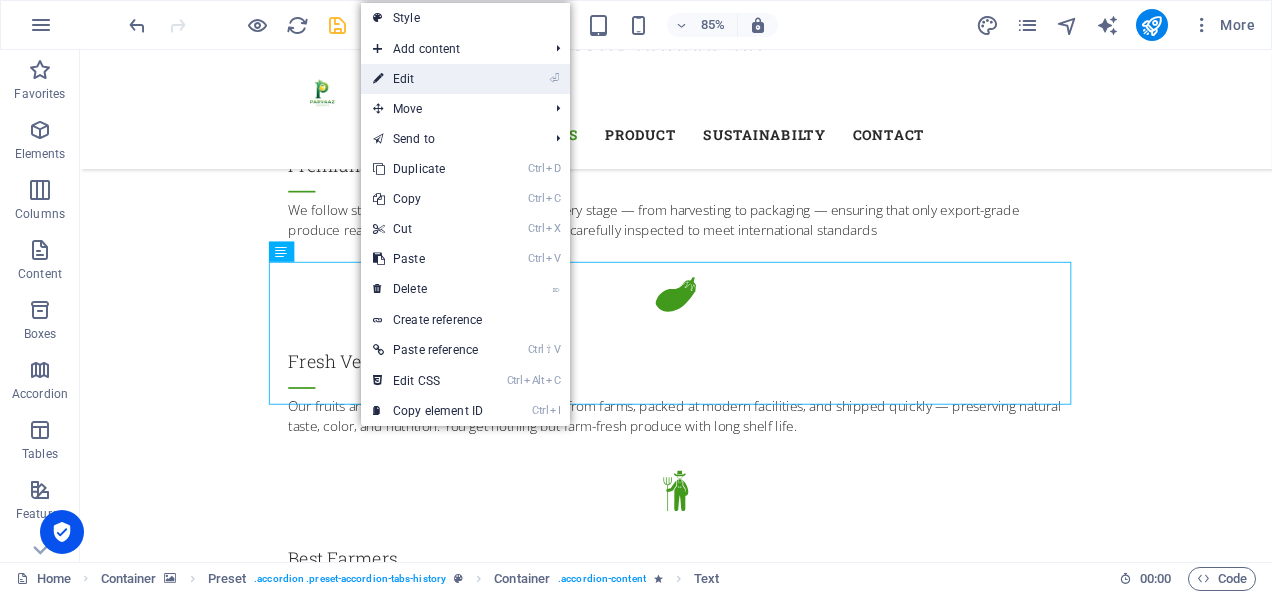 click on "⏎  Edit" at bounding box center [428, 79] 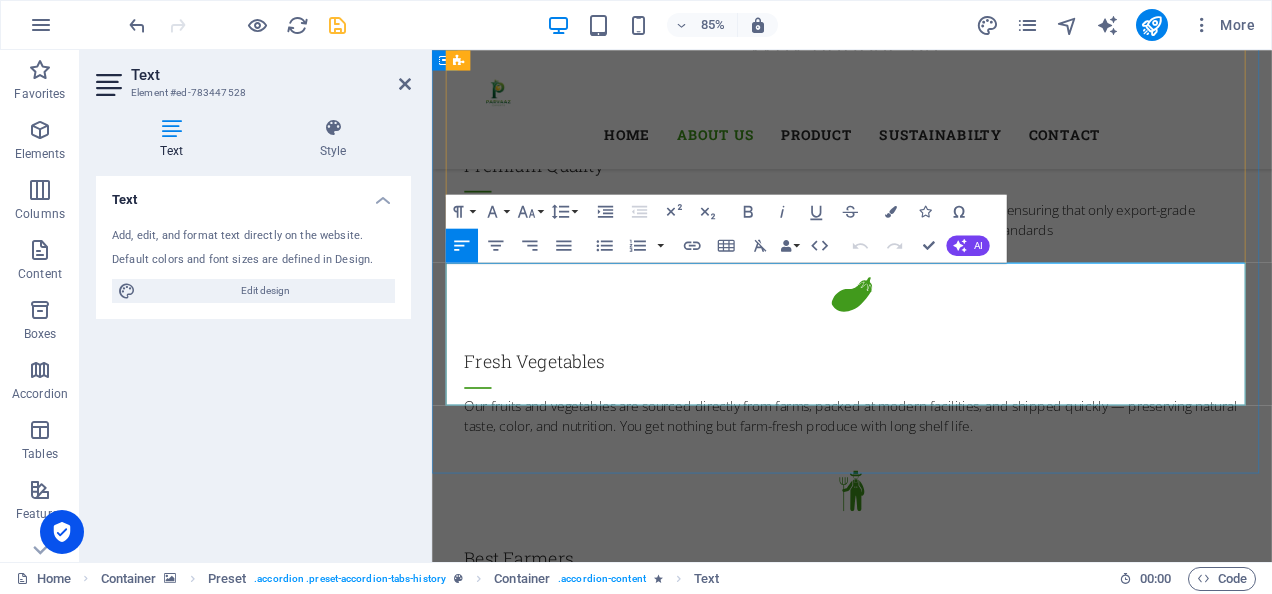 click at bounding box center (1493, 2844) 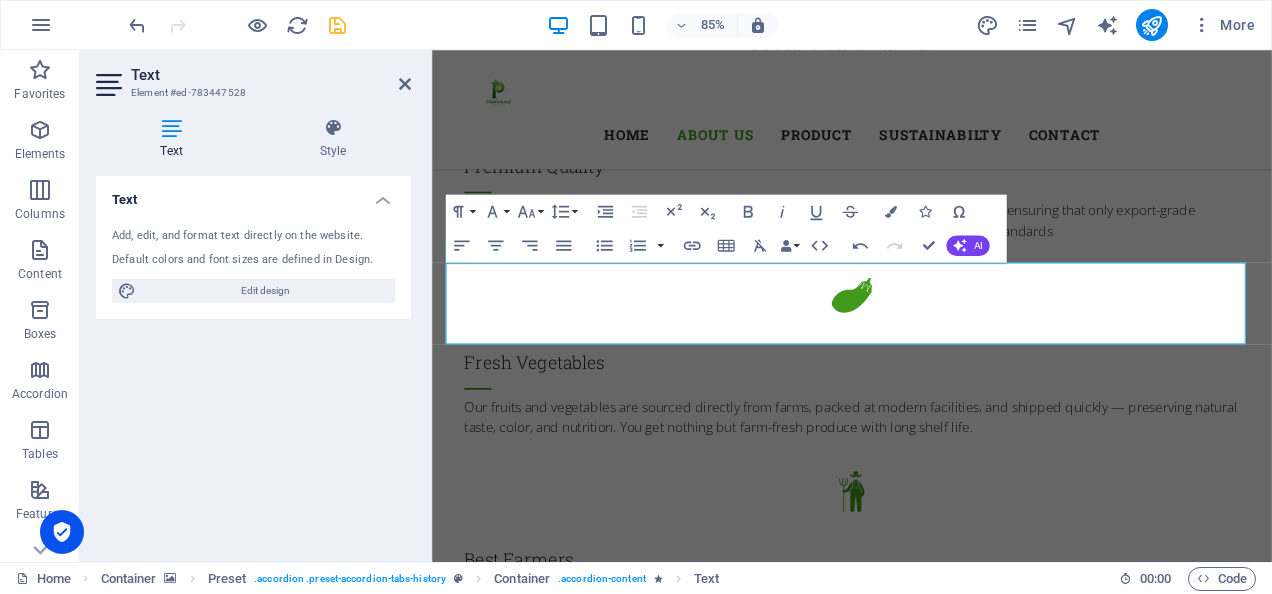 click at bounding box center (926, 1413) 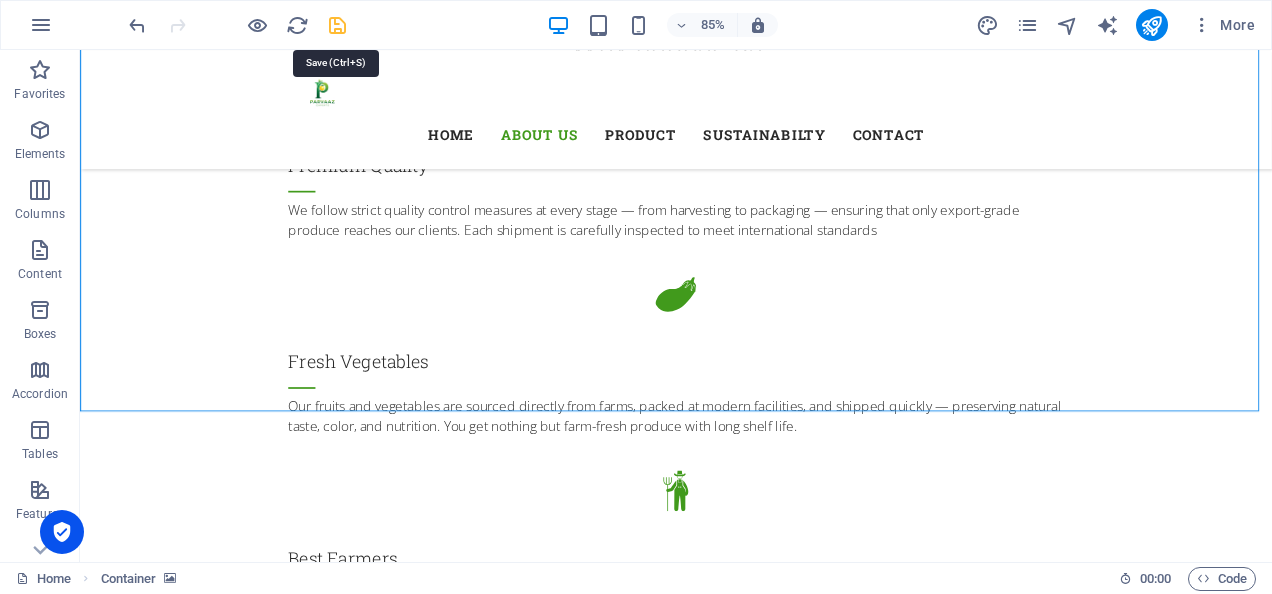 click at bounding box center [337, 25] 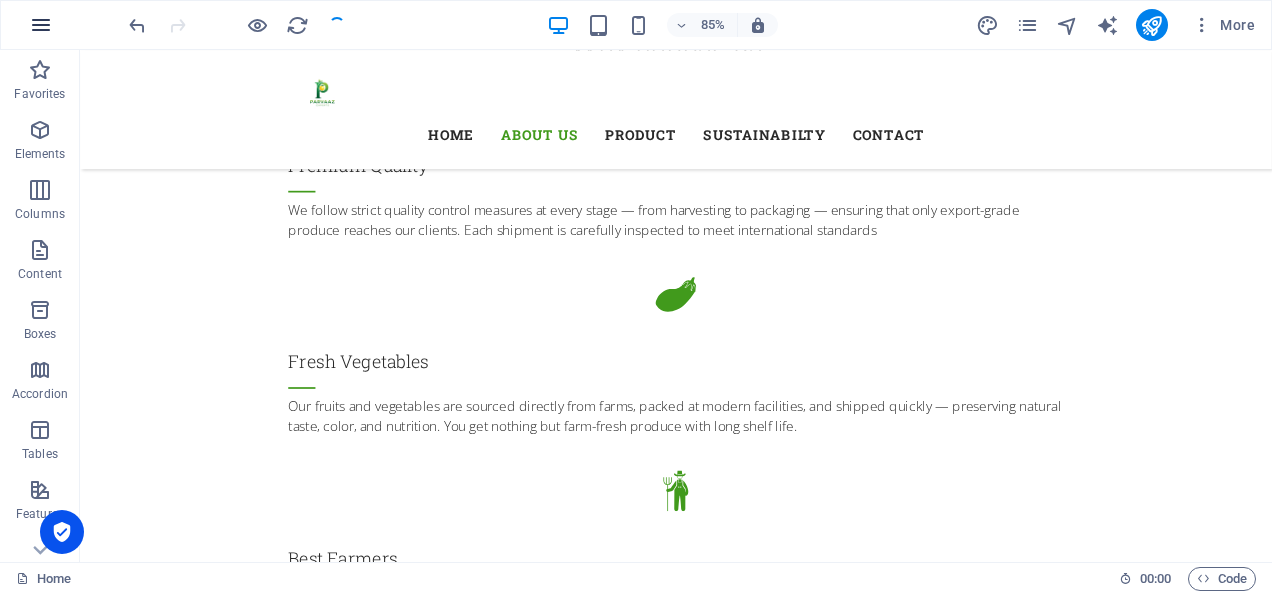 click at bounding box center [41, 25] 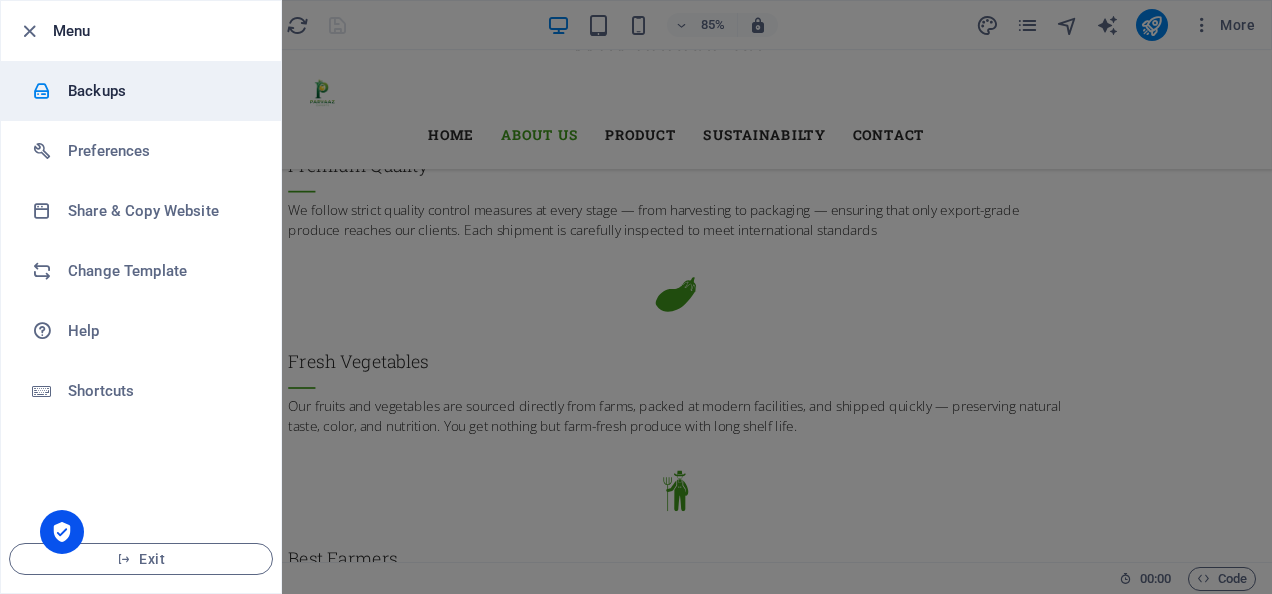 click on "Backups" at bounding box center (141, 91) 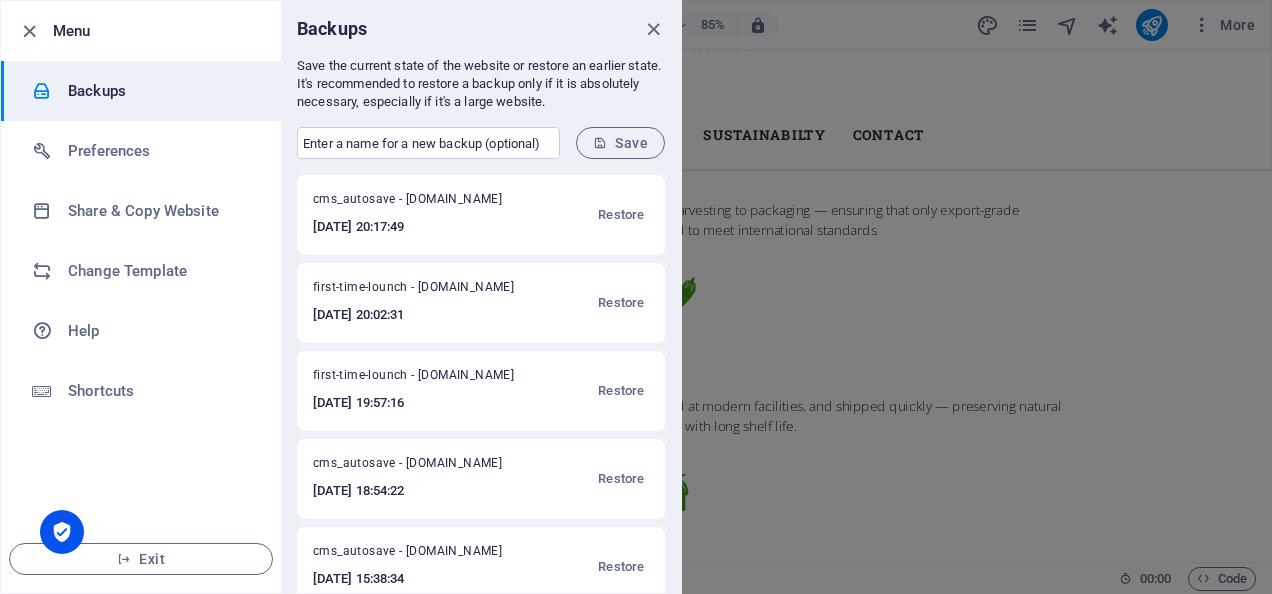scroll, scrollTop: 366, scrollLeft: 0, axis: vertical 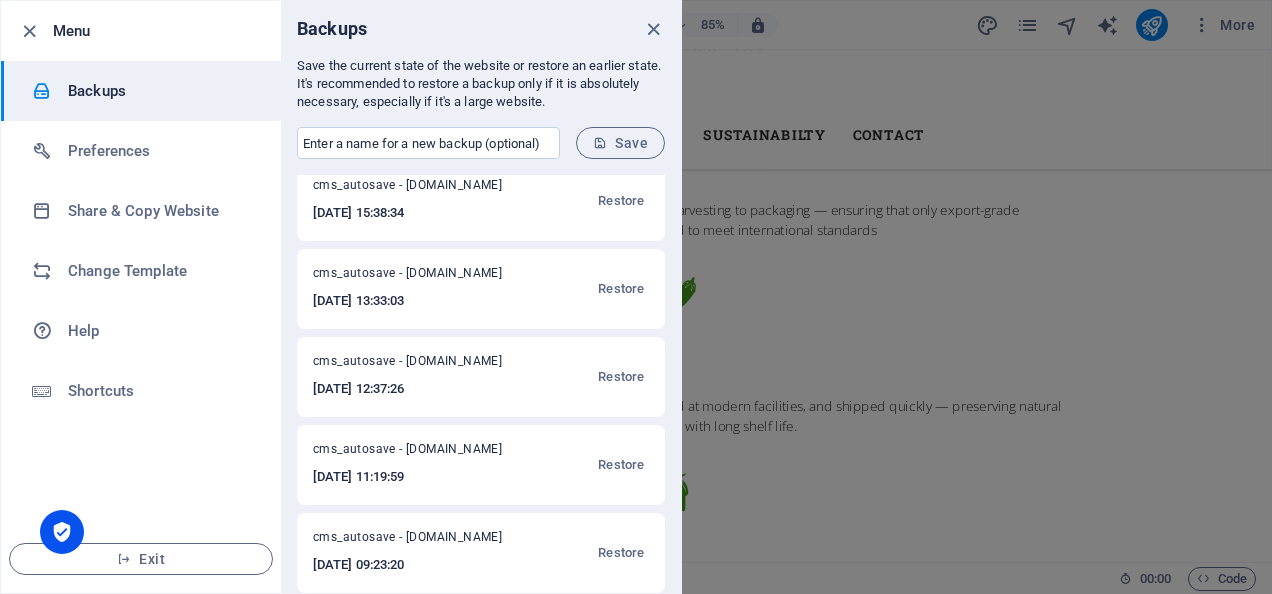 click on "cms_autosave - [DOMAIN_NAME] [DATE] 20:17:49 Restore first-time-lounch - [DOMAIN_NAME] [DATE] 20:02:31 Restore first-time-lounch - [DOMAIN_NAME] [DATE] 19:57:16 Restore cms_autosave - [DOMAIN_NAME] [DATE] 18:54:22 Restore cms_autosave - [DOMAIN_NAME] [DATE] 15:38:34 Restore cms_autosave - [DOMAIN_NAME] [DATE] 13:33:03 Restore cms_autosave - [DOMAIN_NAME] [DATE] 12:37:26 Restore cms_autosave - [DOMAIN_NAME] [DATE] 11:19:59 Restore cms_autosave - [DOMAIN_NAME] [DATE] 09:23:20 Restore cms_autosave - [DOMAIN_NAME] [DATE] 08:55:08 Restore cms_autosave - [DOMAIN_NAME] [DATE] 00:50:10 Restore cms_autosave - [DOMAIN_NAME] [DATE] 23:45:54 Restore cms_autosave - [DOMAIN_NAME] [DATE] 22:00:12 Restore" at bounding box center (481, 384) 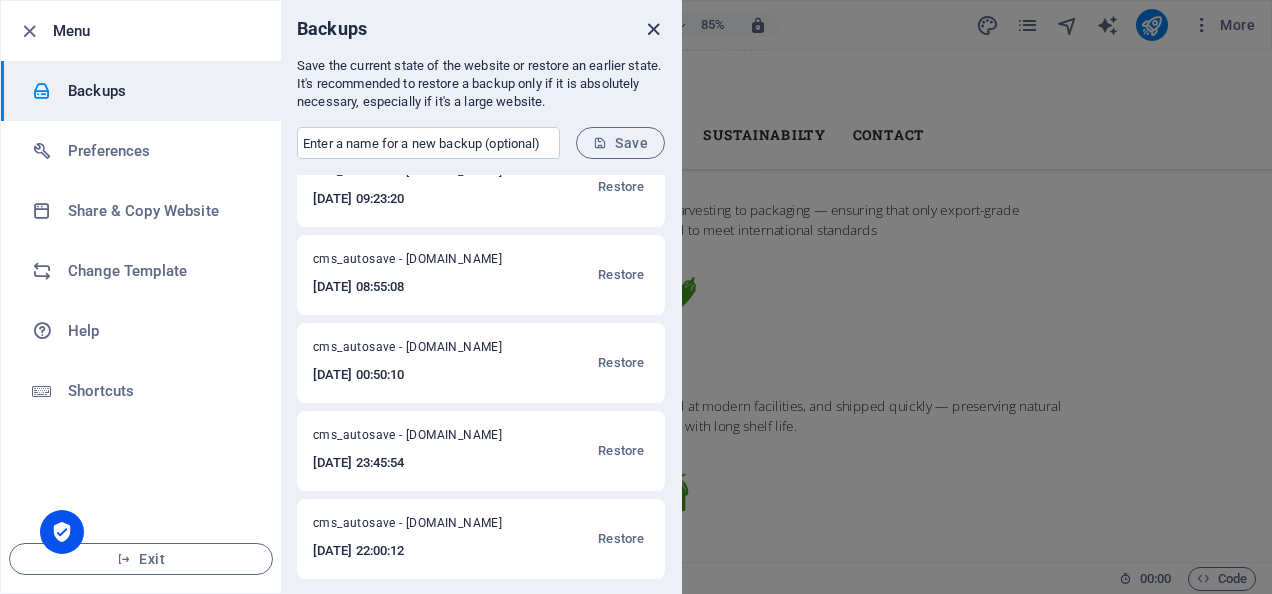 click at bounding box center (653, 29) 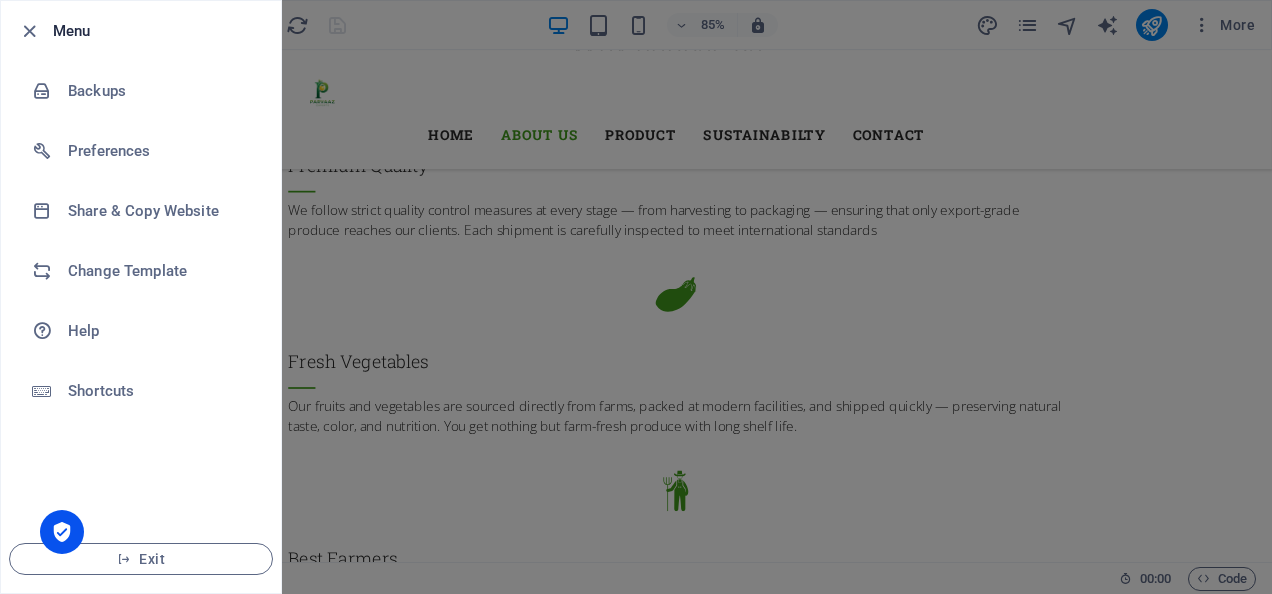 click at bounding box center [636, 297] 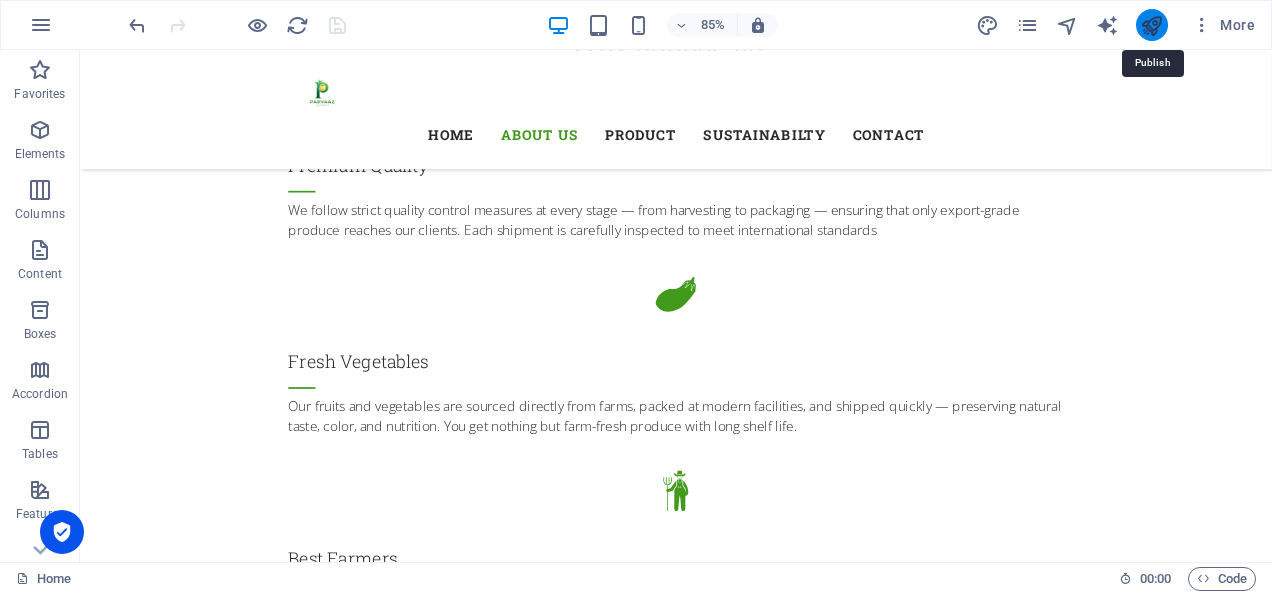click at bounding box center [1151, 25] 